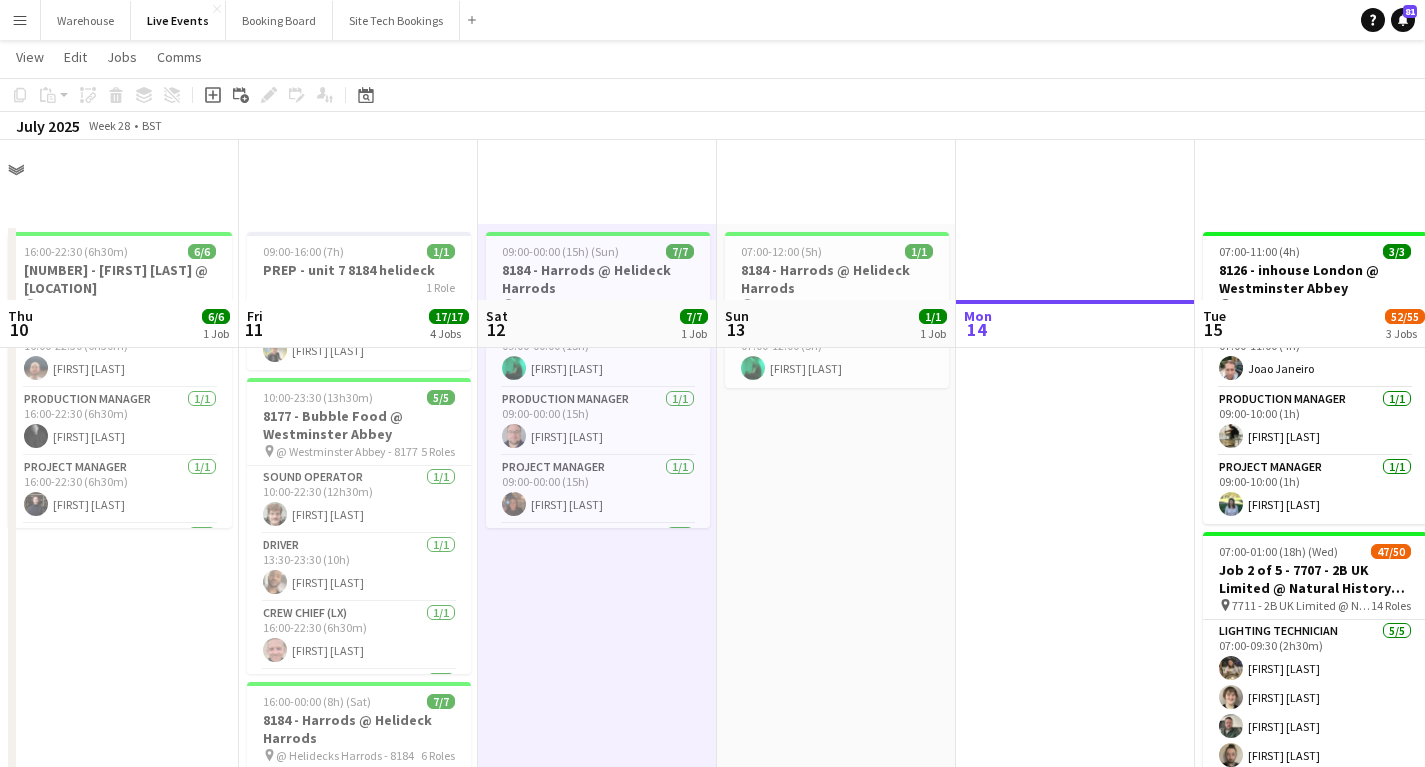 scroll, scrollTop: 160, scrollLeft: 0, axis: vertical 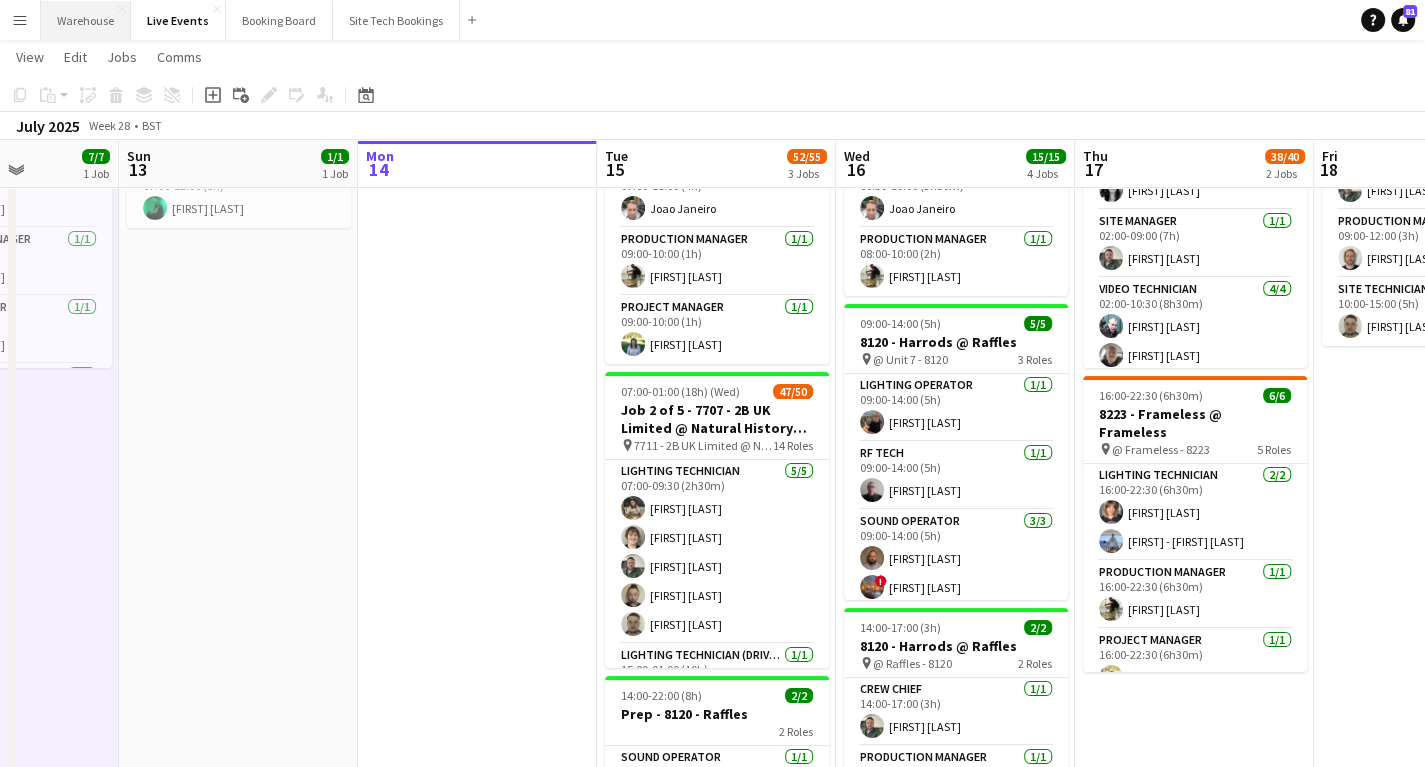 click on "Warehouse
Close" at bounding box center (86, 20) 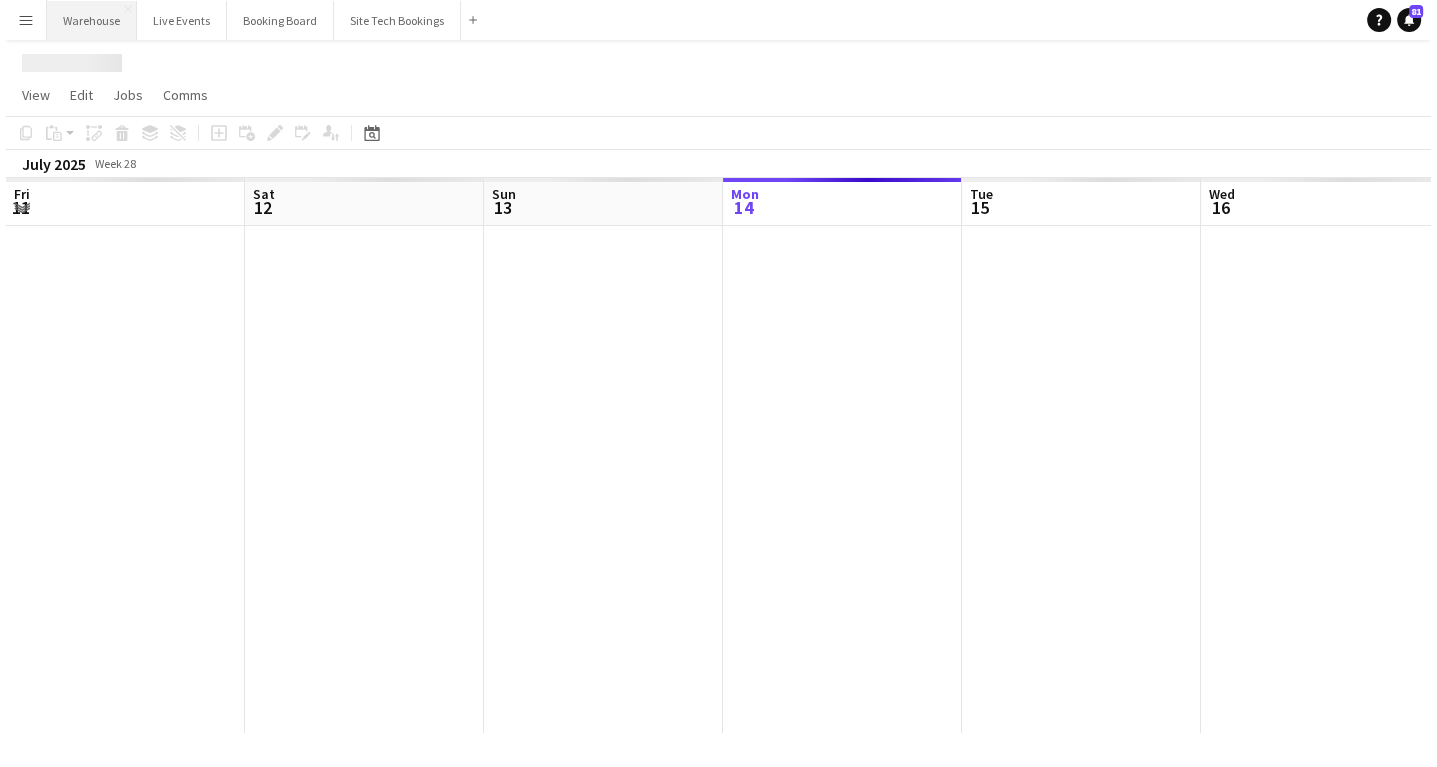 scroll, scrollTop: 0, scrollLeft: 0, axis: both 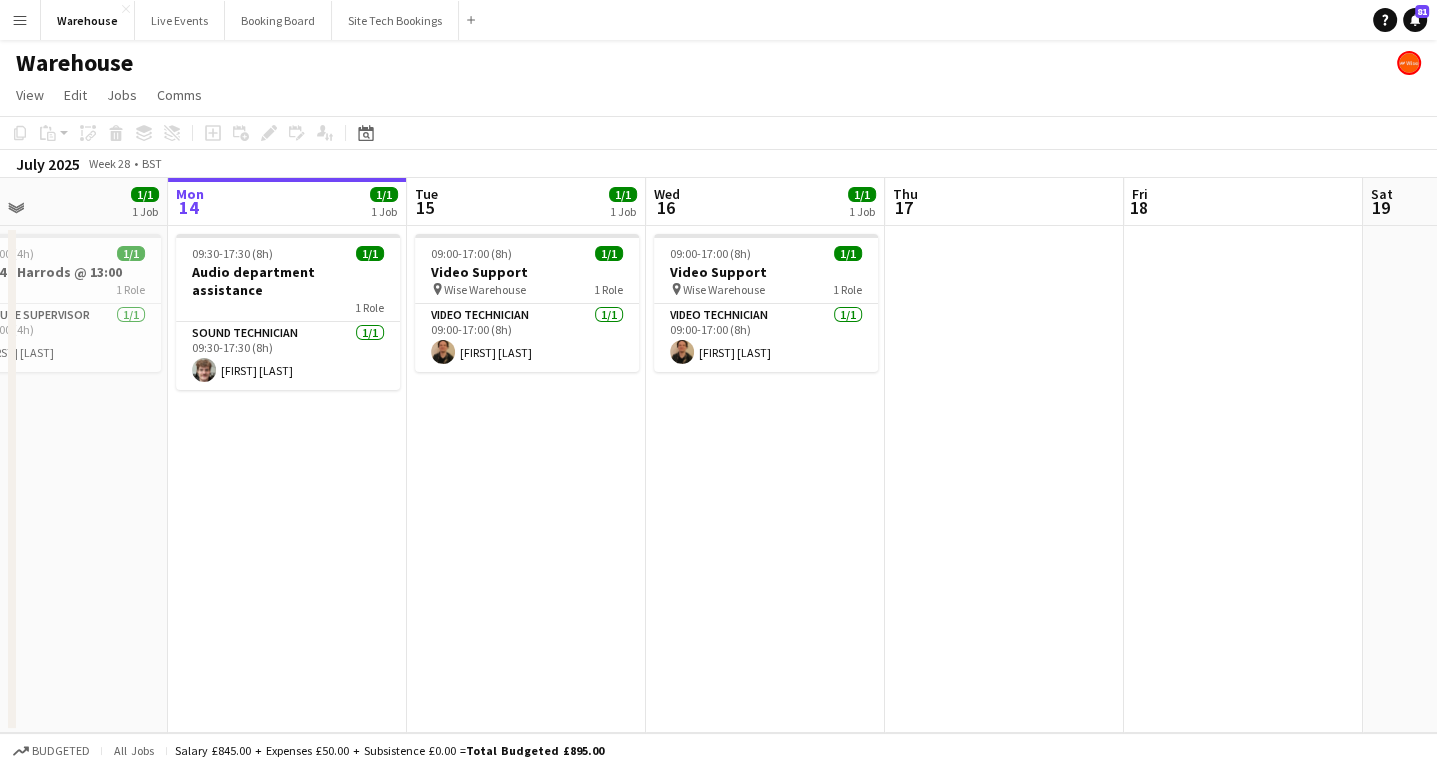 drag, startPoint x: 463, startPoint y: 524, endPoint x: 388, endPoint y: 545, distance: 77.88453 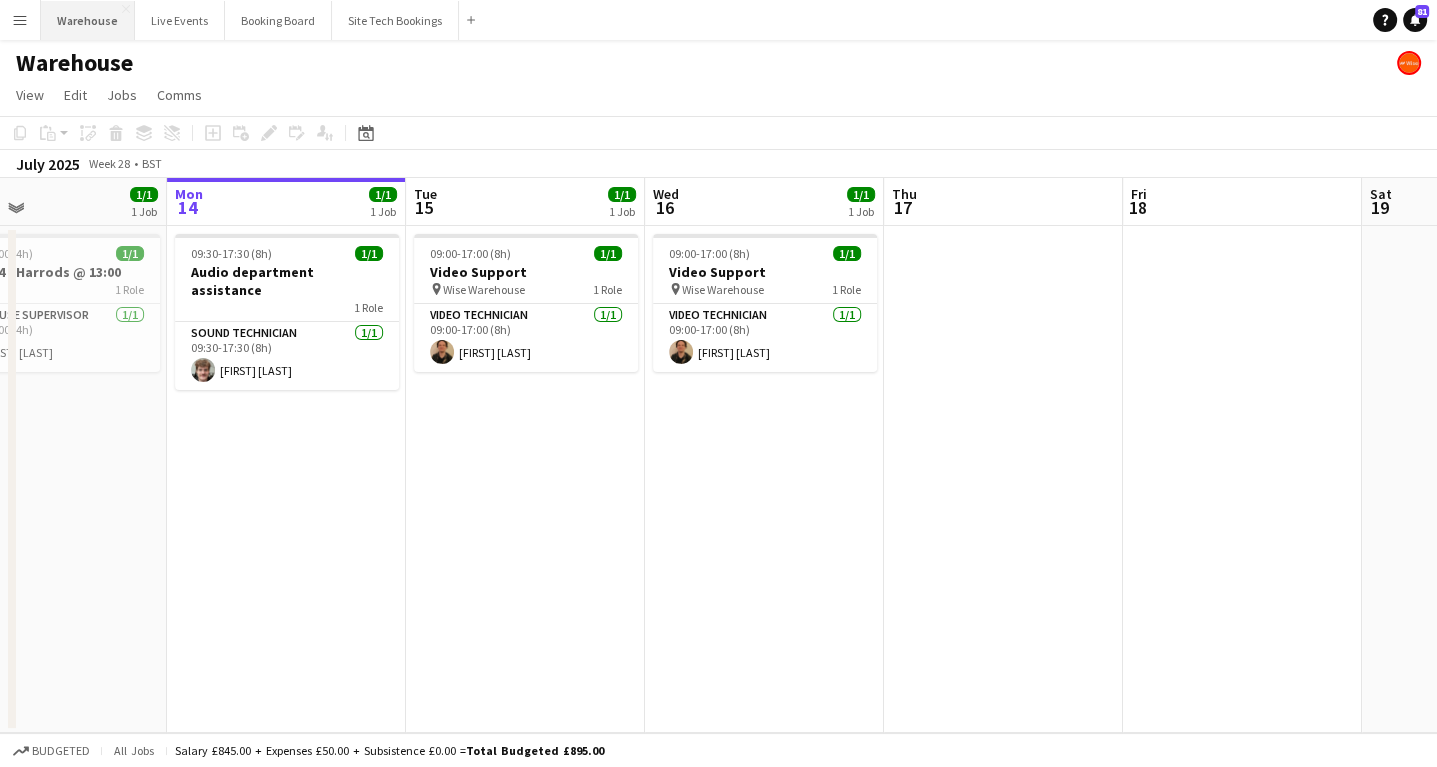 click on "Warehouse
Close" at bounding box center (88, 20) 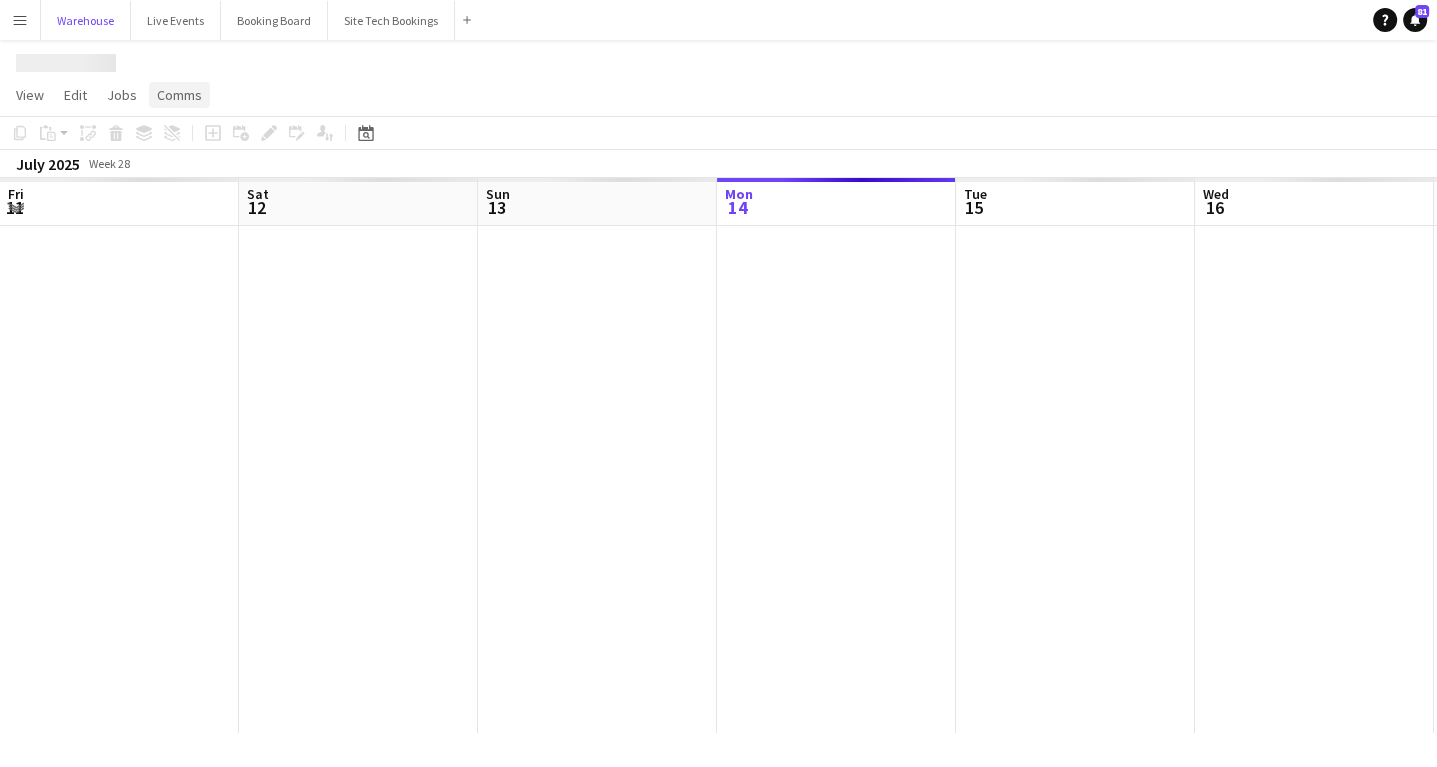 scroll, scrollTop: 0, scrollLeft: 478, axis: horizontal 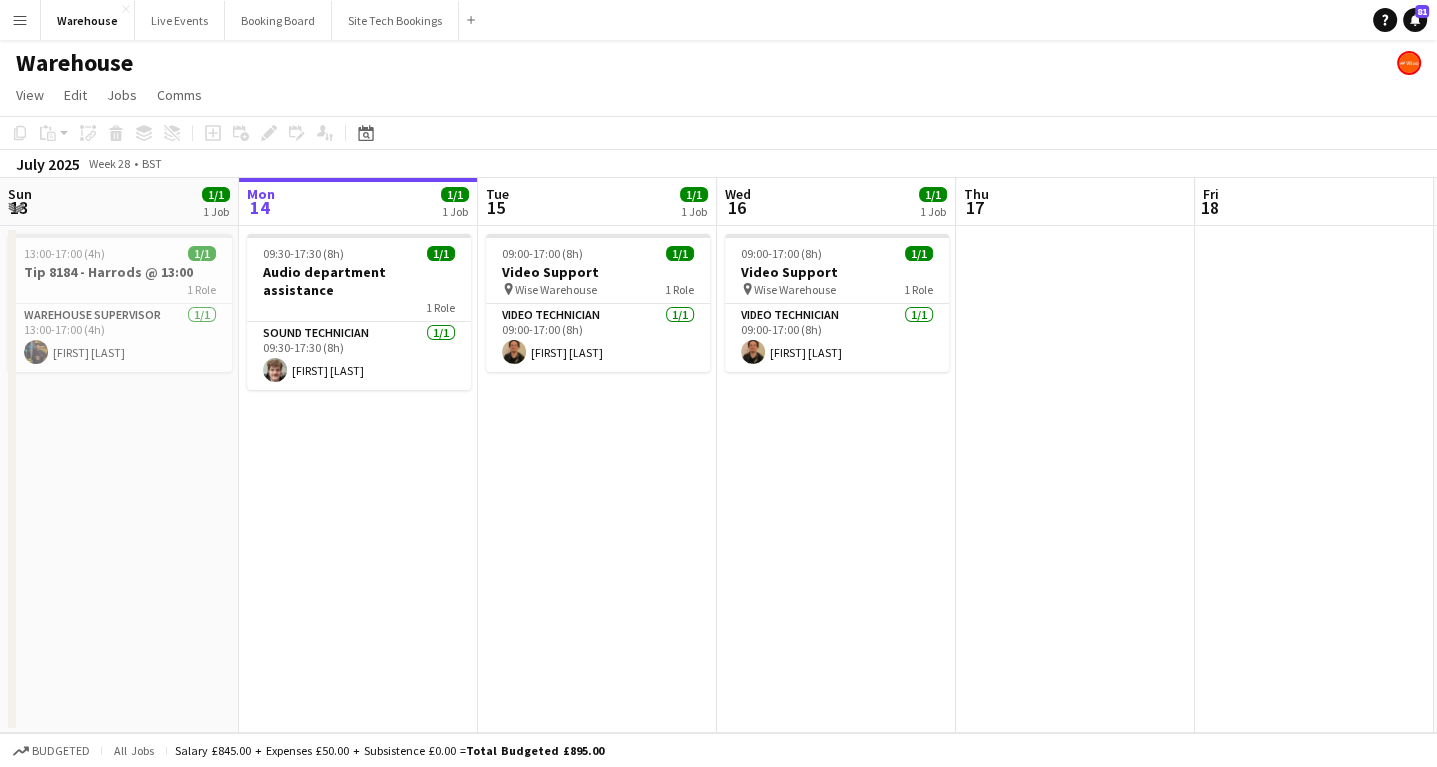 click on "09:00-17:00 (8h)    1/1   Video Support
pin
Wise Warehouse   1 Role   Video Technician   1/1   09:00-17:00 (8h)
Jack Hollywood" at bounding box center (597, 479) 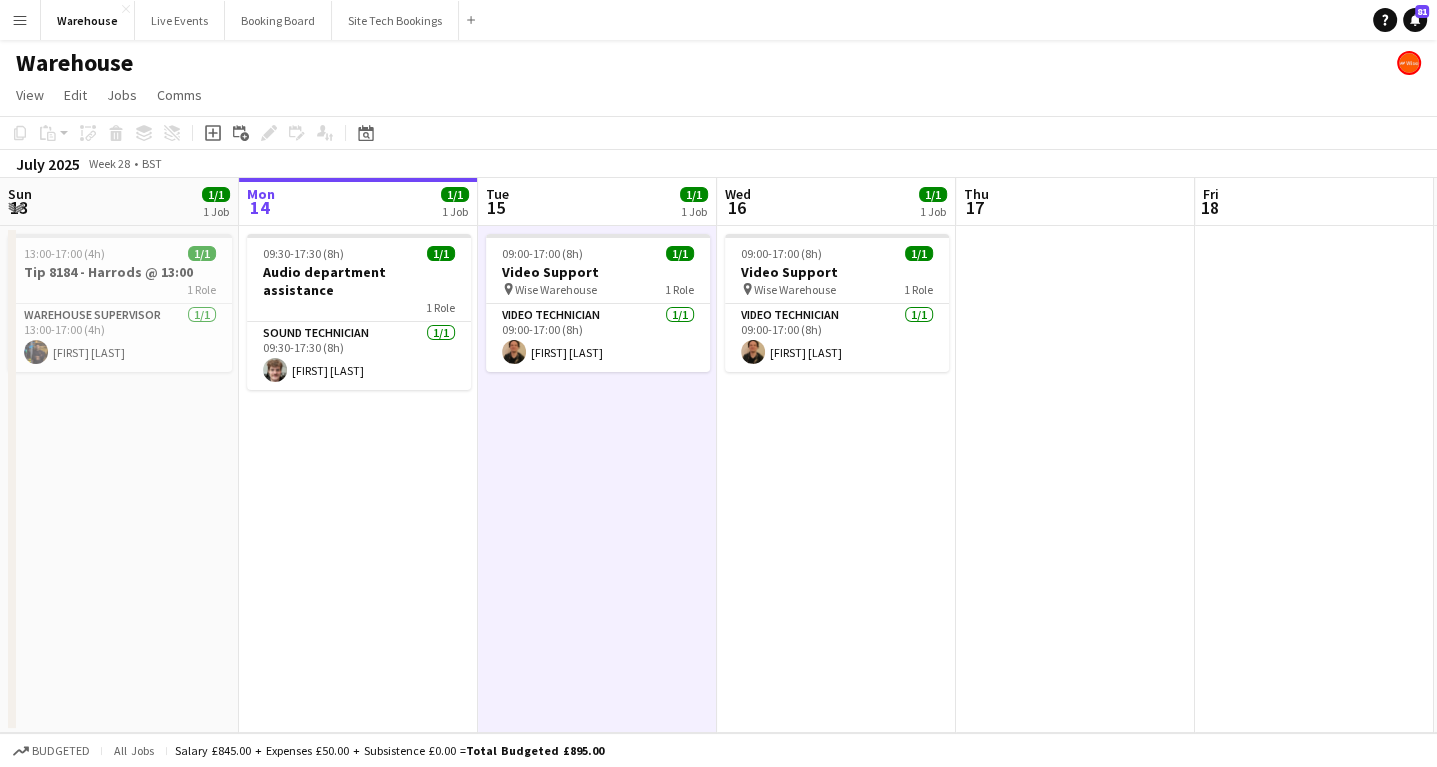 click on "09:00-17:00 (8h)    1/1   Video Support
pin
Wise Warehouse   1 Role   Video Technician   1/1   09:00-17:00 (8h)
Jack Hollywood" at bounding box center [836, 479] 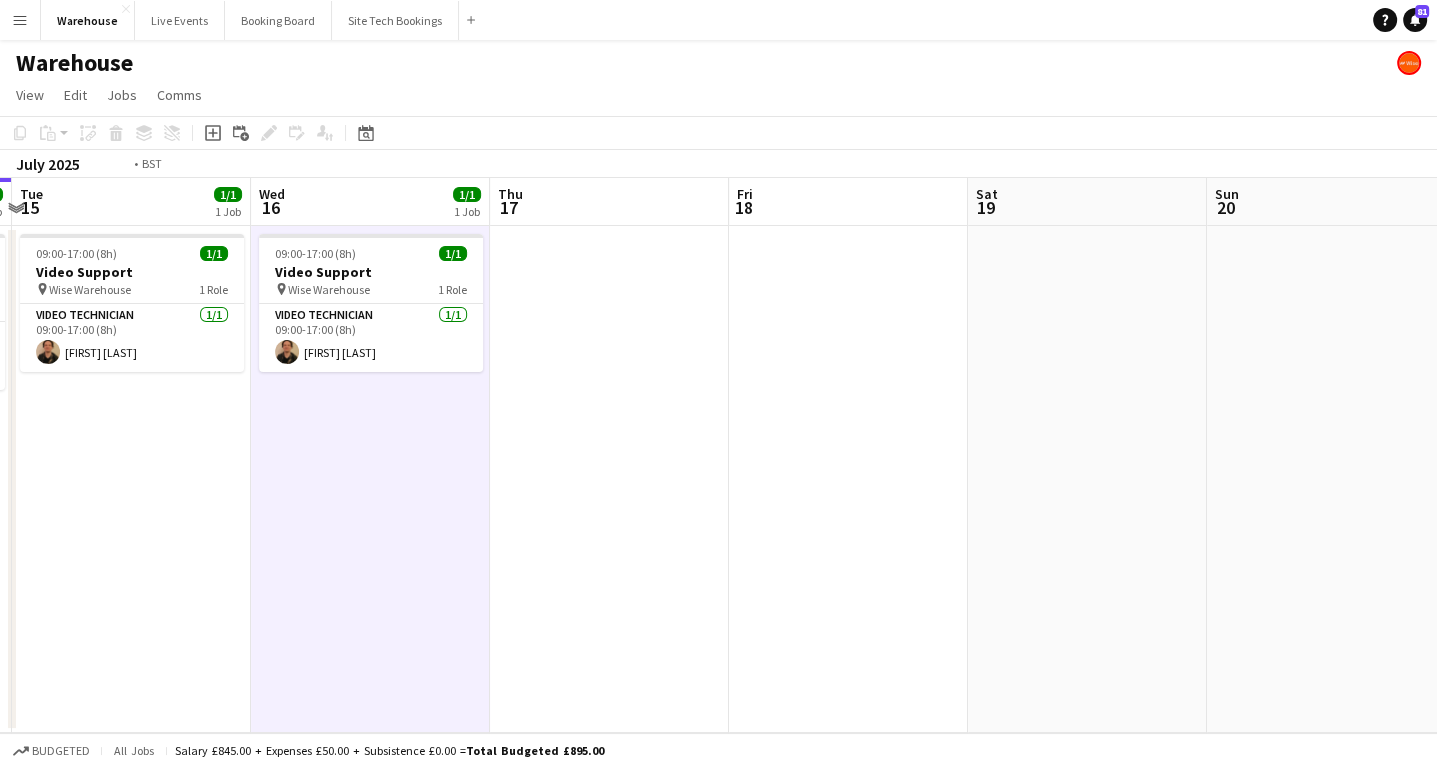 drag, startPoint x: 736, startPoint y: 498, endPoint x: 846, endPoint y: 534, distance: 115.74109 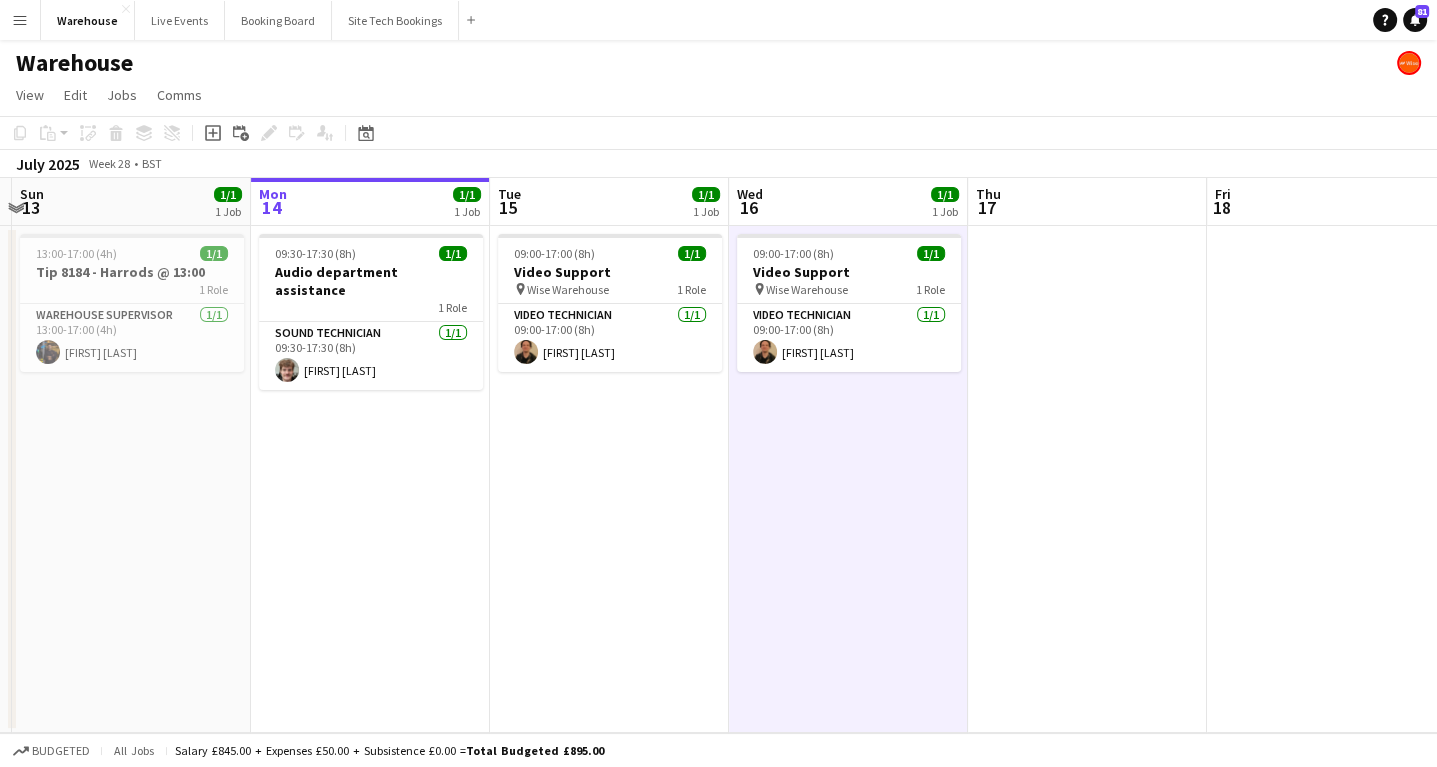 scroll, scrollTop: 0, scrollLeft: 451, axis: horizontal 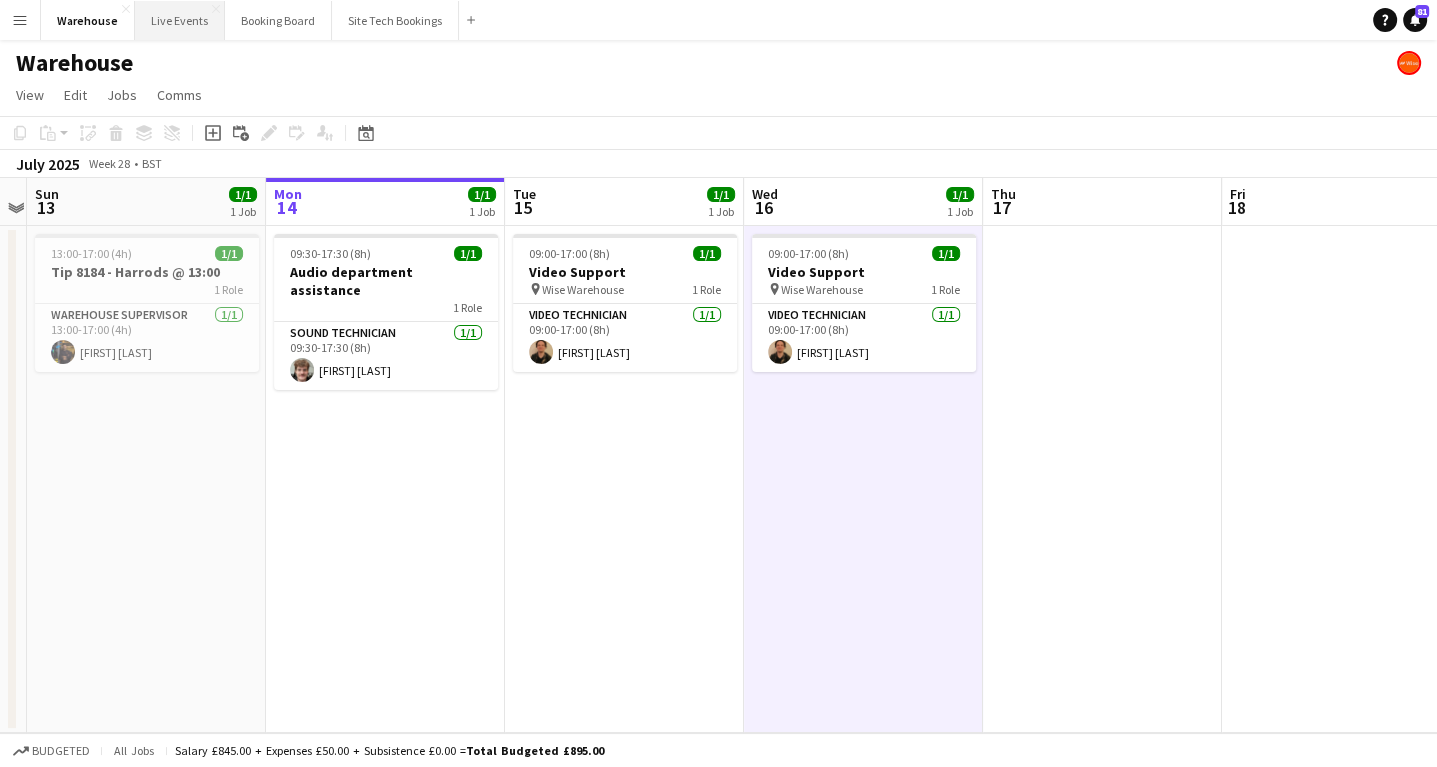 click on "Live Events
Close" at bounding box center [180, 20] 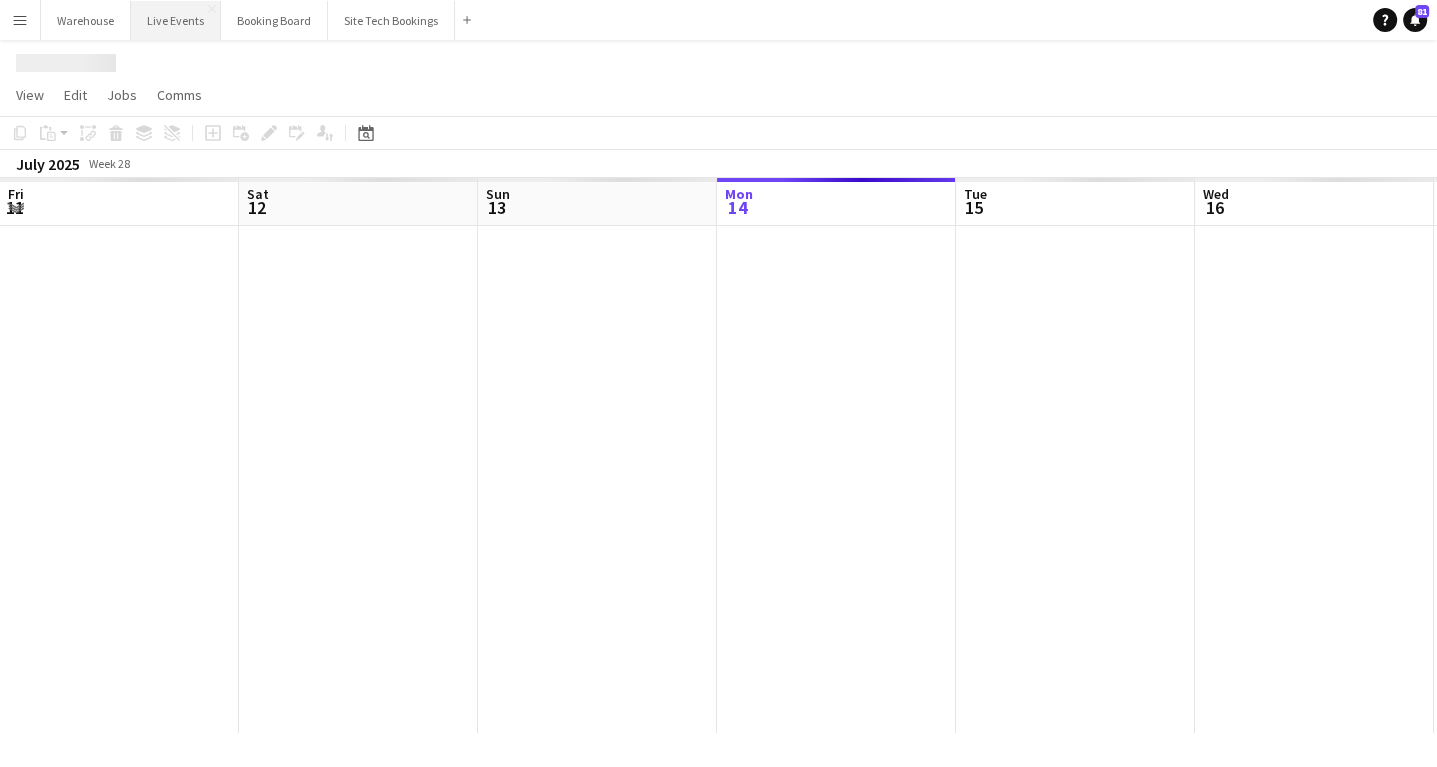 scroll, scrollTop: 0, scrollLeft: 478, axis: horizontal 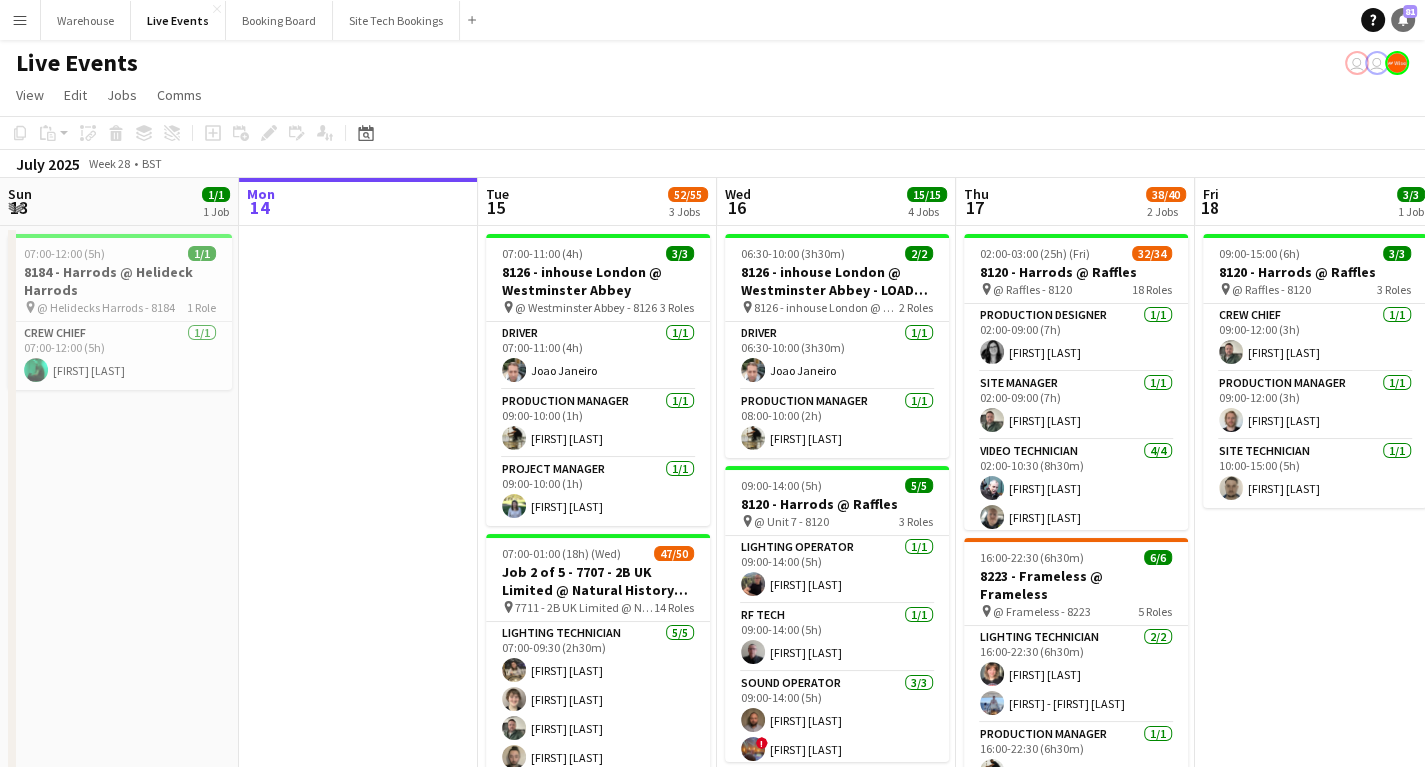 click on "Notifications
81" at bounding box center [1403, 20] 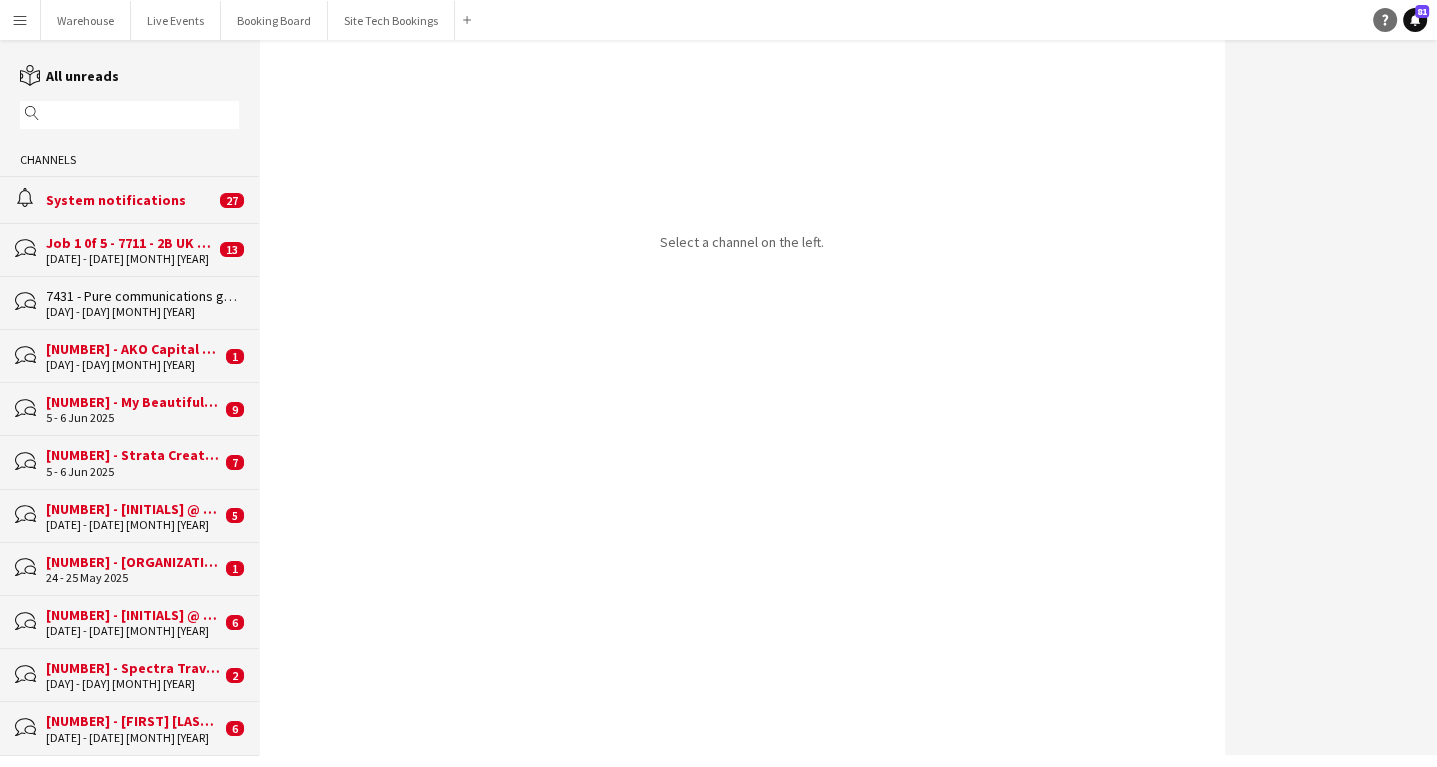 click on "Help" 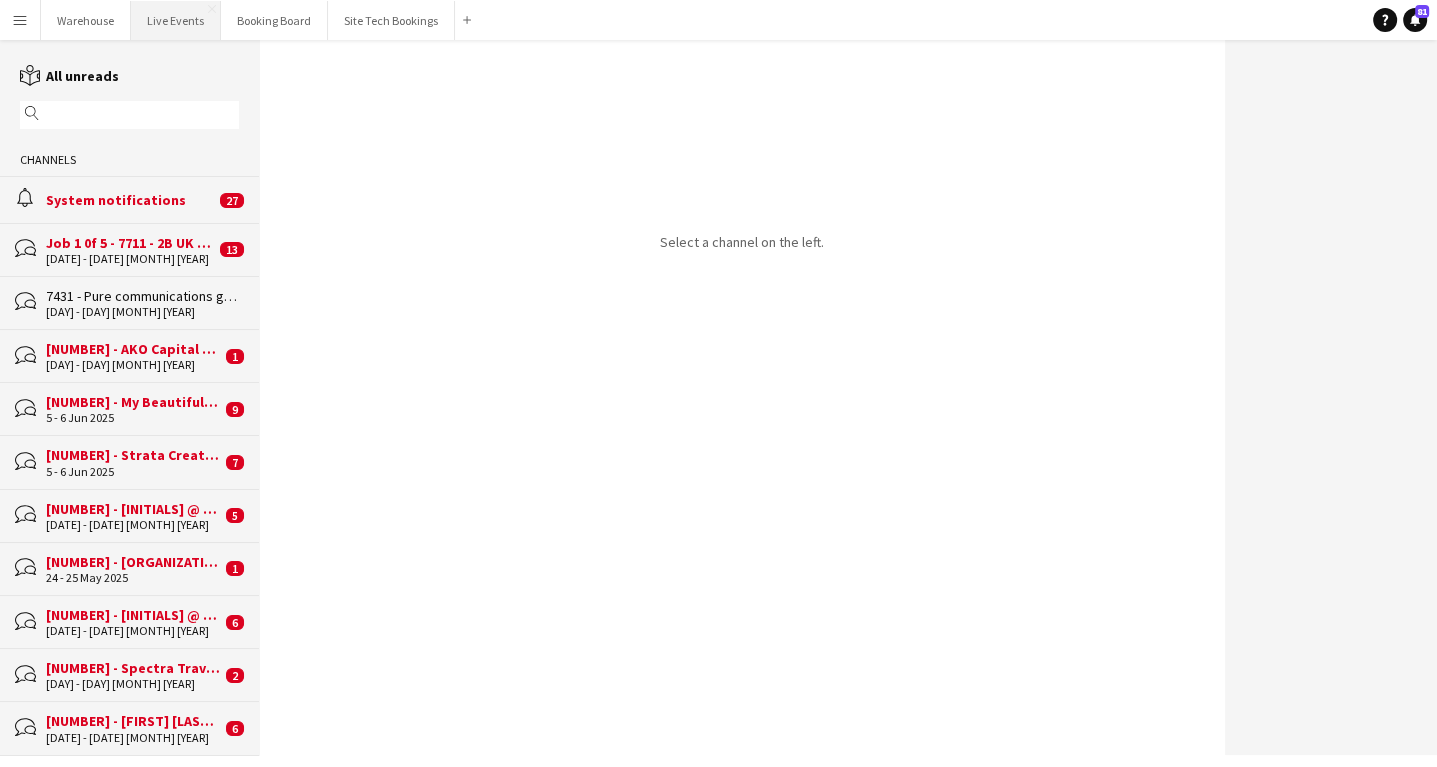 click on "Live Events
Close" at bounding box center (176, 20) 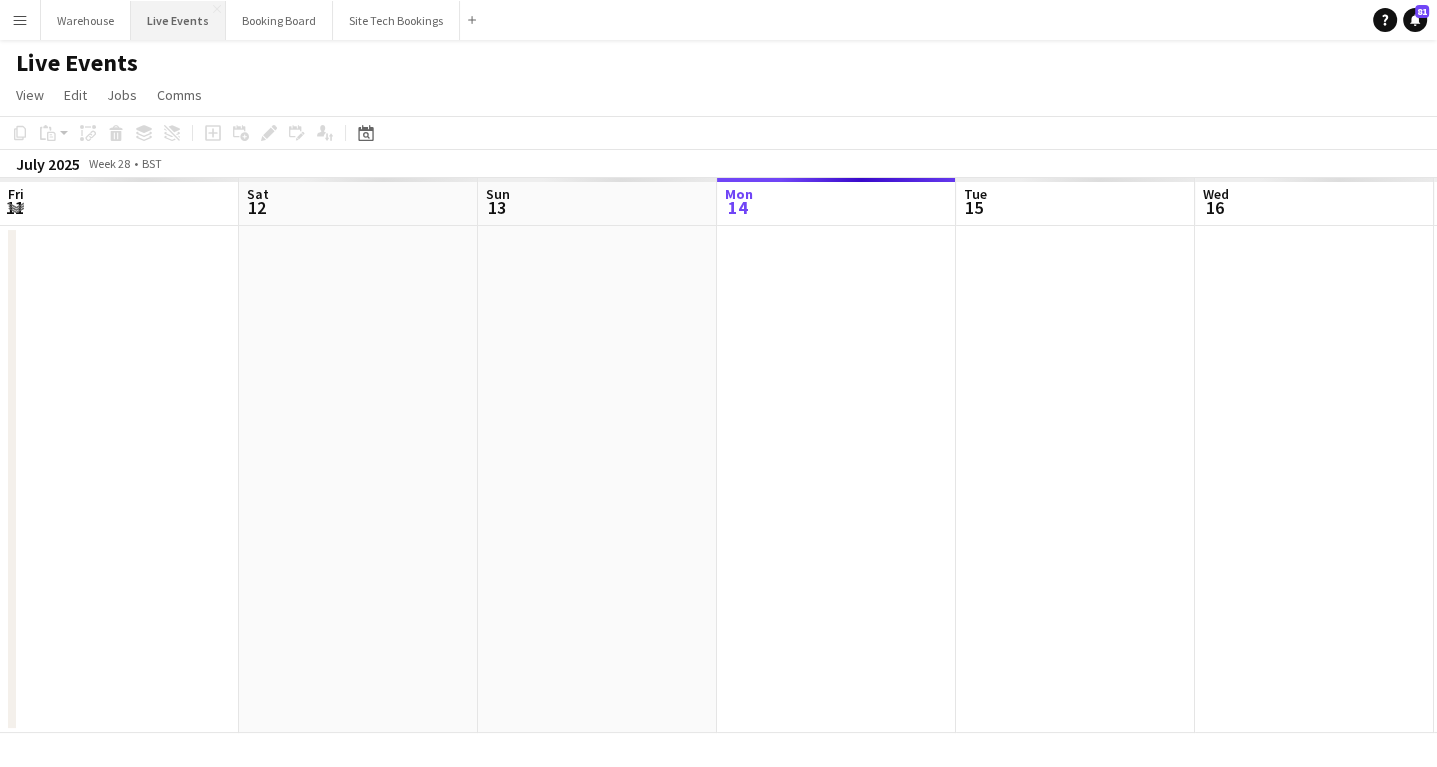 scroll, scrollTop: 0, scrollLeft: 478, axis: horizontal 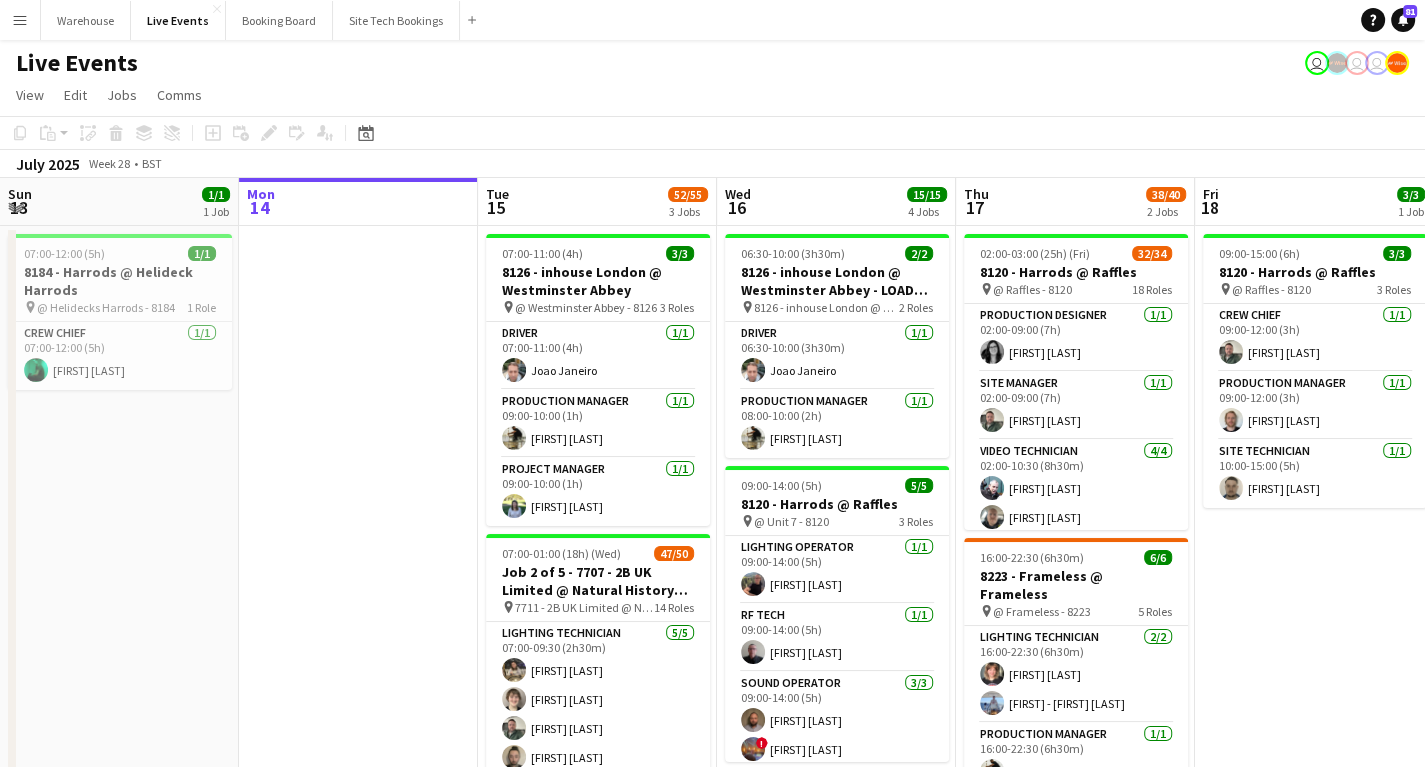 click on "Menu" at bounding box center [20, 20] 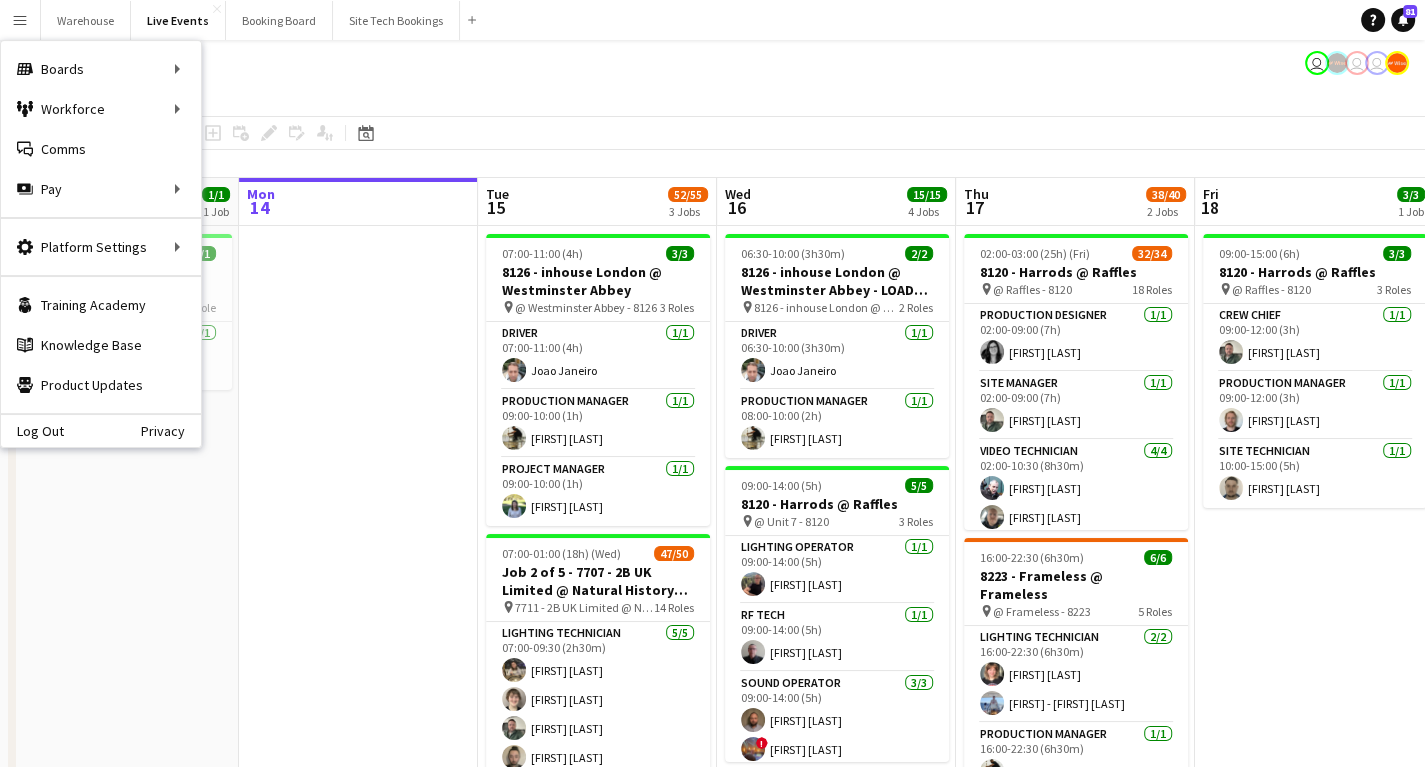 click on "Live Events
user
user
user" 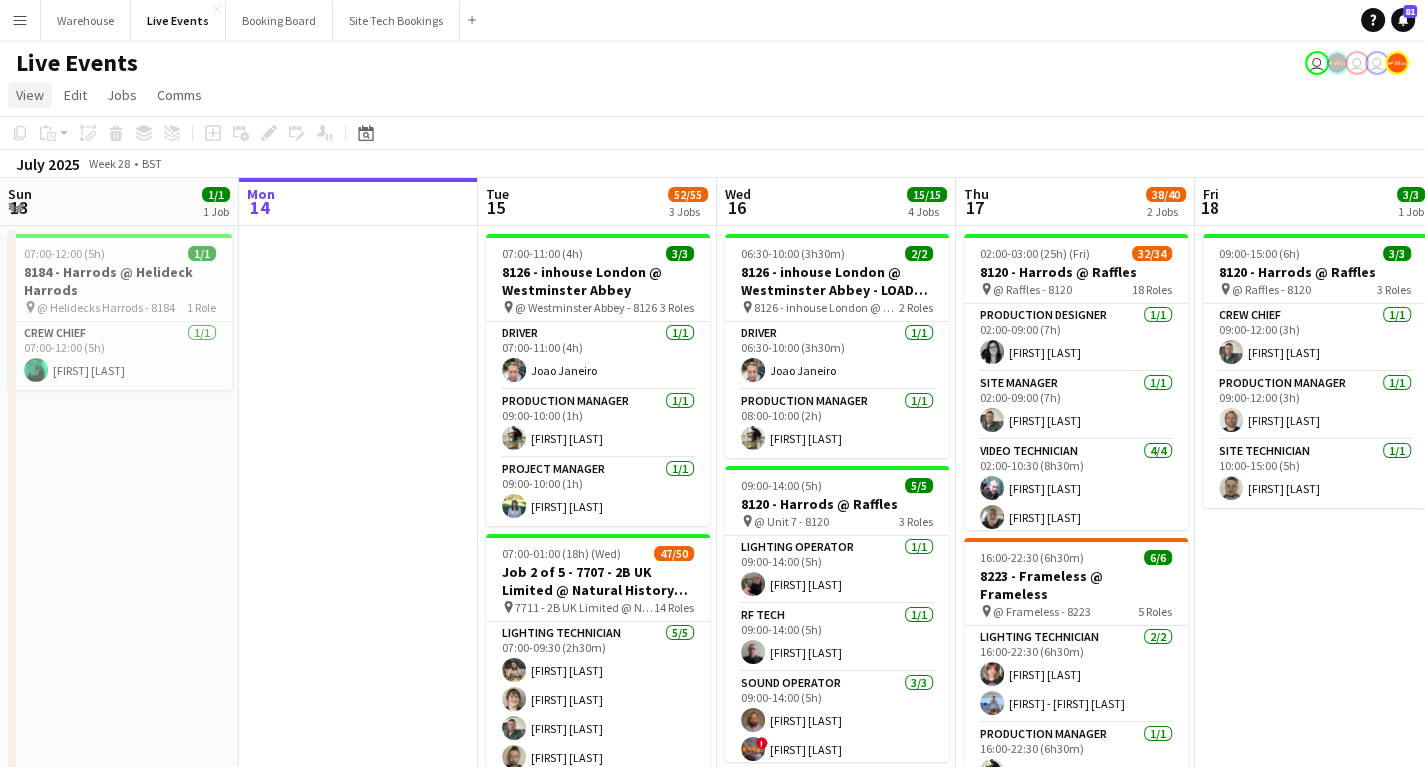 click on "View" 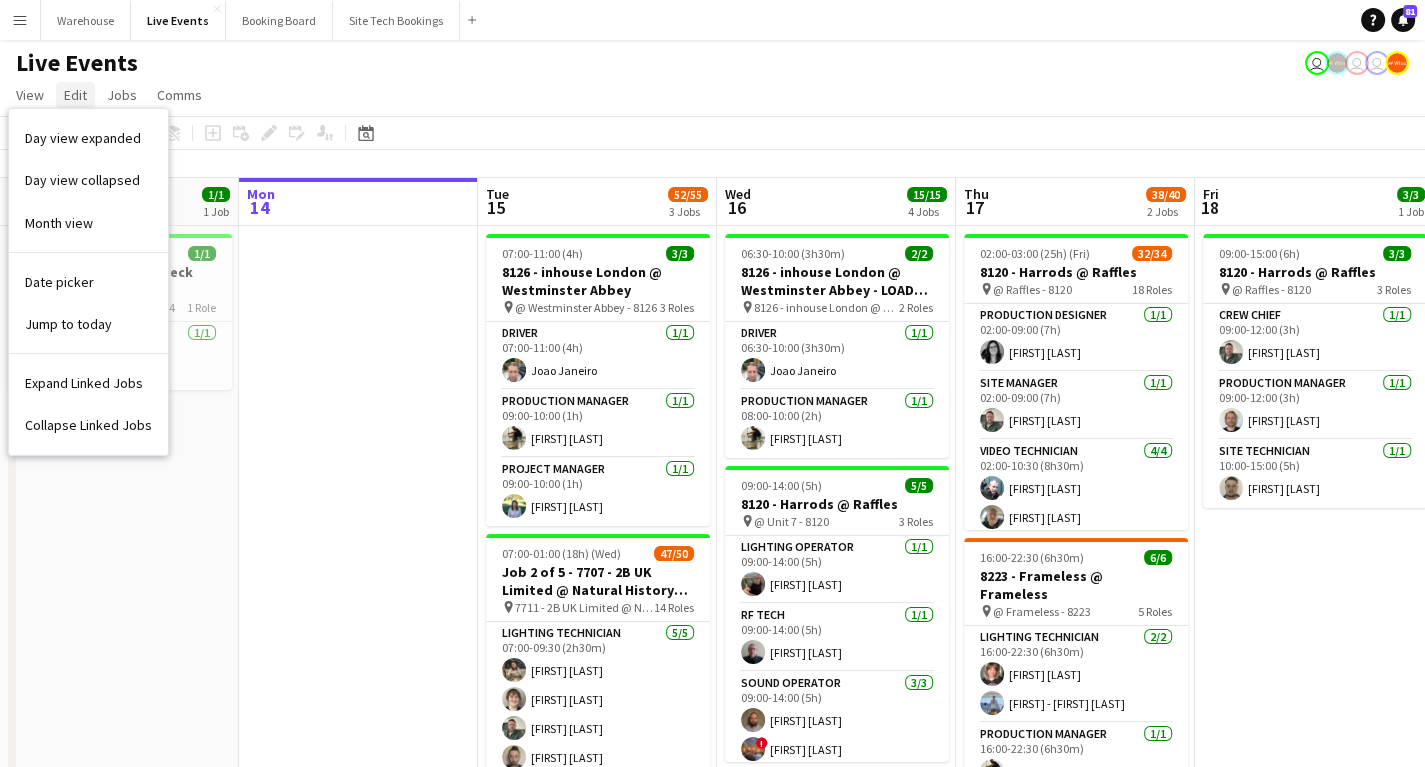 click on "Edit" 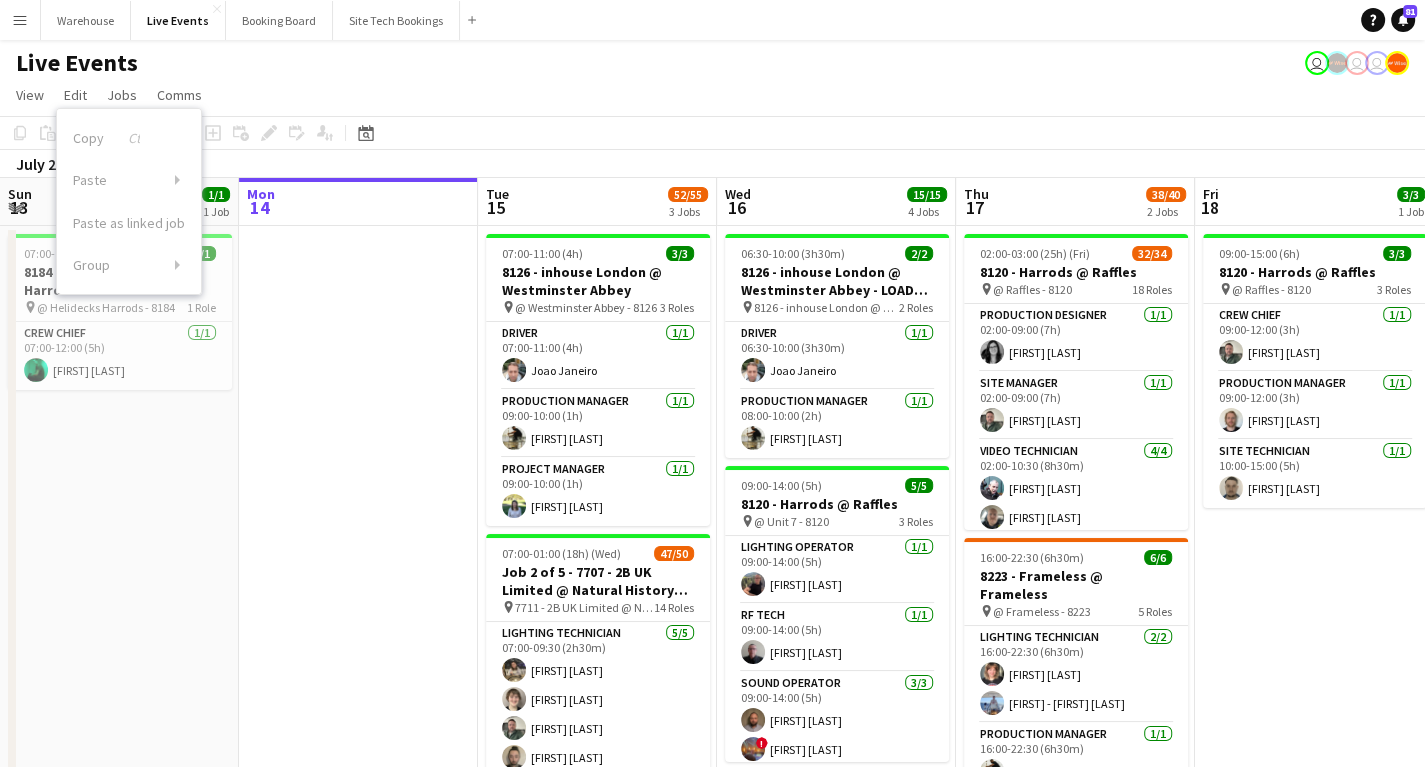 click on "Menu" at bounding box center [20, 20] 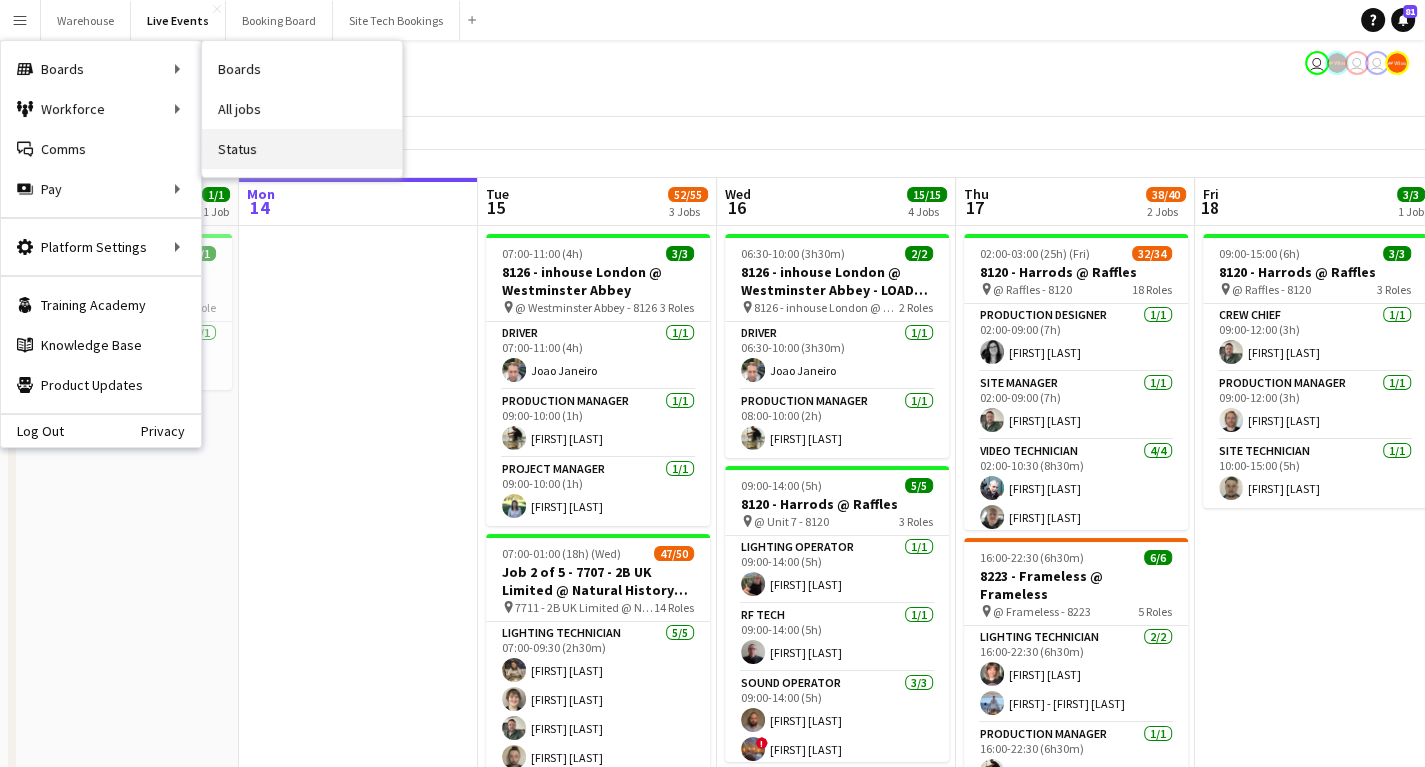 click on "Status" at bounding box center [302, 149] 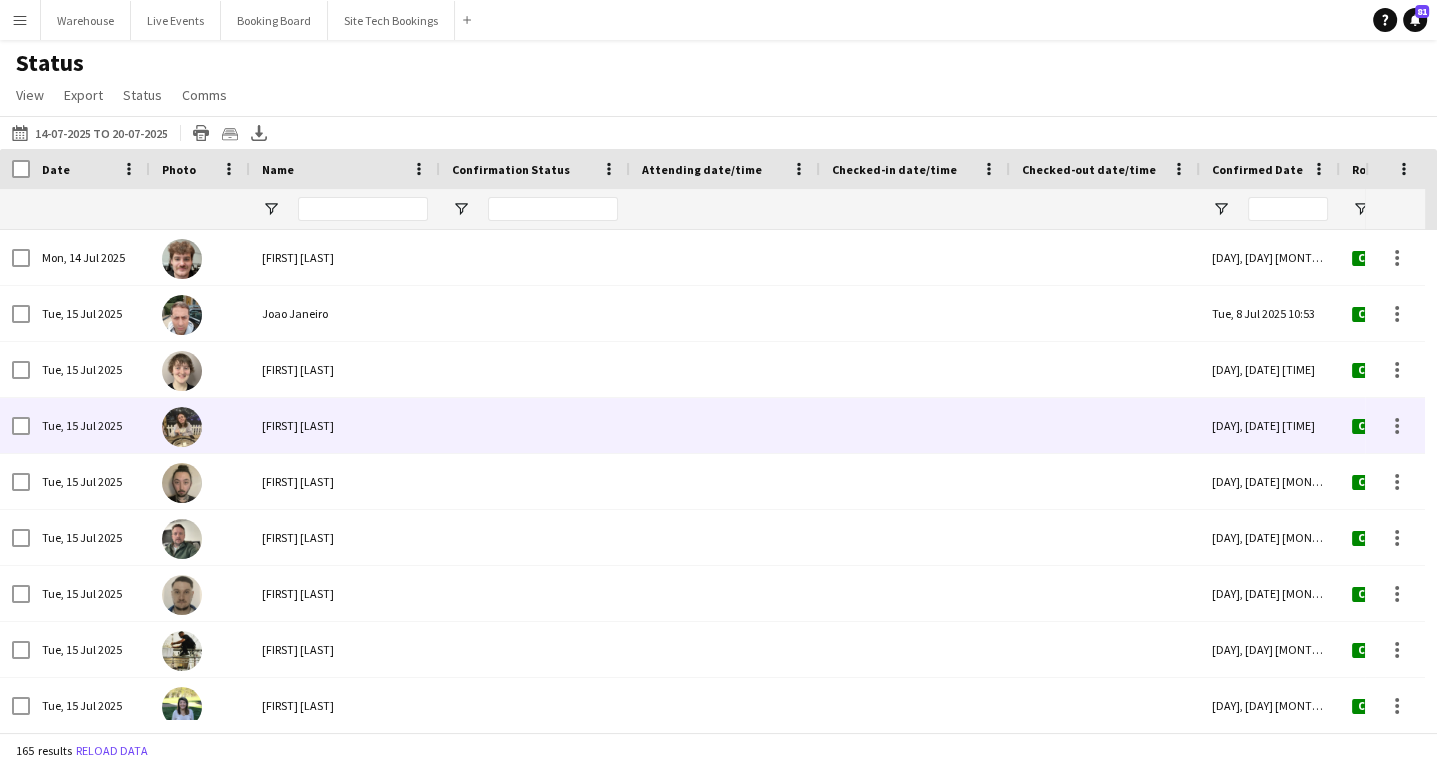 scroll, scrollTop: 80, scrollLeft: 0, axis: vertical 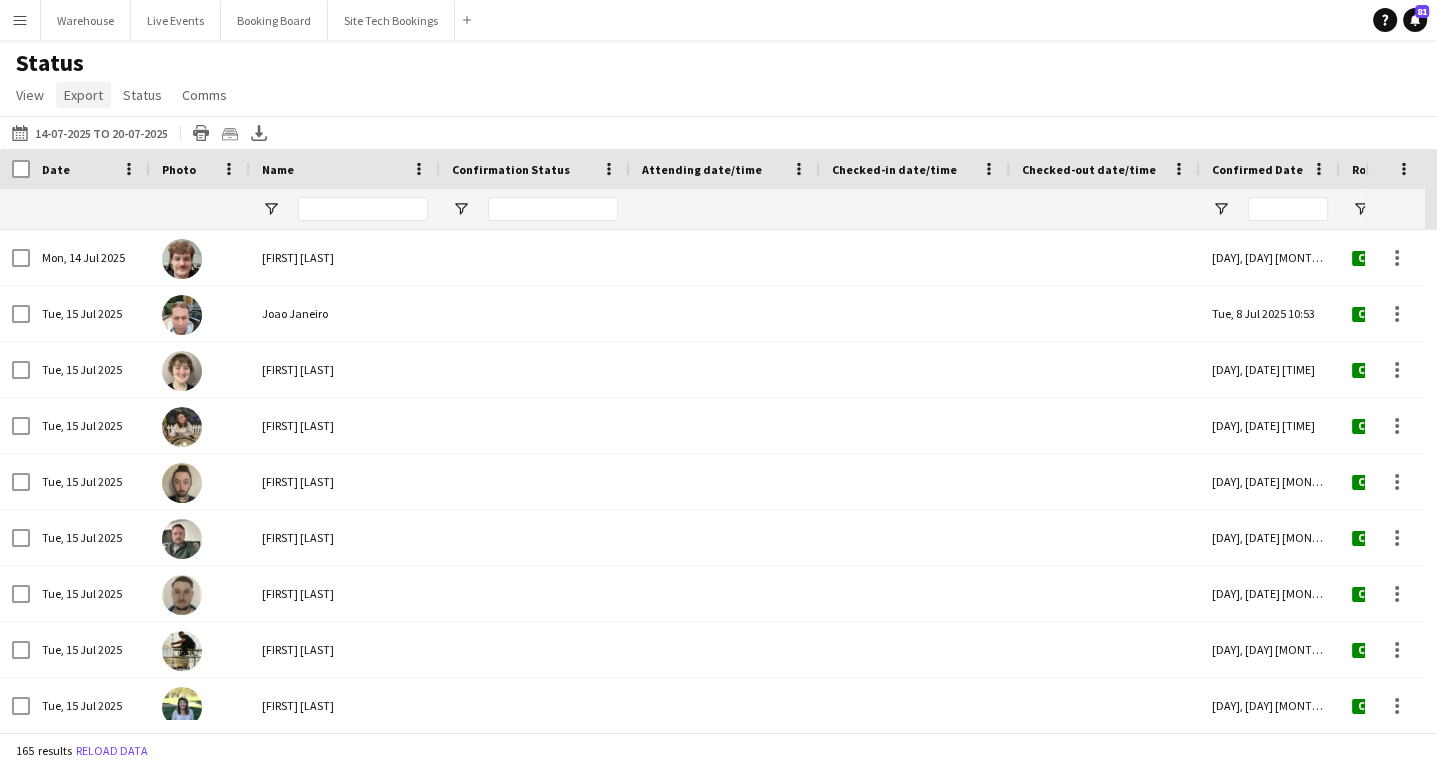 click on "Export" 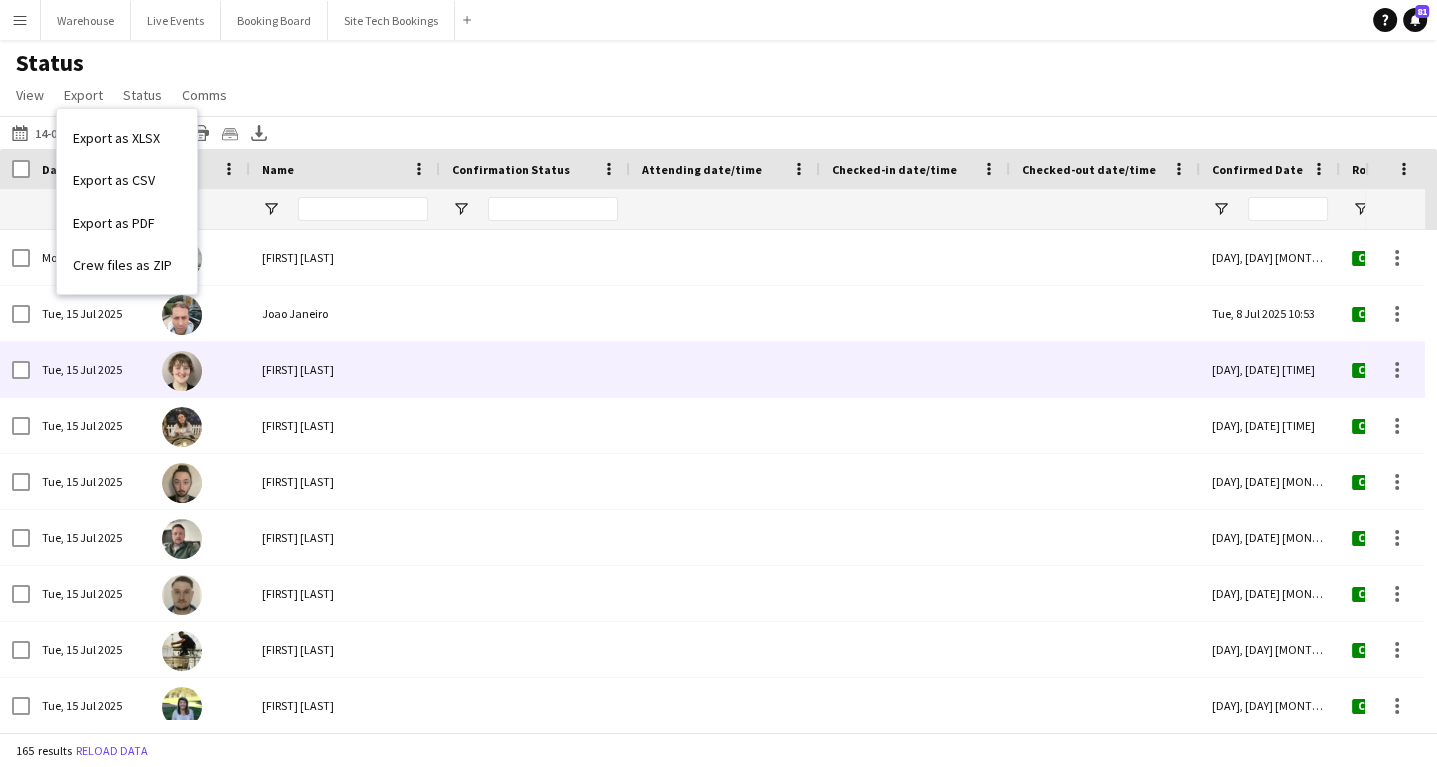 scroll, scrollTop: 640, scrollLeft: 0, axis: vertical 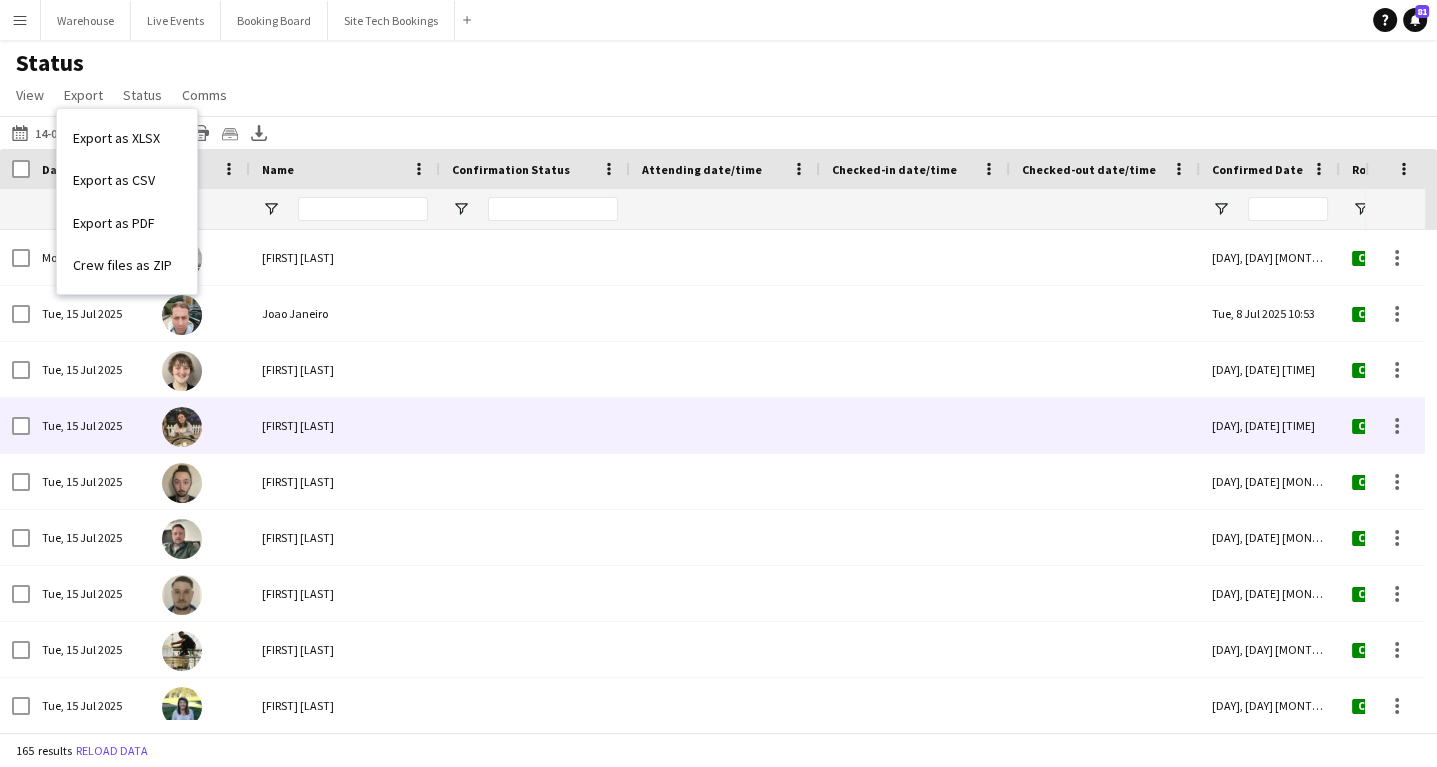 click at bounding box center (535, 425) 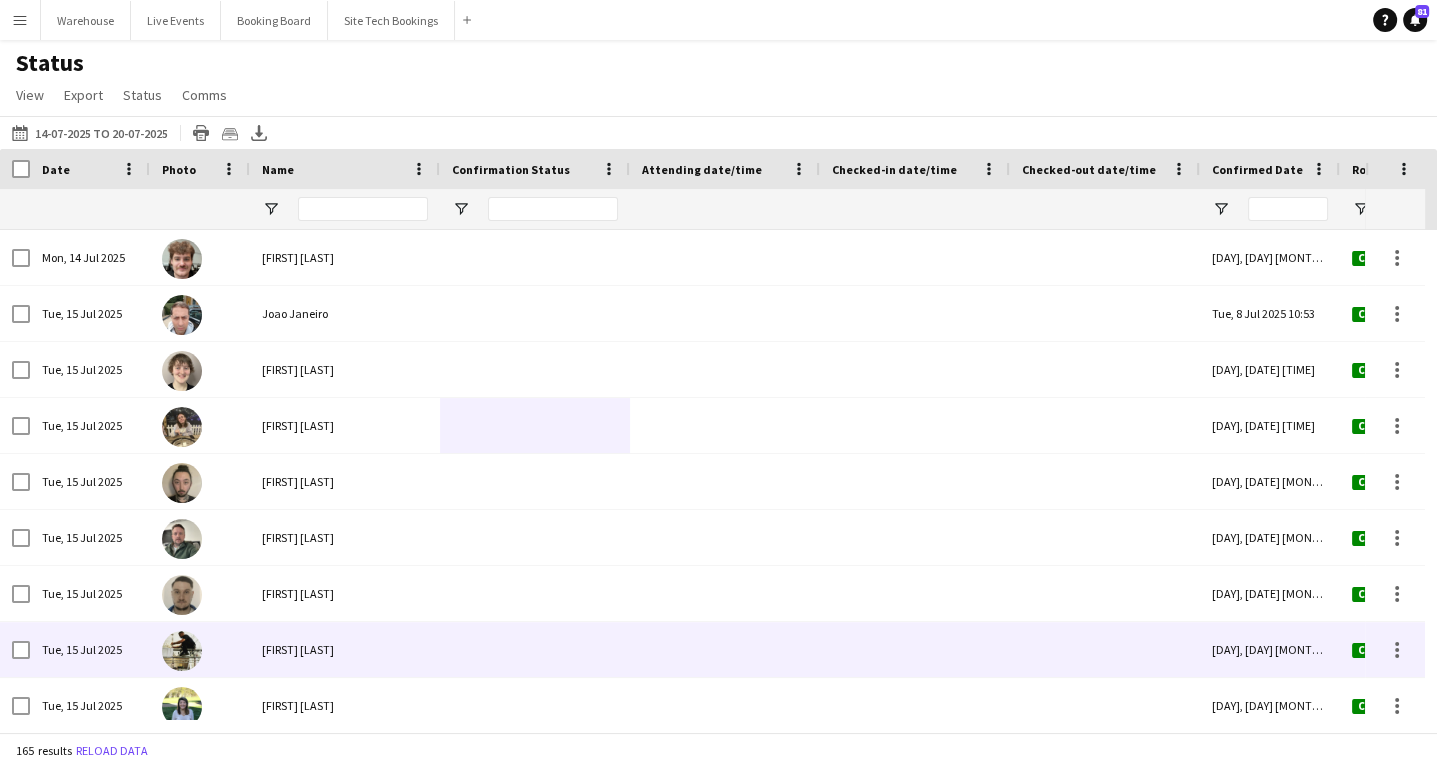 click at bounding box center (915, 649) 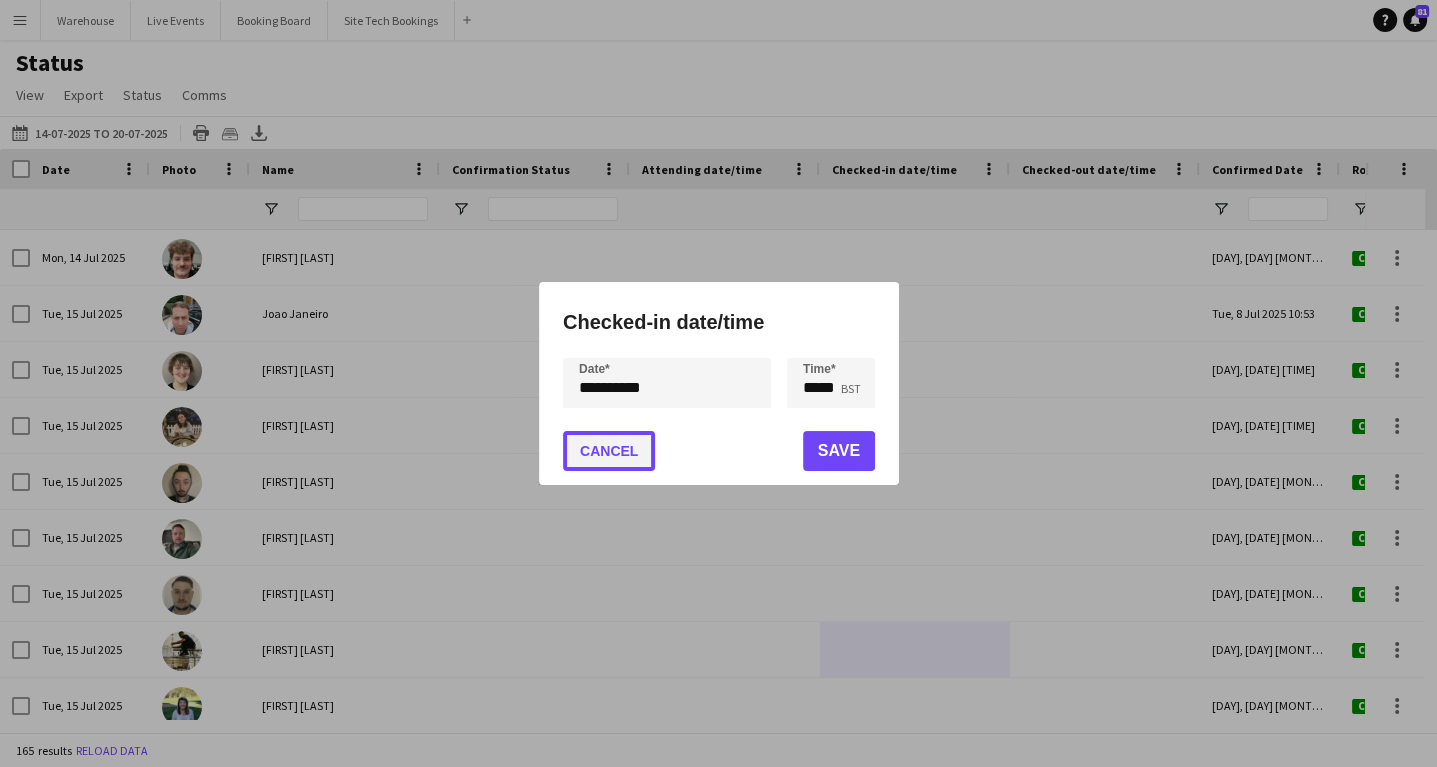 click on "Cancel" 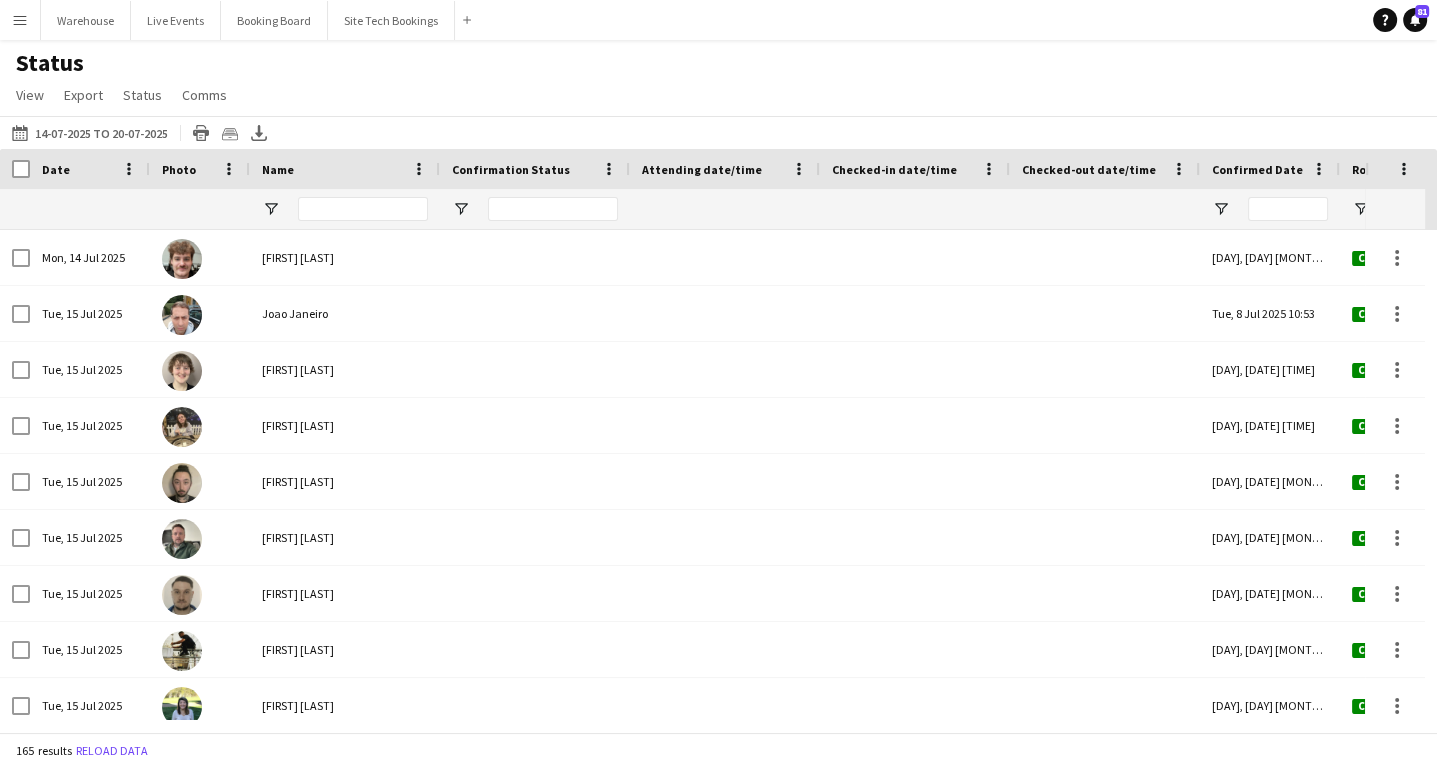 scroll, scrollTop: 560, scrollLeft: 0, axis: vertical 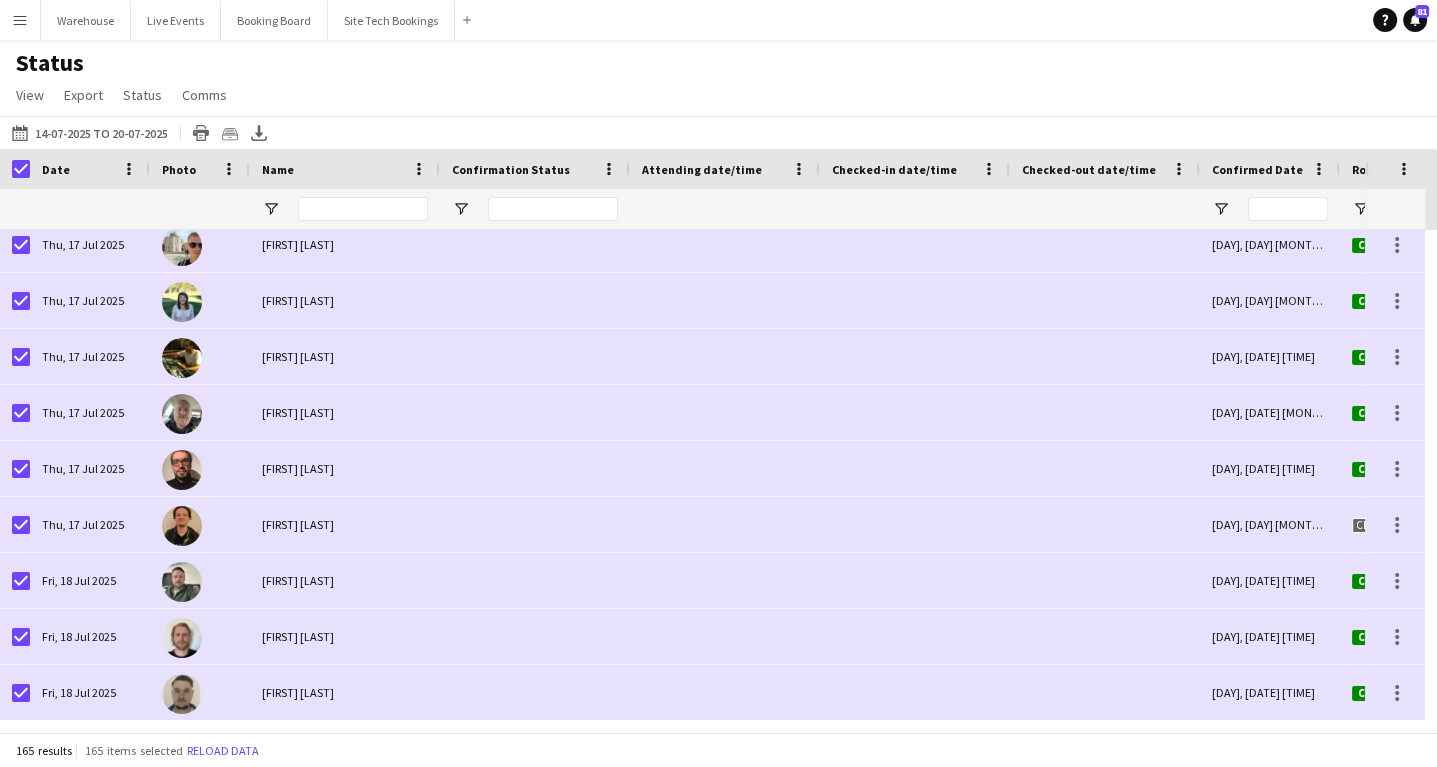 click on "Confirmation Status" at bounding box center [523, 169] 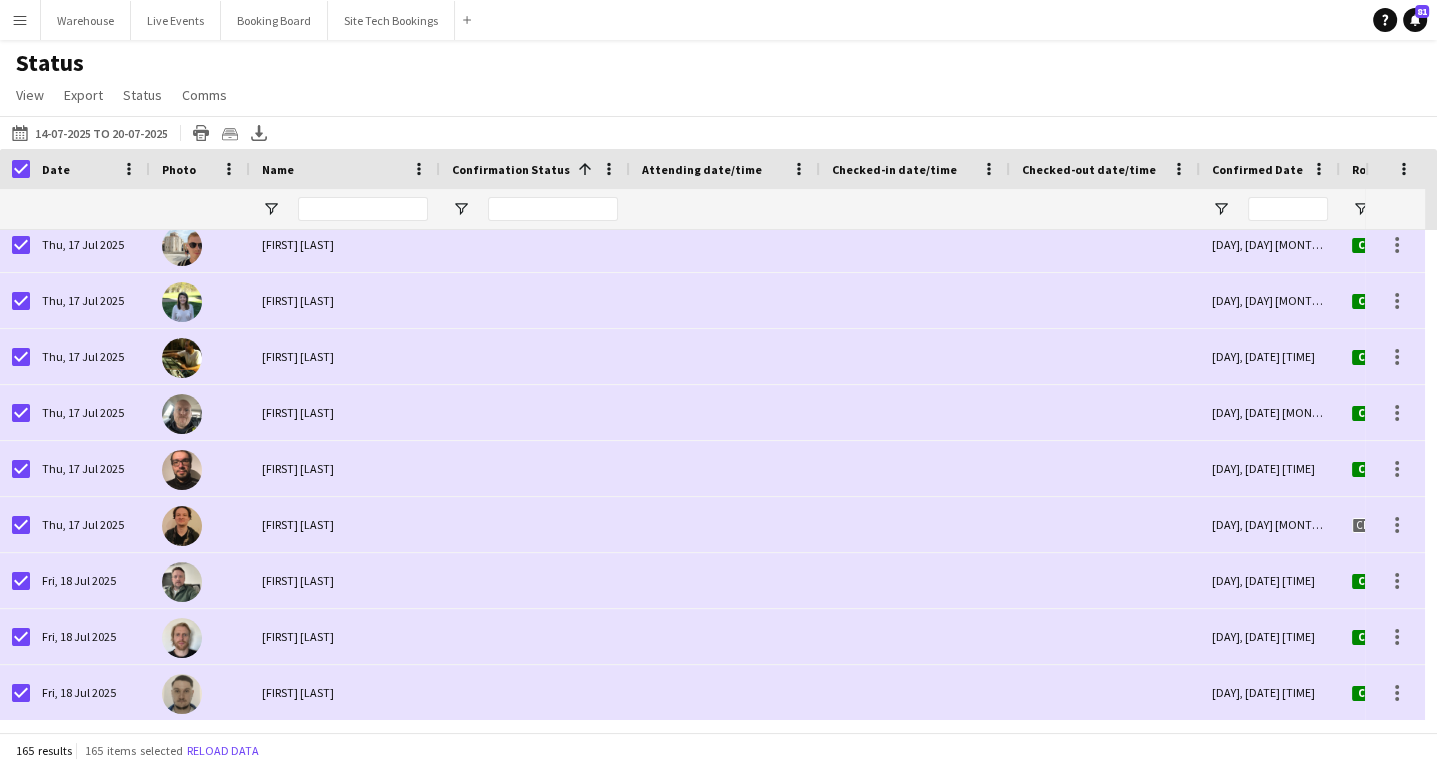 click at bounding box center [585, 169] 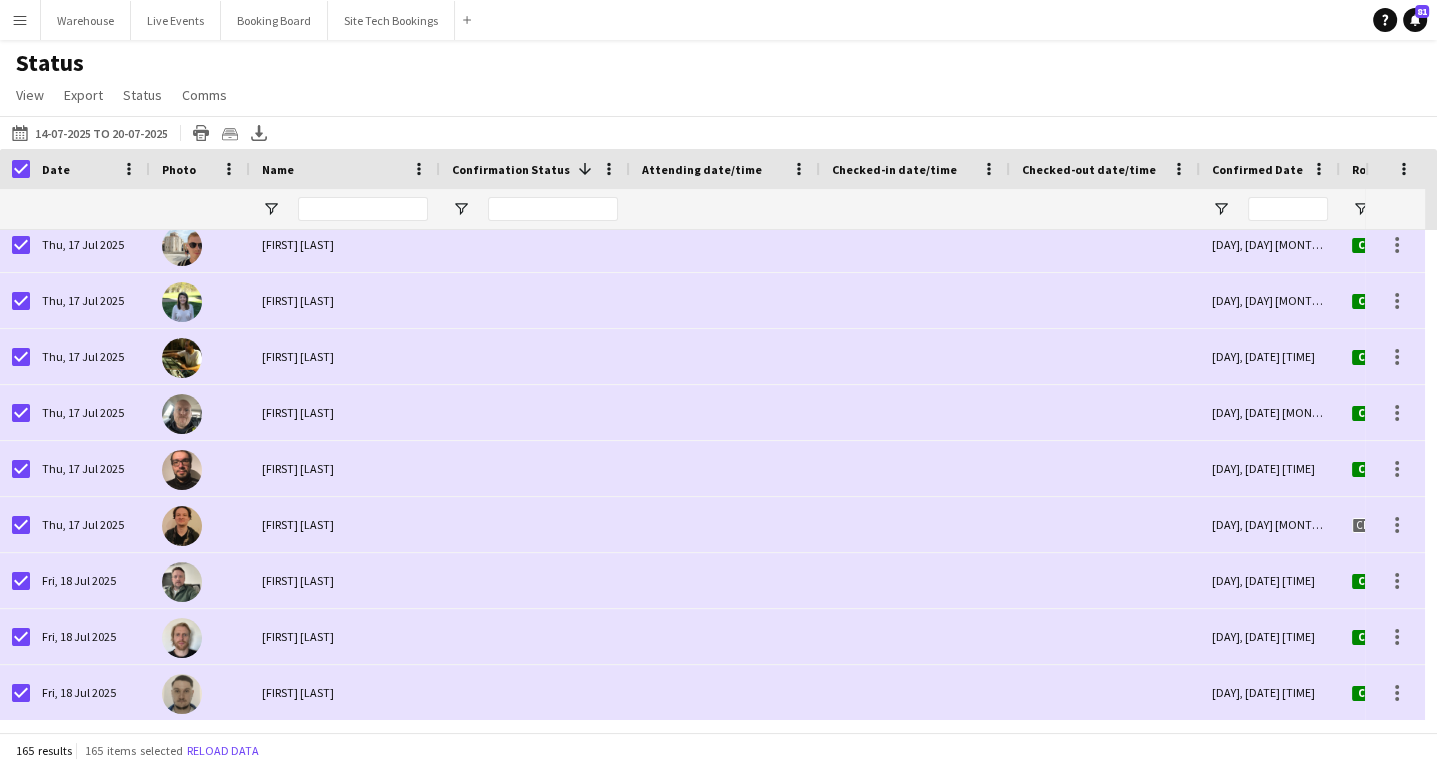 click on "Attending date/time" at bounding box center [702, 169] 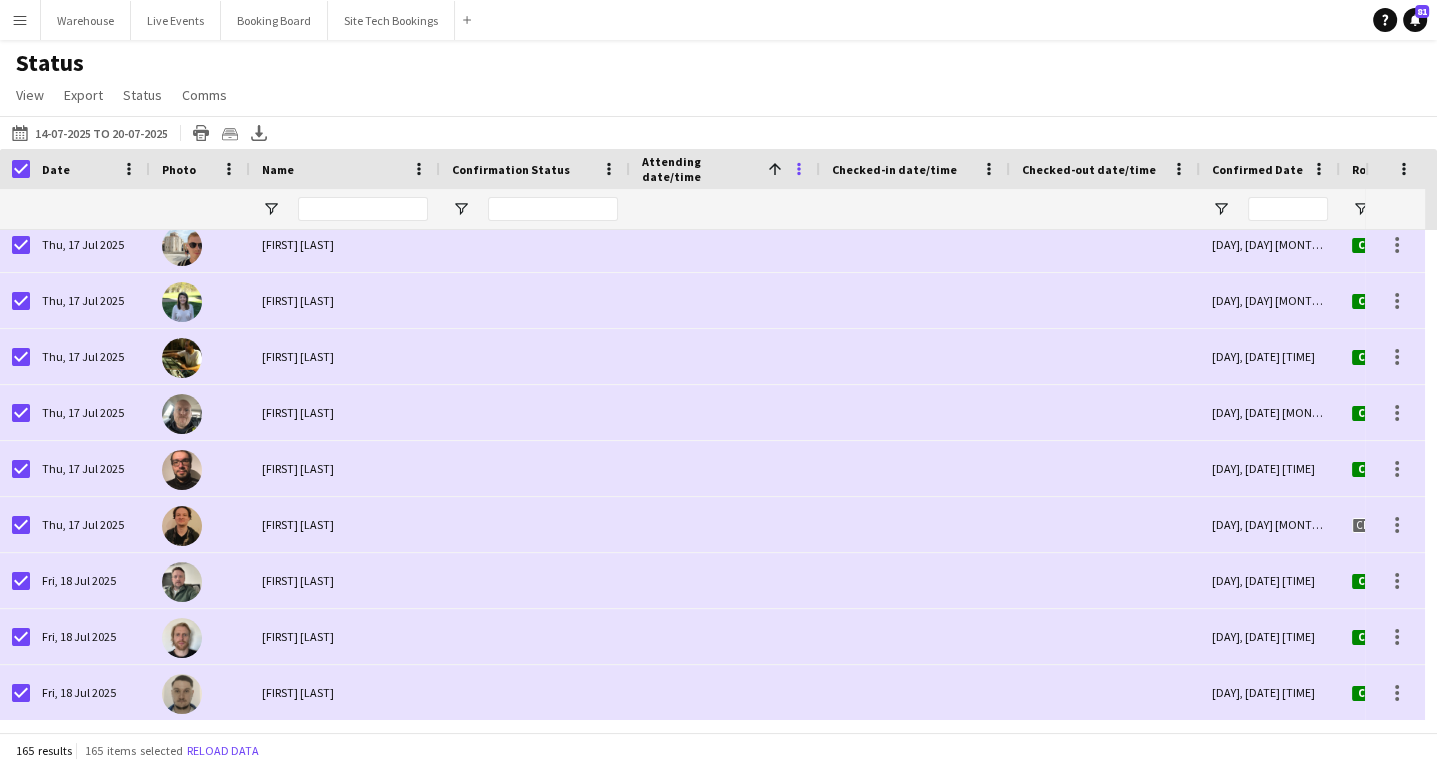 click at bounding box center [799, 169] 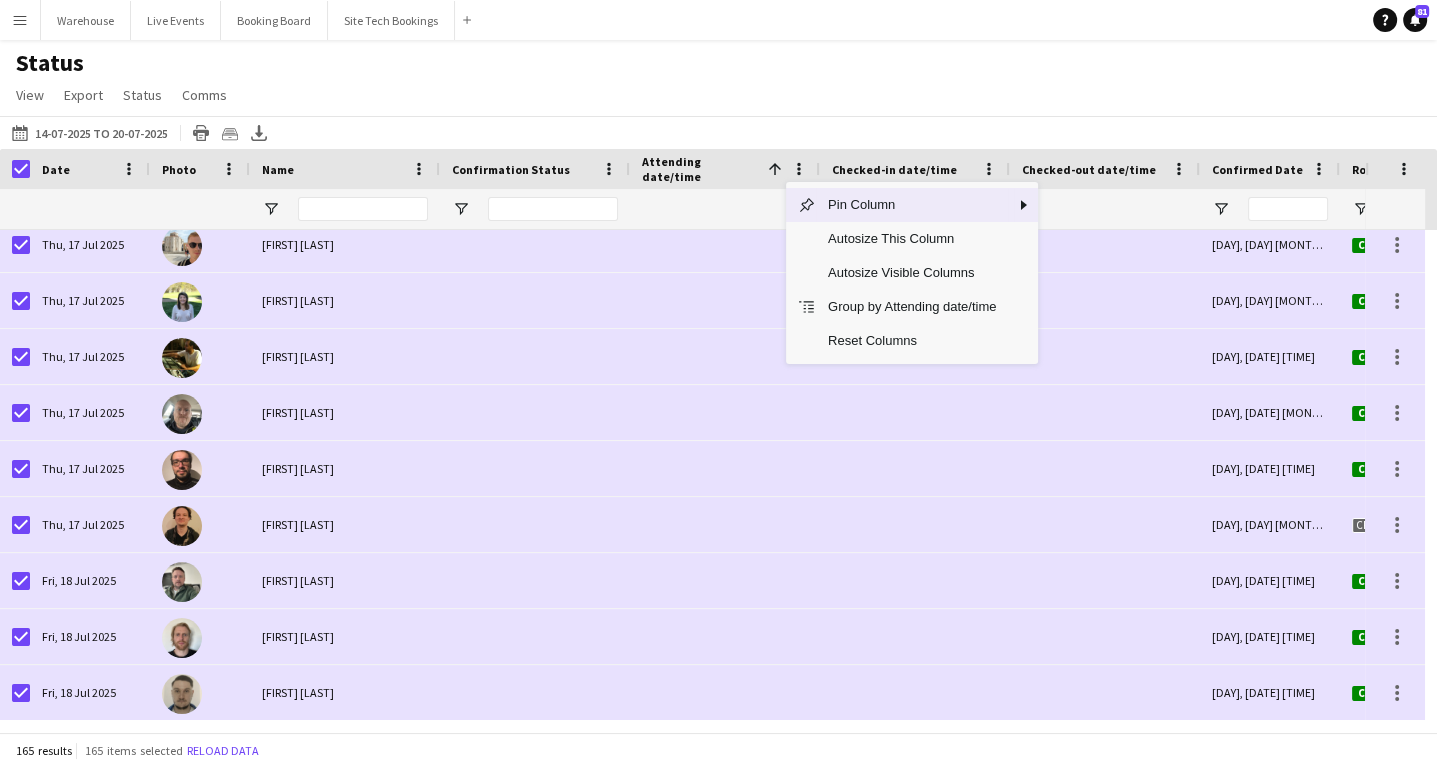 click on "Attending date/time" at bounding box center [701, 169] 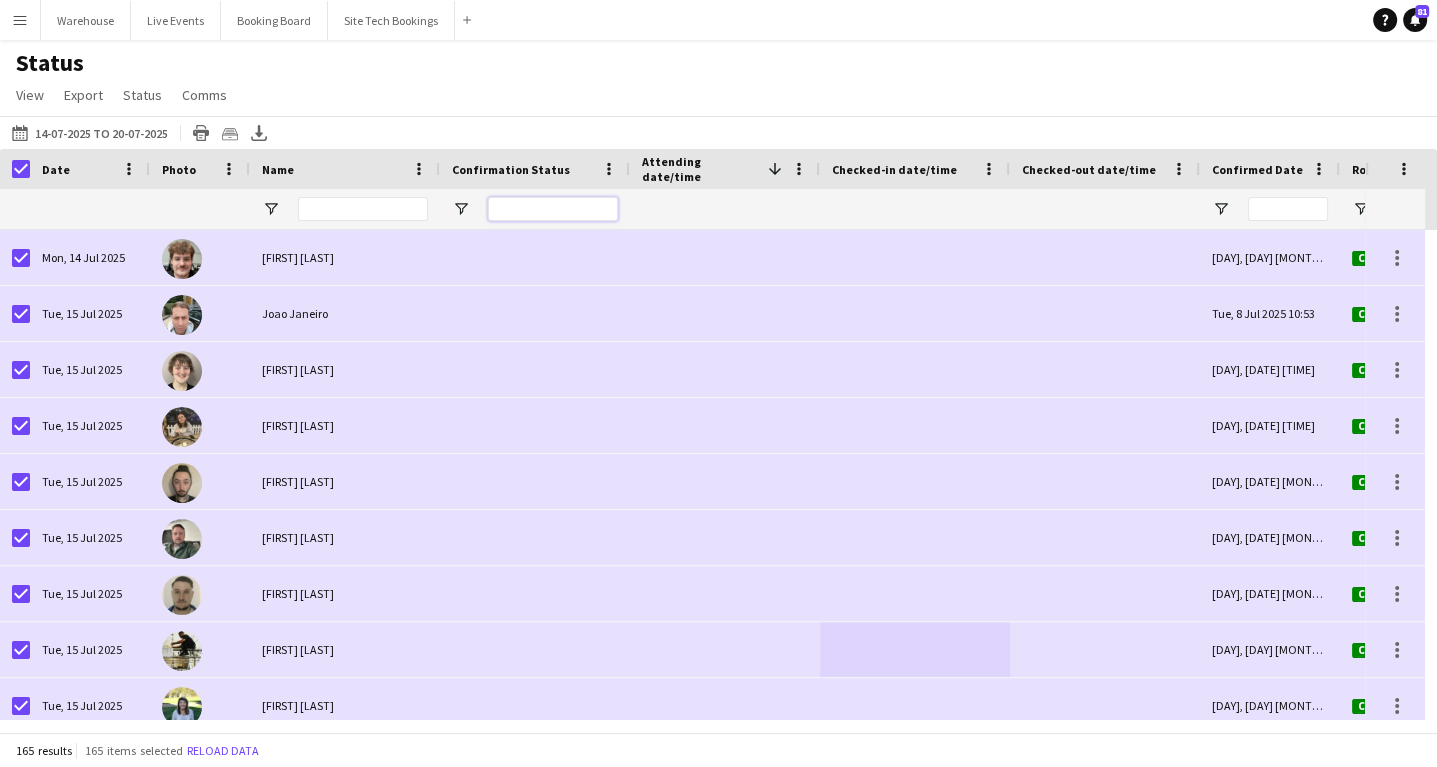 click at bounding box center [553, 209] 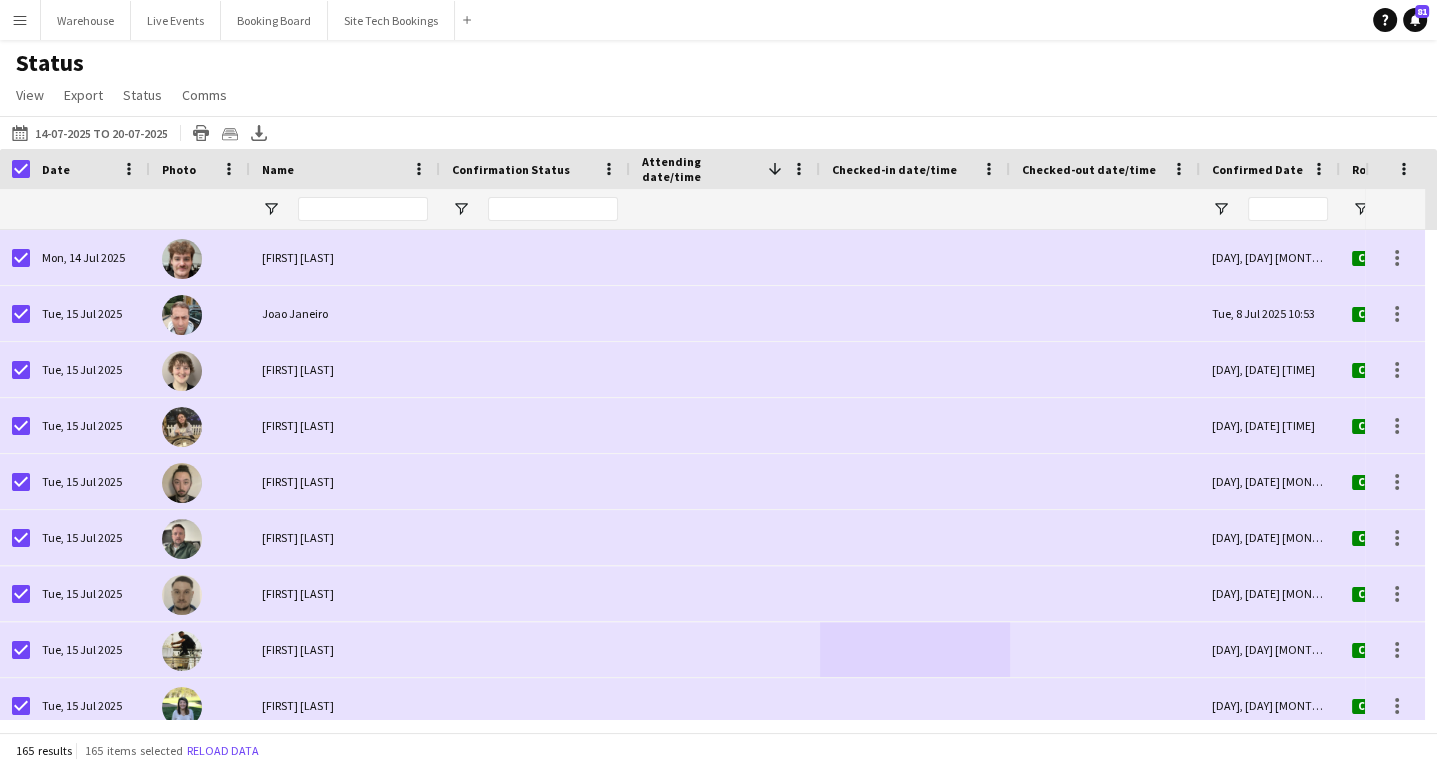 click on "Confirmation Status" at bounding box center (535, 169) 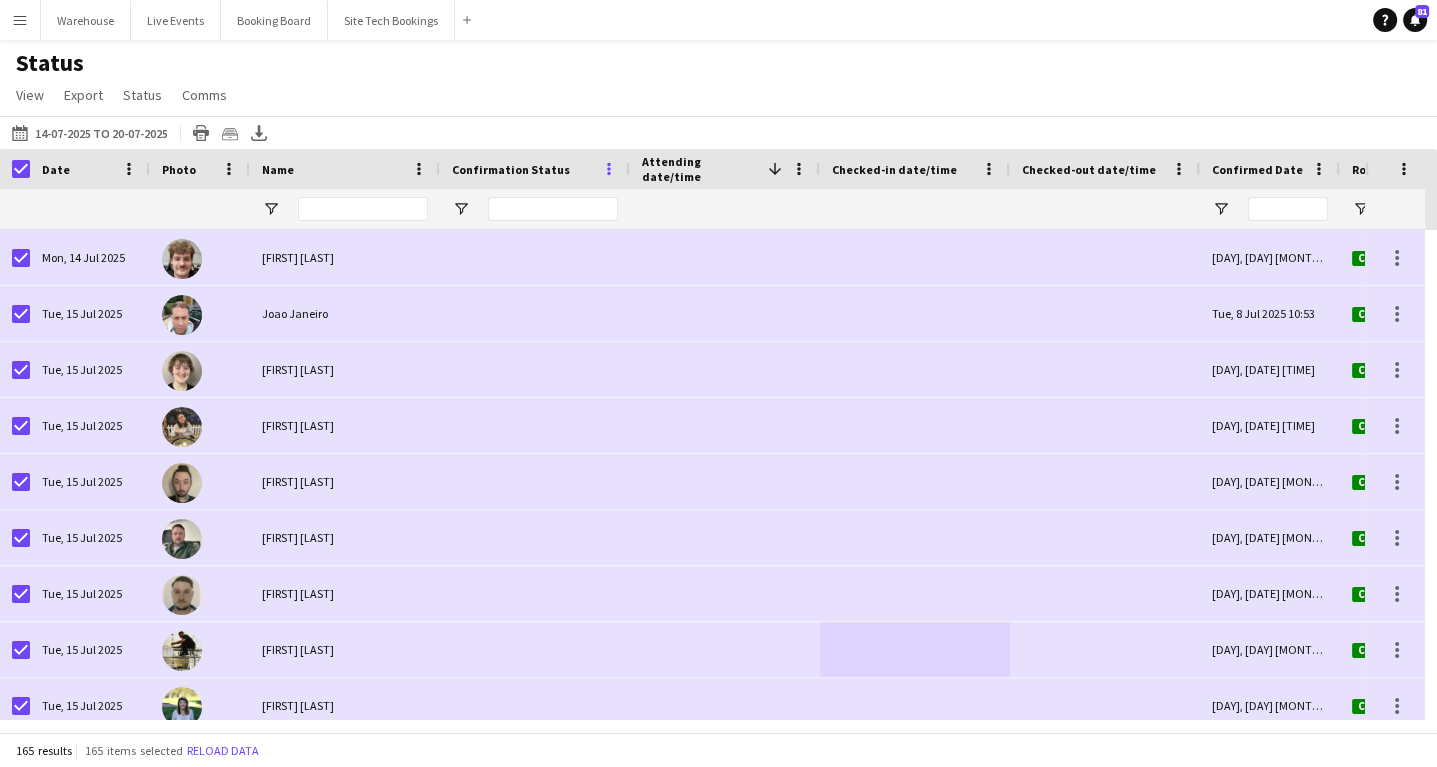 click at bounding box center [609, 169] 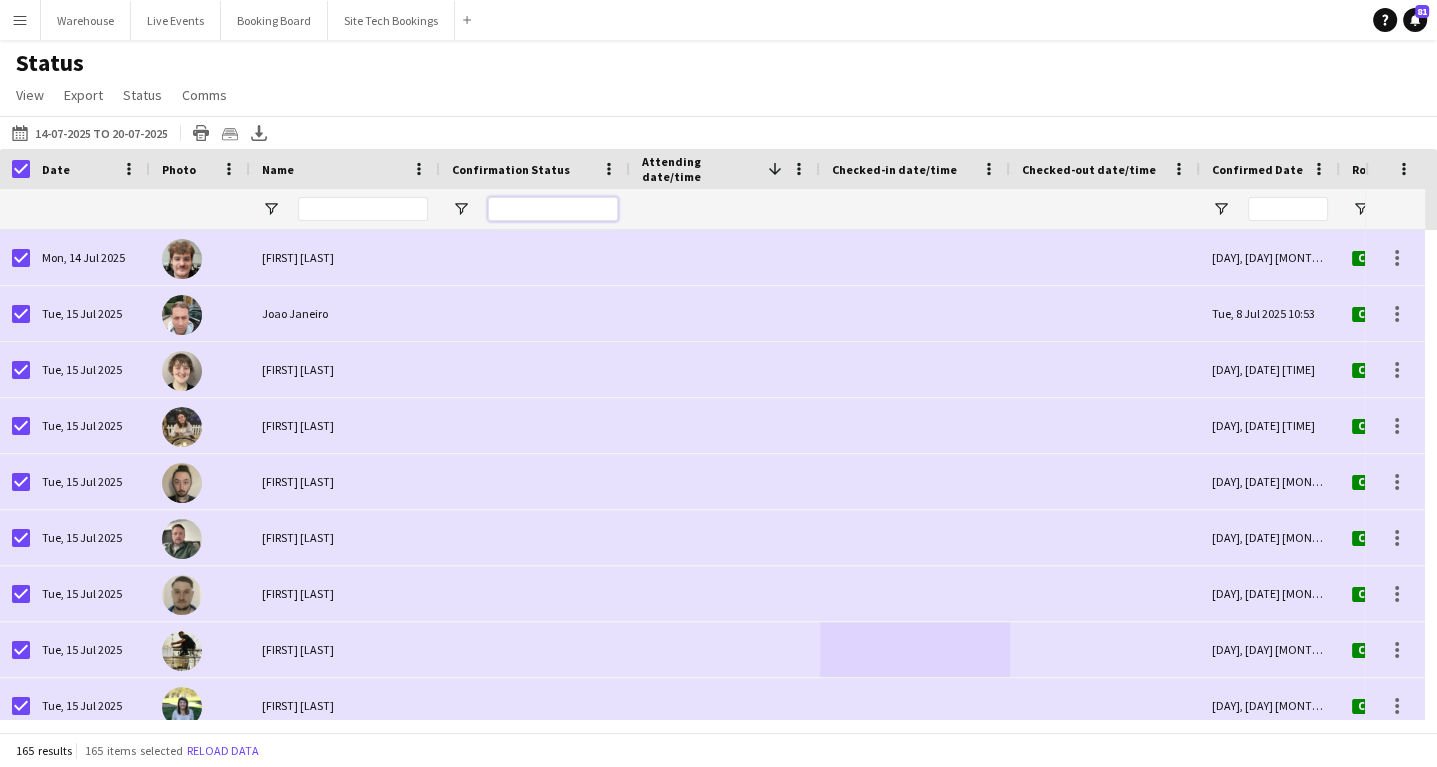 click at bounding box center [553, 209] 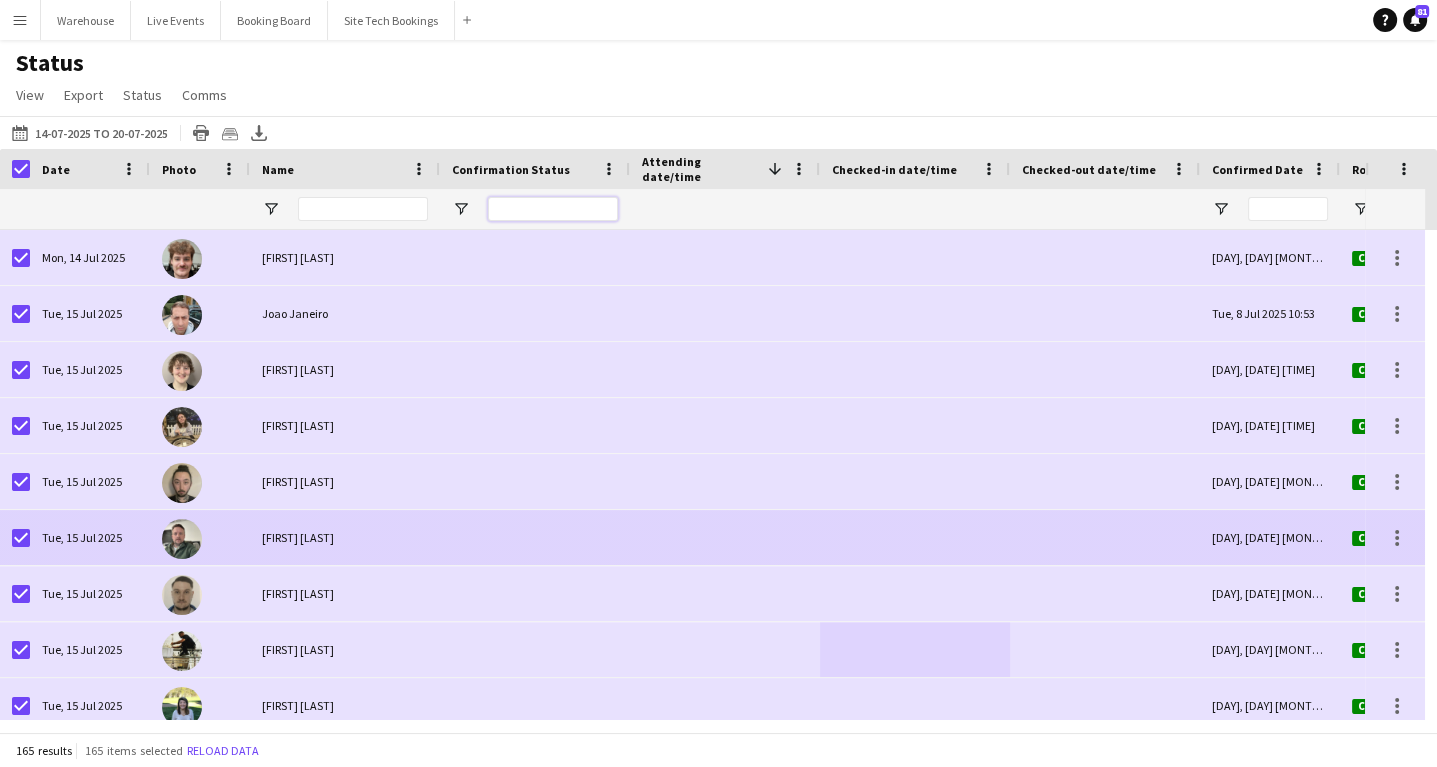 scroll, scrollTop: 640, scrollLeft: 0, axis: vertical 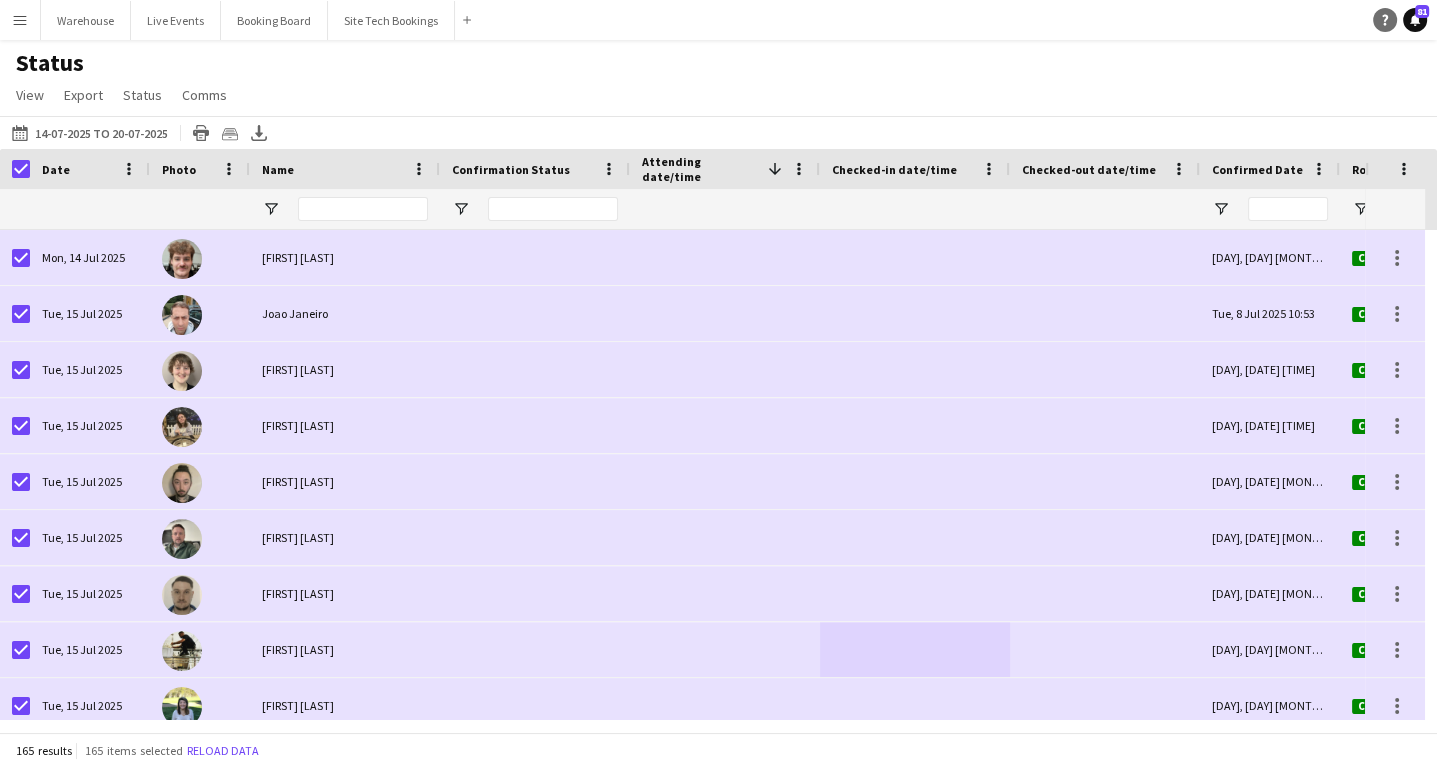 click on "Help" 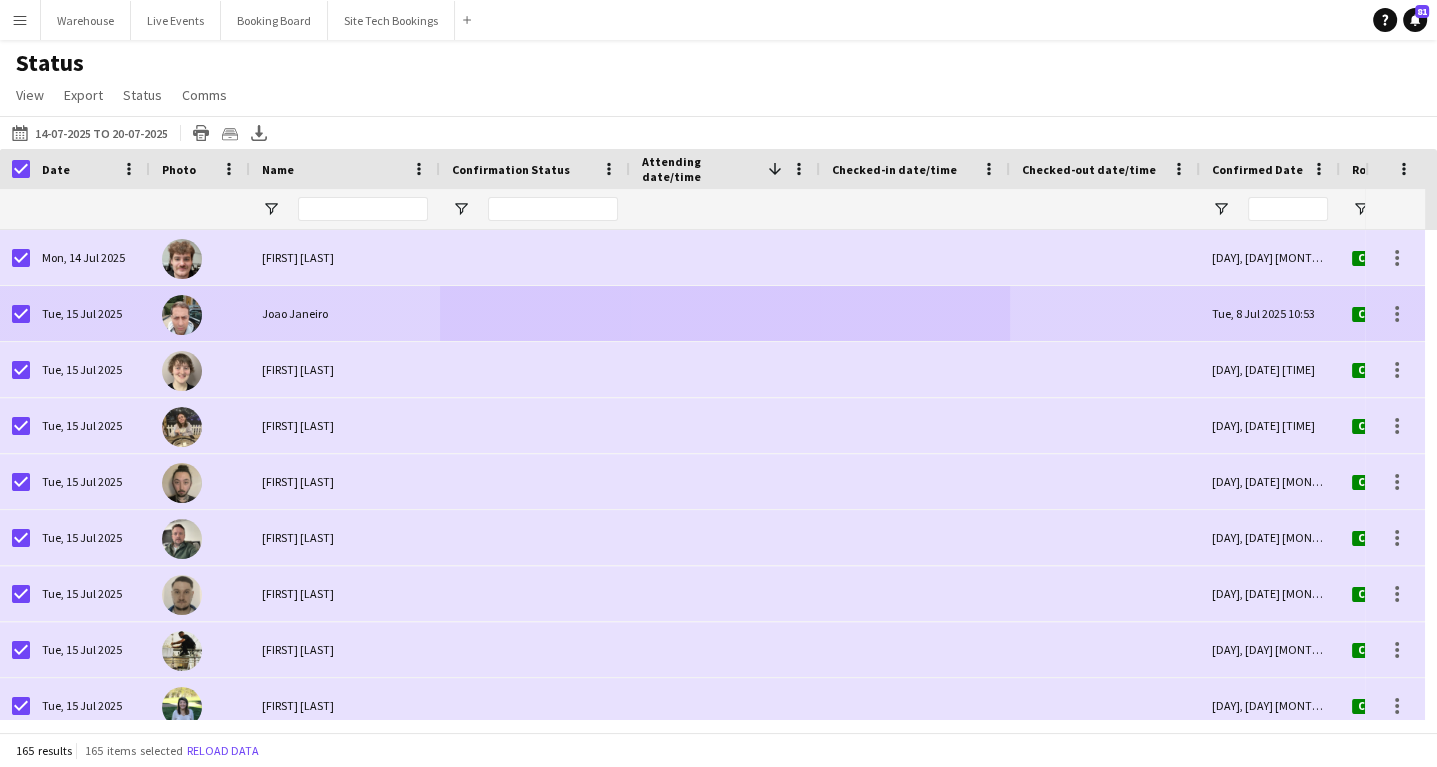 drag, startPoint x: 1067, startPoint y: 316, endPoint x: 489, endPoint y: 339, distance: 578.45746 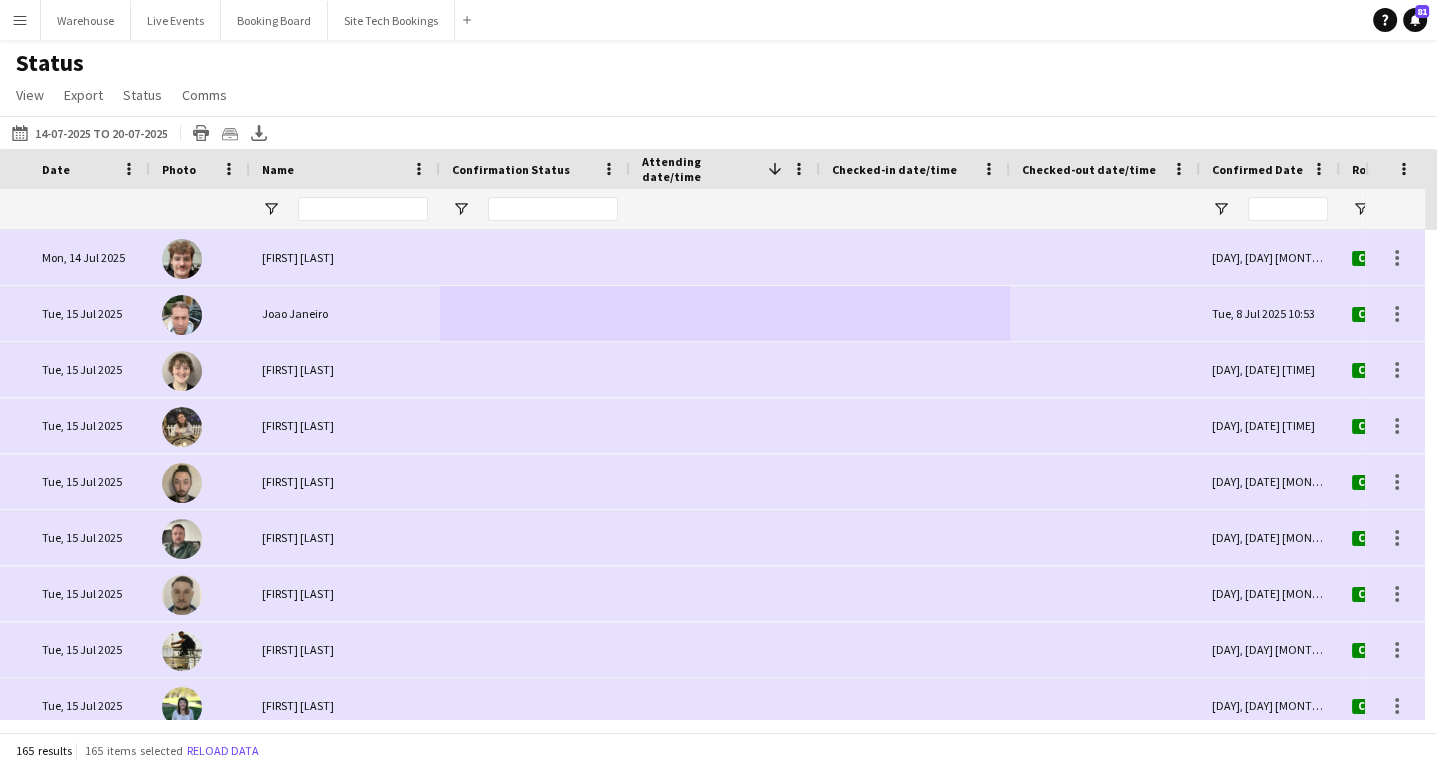 scroll, scrollTop: 0, scrollLeft: 788, axis: horizontal 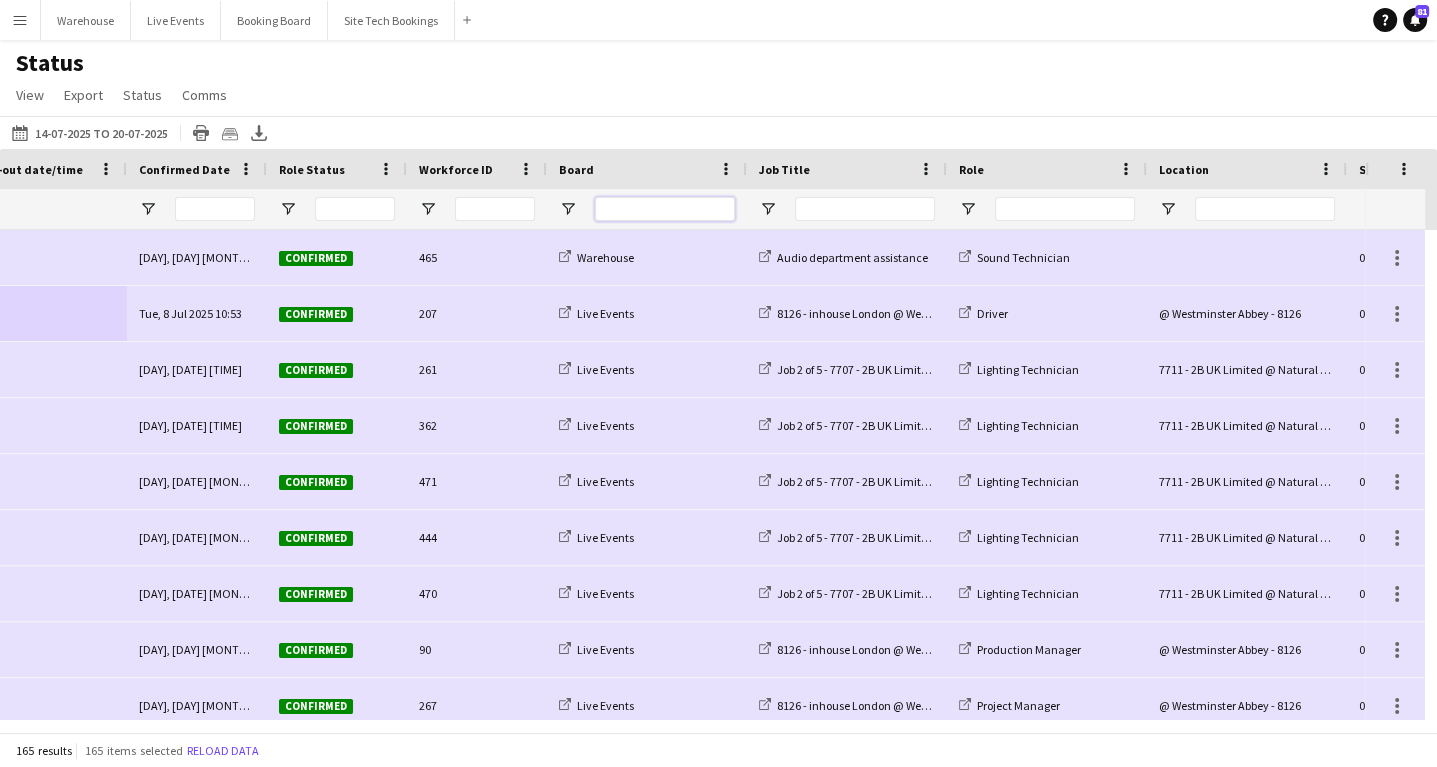 click at bounding box center [665, 209] 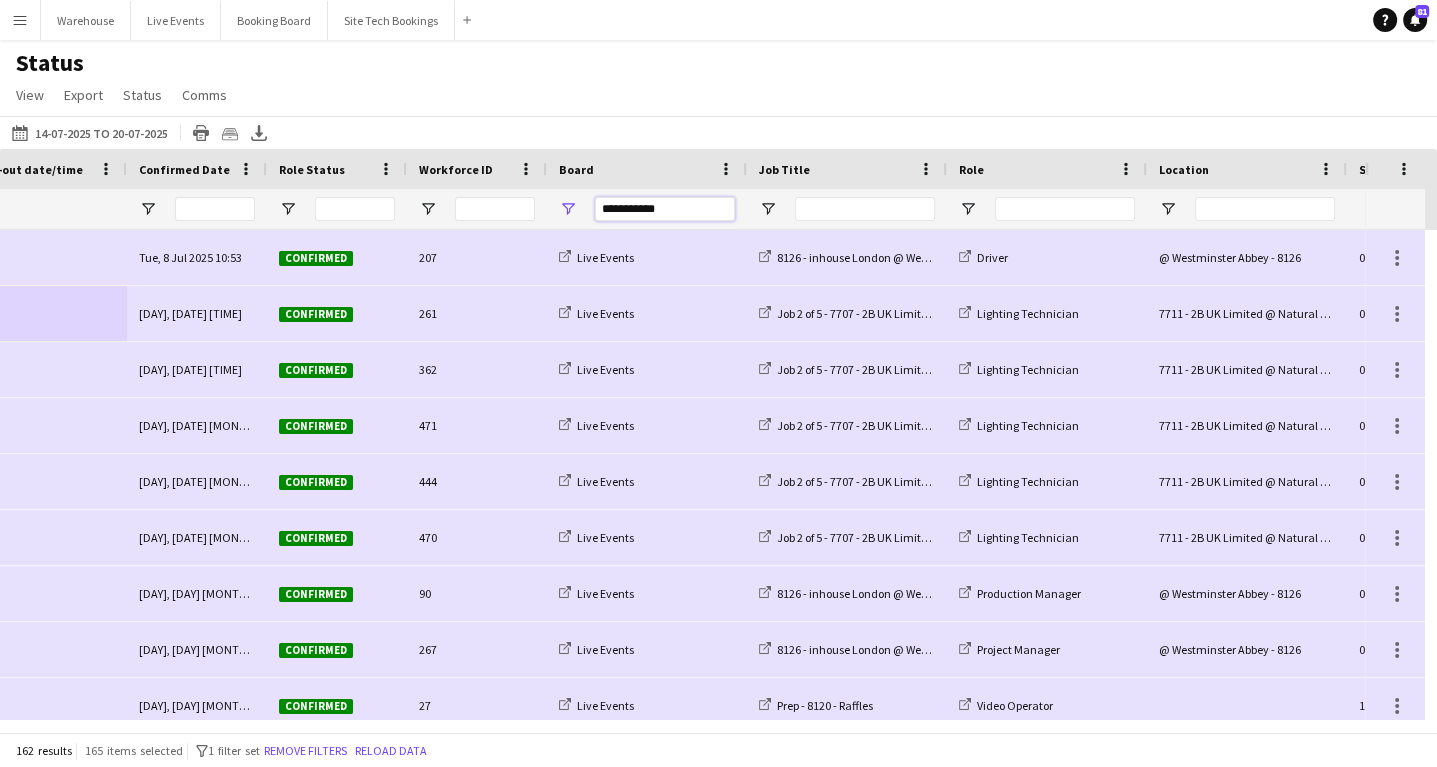 type on "**********" 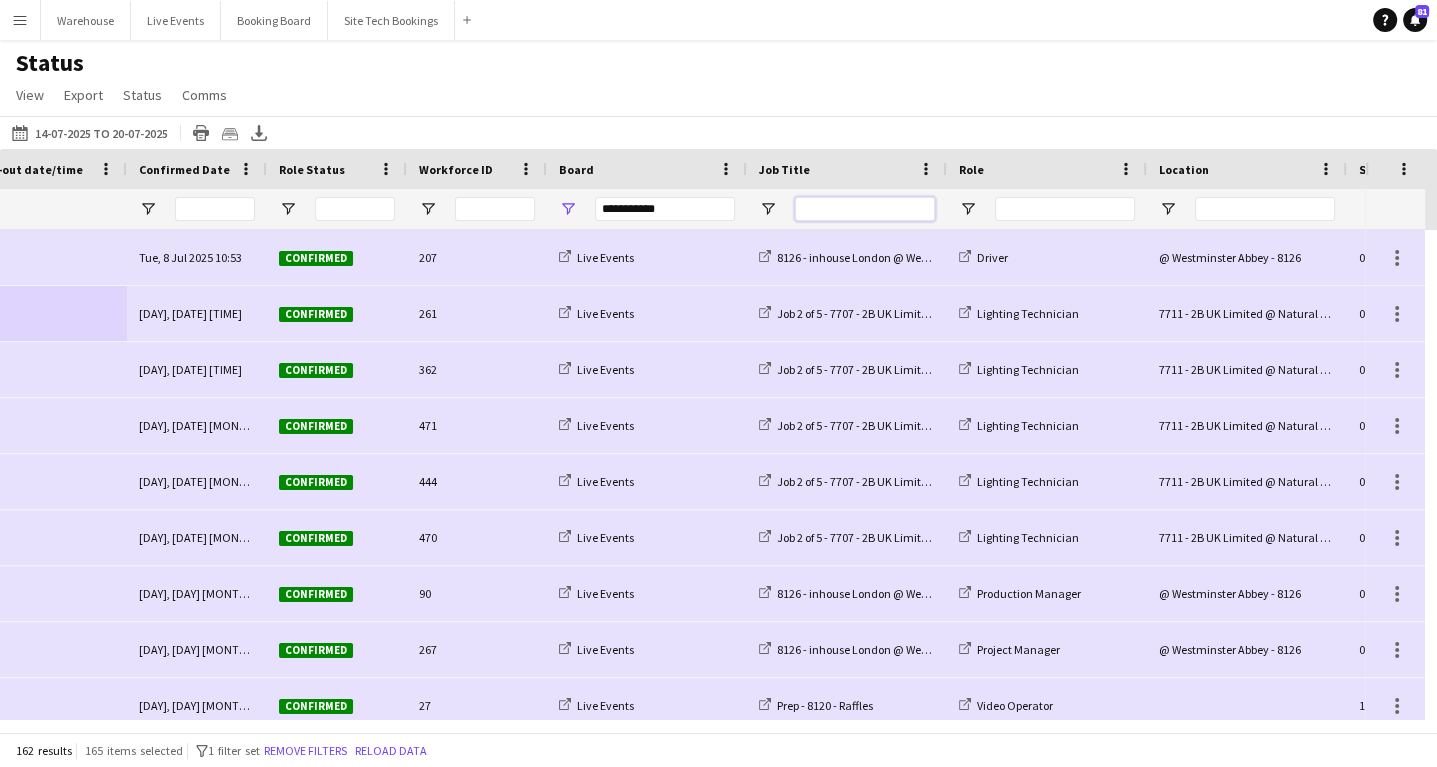 click at bounding box center (865, 209) 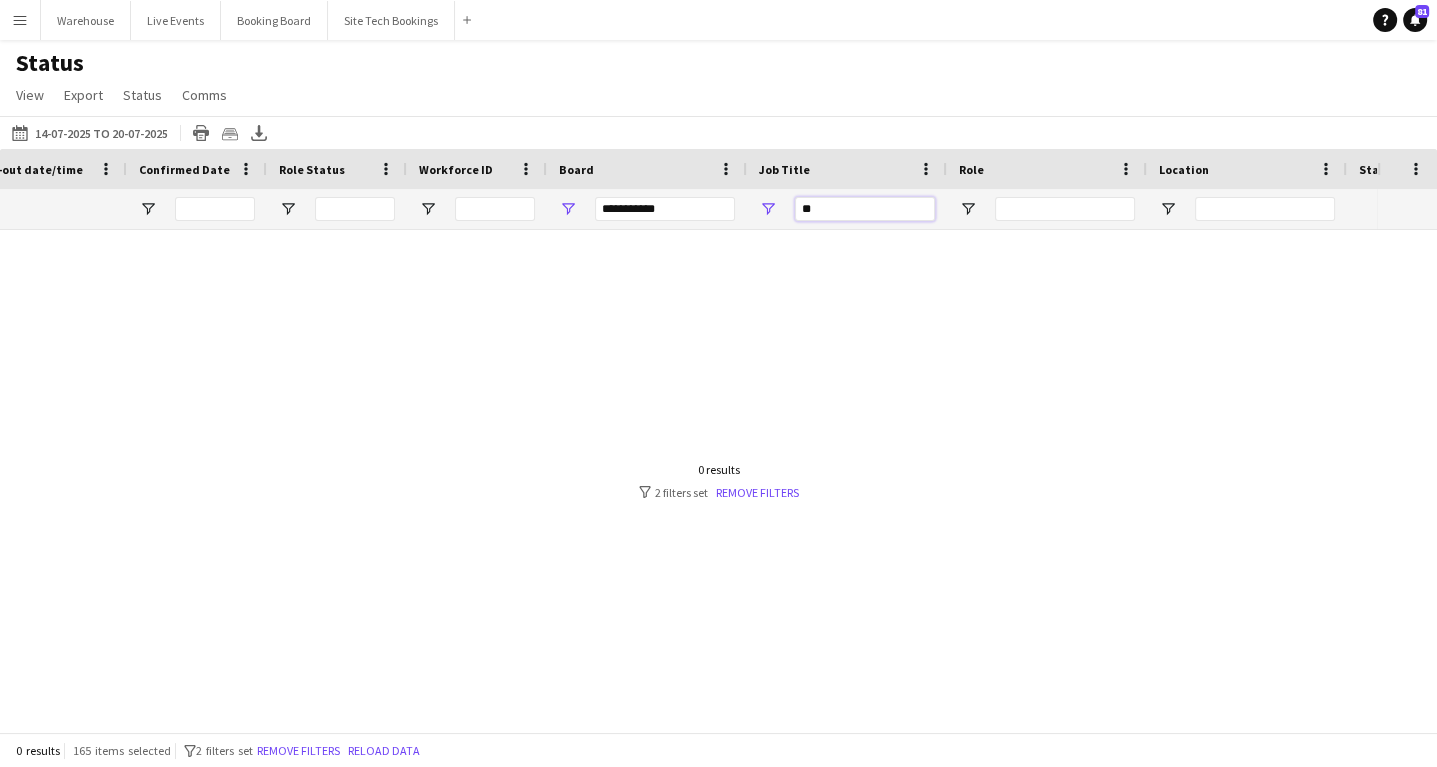 type on "*" 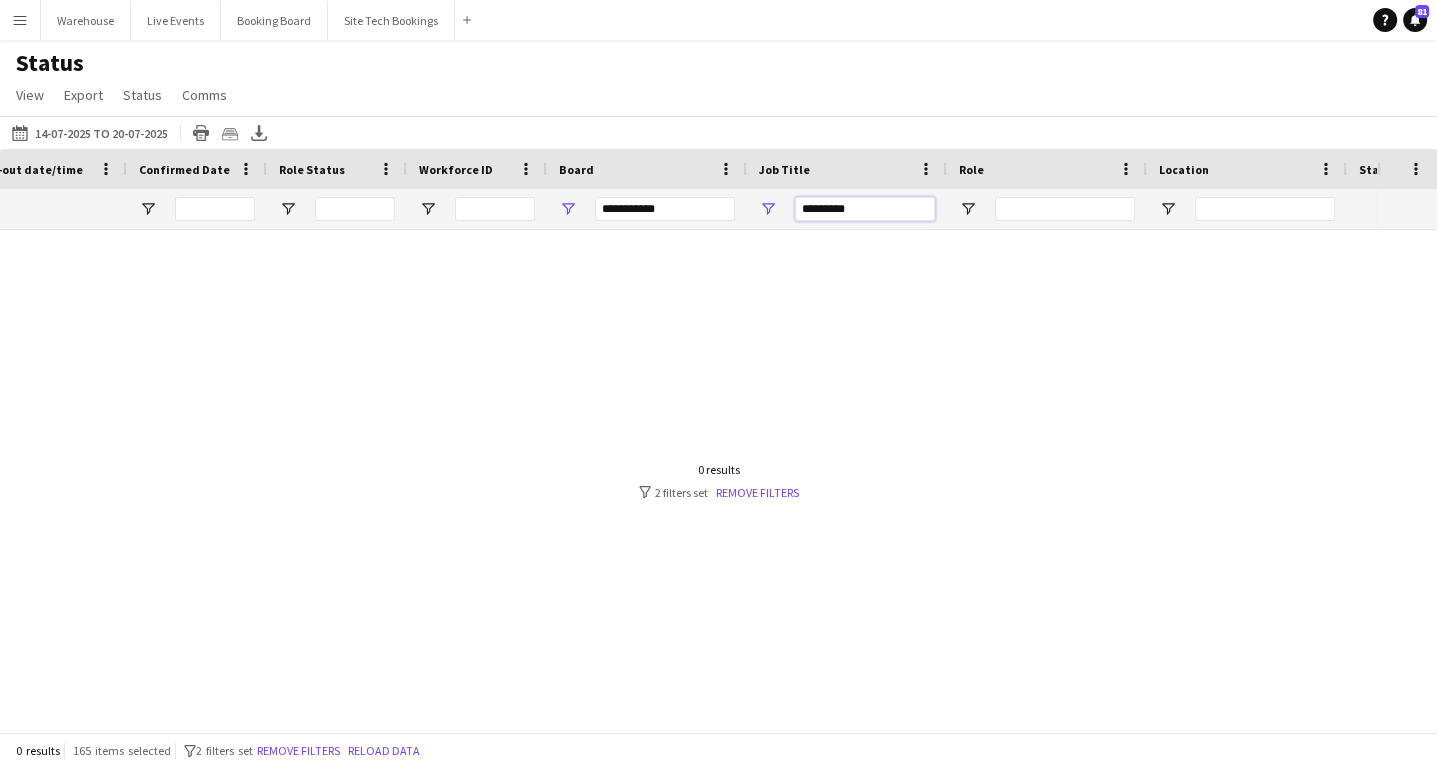 type on "**********" 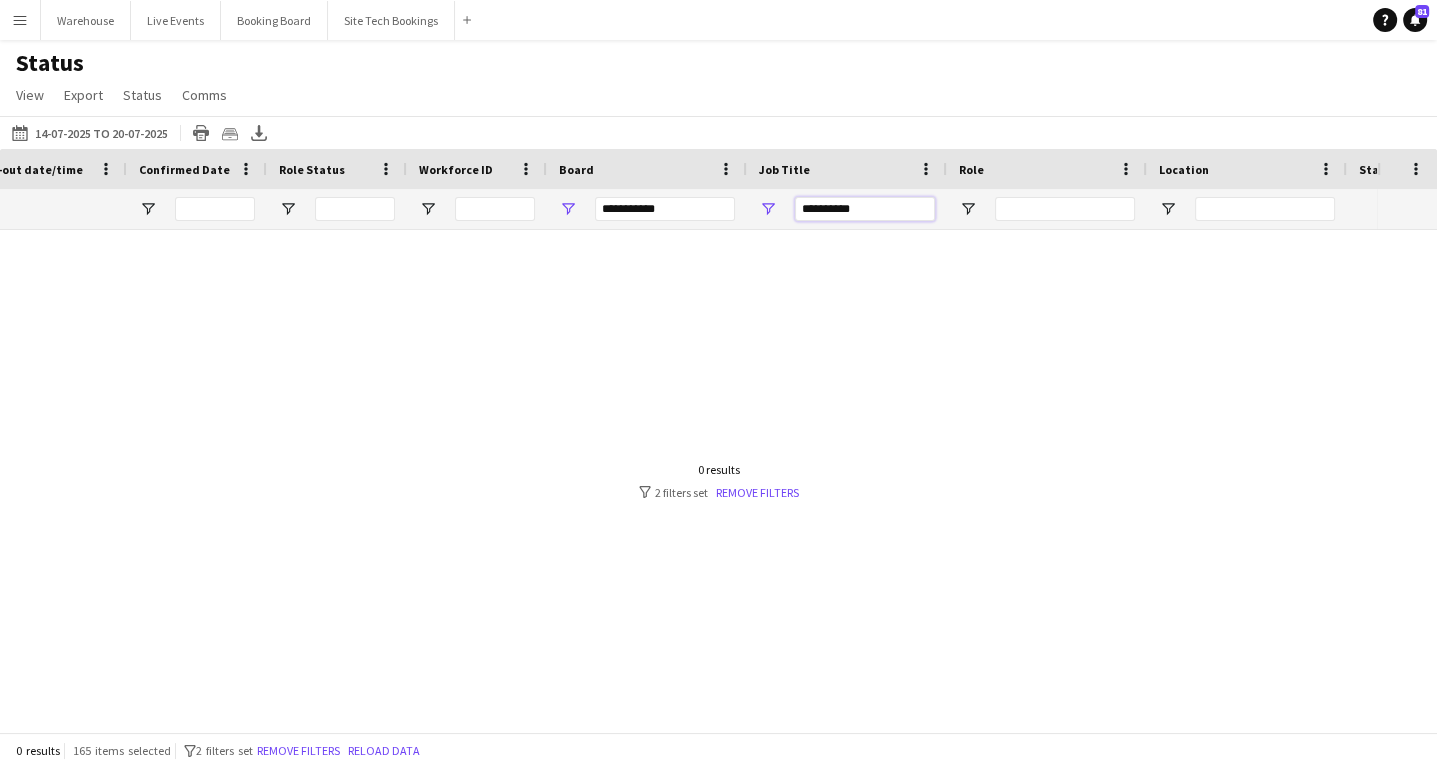 drag, startPoint x: 859, startPoint y: 208, endPoint x: 770, endPoint y: 202, distance: 89.20202 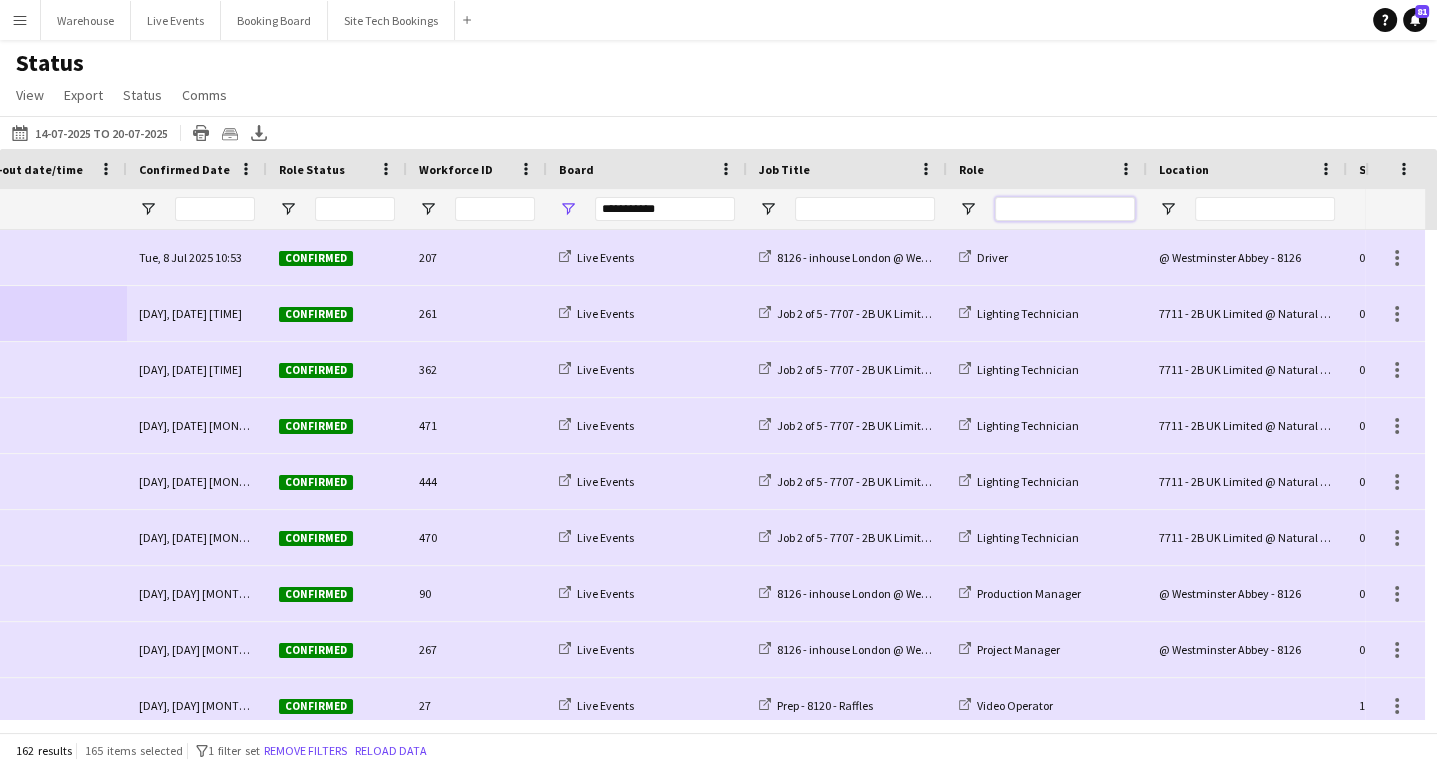 click at bounding box center (1065, 209) 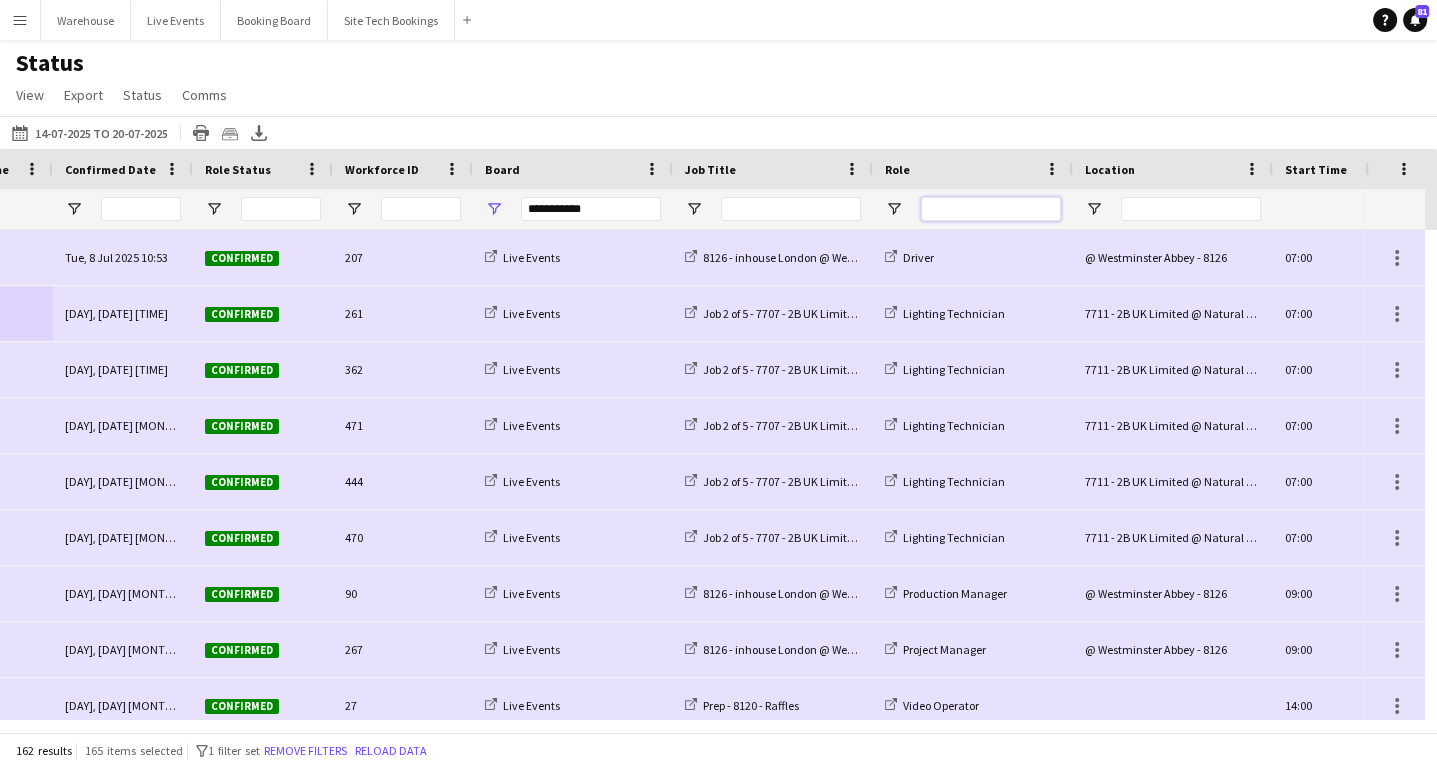 scroll, scrollTop: 0, scrollLeft: 1308, axis: horizontal 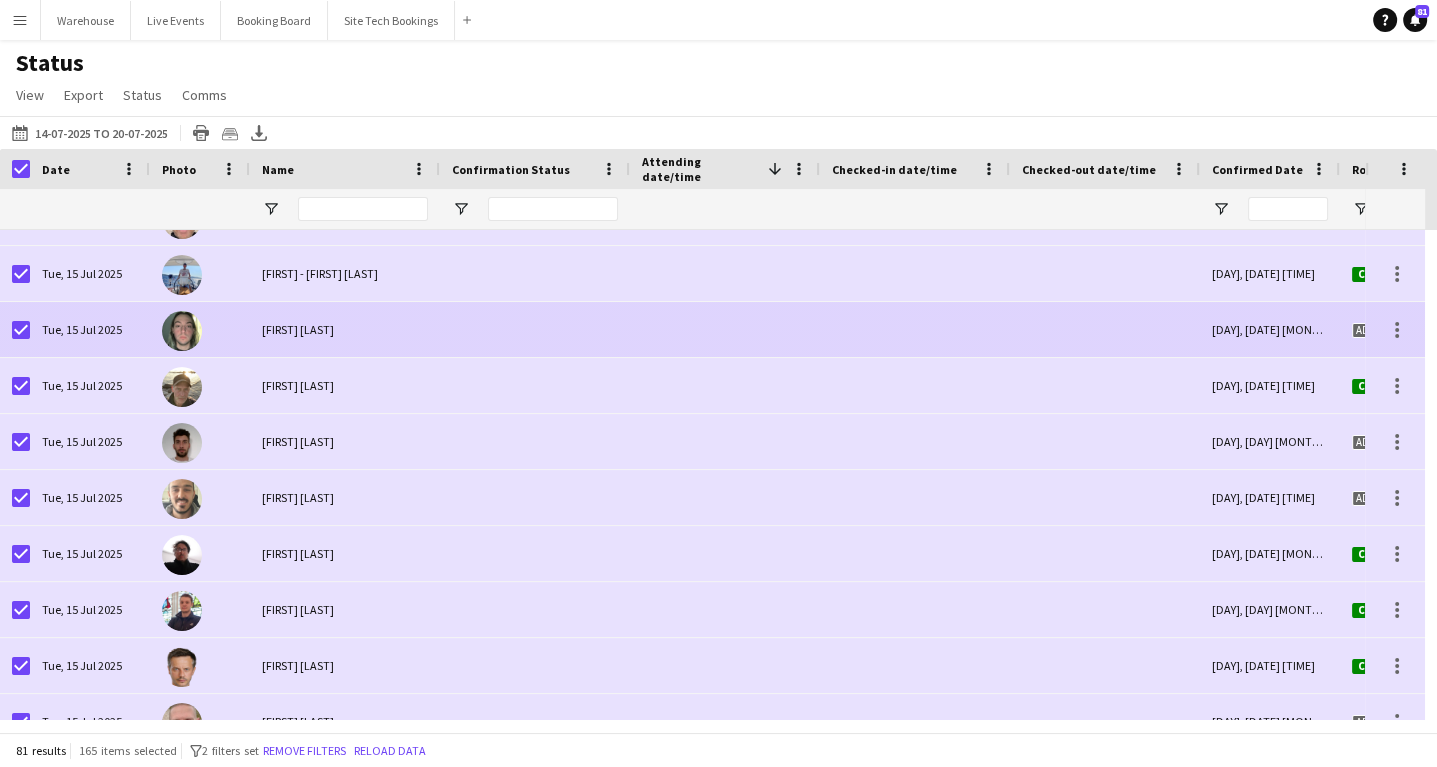 type on "**********" 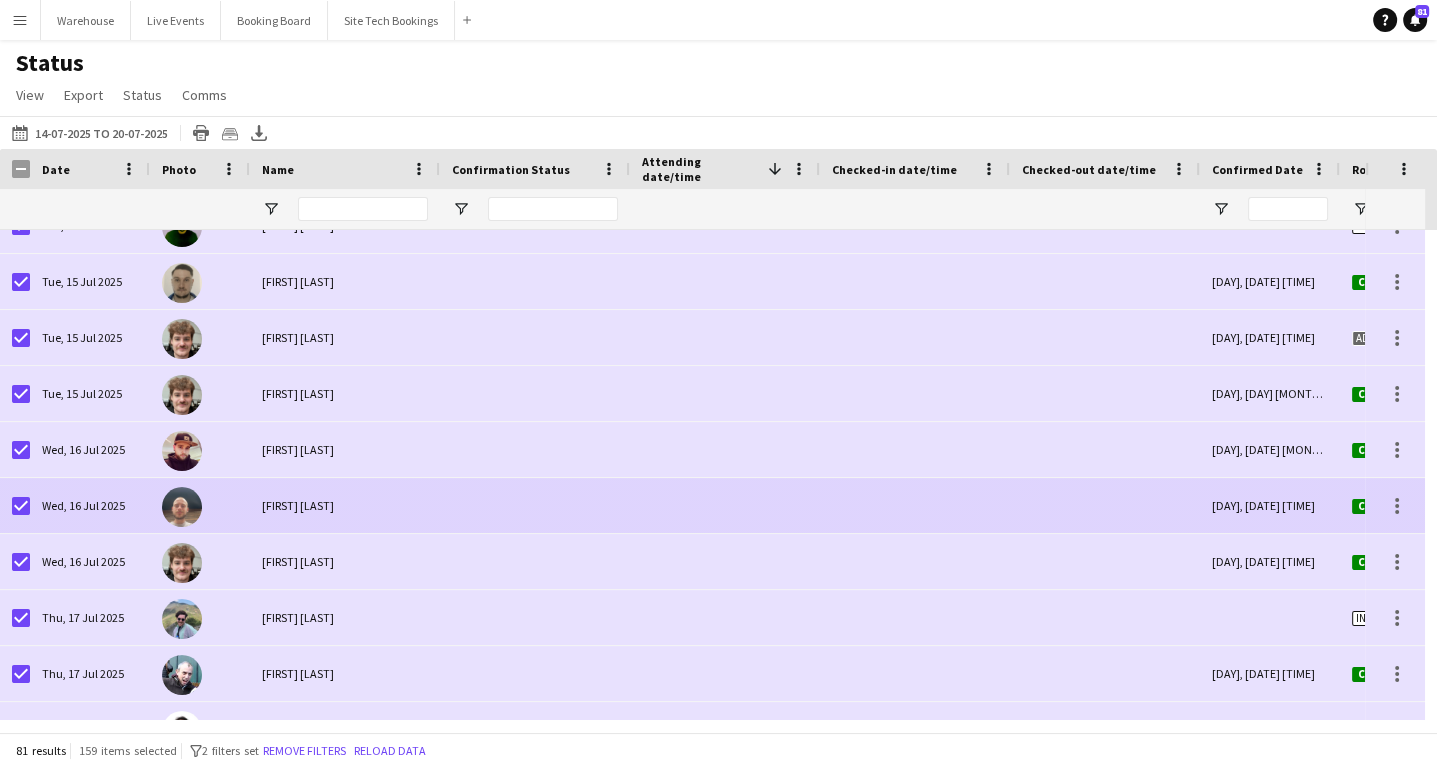 click at bounding box center [15, 505] 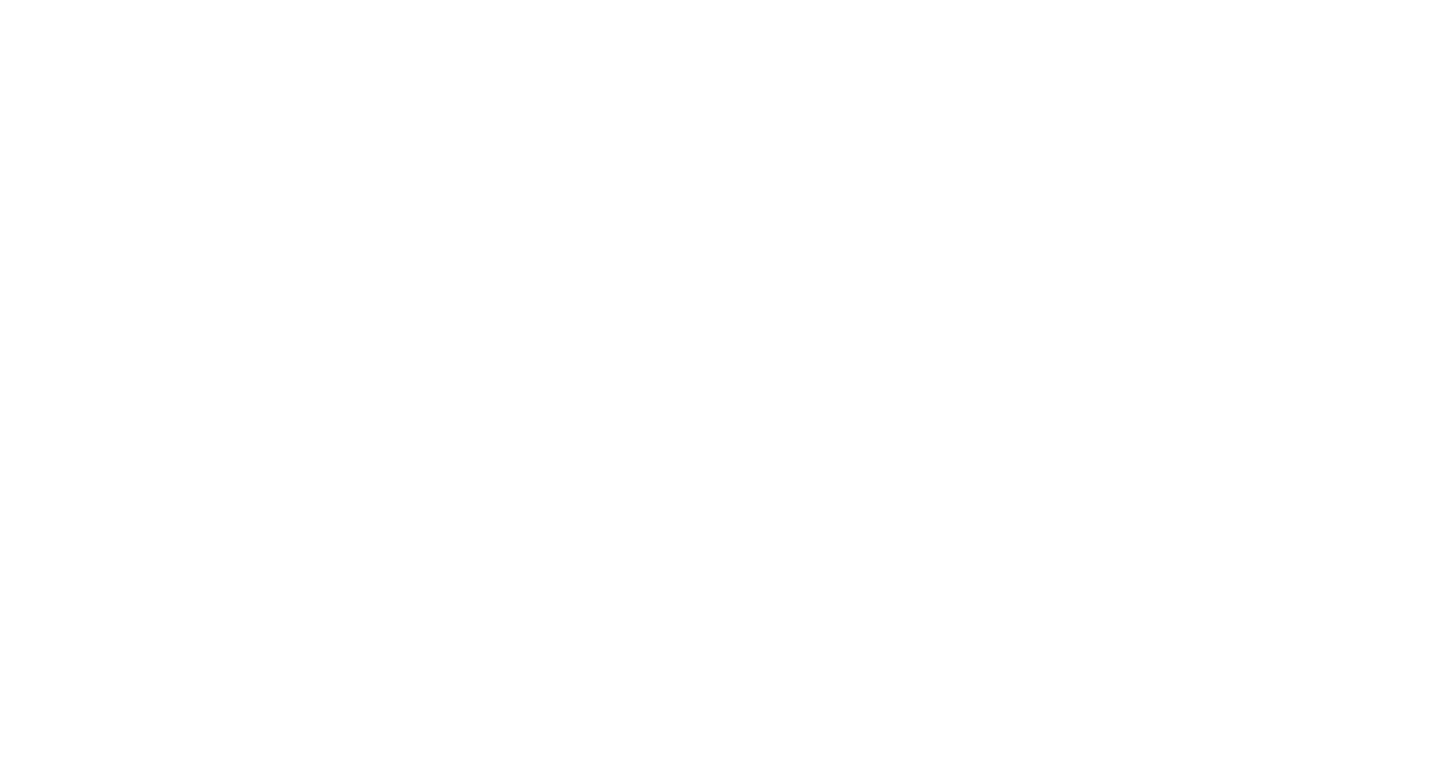 scroll, scrollTop: 0, scrollLeft: 0, axis: both 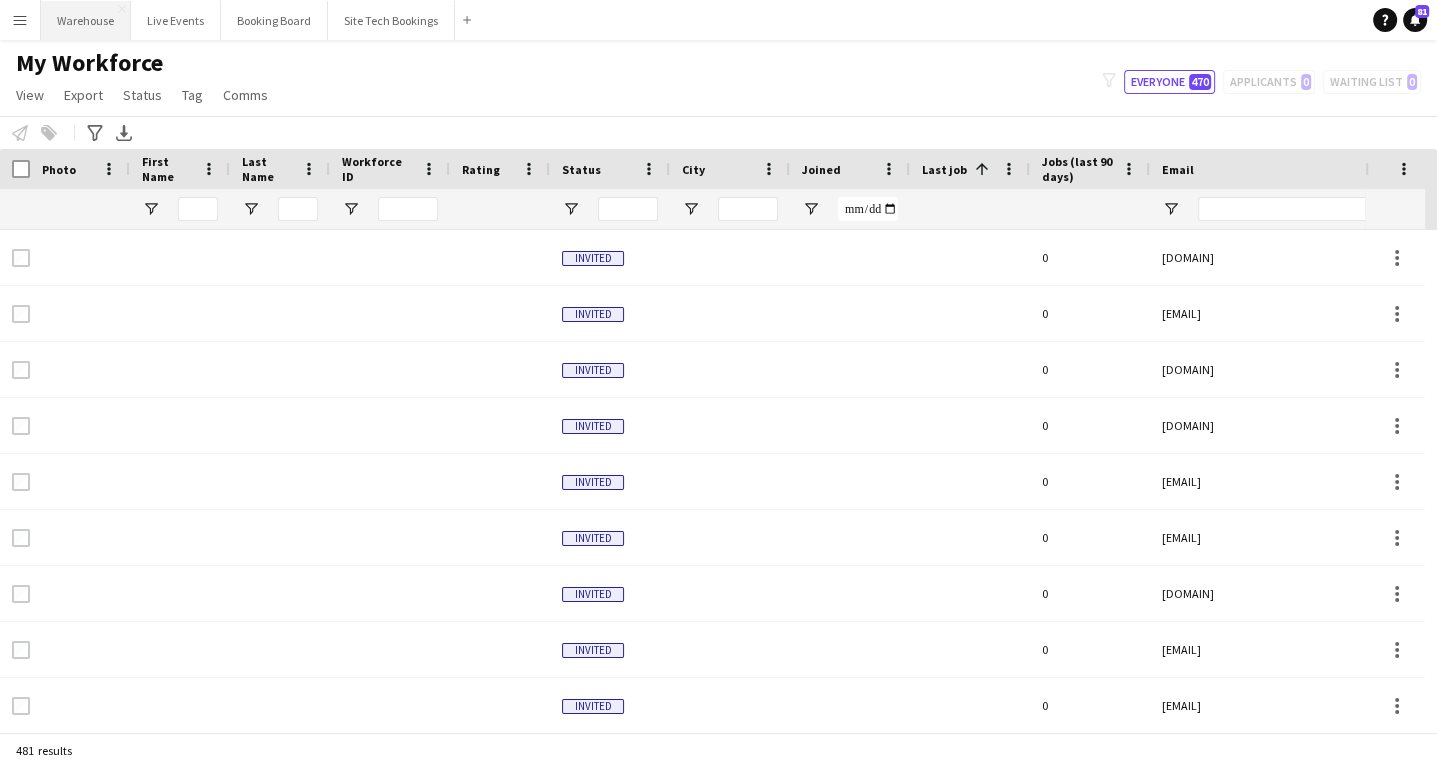 click on "Warehouse
Close" at bounding box center [86, 20] 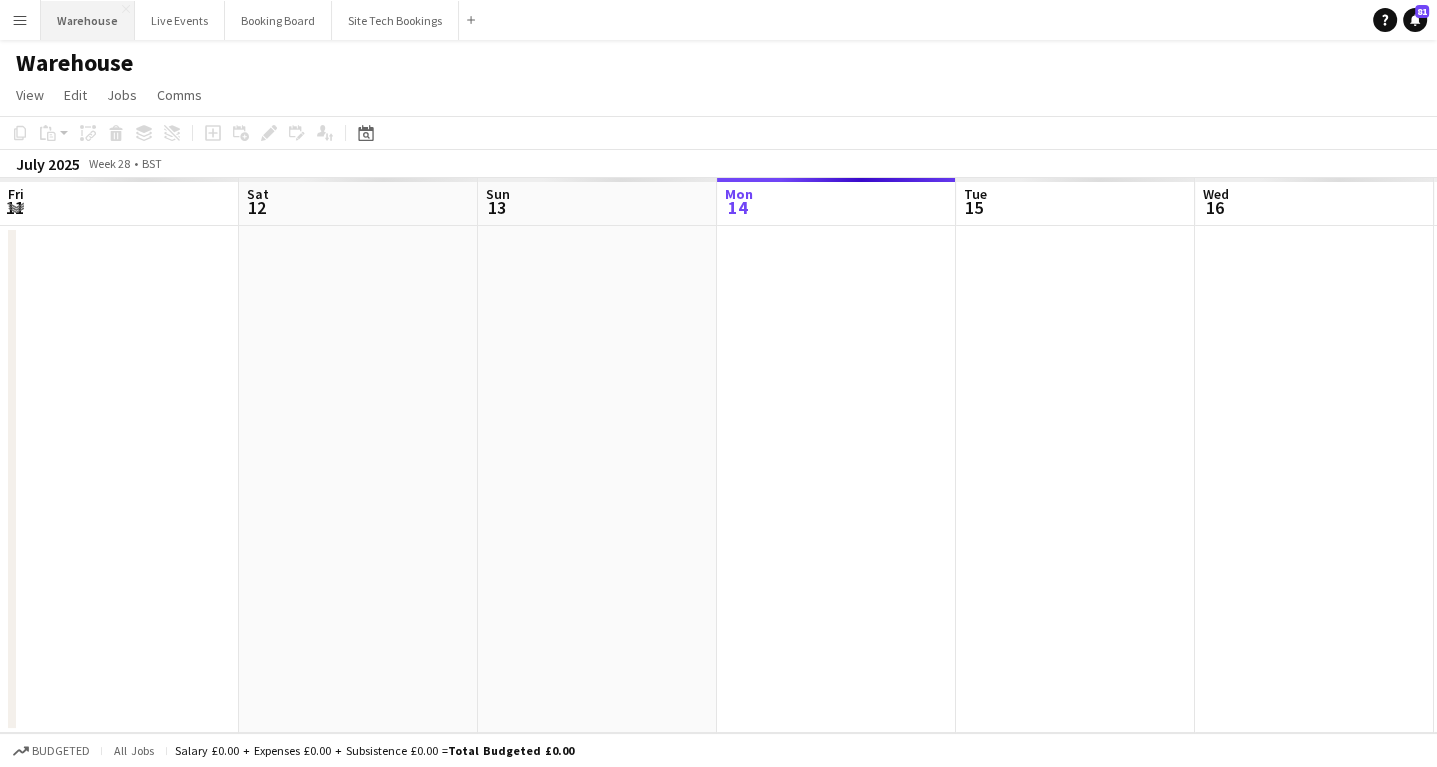 scroll, scrollTop: 0, scrollLeft: 478, axis: horizontal 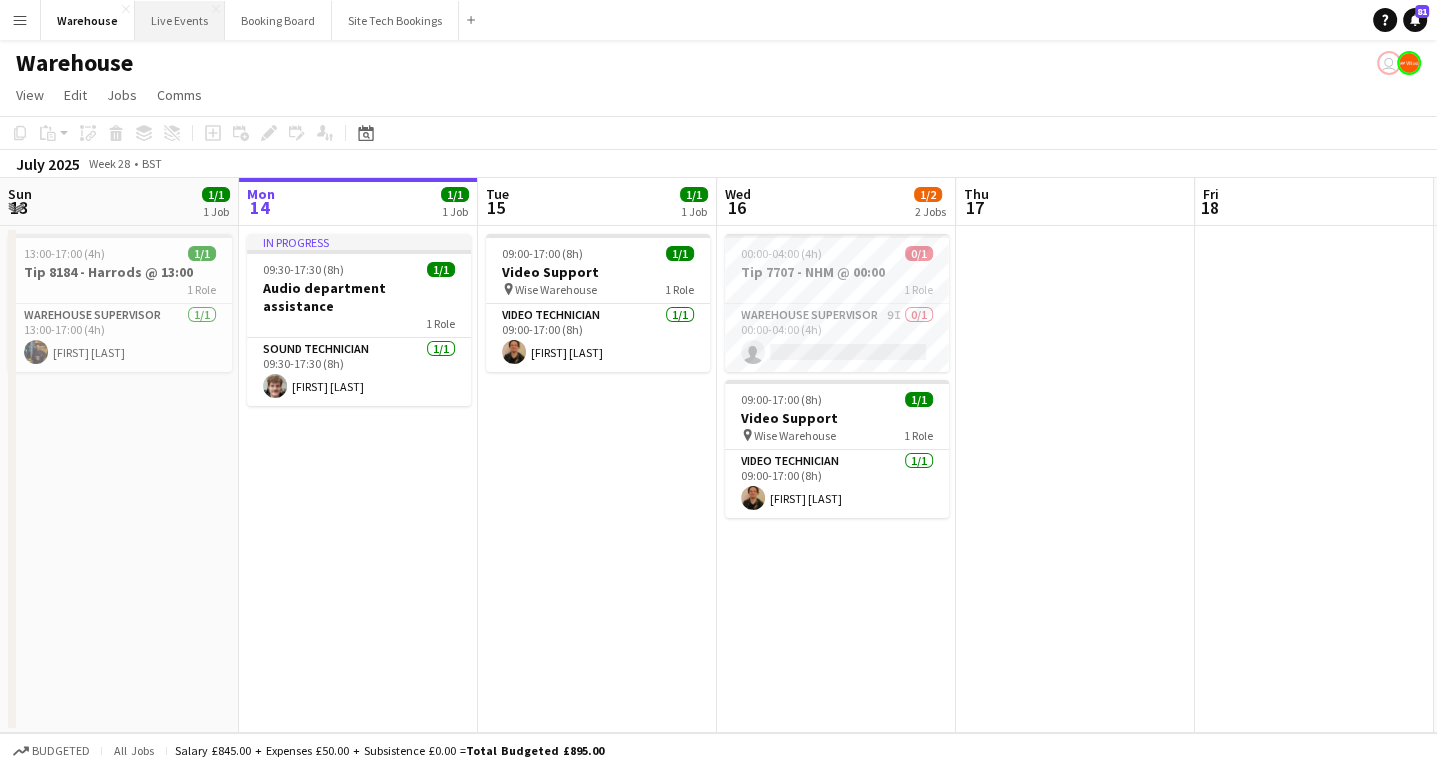 click on "Live Events
Close" at bounding box center (180, 20) 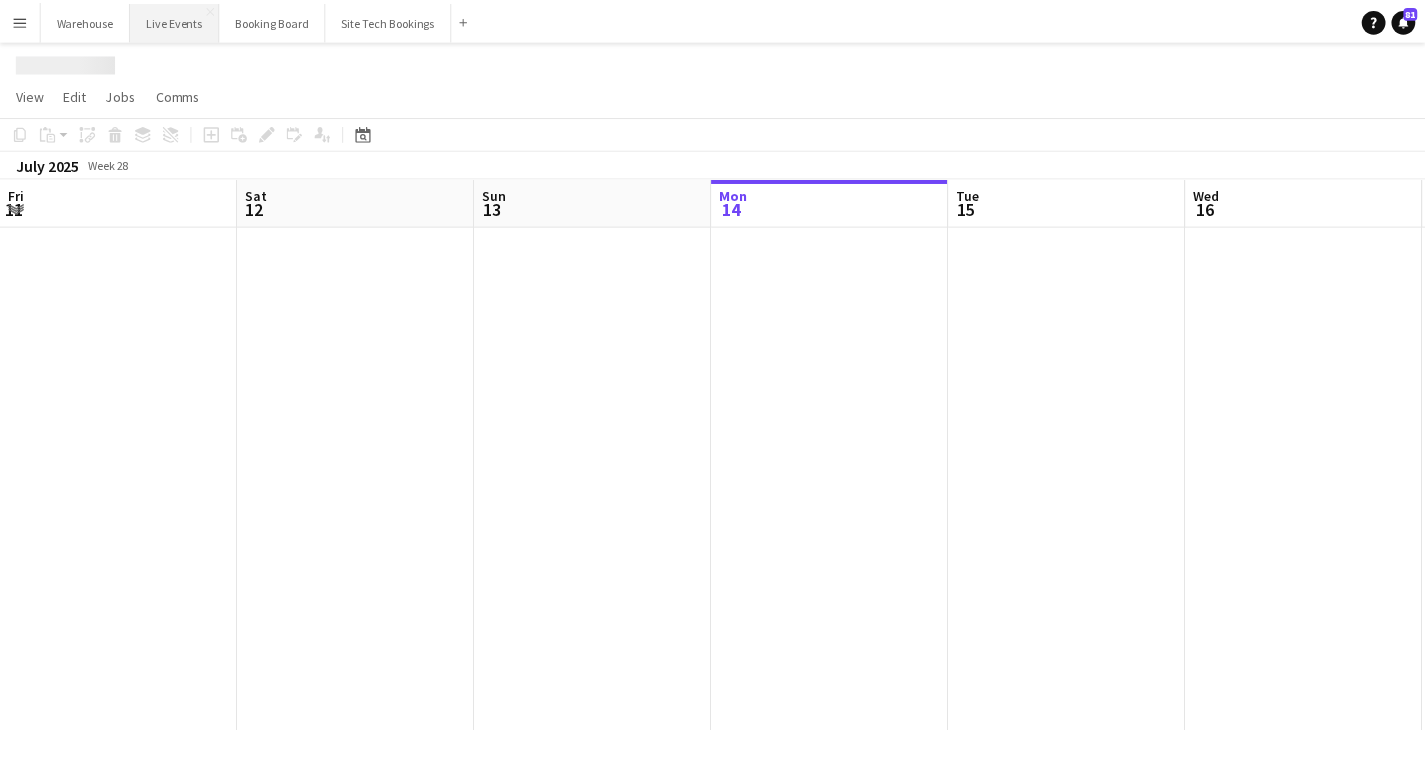 scroll, scrollTop: 0, scrollLeft: 478, axis: horizontal 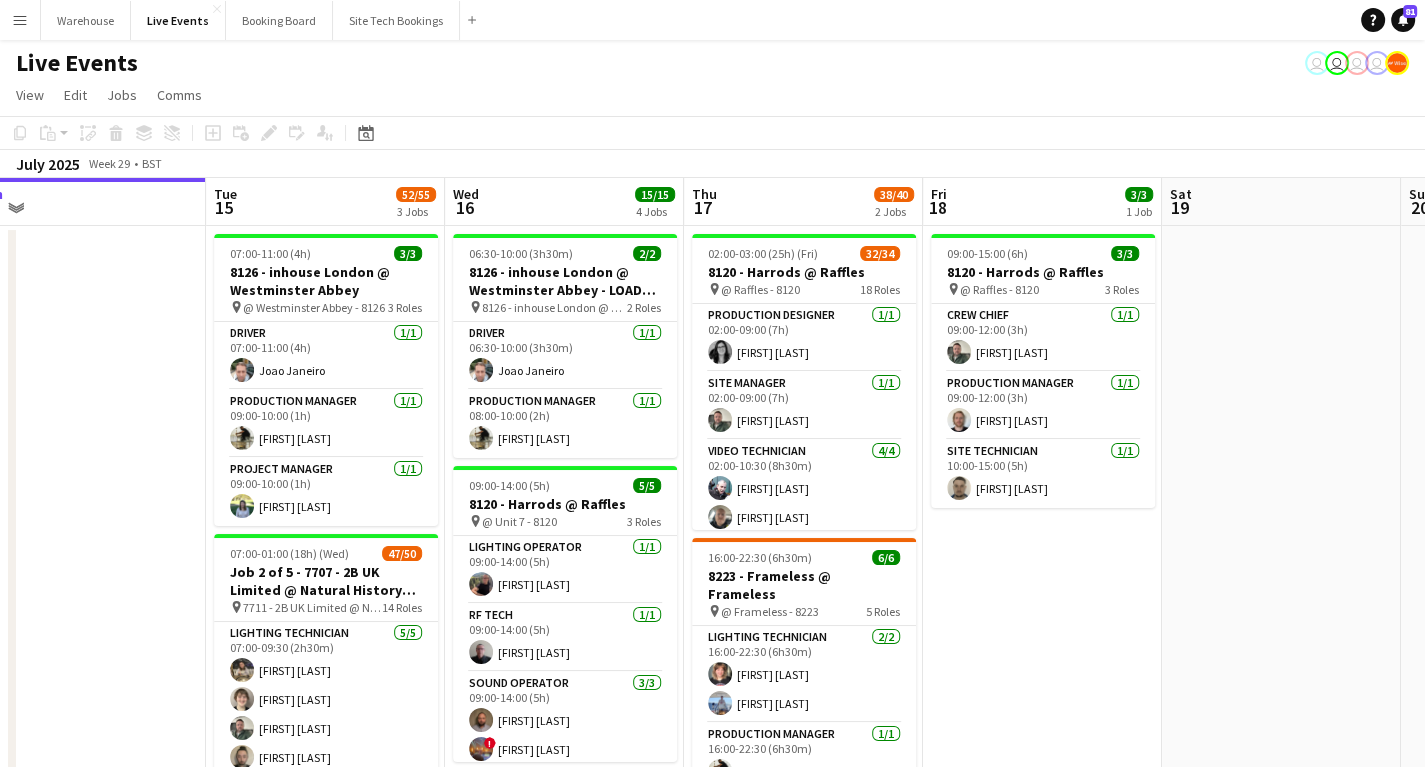 drag, startPoint x: 442, startPoint y: 378, endPoint x: 170, endPoint y: 352, distance: 273.2398 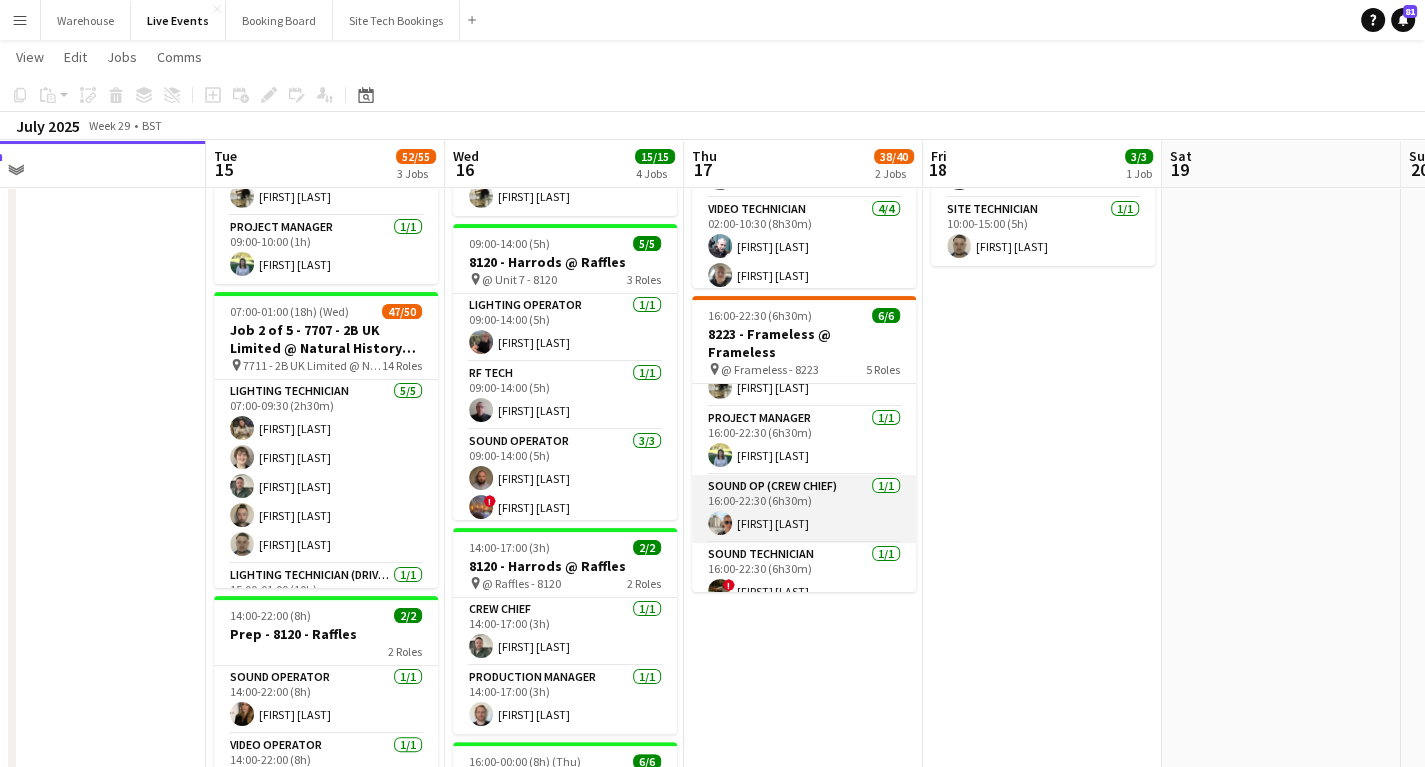 scroll, scrollTop: 0, scrollLeft: 0, axis: both 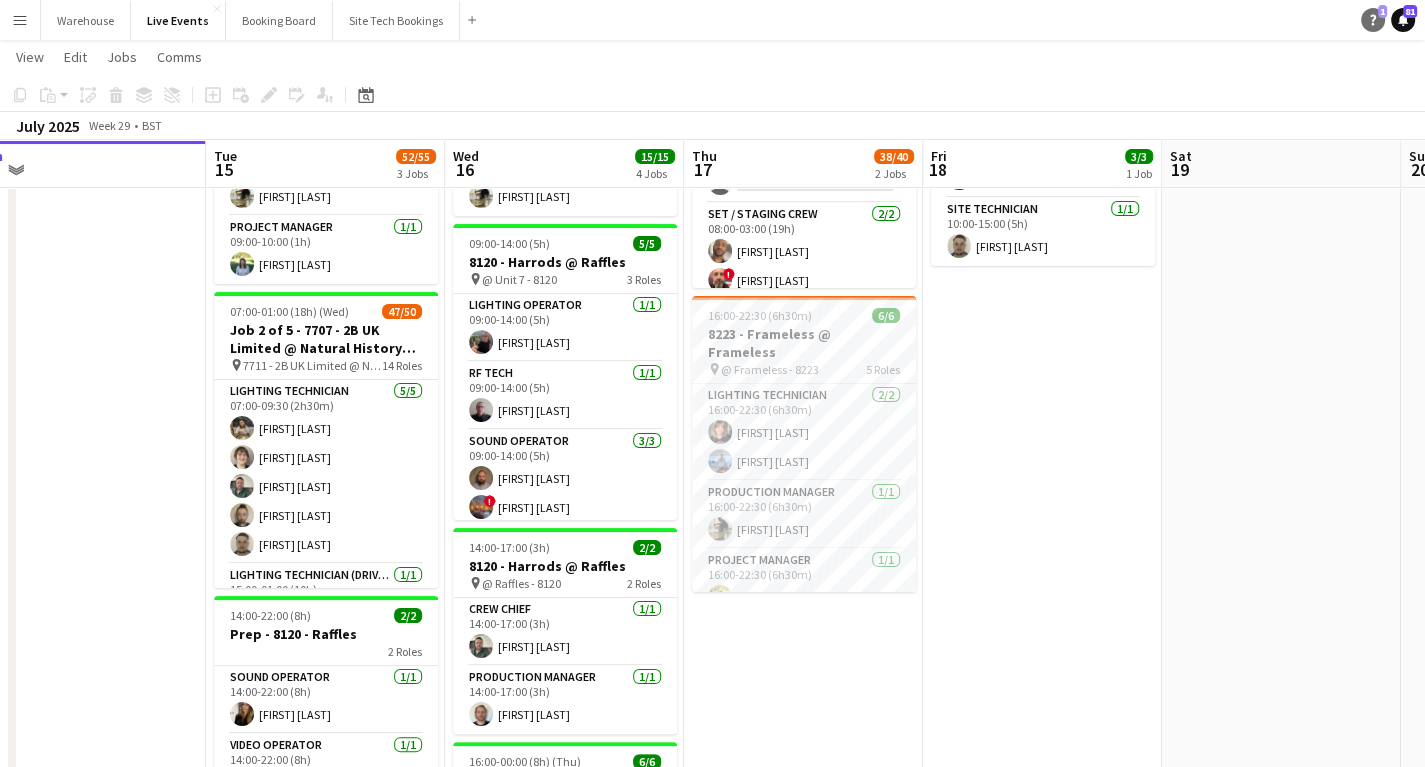 click 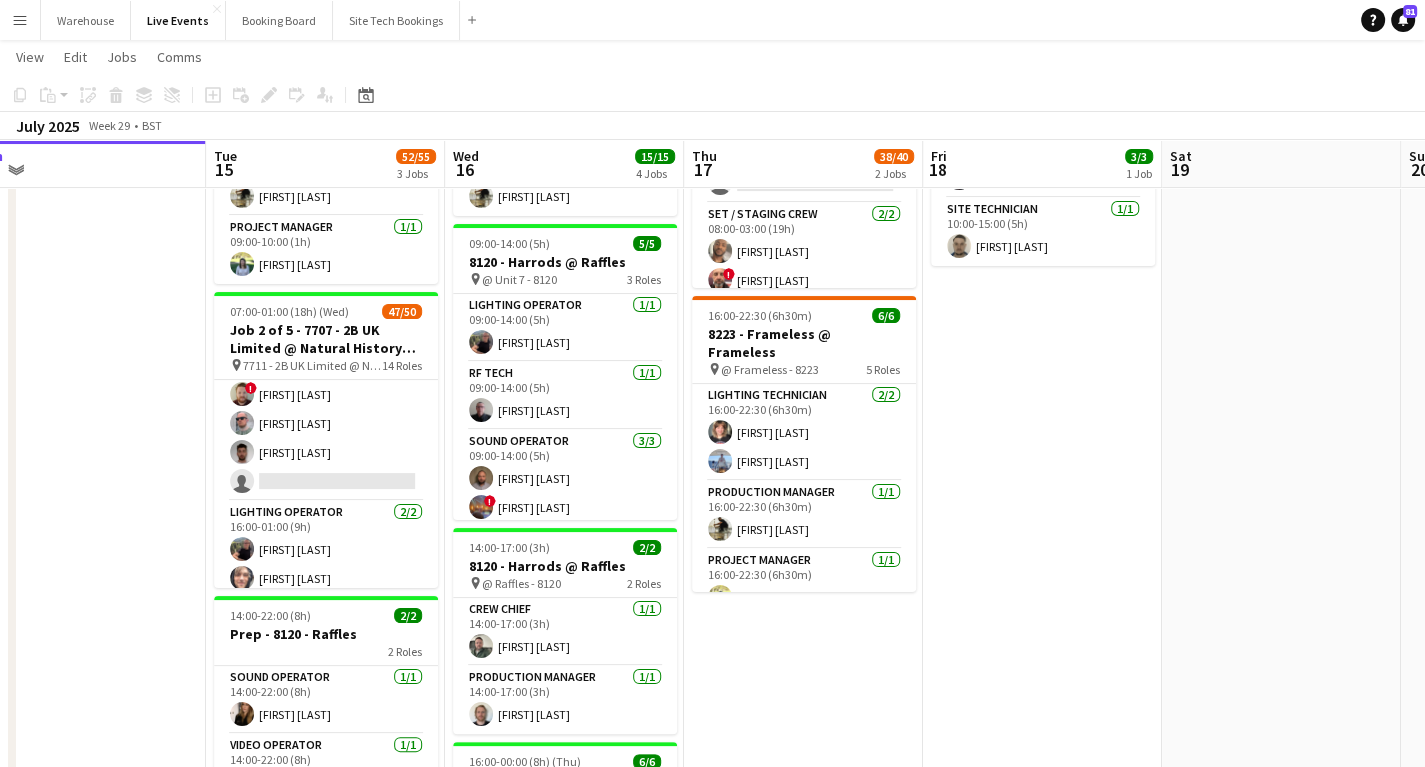 scroll, scrollTop: 400, scrollLeft: 0, axis: vertical 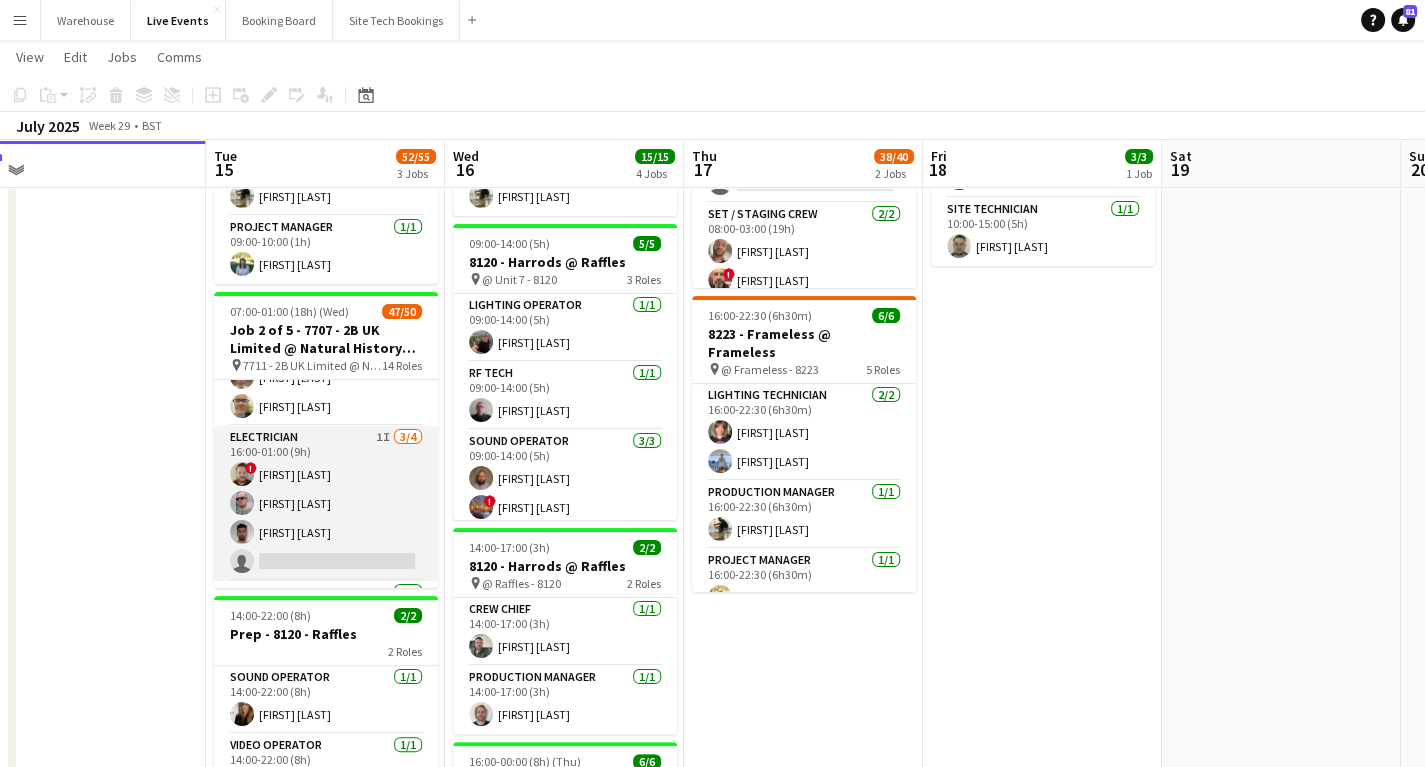 click on "Electrician   1I   3/4   16:00-01:00 (9h)
! [FIRST] [LAST] [FIRST] [LAST] [FIRST] [LAST]
single-neutral-actions" at bounding box center (326, 503) 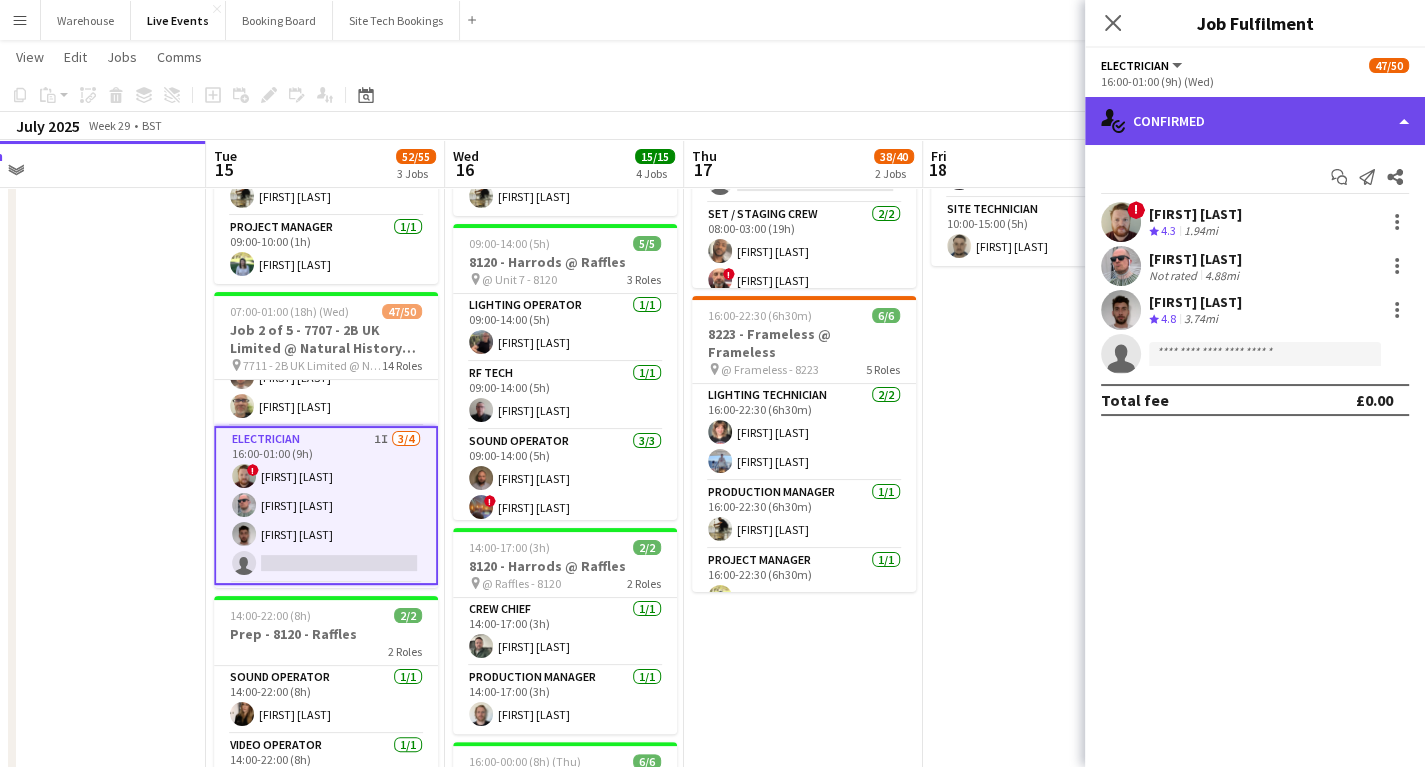 click on "single-neutral-actions-check-2
Confirmed" 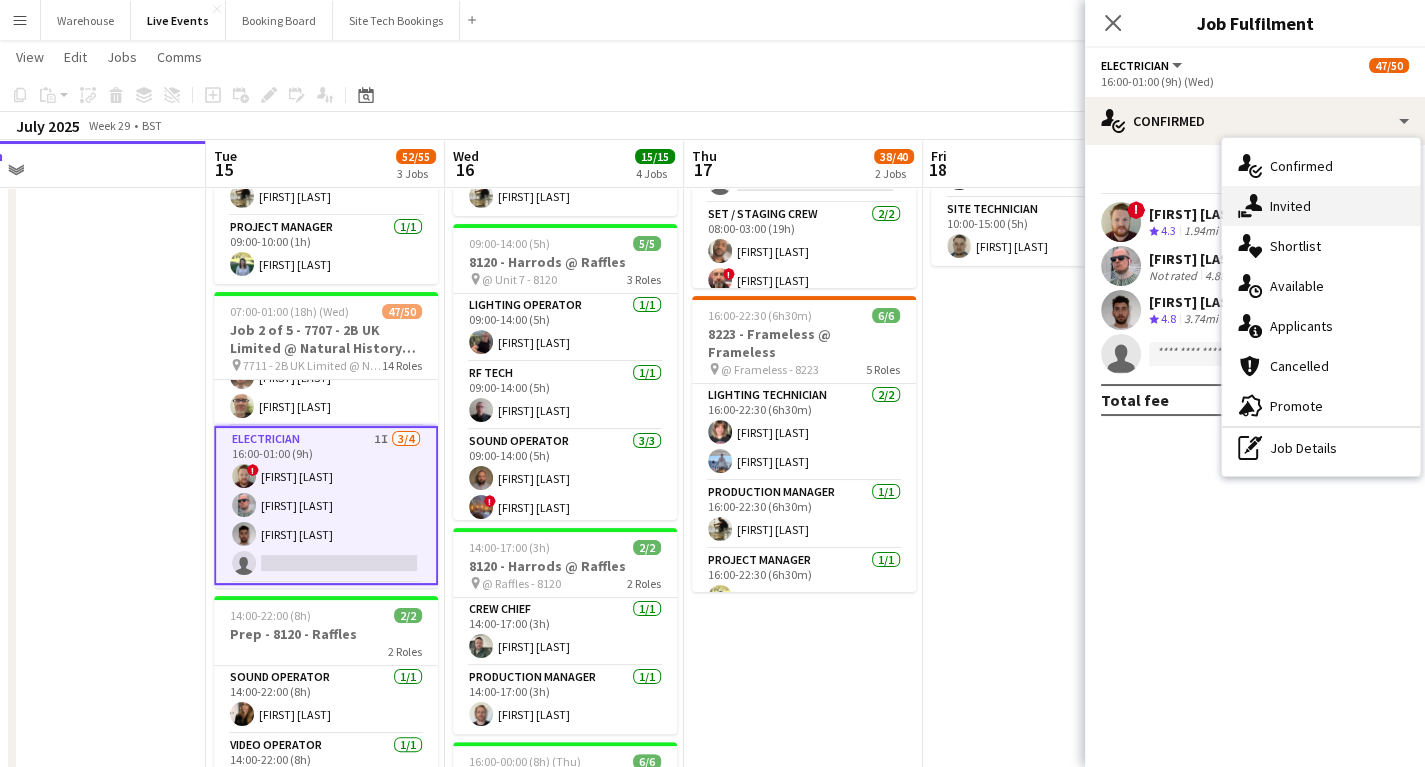 click on "single-neutral-actions-share-1
Invited" at bounding box center (1321, 206) 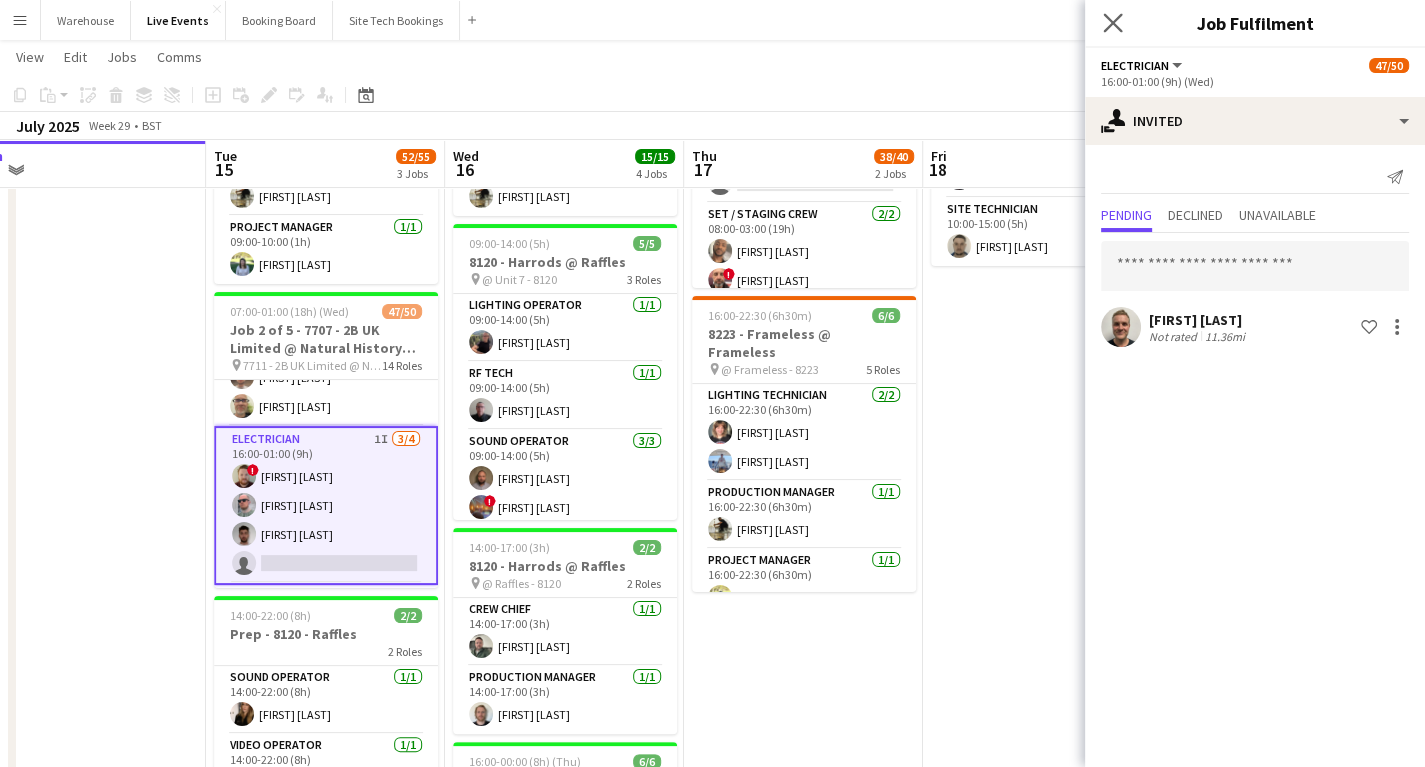 click on "Close pop-in" 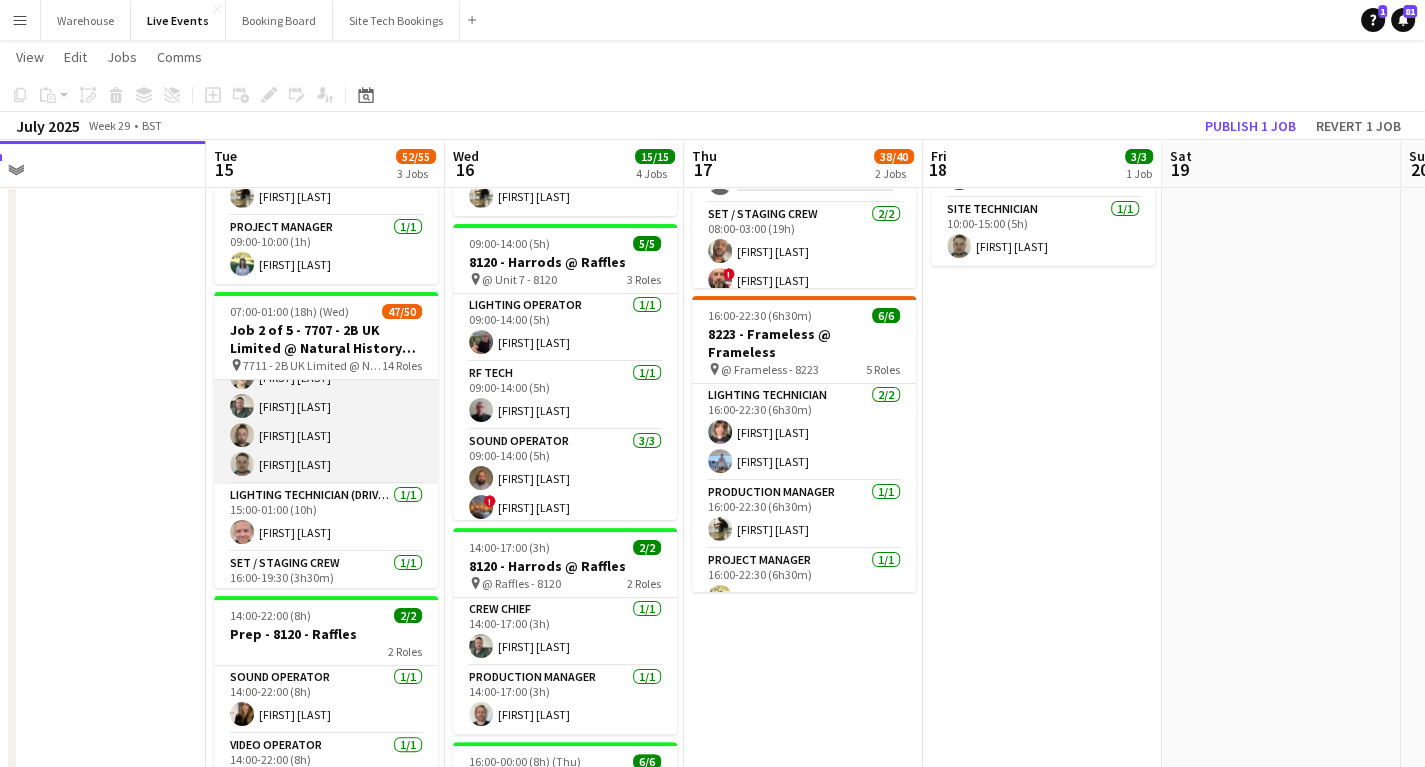 scroll, scrollTop: 0, scrollLeft: 0, axis: both 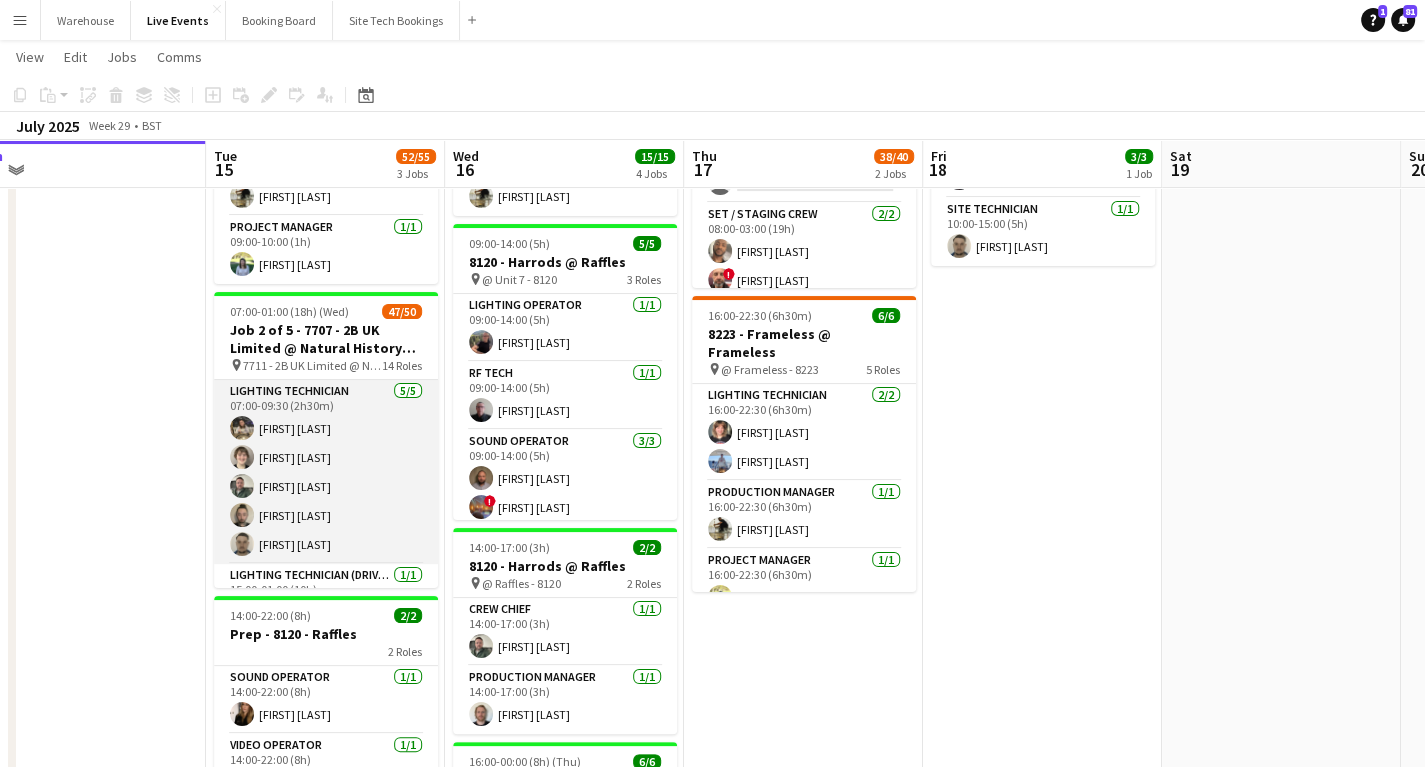 click at bounding box center [242, 457] 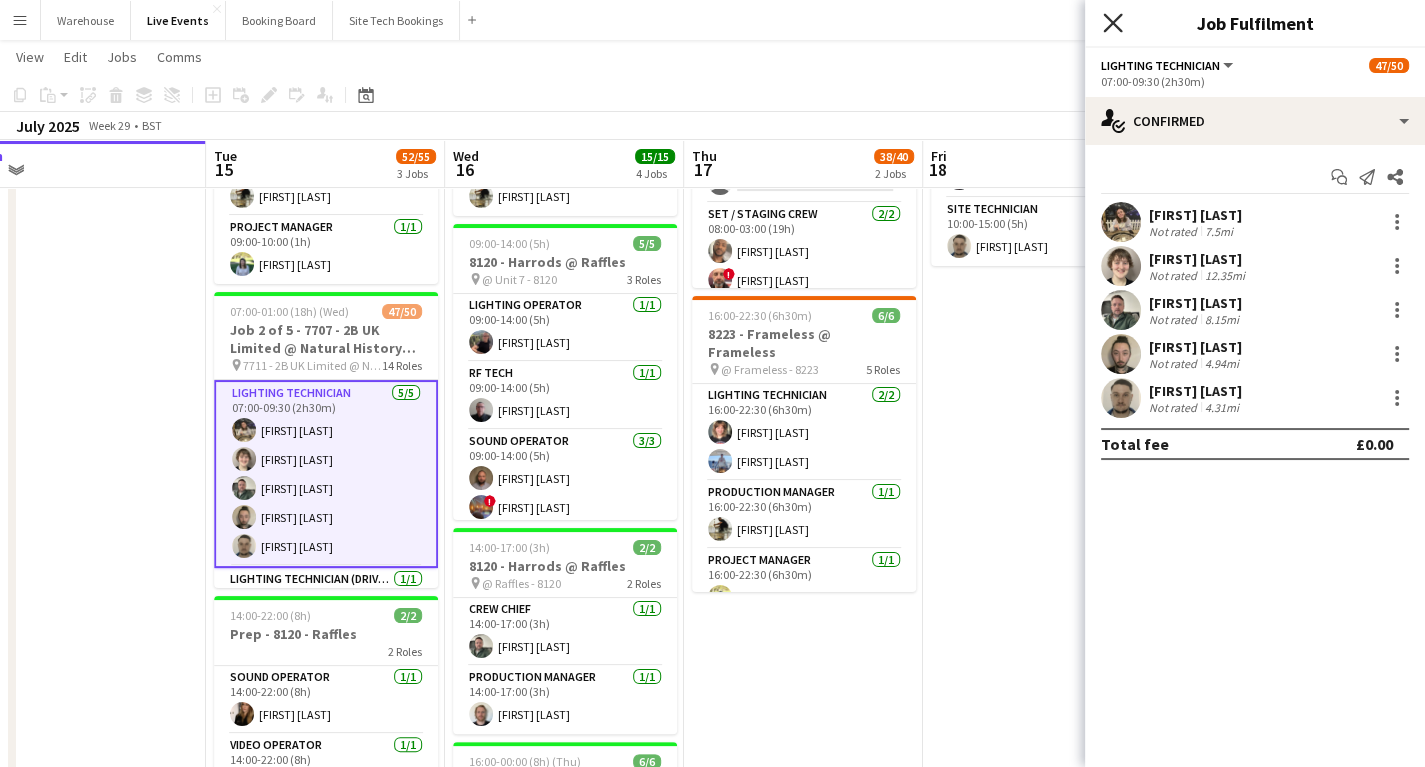 click on "Close pop-in" 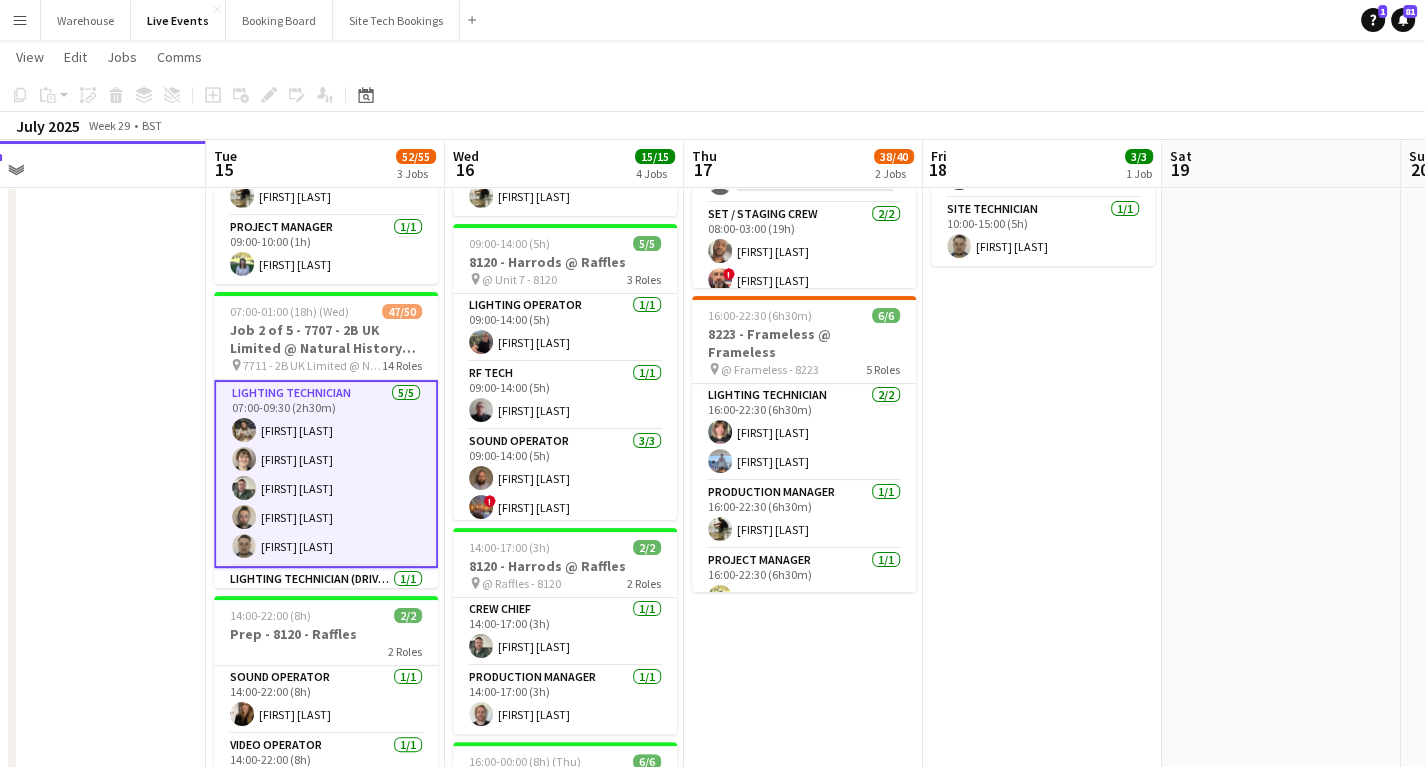 click at bounding box center [86, 543] 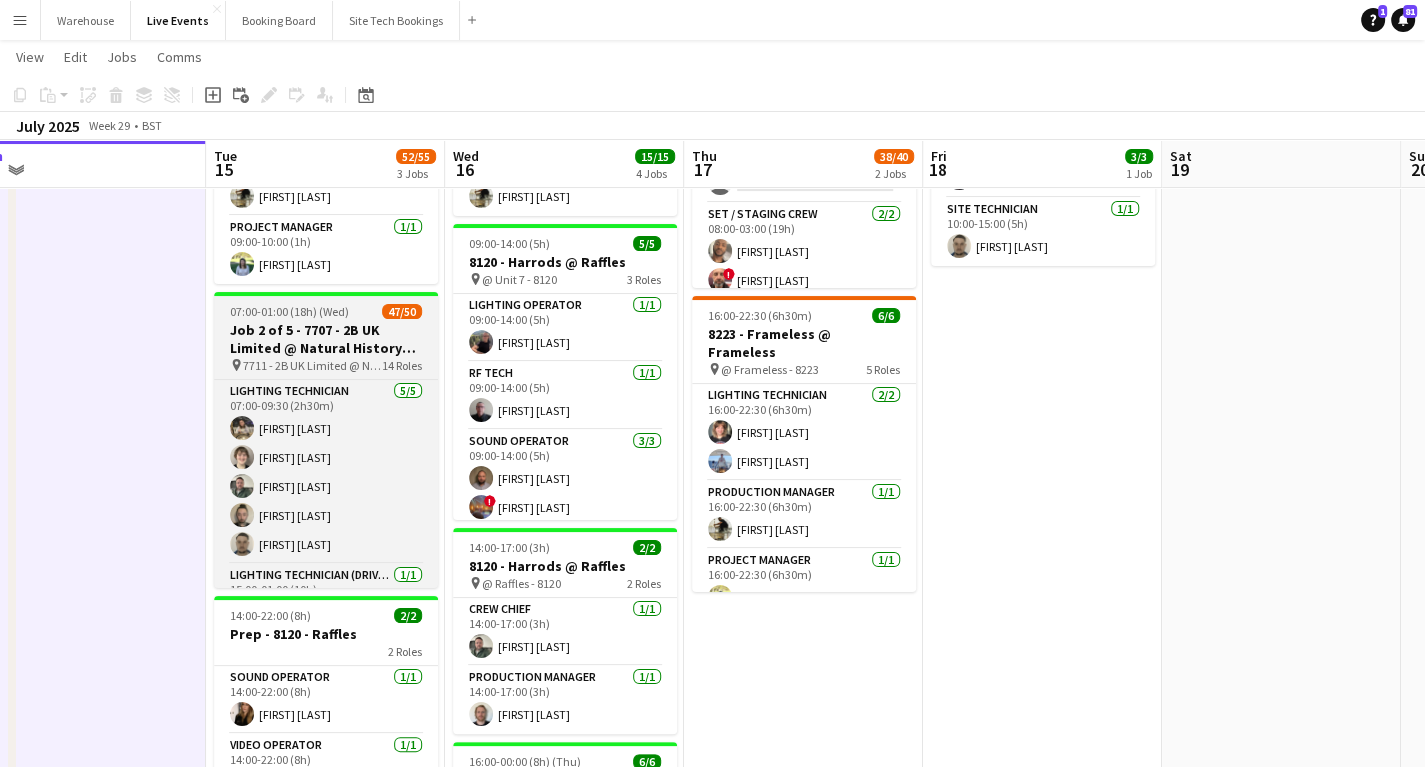 click on "Job 2 of 5 - 7707 - 2B UK Limited @ Natural History Museum" at bounding box center (326, 339) 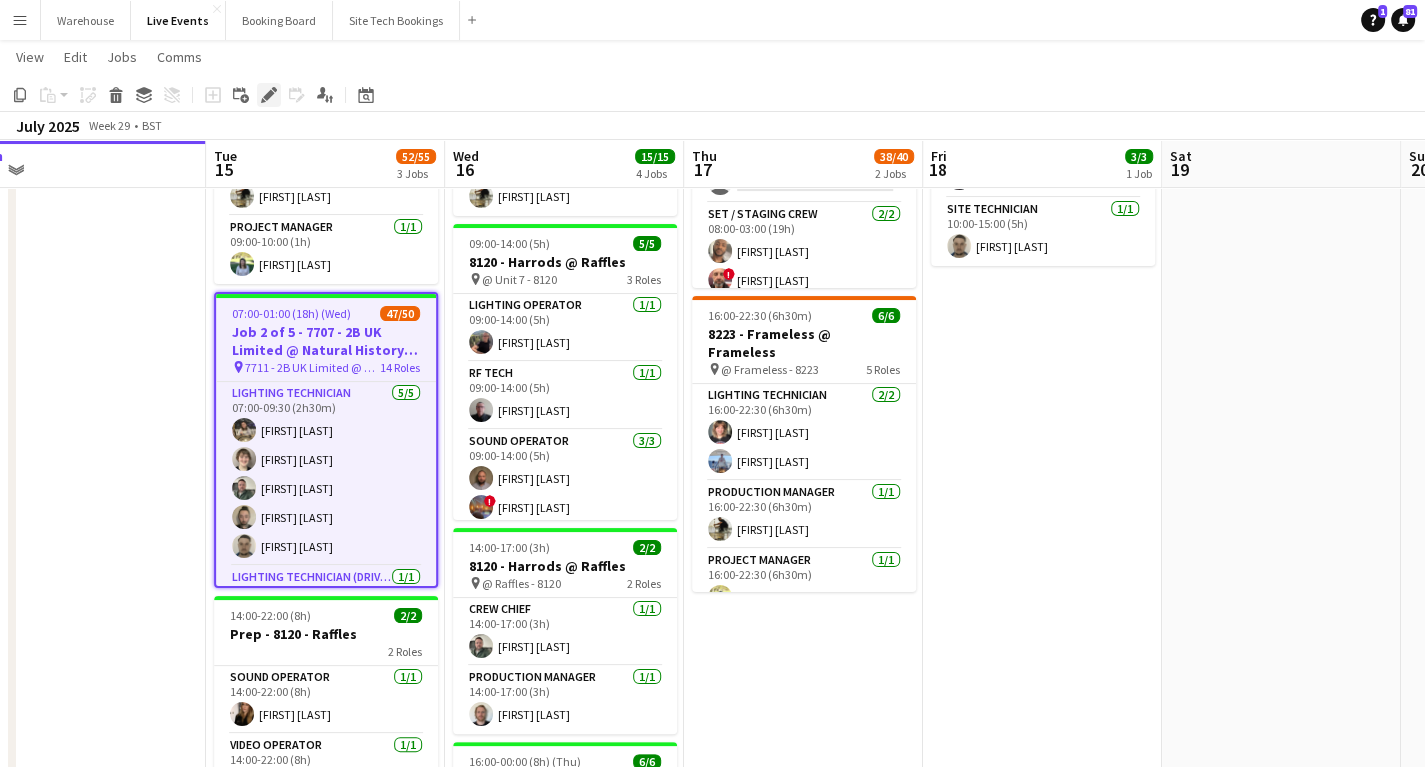 click on "Edit" 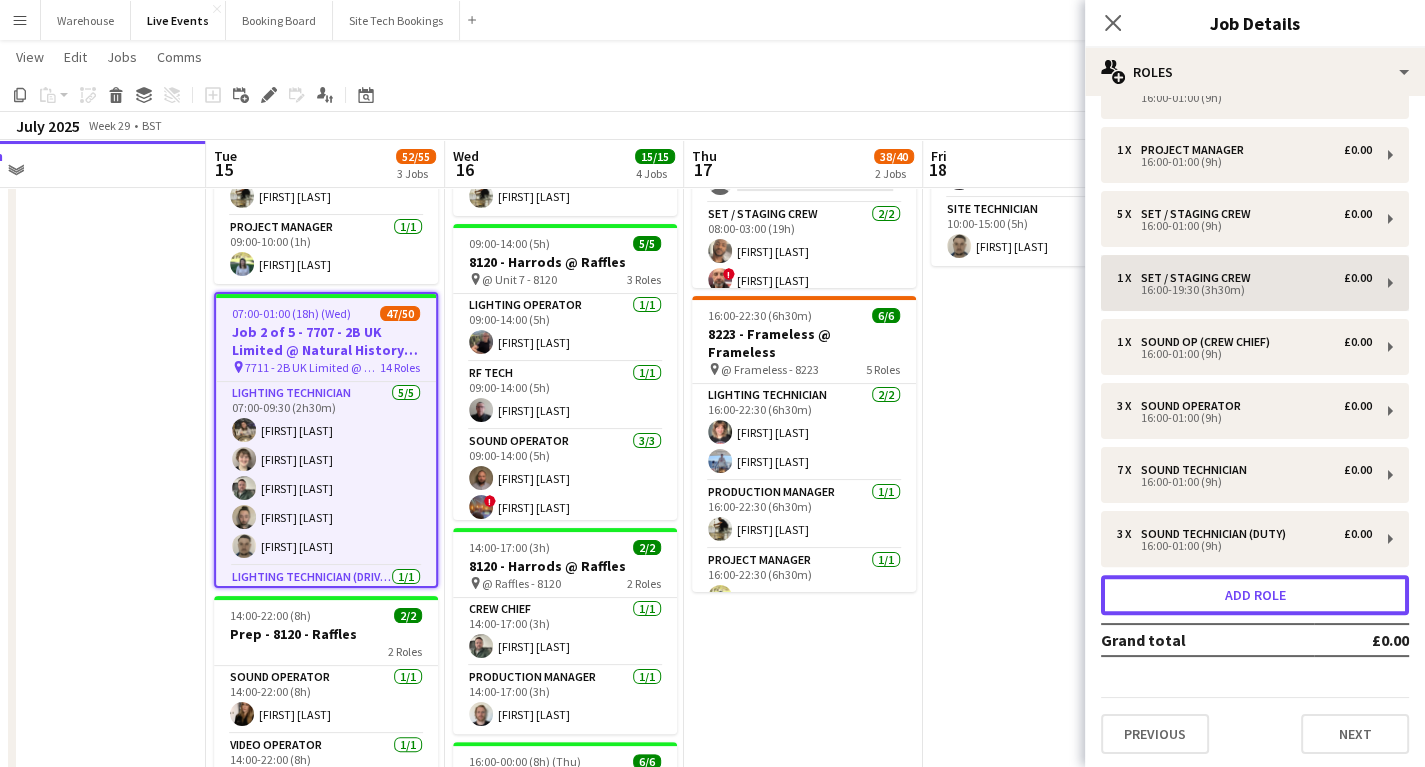 click on "Add role" at bounding box center [1255, 595] 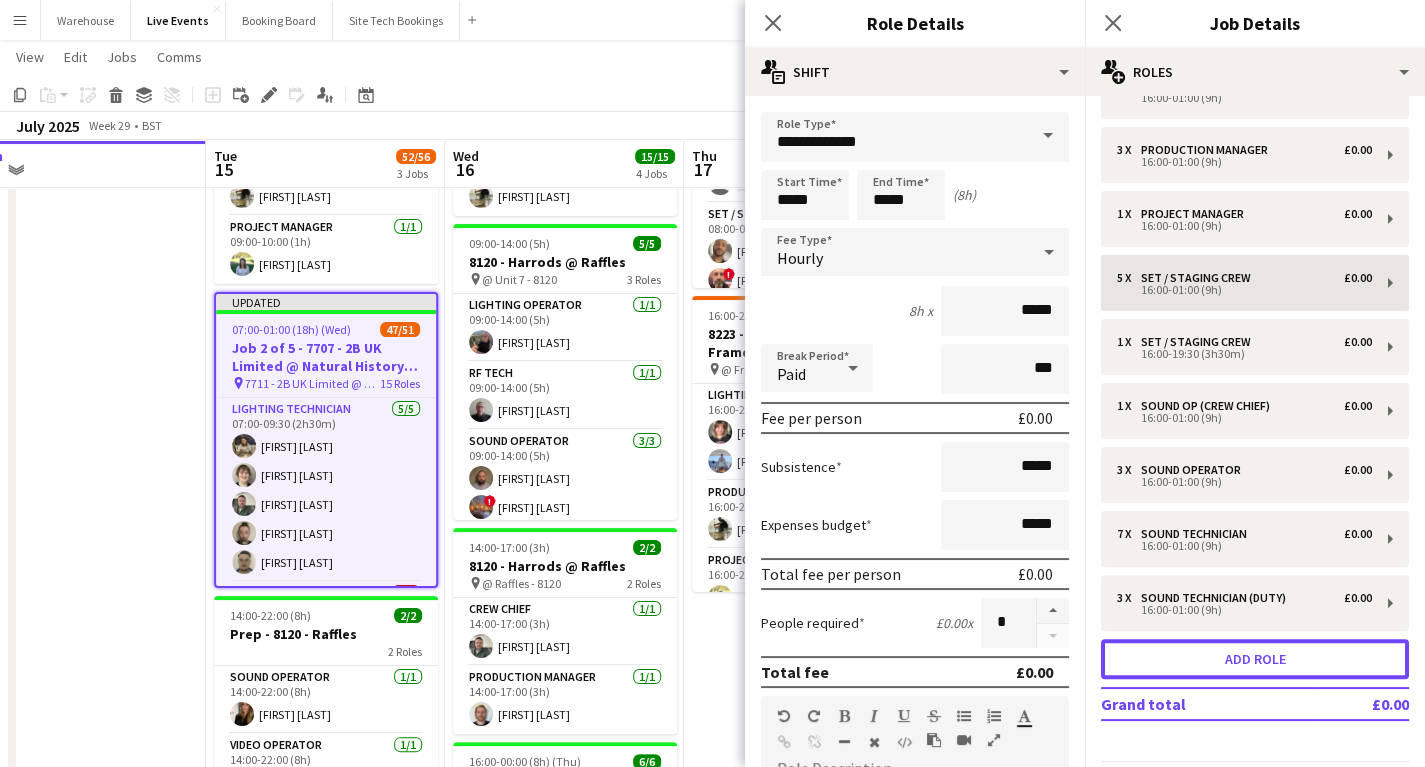 scroll, scrollTop: 497, scrollLeft: 0, axis: vertical 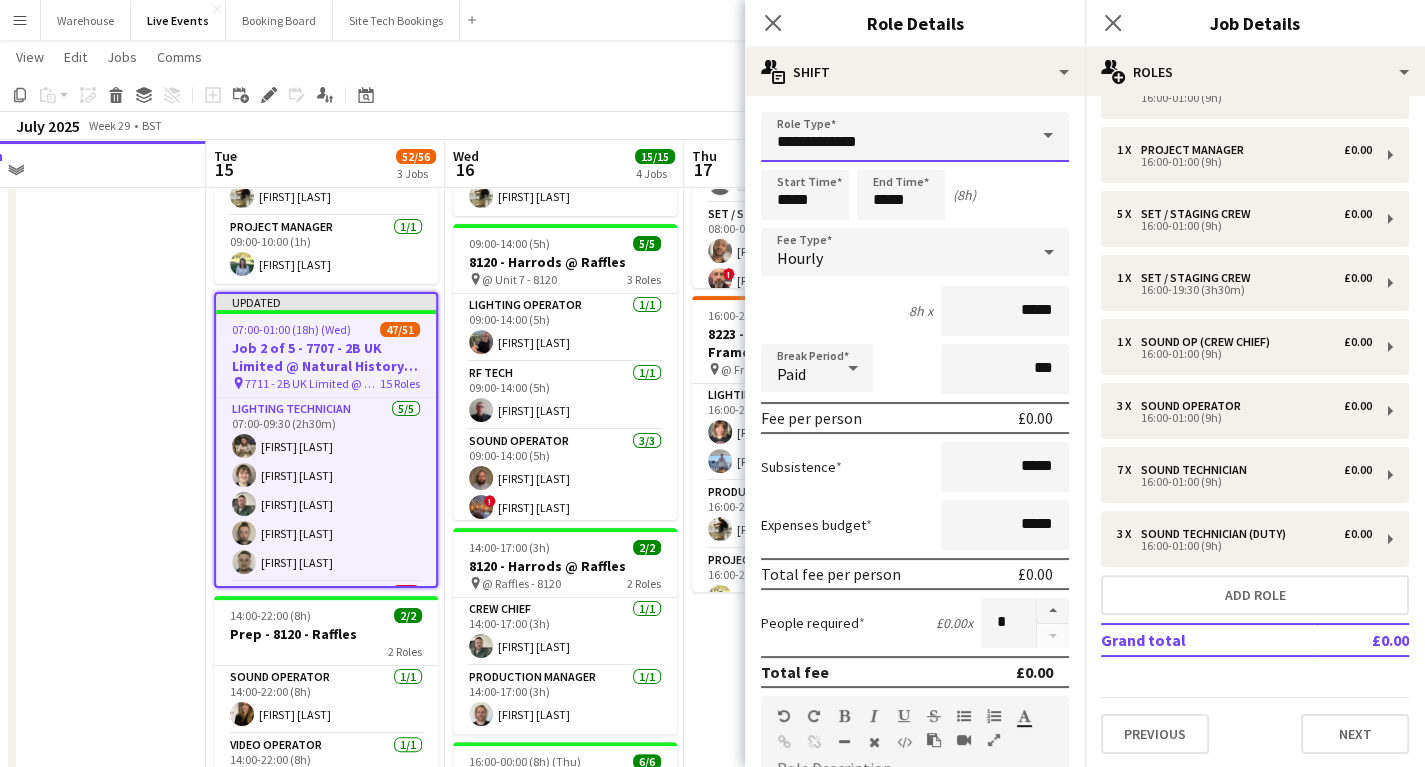 click on "**********" at bounding box center [915, 137] 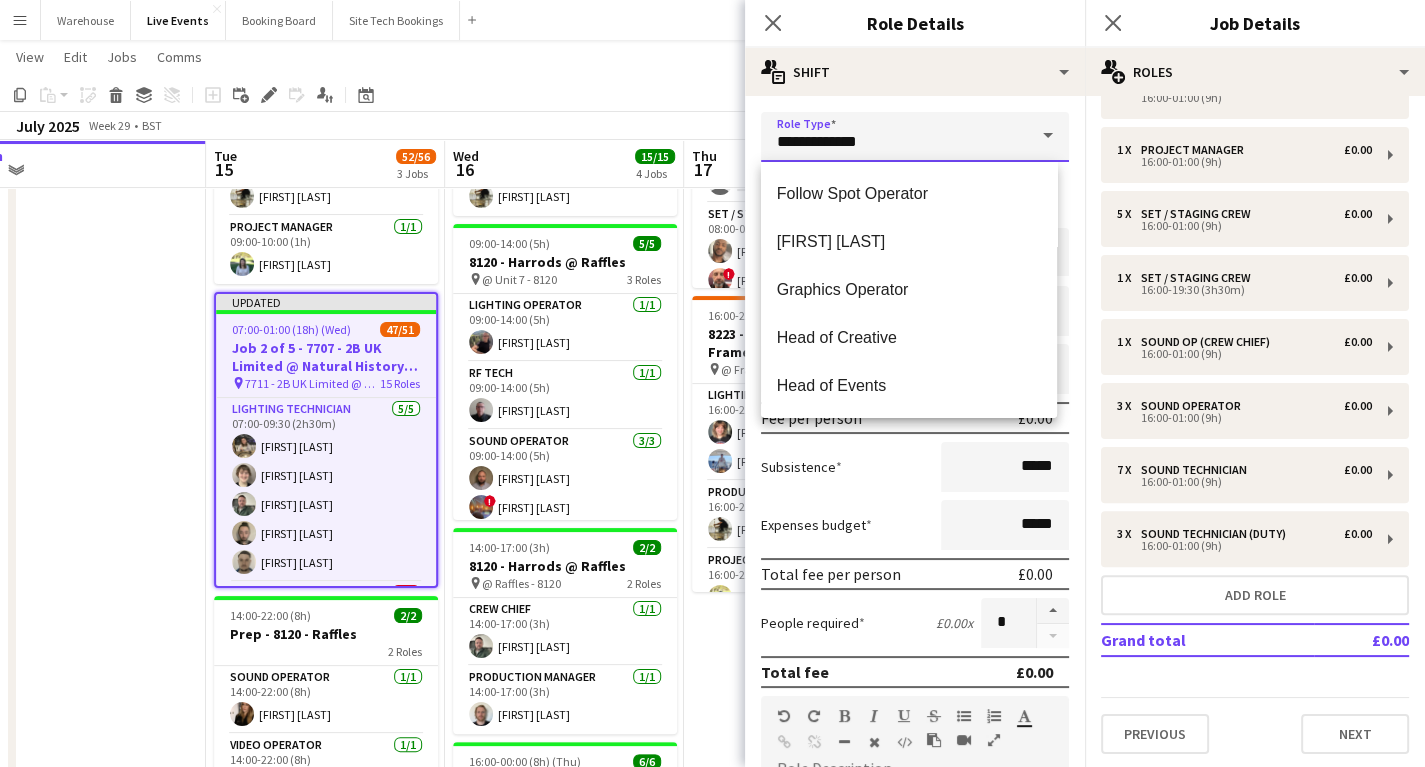 scroll, scrollTop: 1200, scrollLeft: 0, axis: vertical 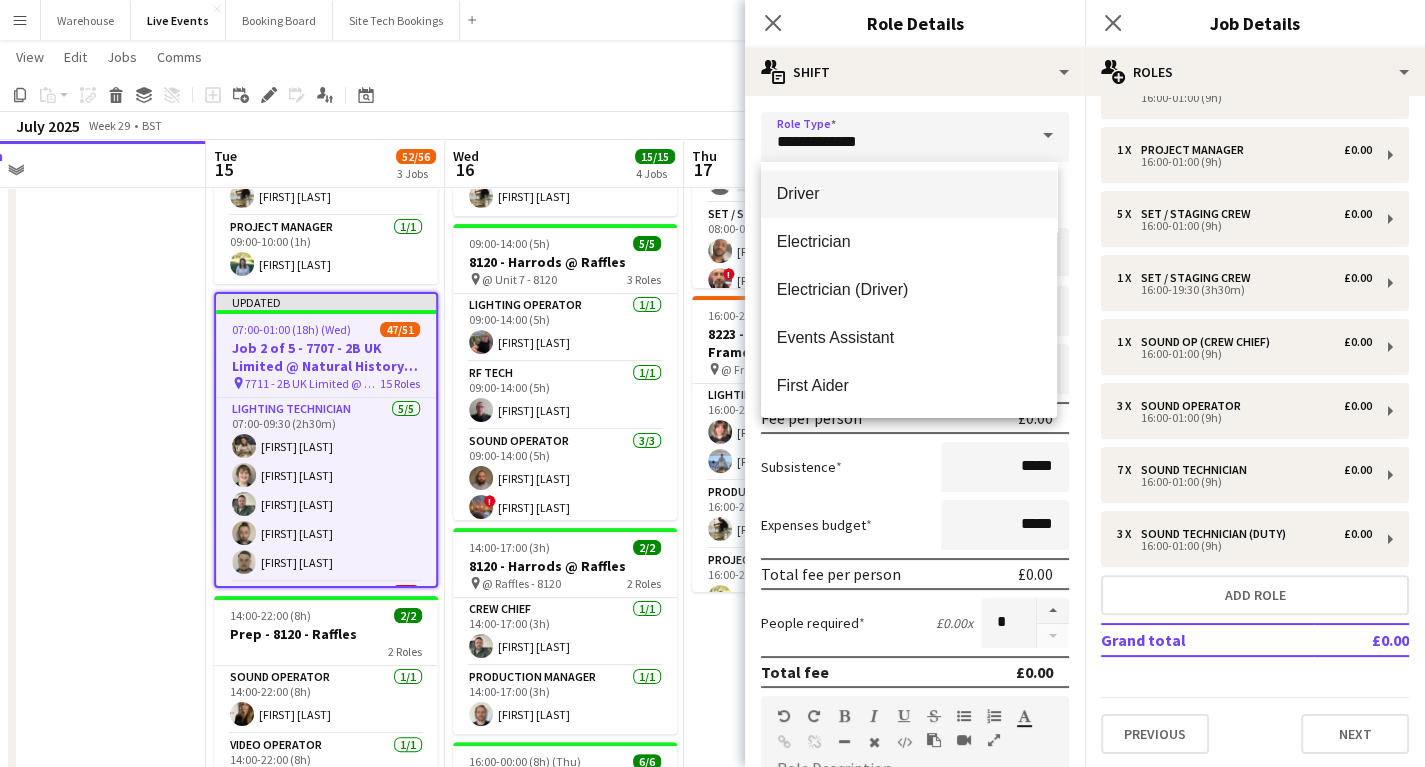 click on "Driver" at bounding box center (909, 193) 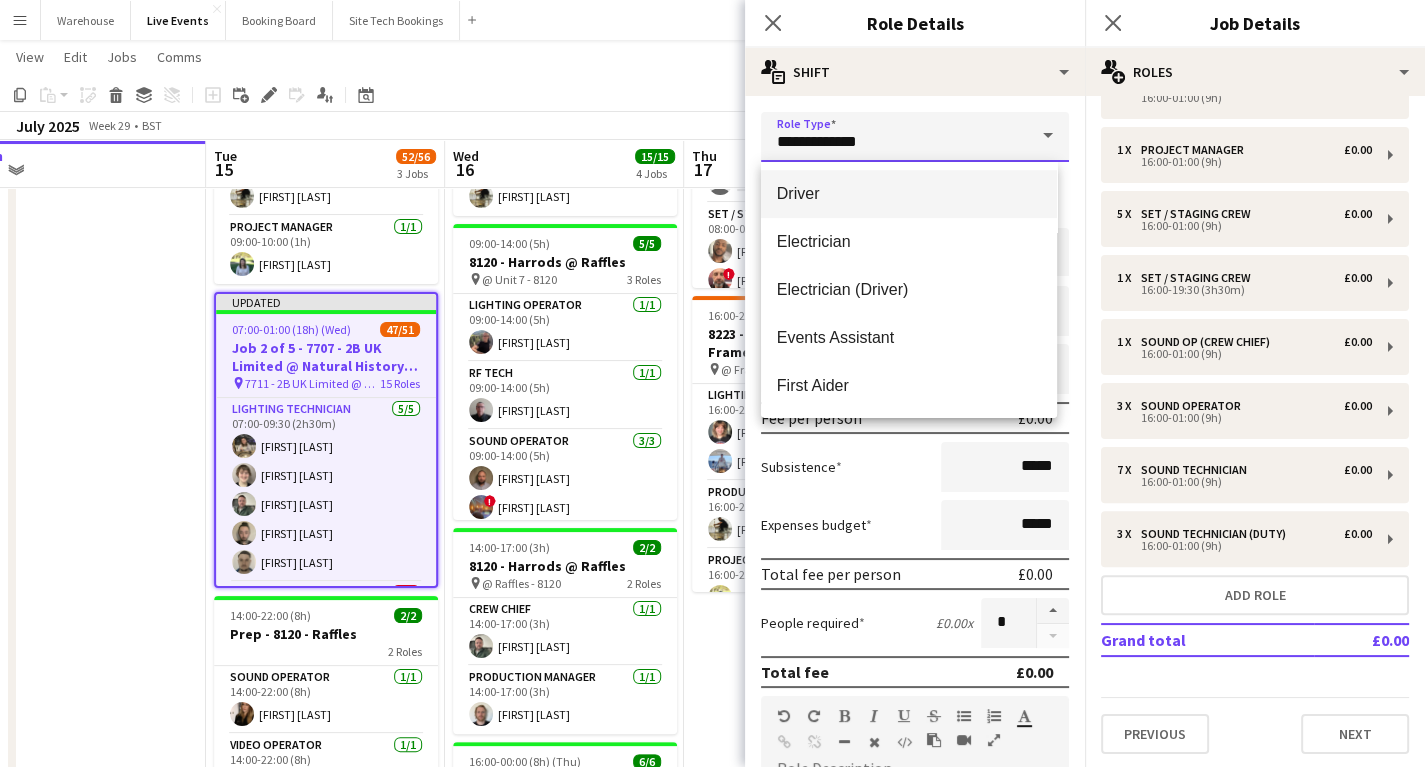 type on "******" 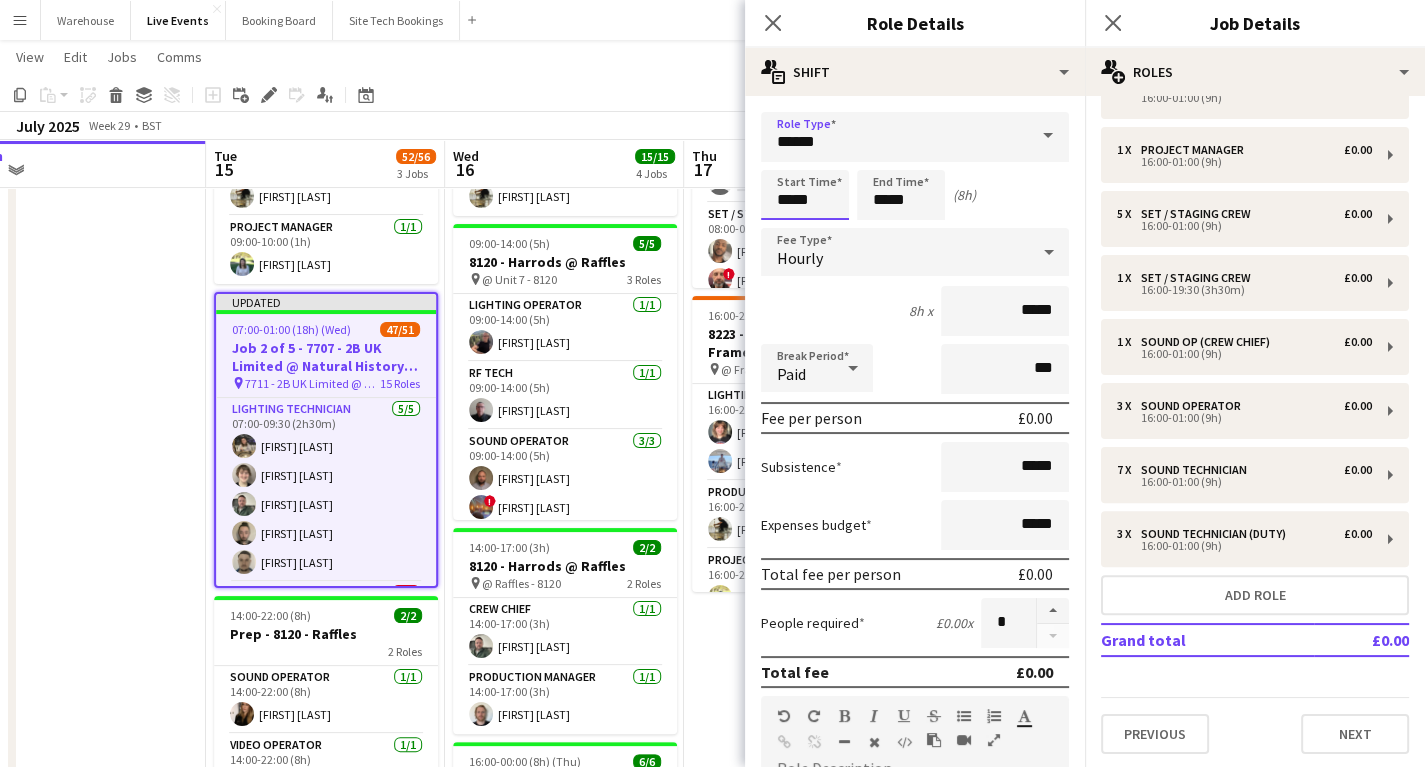click on "*****" at bounding box center [805, 195] 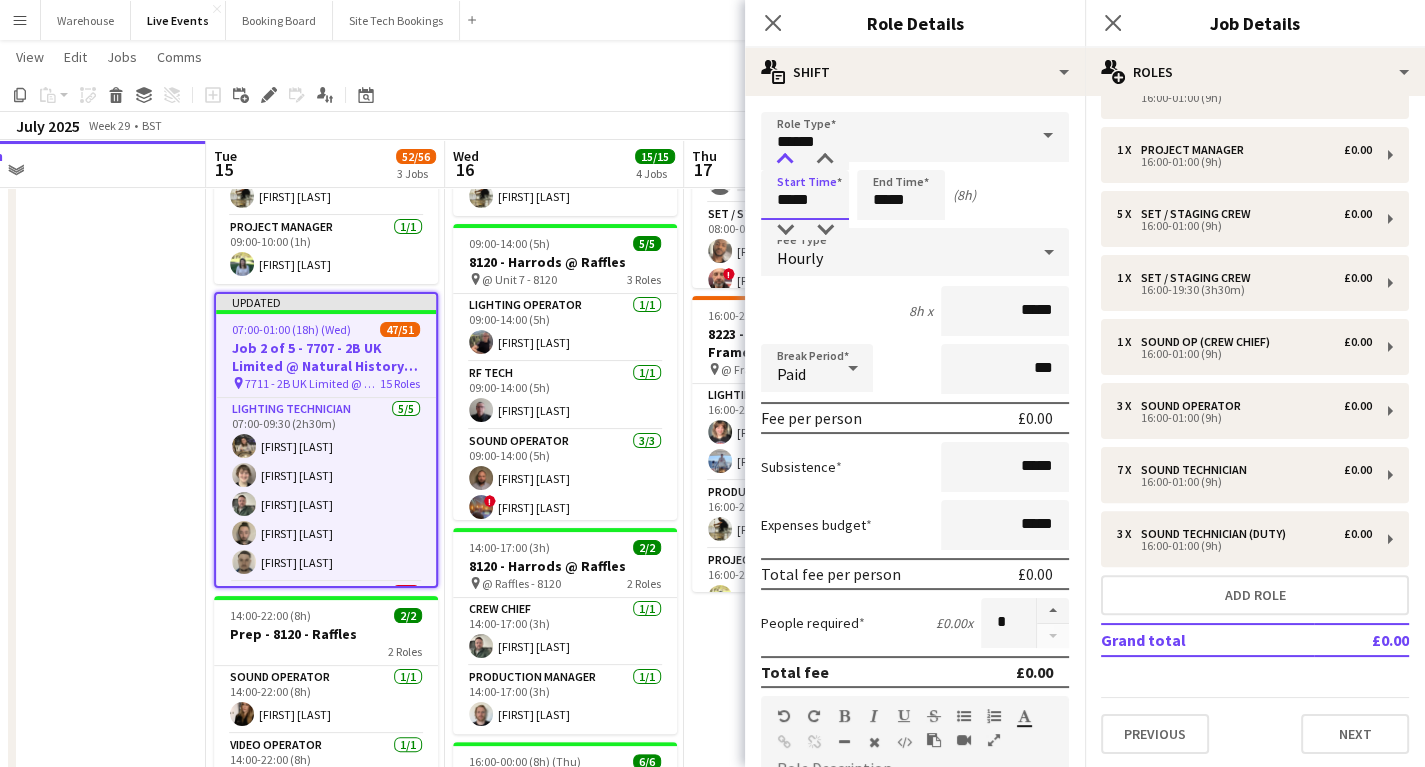 click at bounding box center [785, 160] 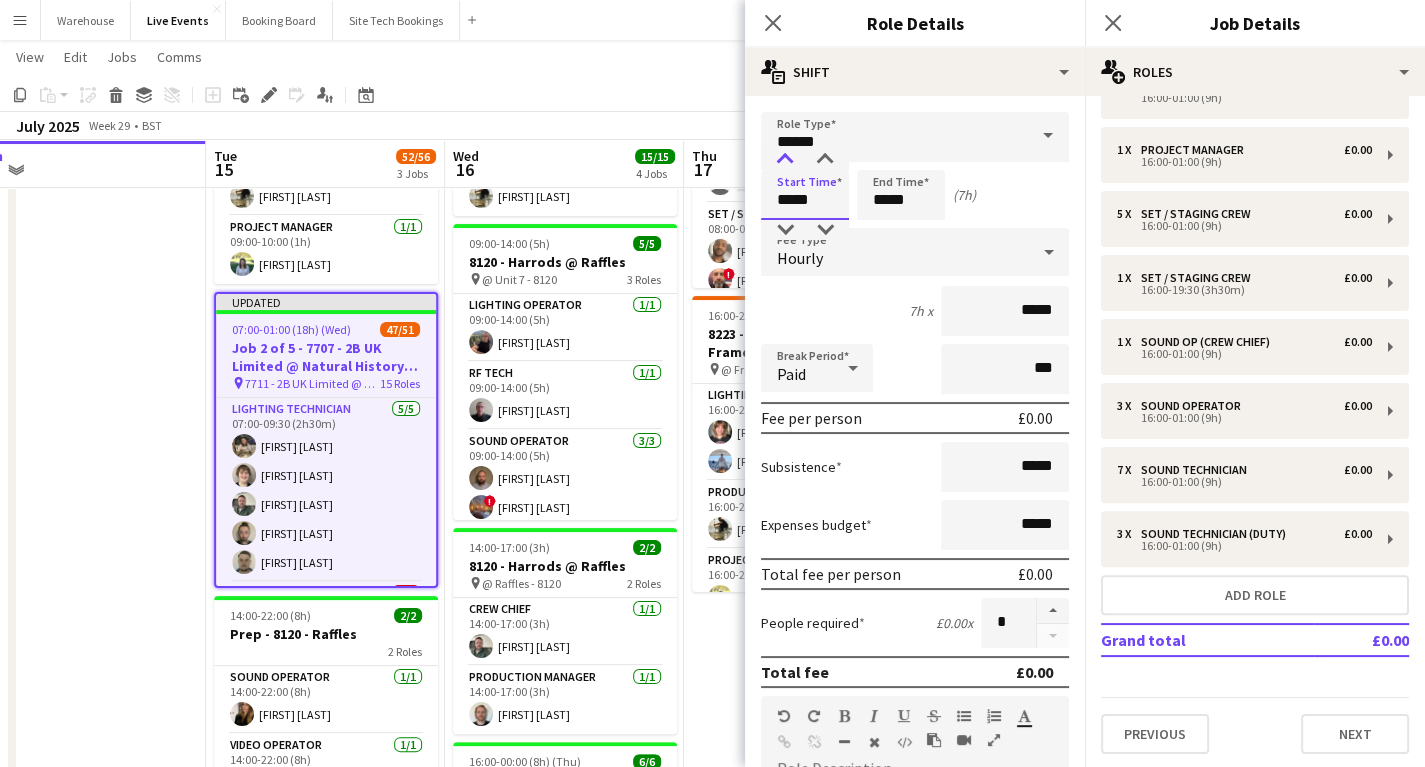 click at bounding box center (785, 160) 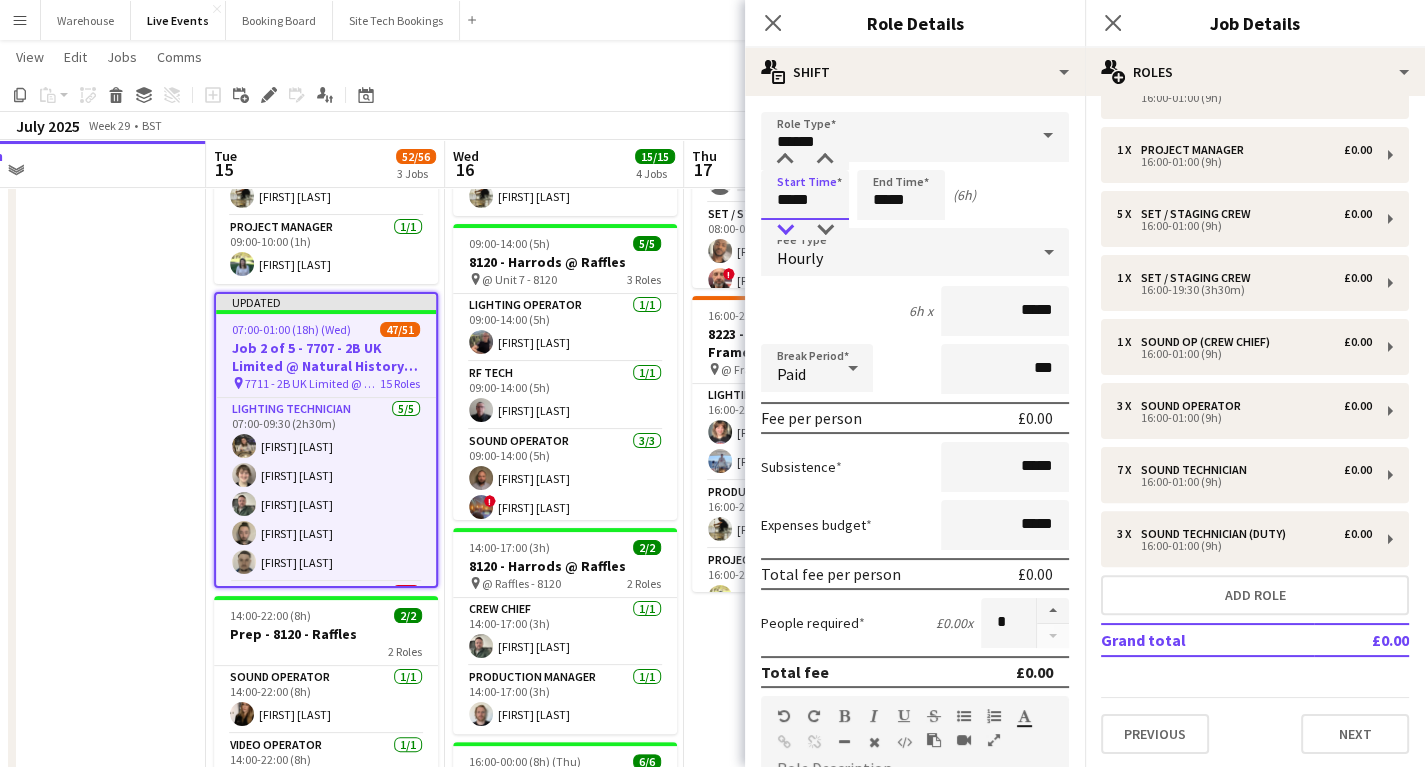click at bounding box center [785, 230] 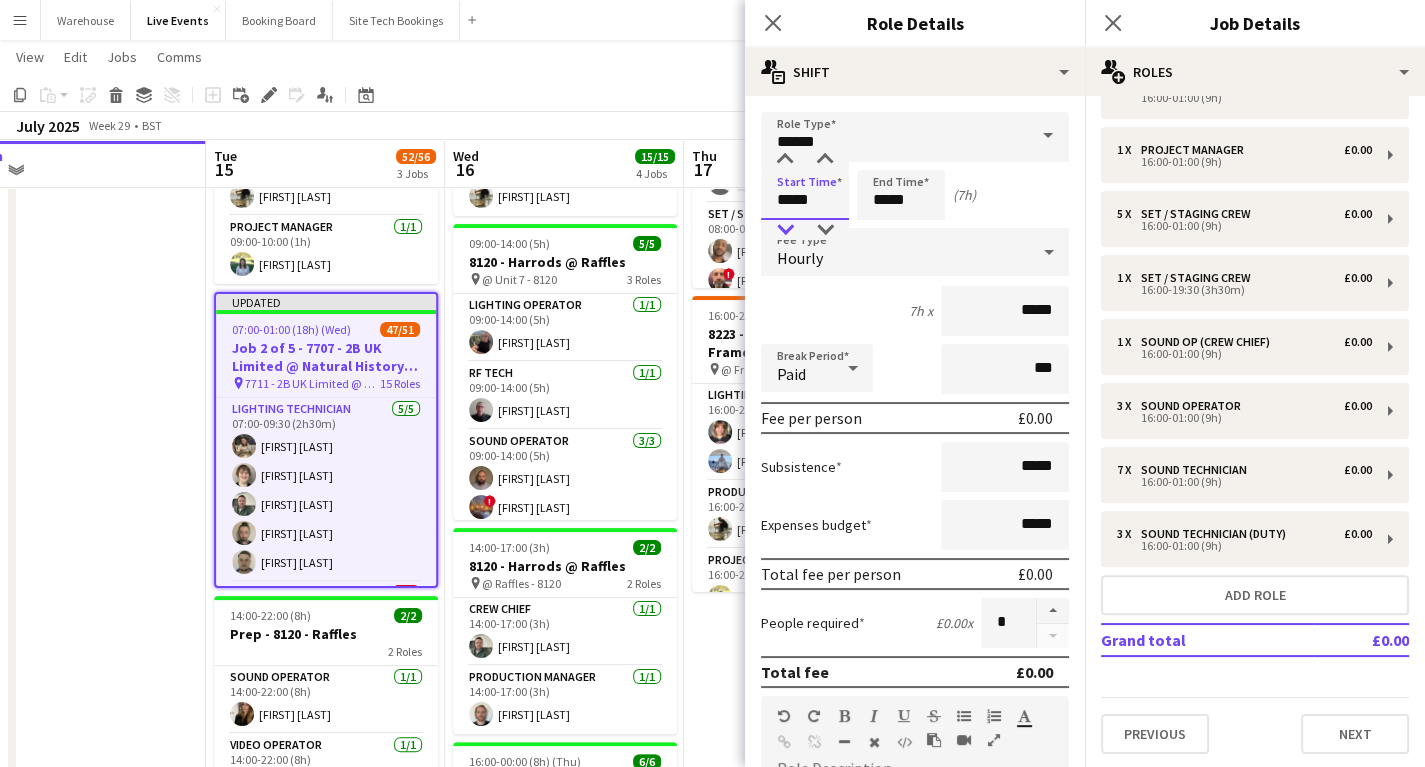 click at bounding box center (785, 230) 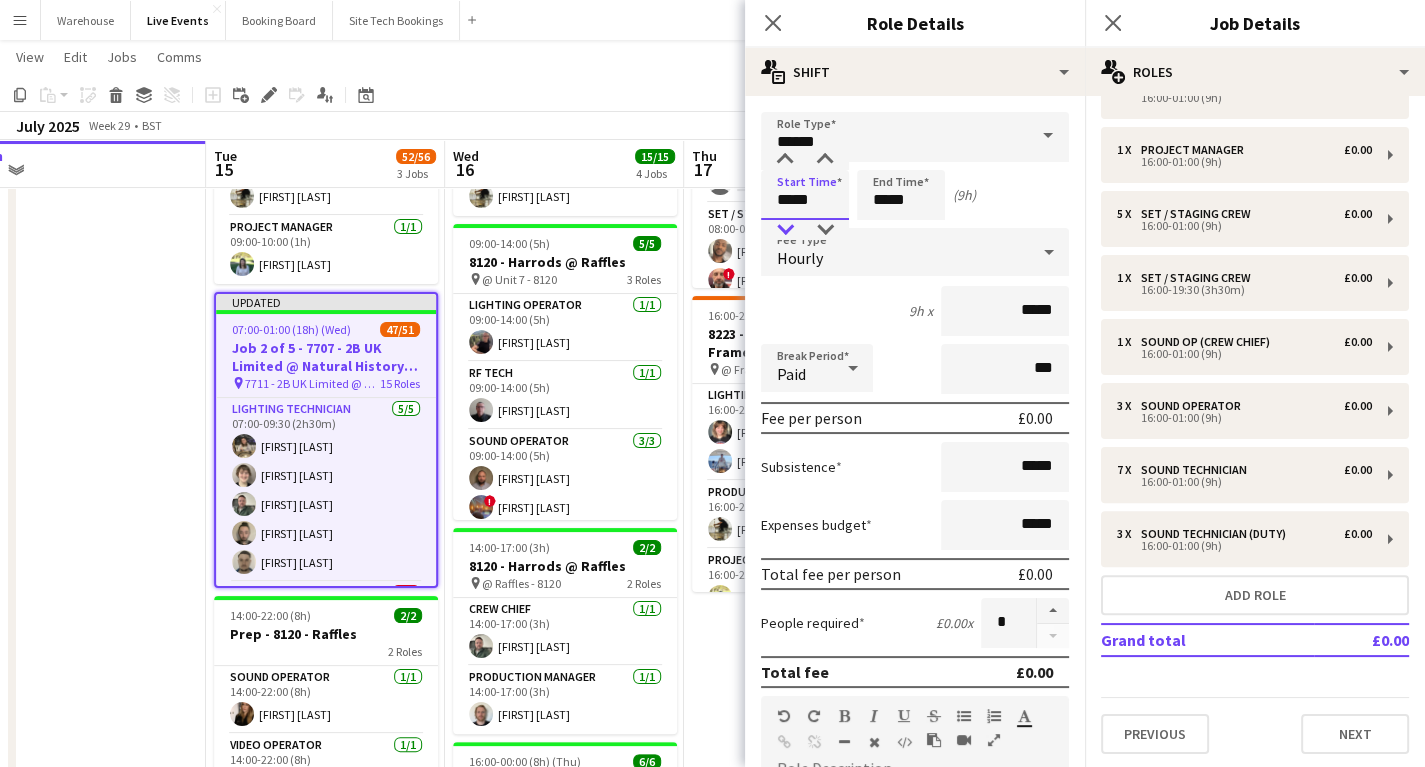 click at bounding box center (785, 230) 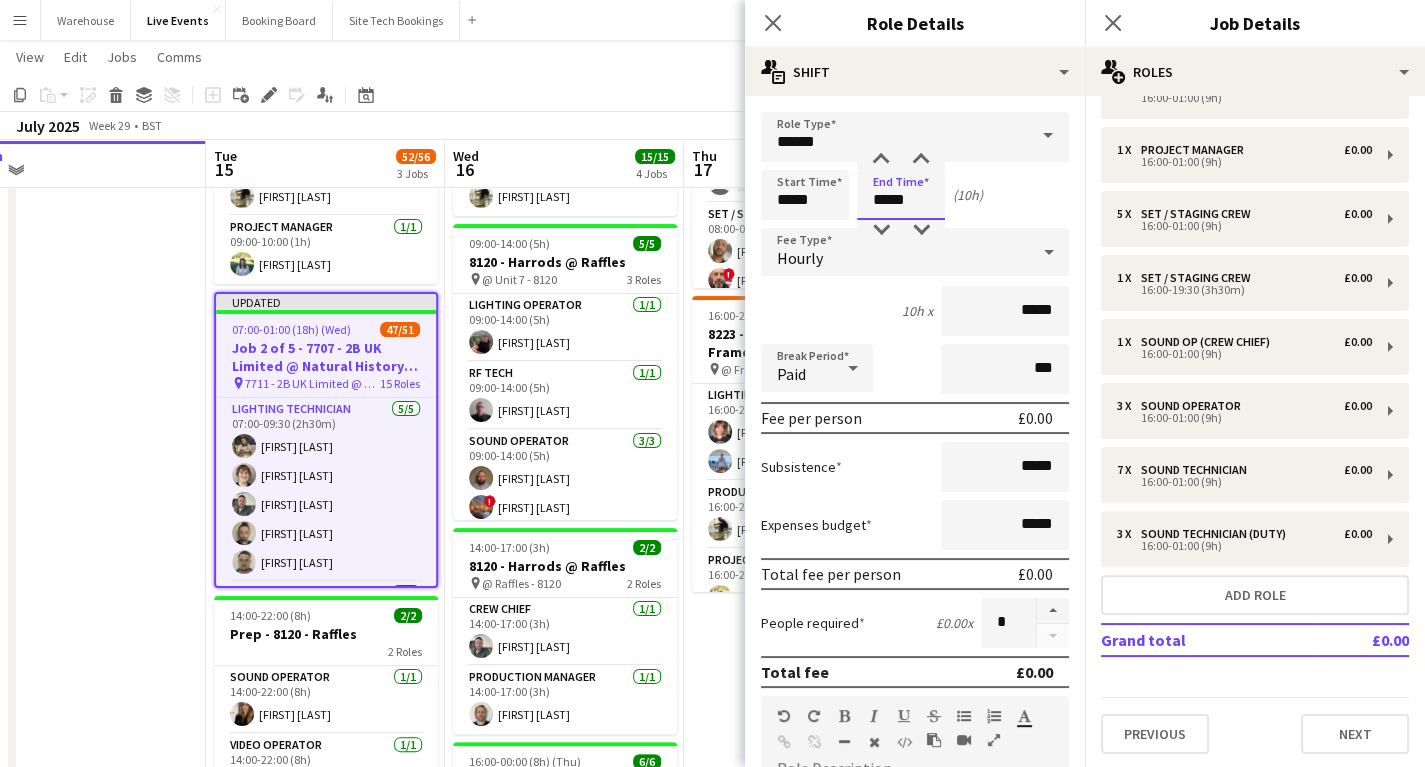 click on "*****" at bounding box center (901, 195) 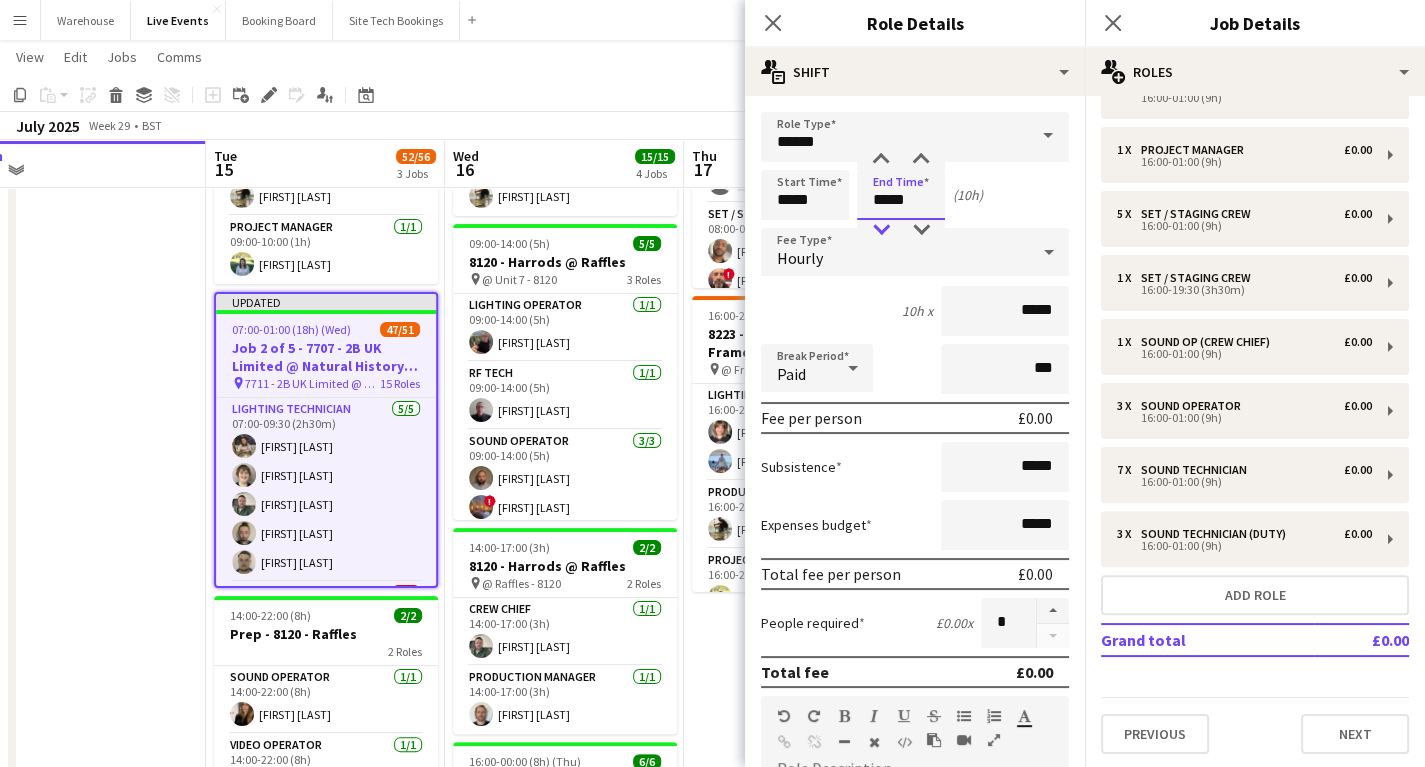 click at bounding box center [881, 230] 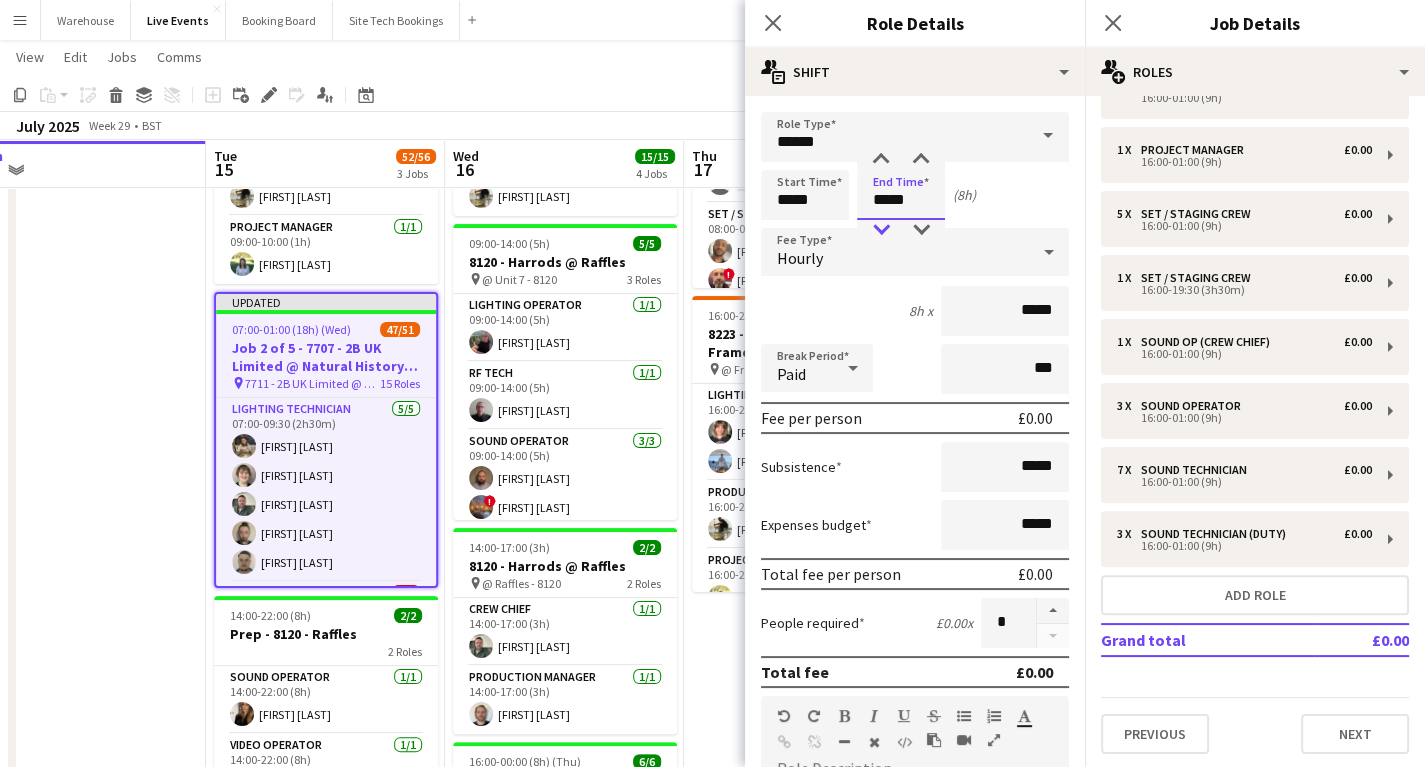 click at bounding box center (881, 230) 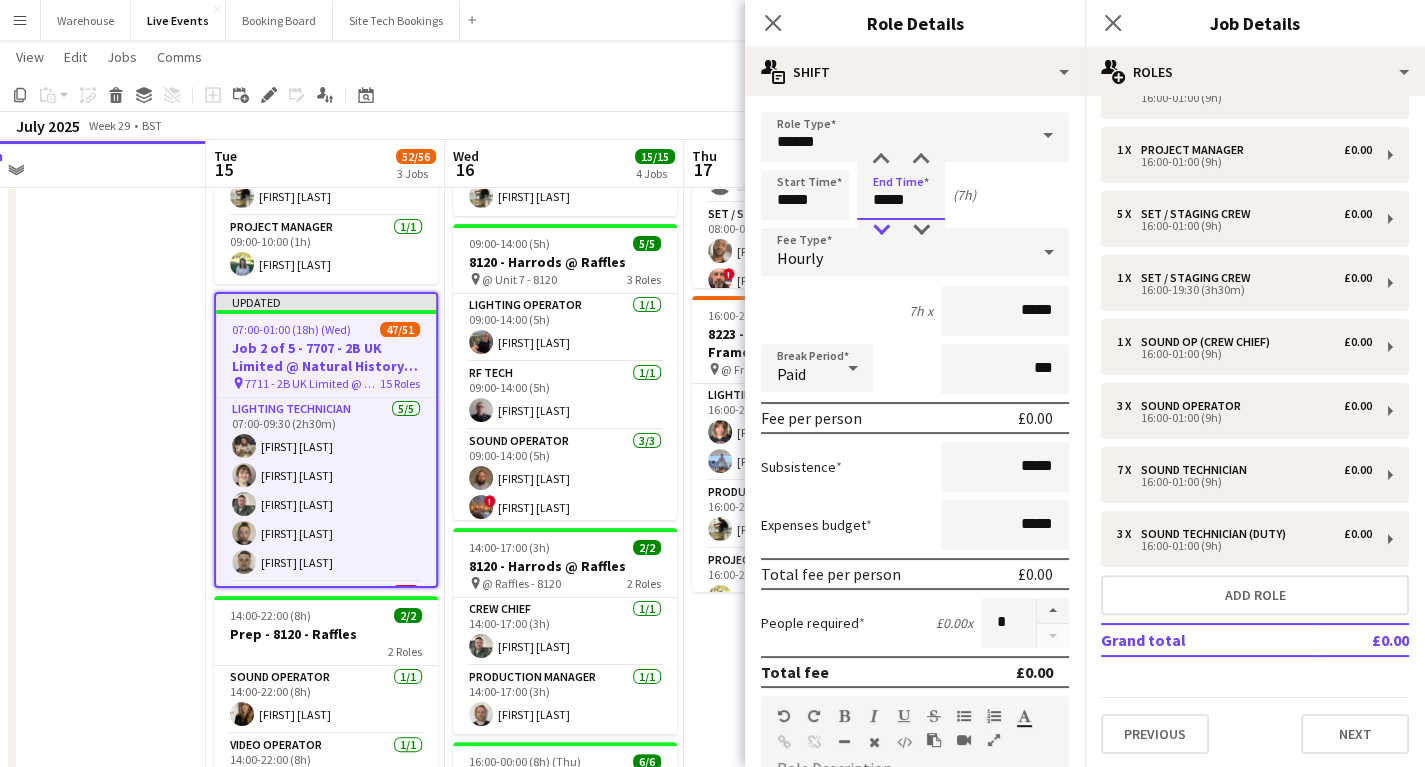 click at bounding box center [881, 230] 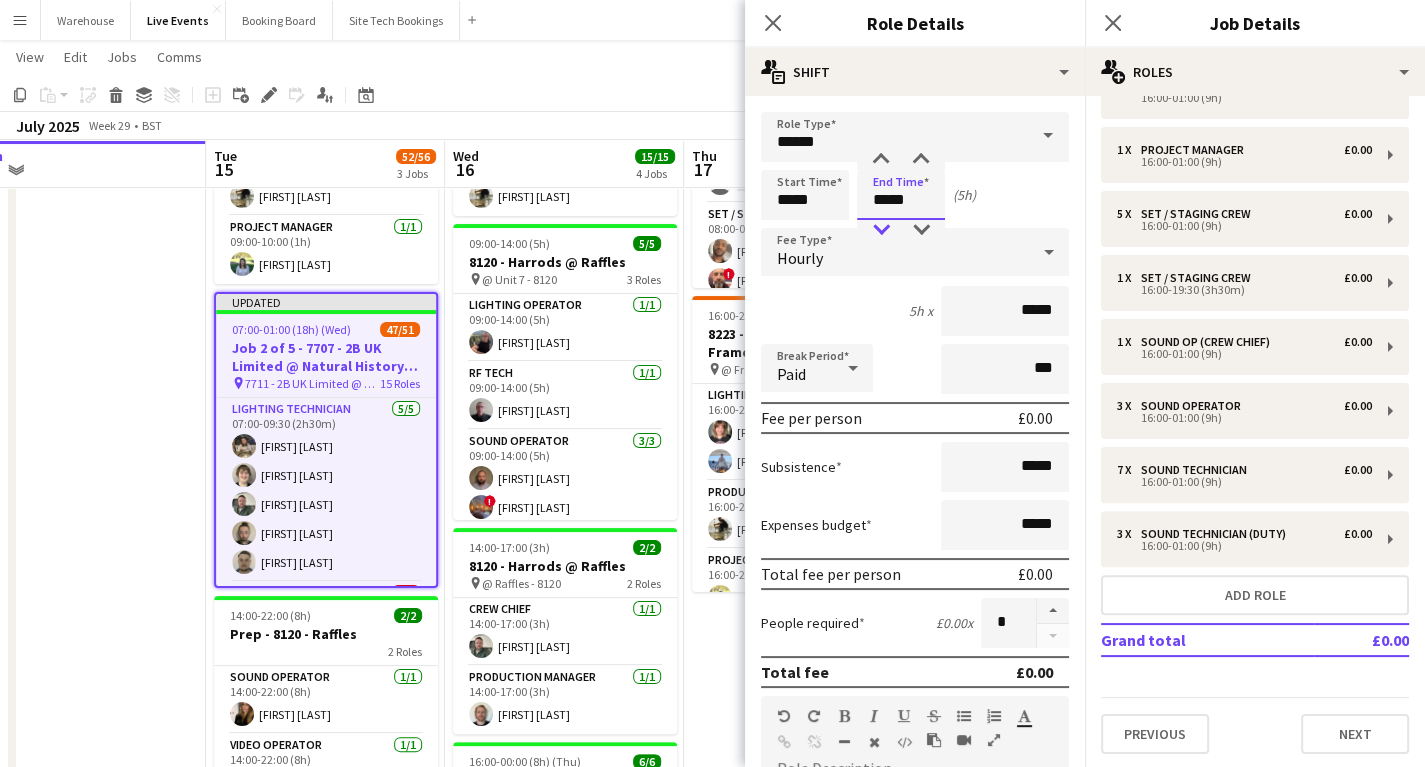 click at bounding box center (881, 230) 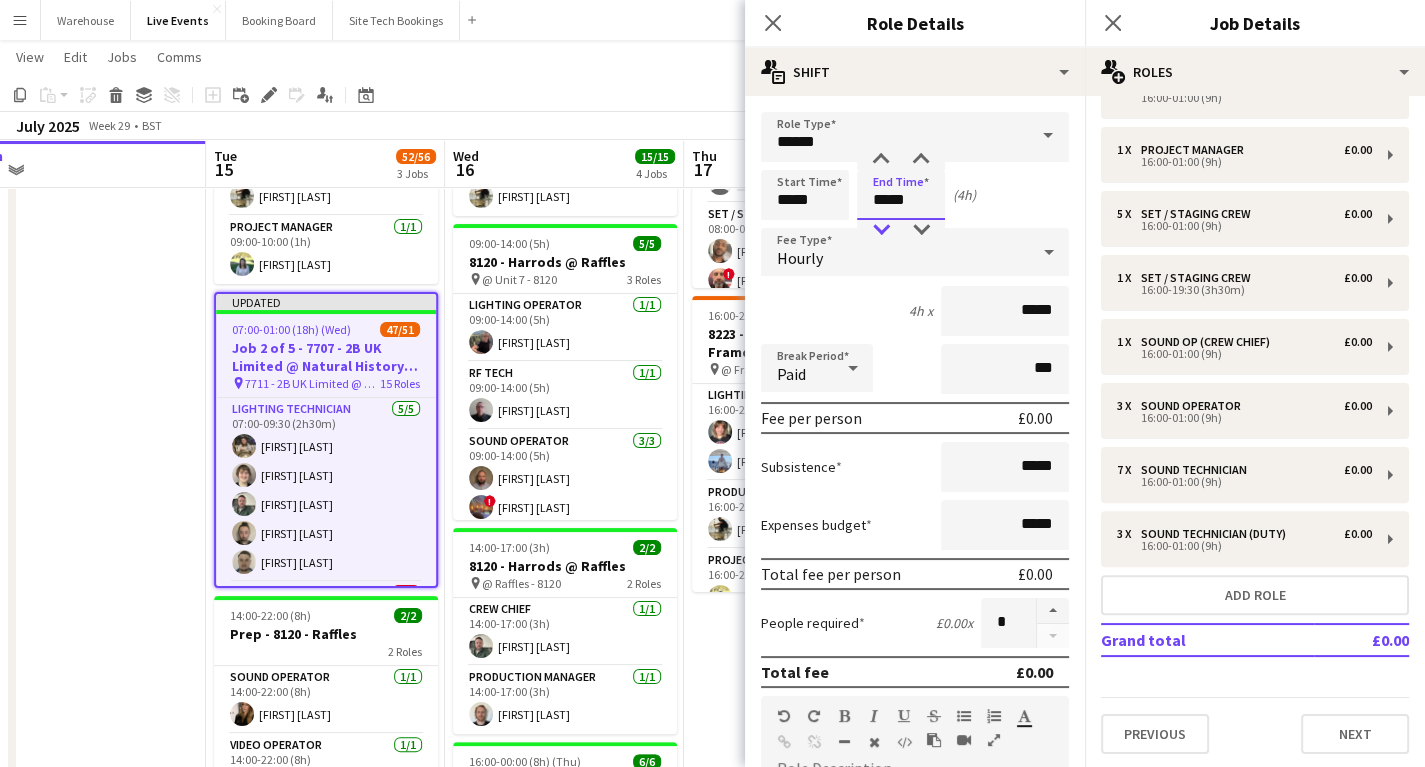 click at bounding box center (881, 230) 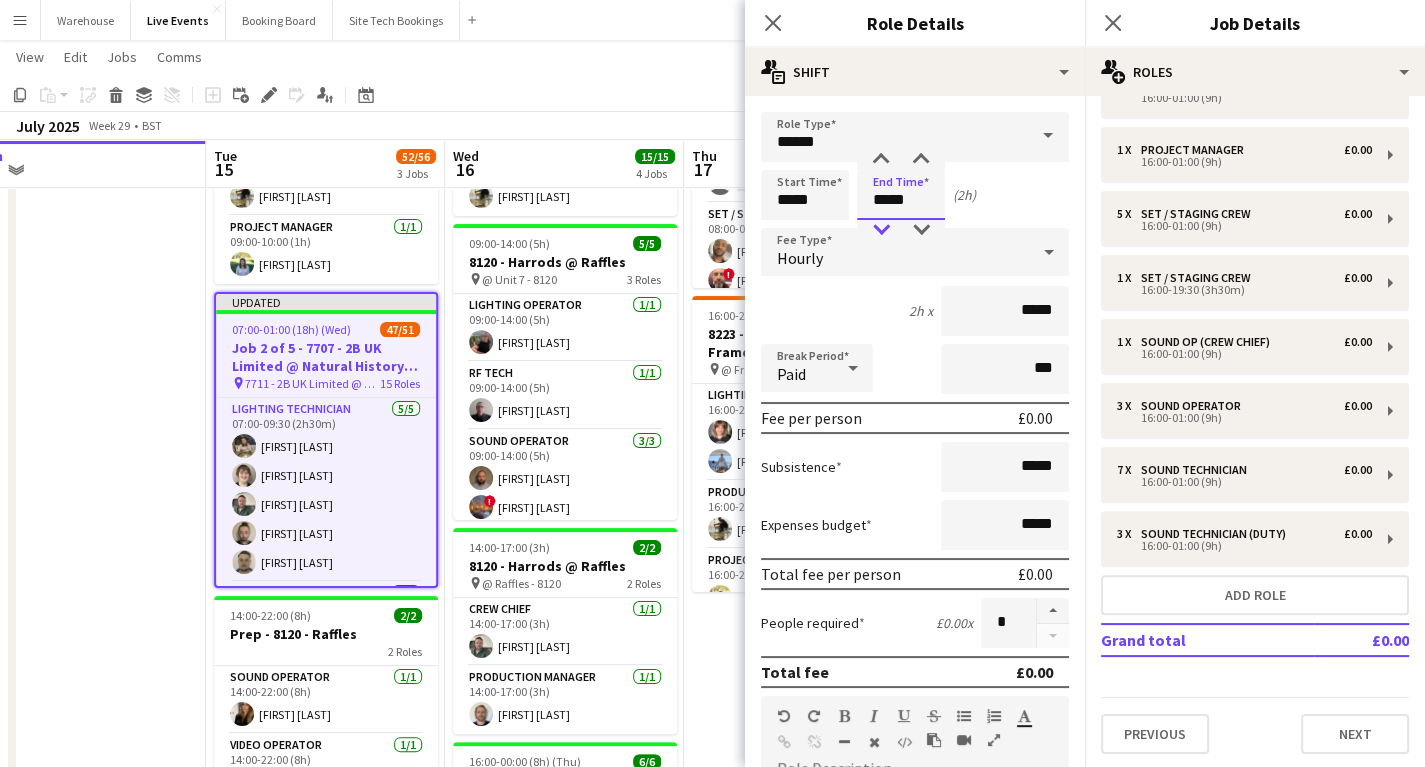 click at bounding box center (881, 230) 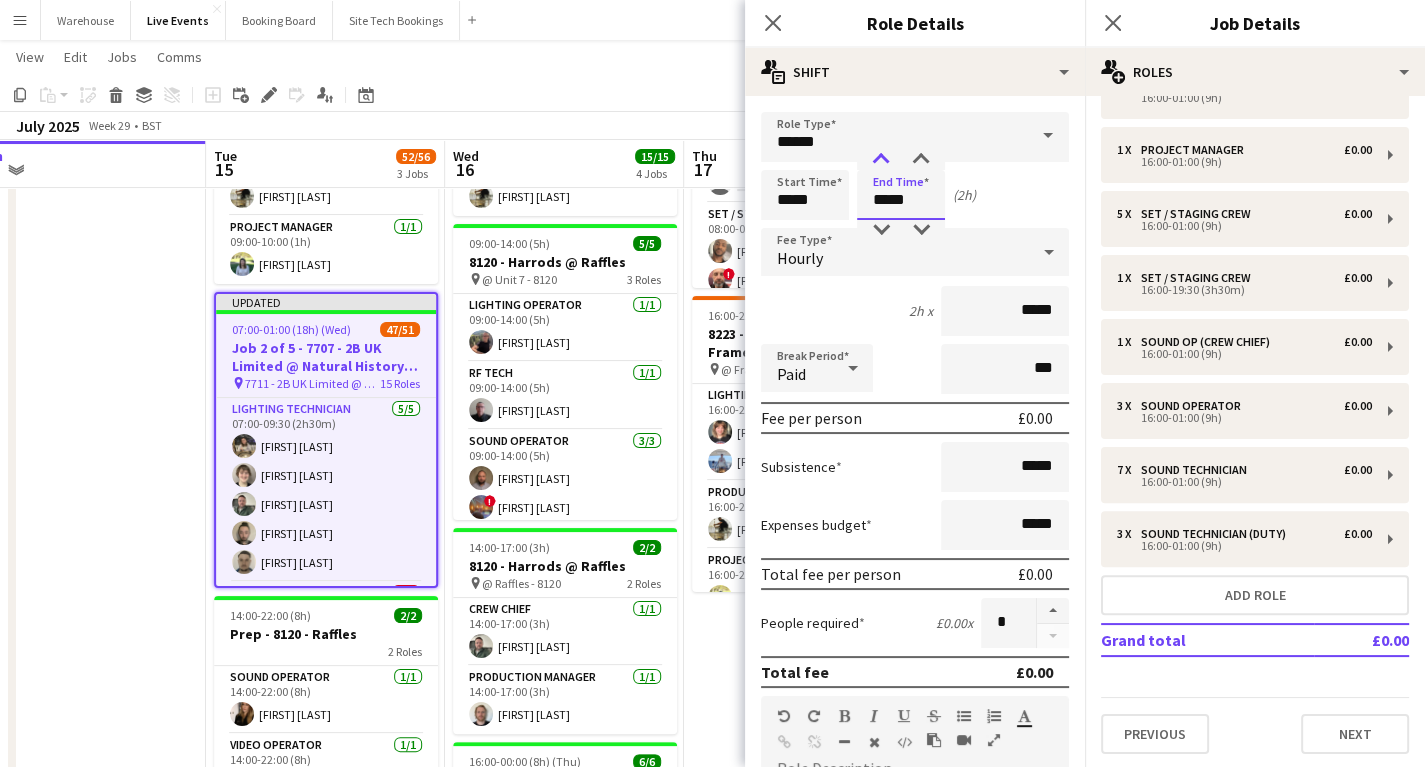 click at bounding box center (881, 160) 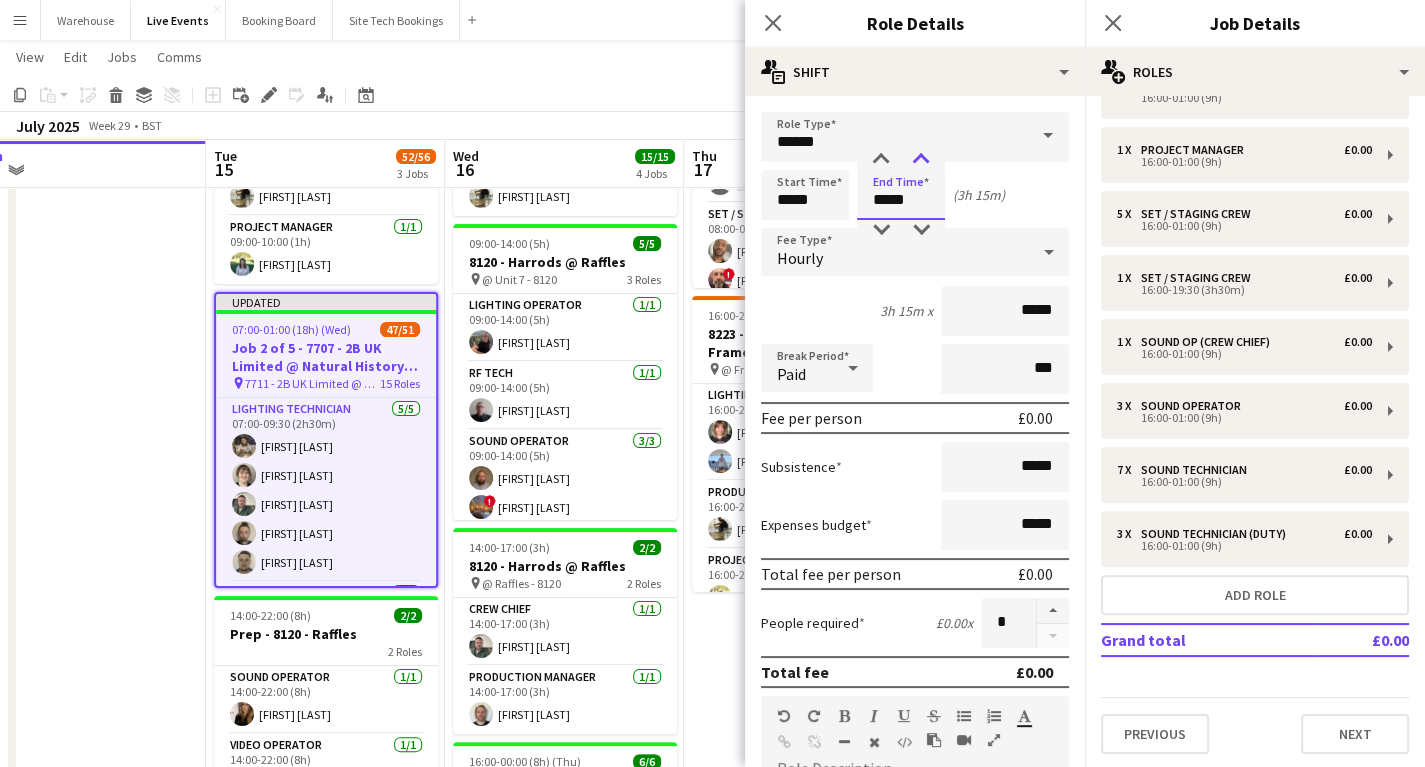 click at bounding box center (921, 160) 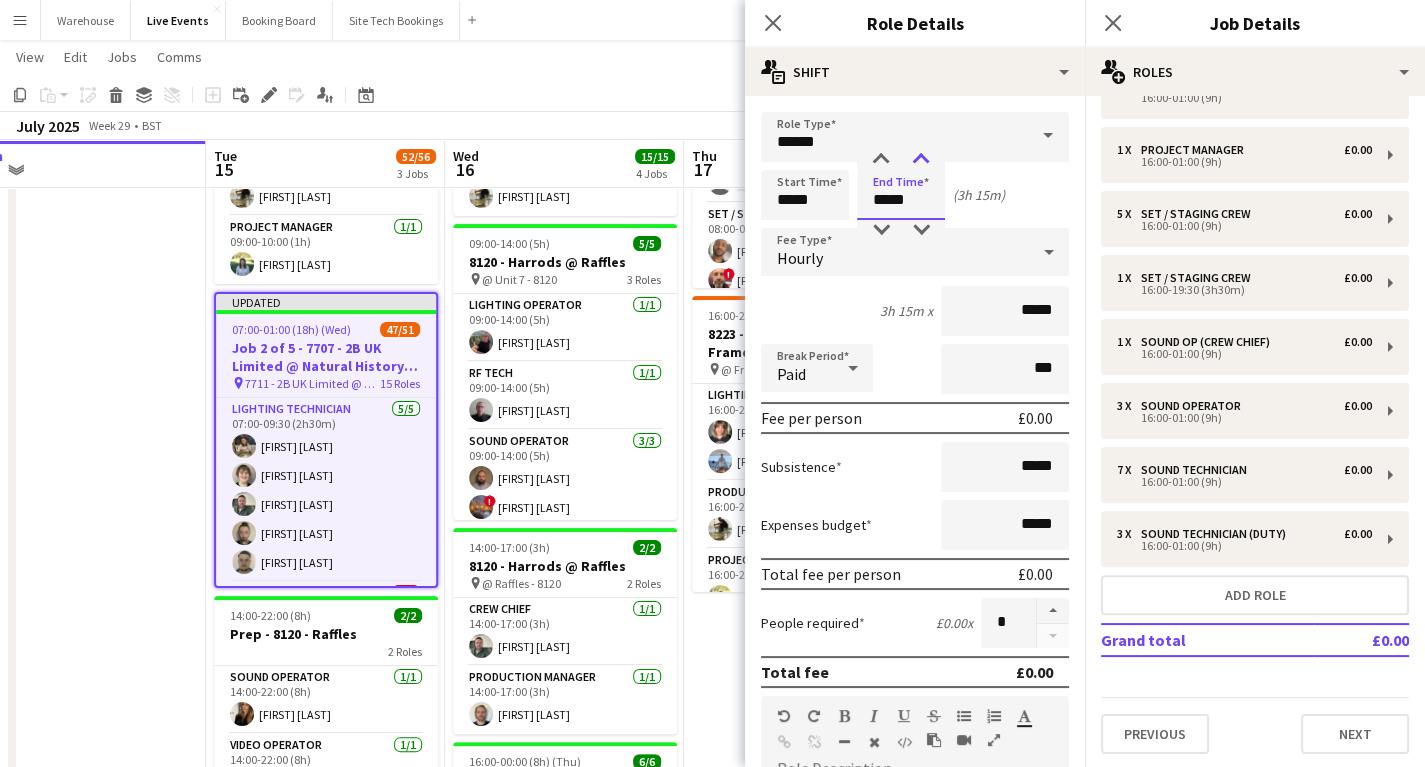 click at bounding box center (921, 160) 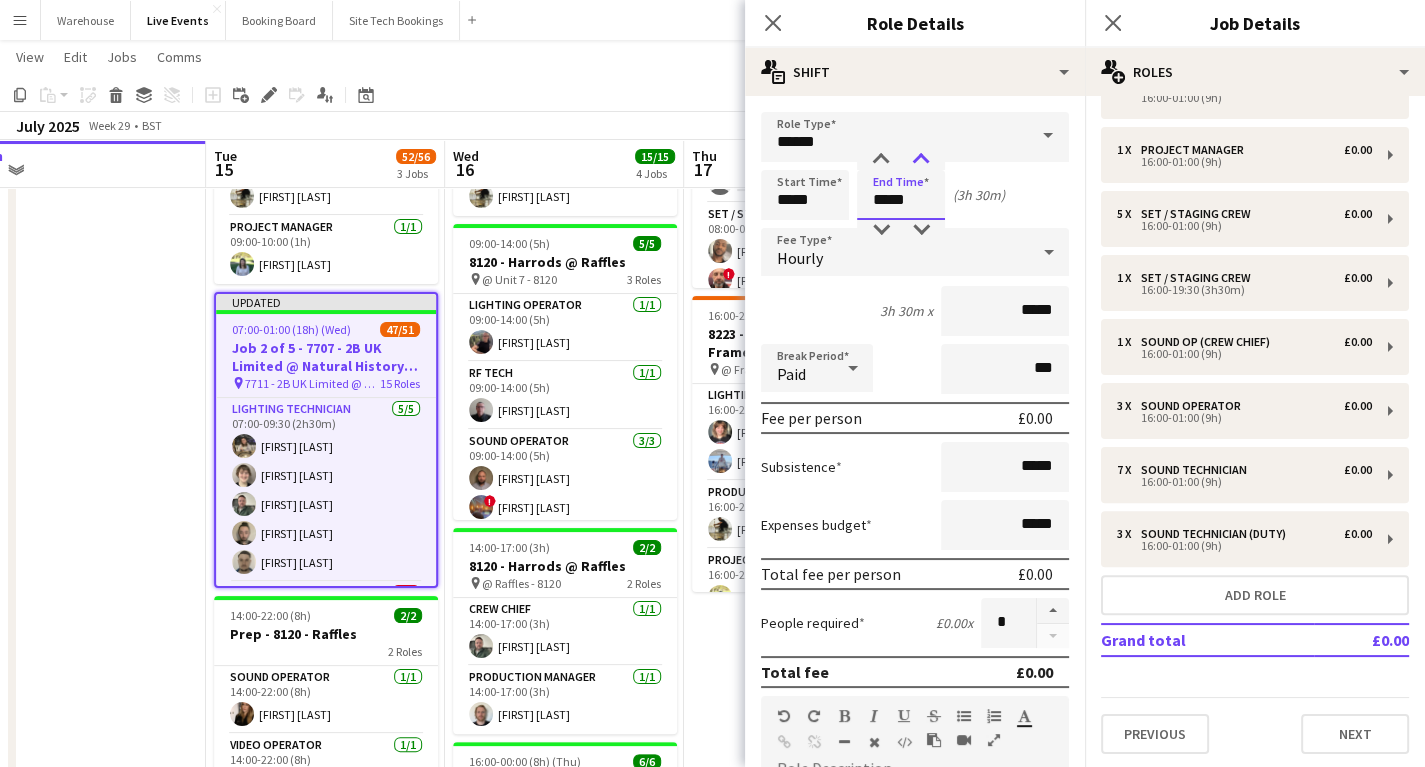 click at bounding box center [921, 160] 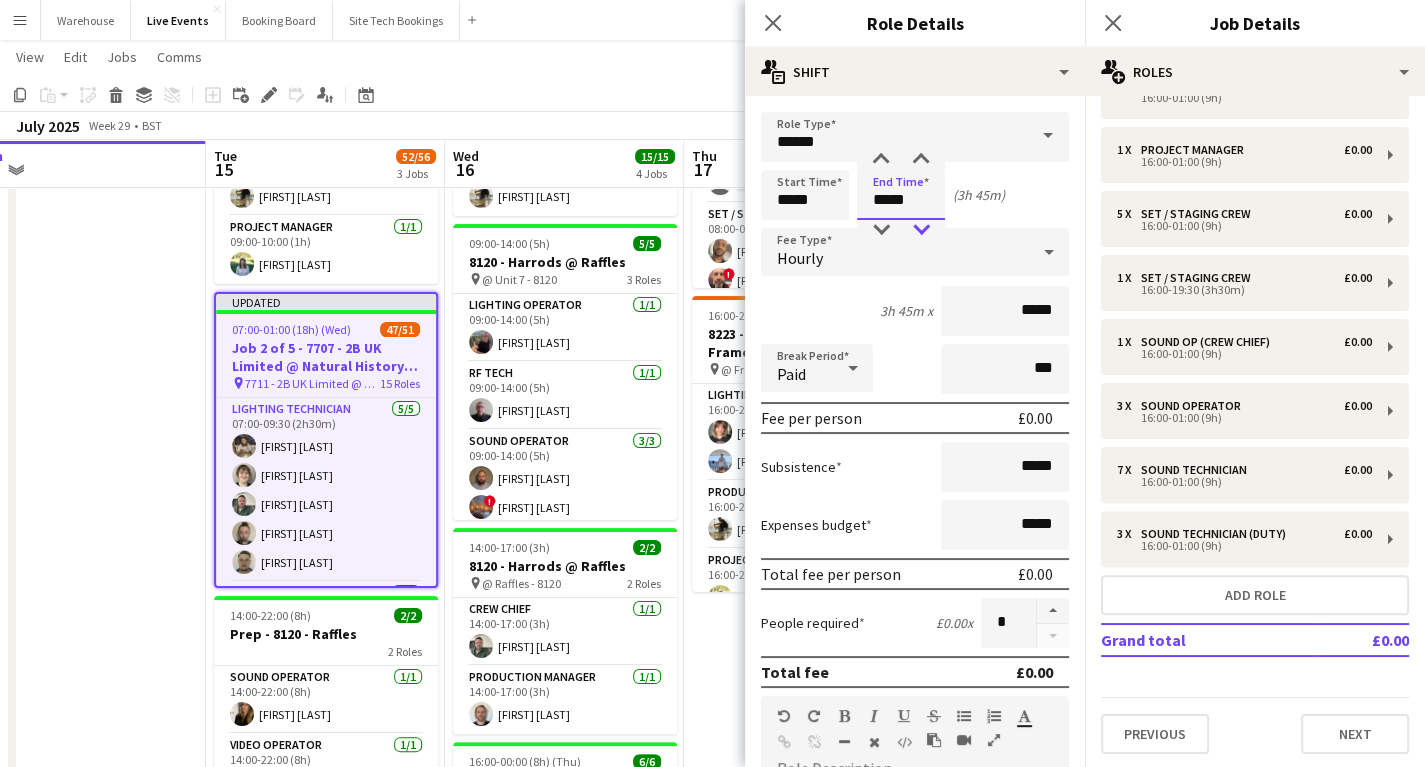 click at bounding box center [921, 230] 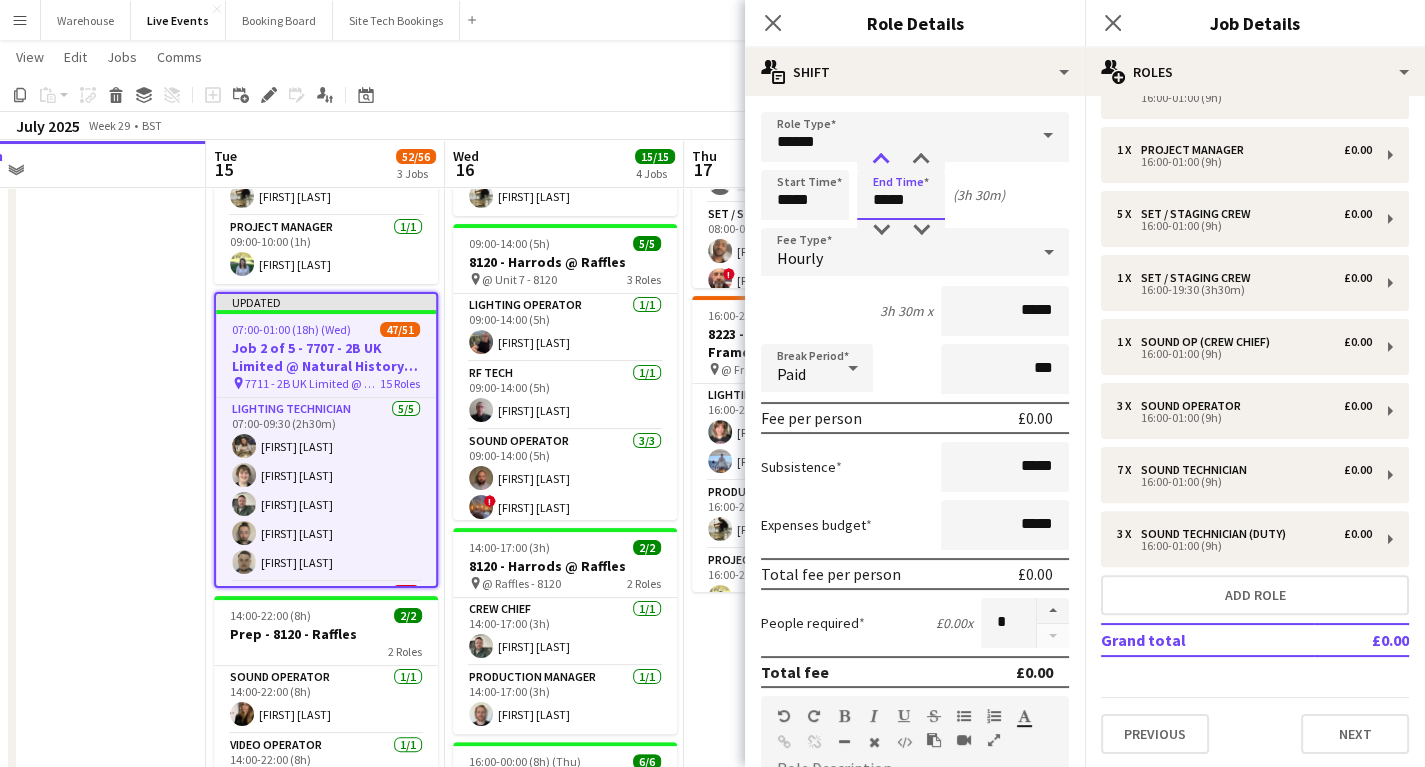 click at bounding box center (881, 160) 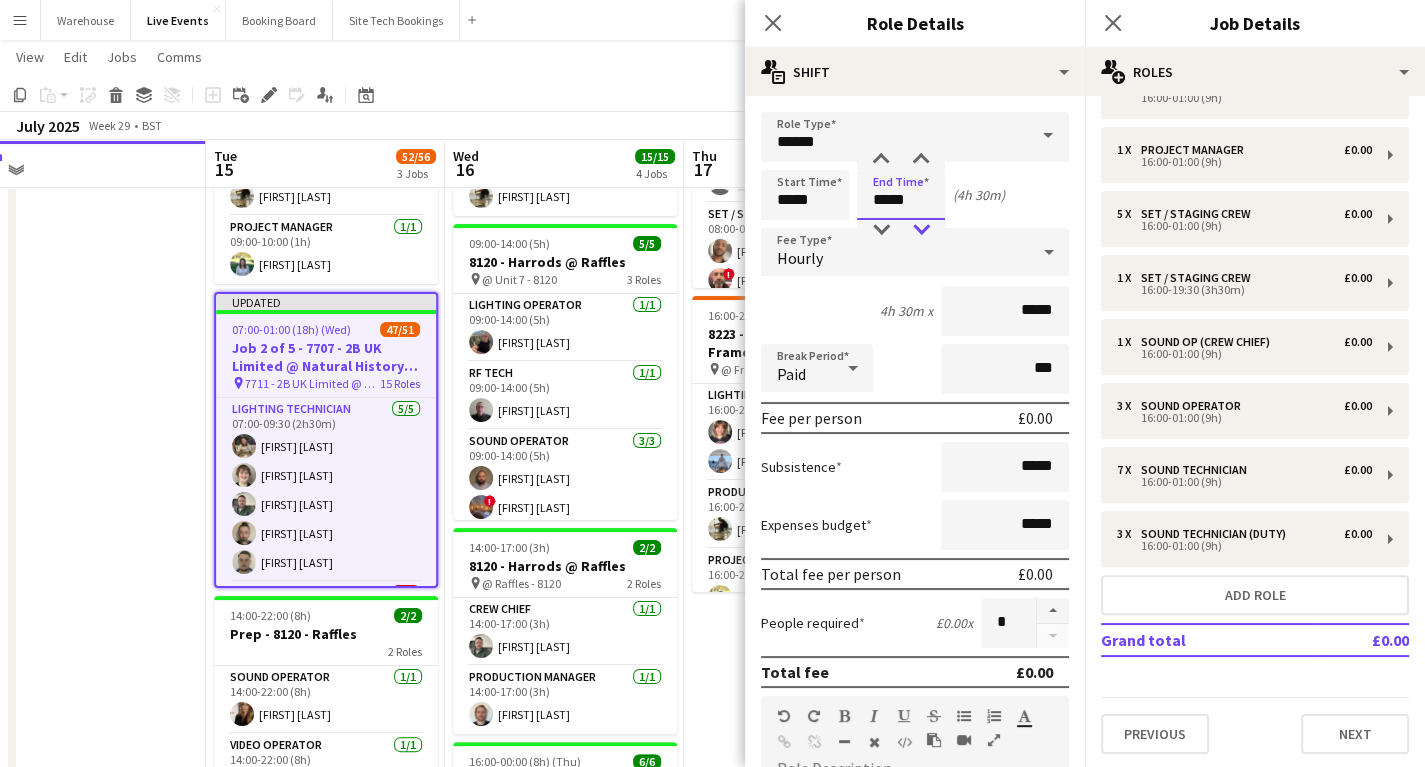 click at bounding box center (921, 230) 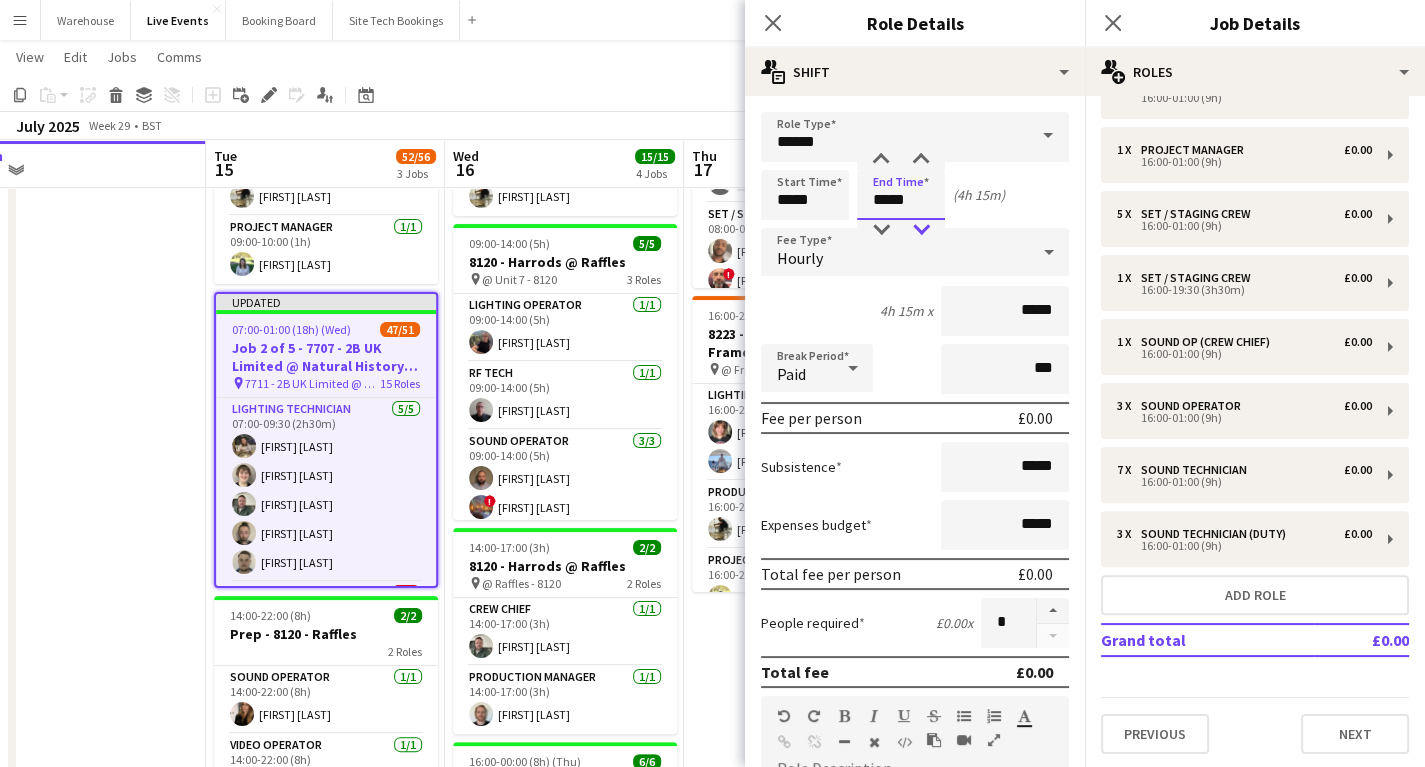 type on "*****" 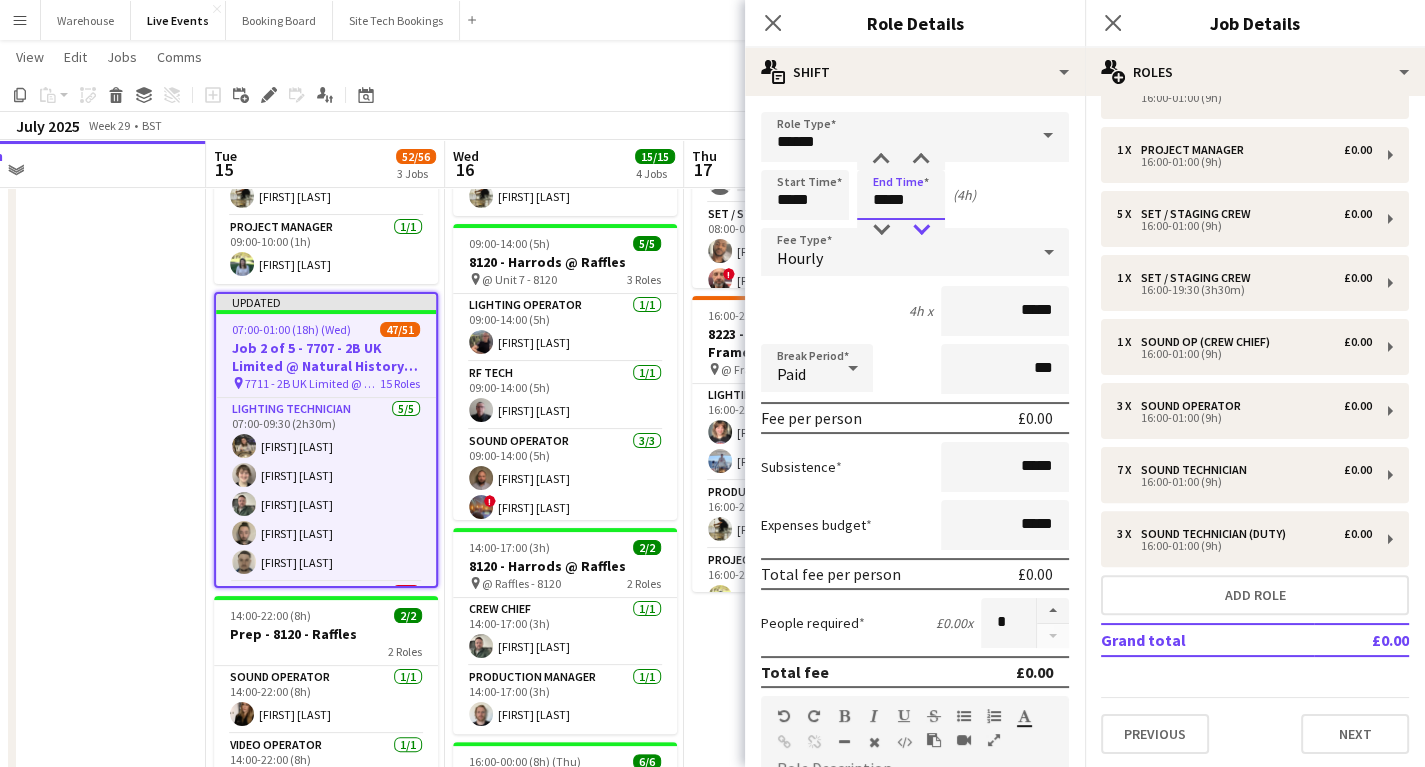 click at bounding box center (921, 230) 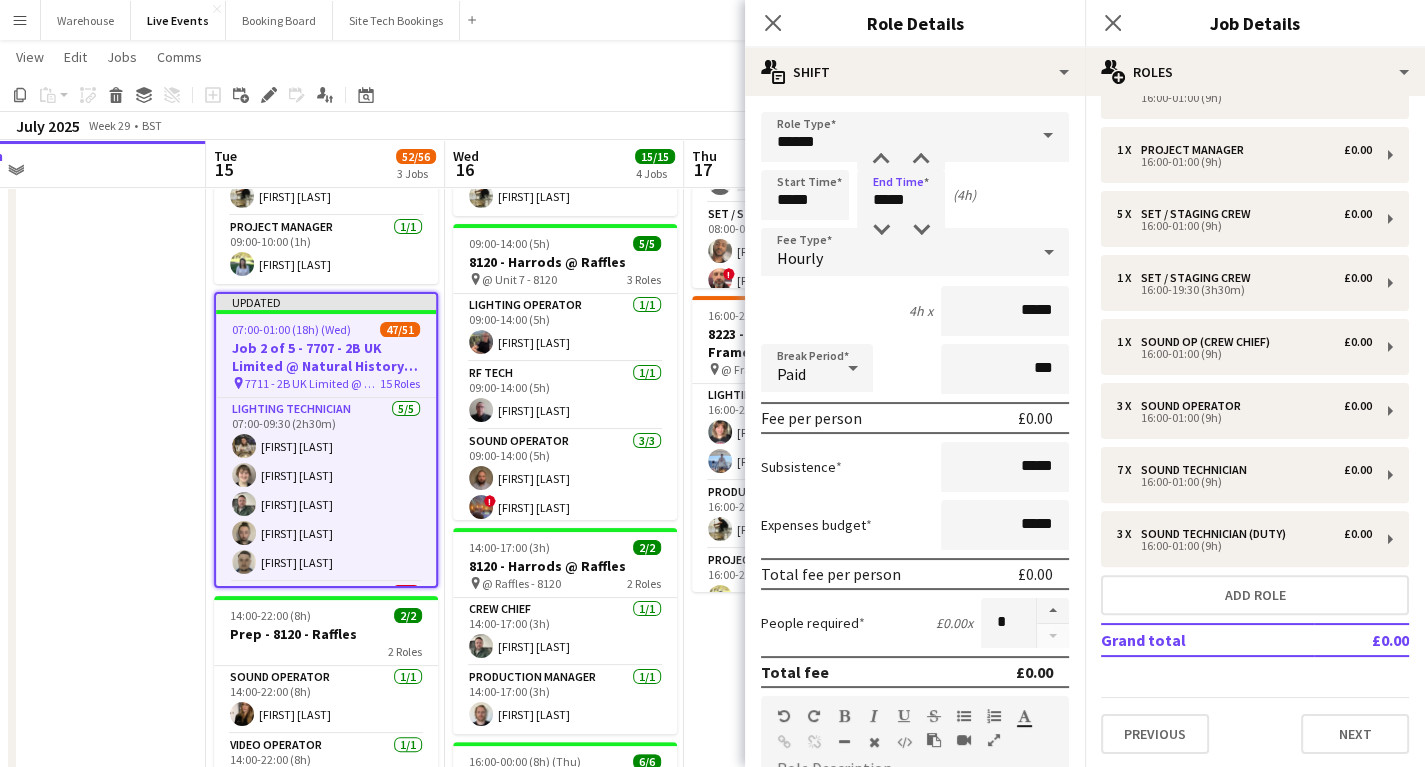 click on "Hourly" at bounding box center [800, 258] 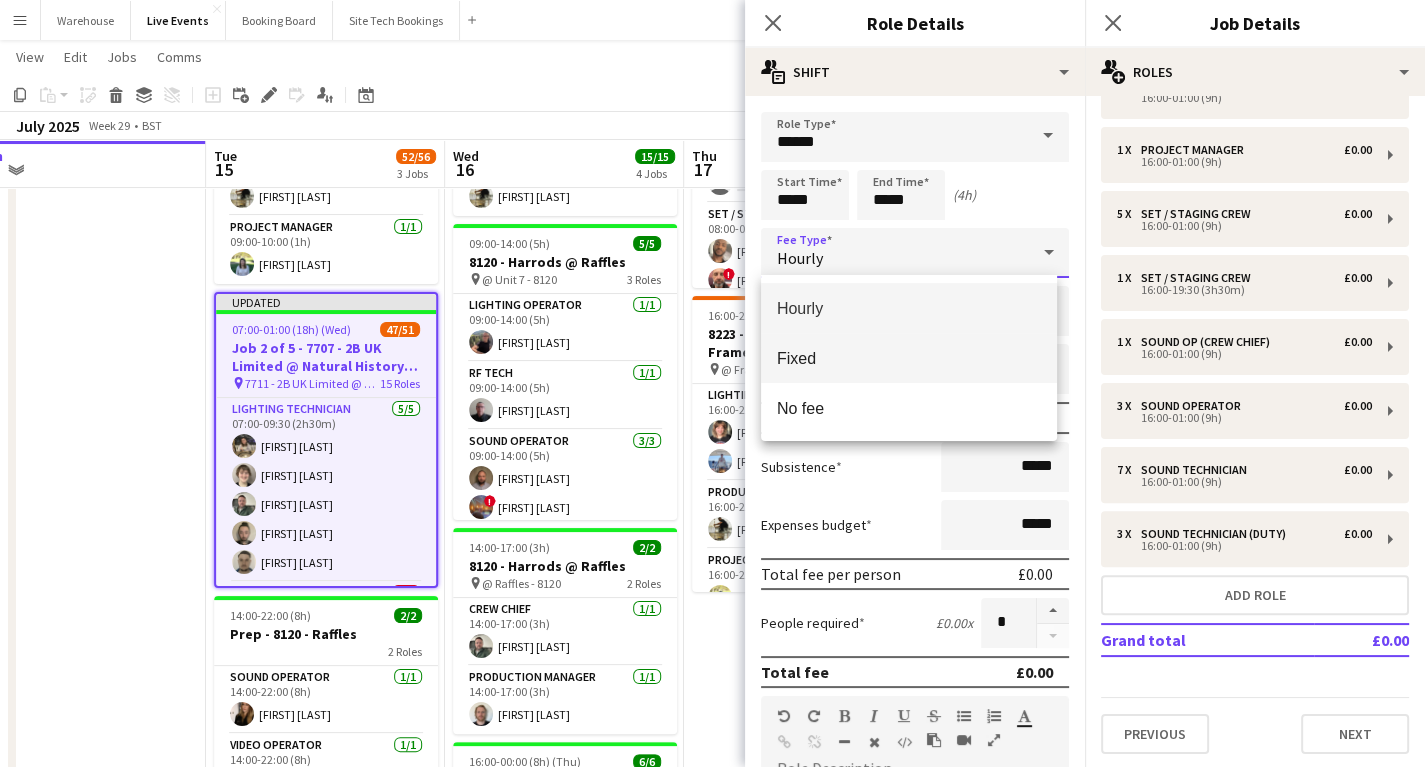 click on "Fixed" at bounding box center (909, 358) 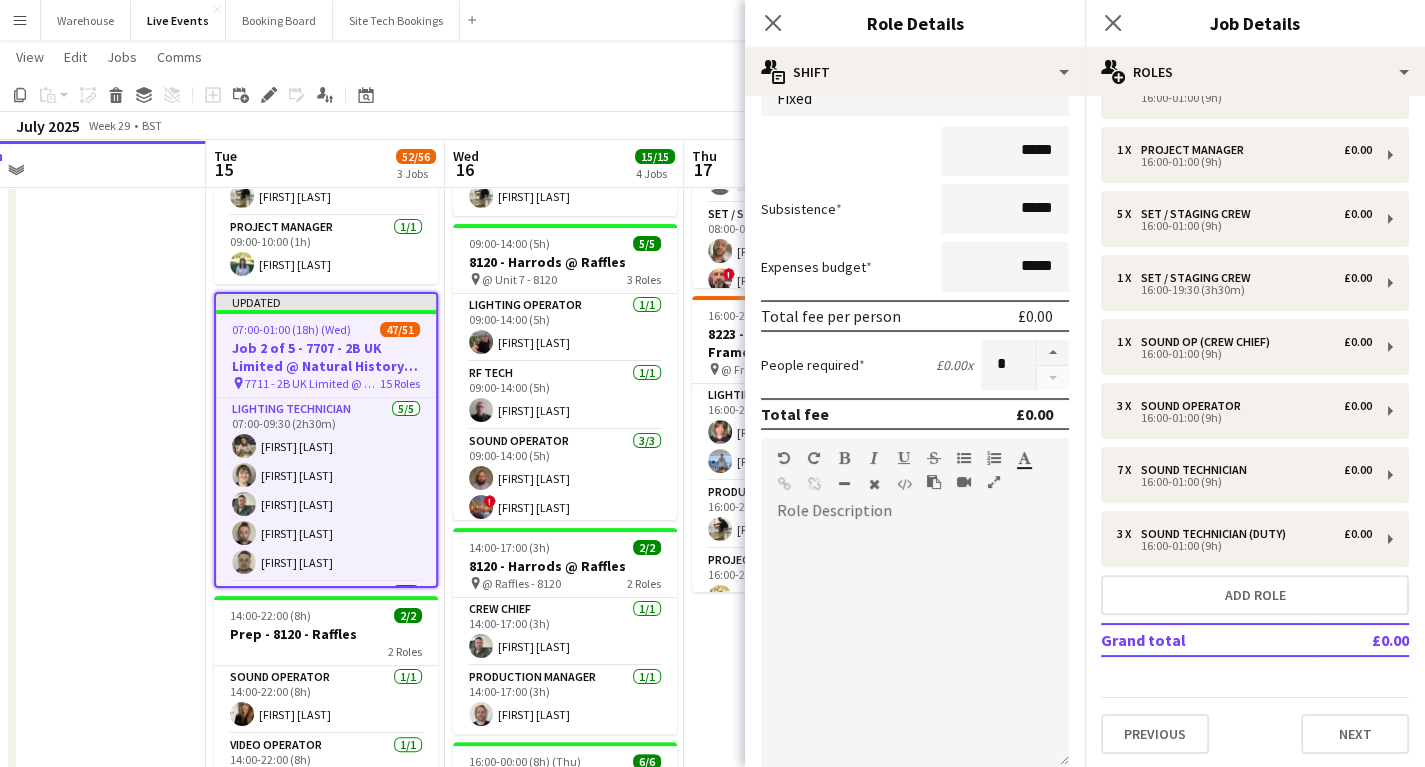 scroll, scrollTop: 240, scrollLeft: 0, axis: vertical 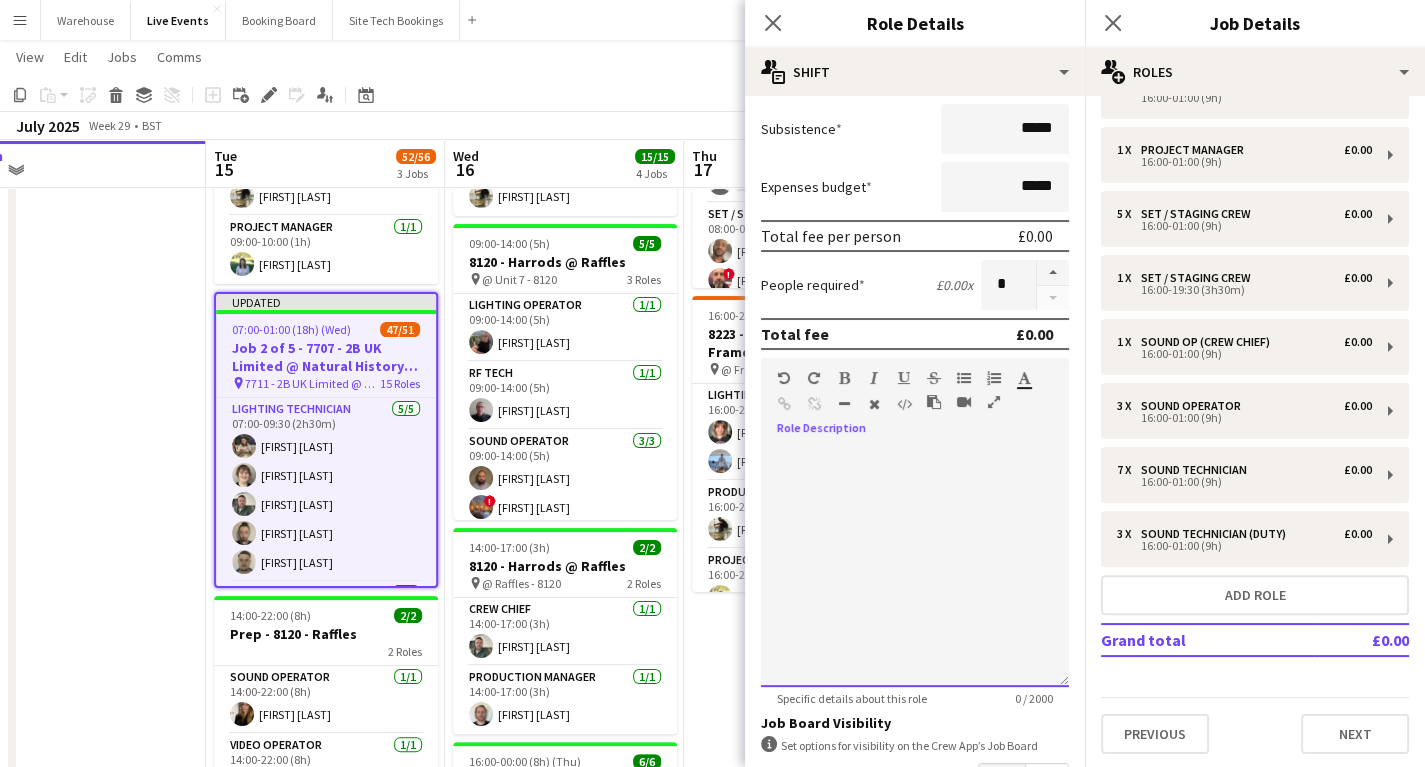 click at bounding box center [915, 567] 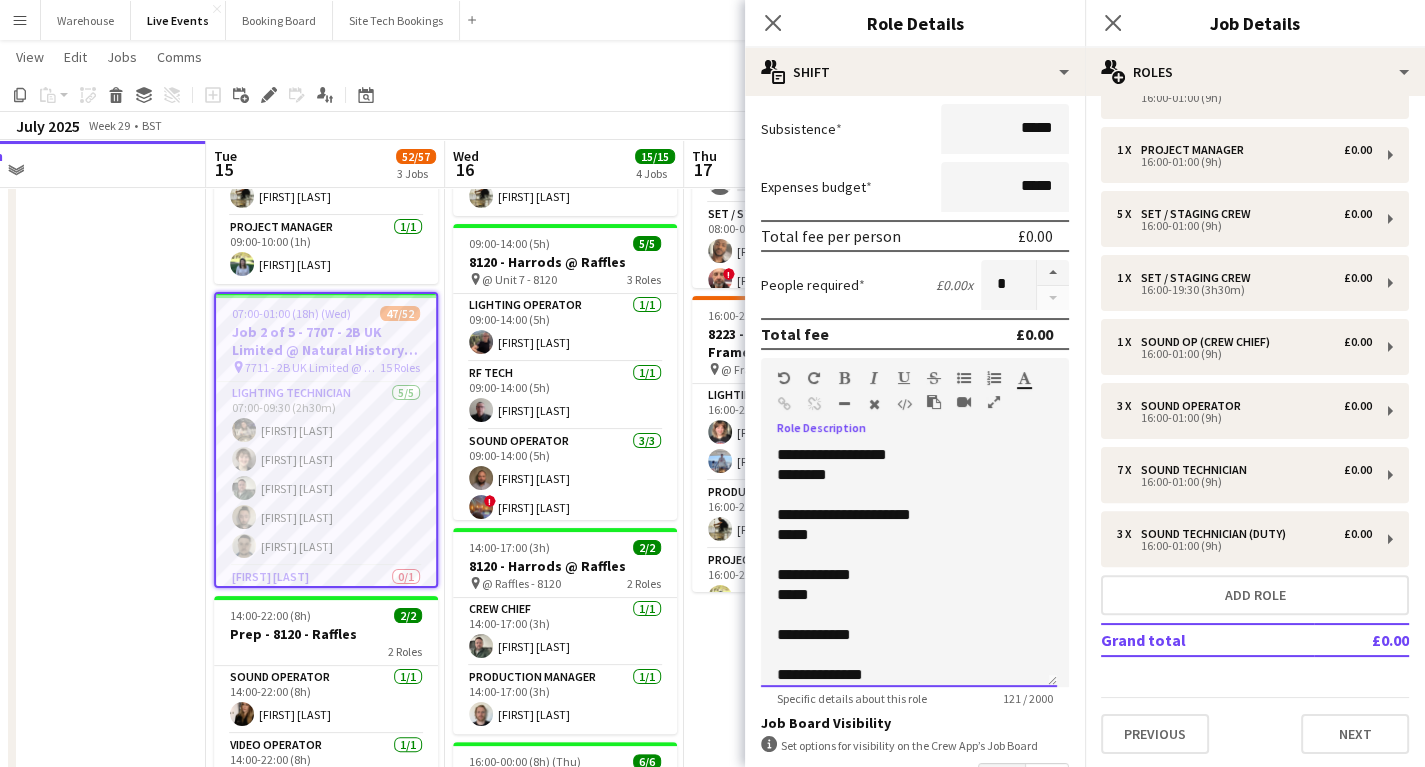 scroll, scrollTop: 22, scrollLeft: 0, axis: vertical 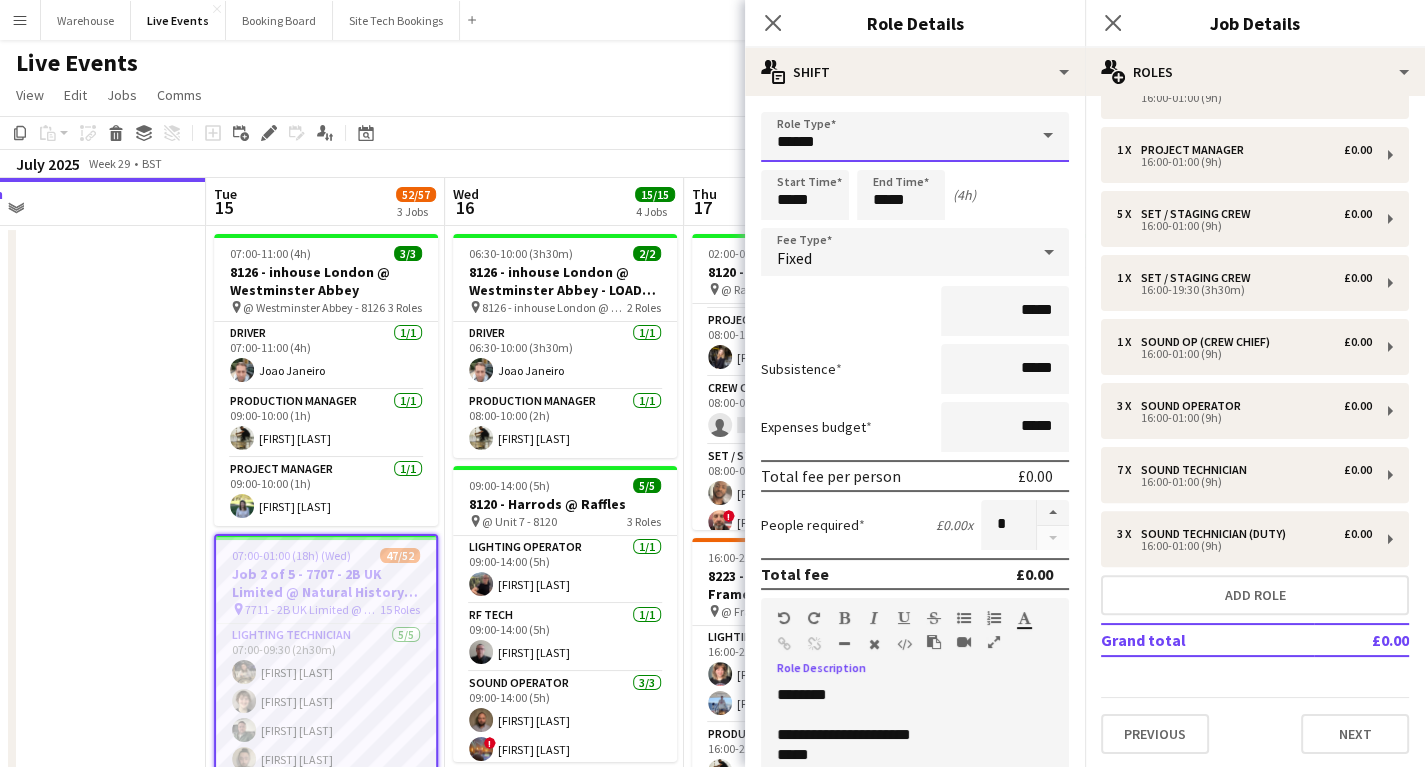 click on "******" at bounding box center (915, 137) 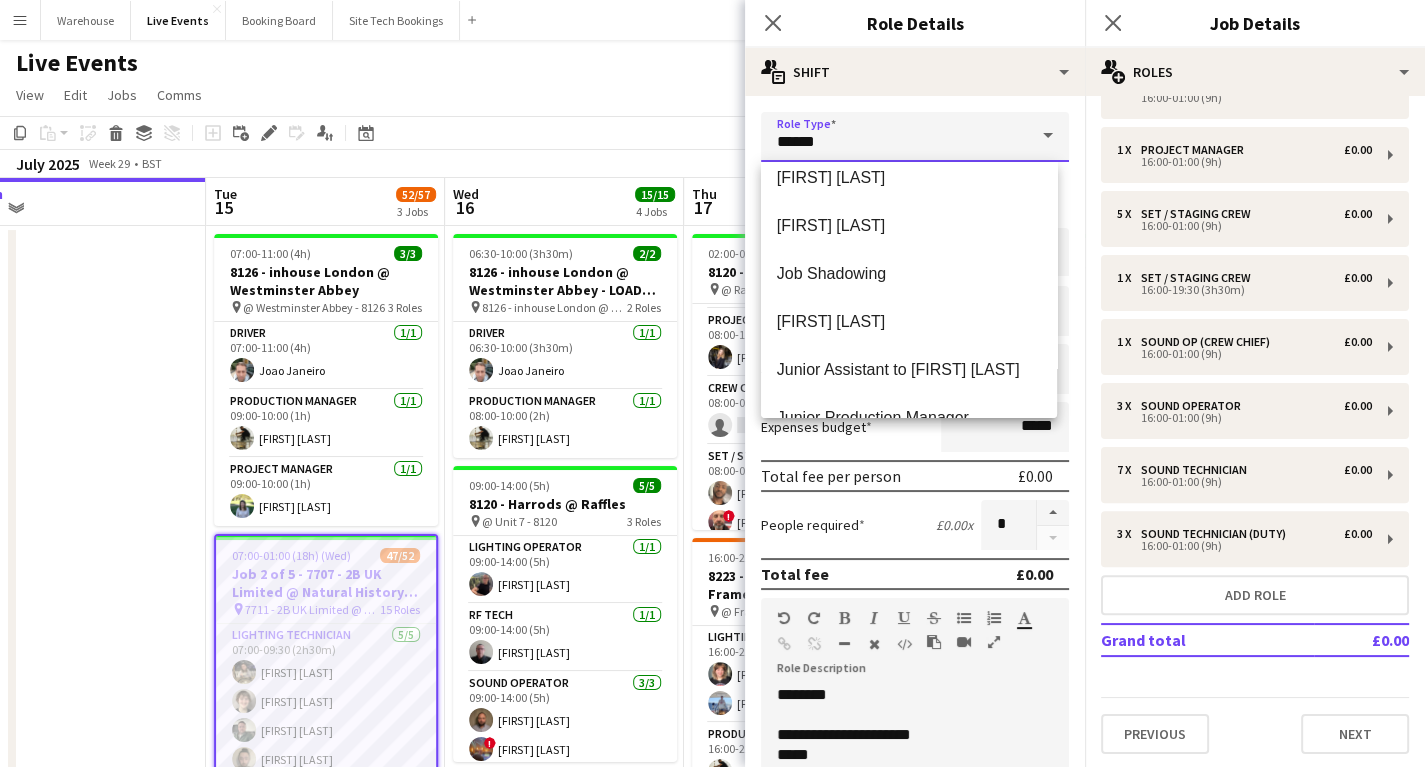 scroll, scrollTop: 2720, scrollLeft: 0, axis: vertical 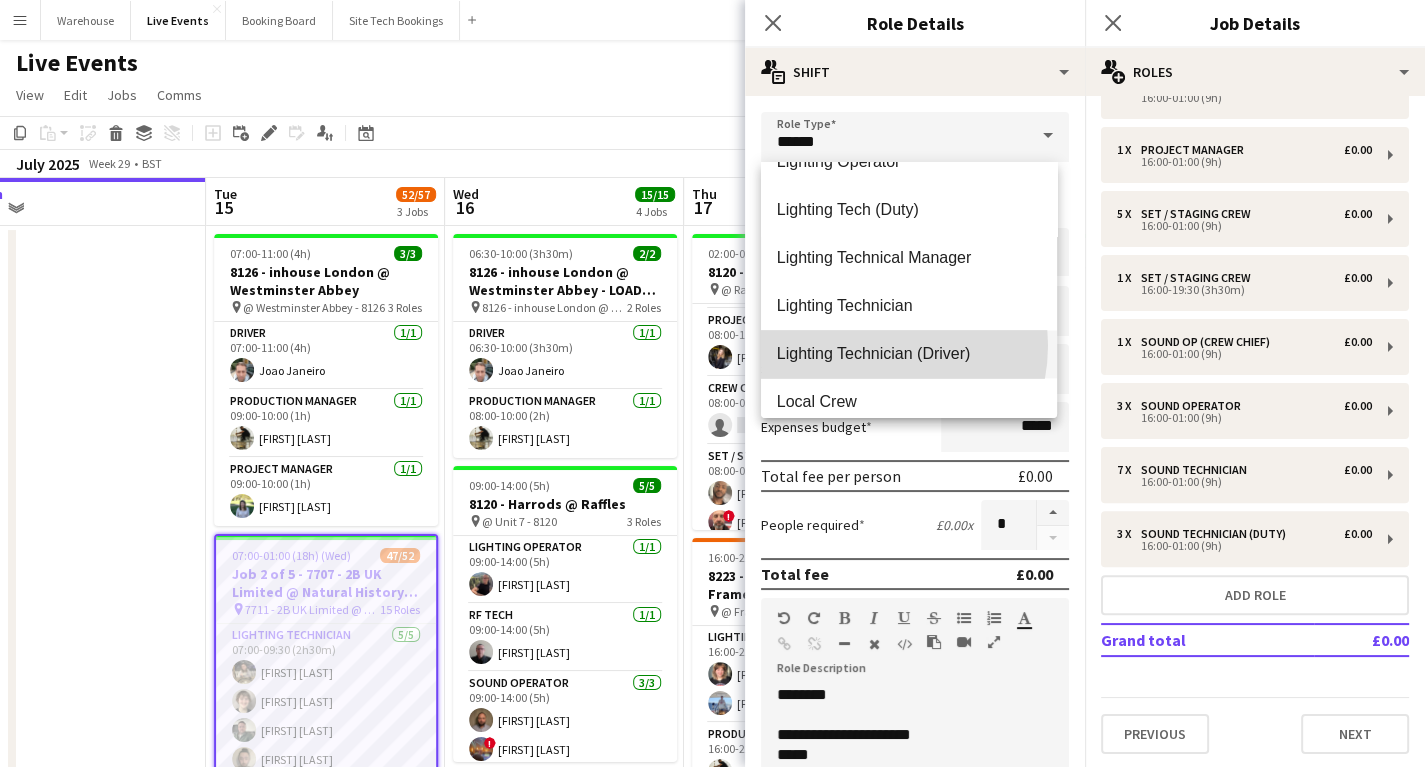 click on "Lighting Technician (Driver)" at bounding box center (909, 353) 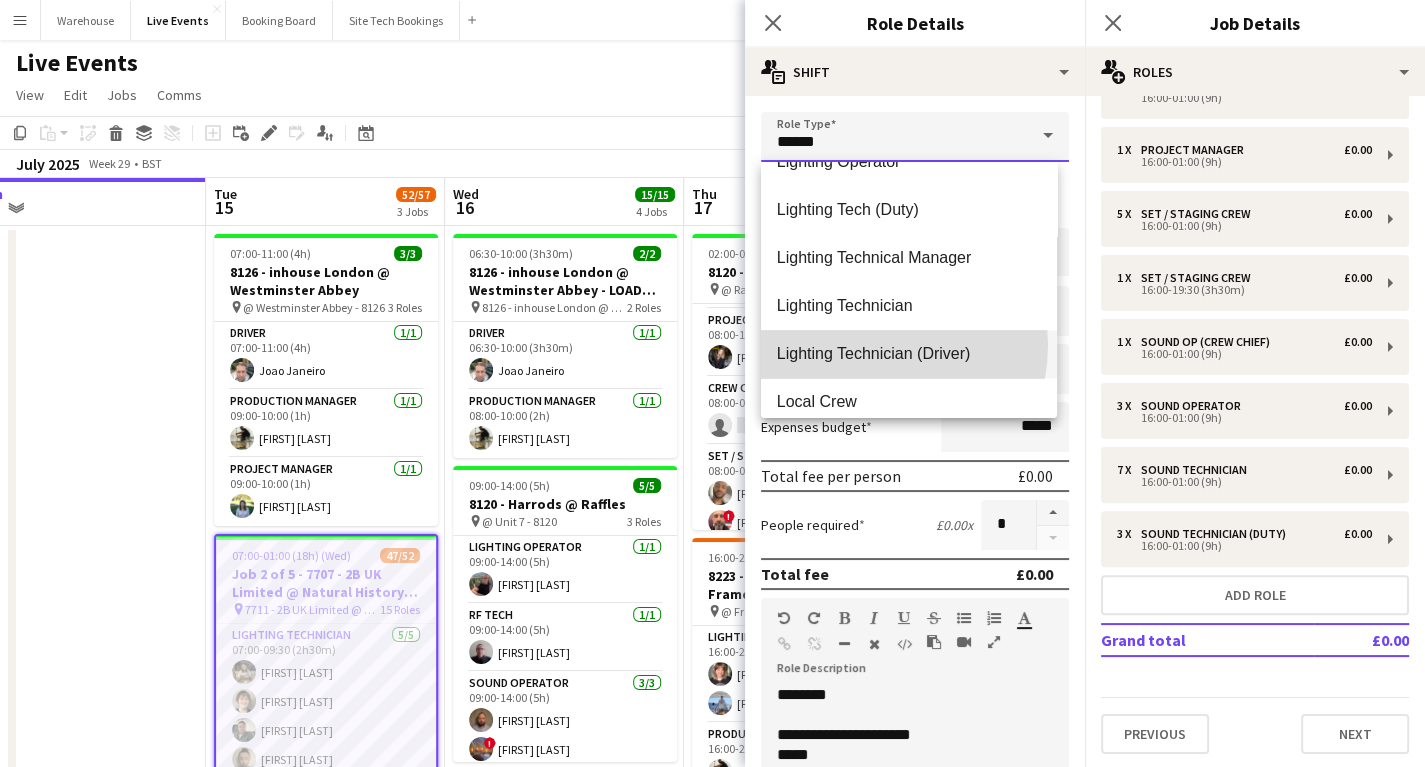 type on "**********" 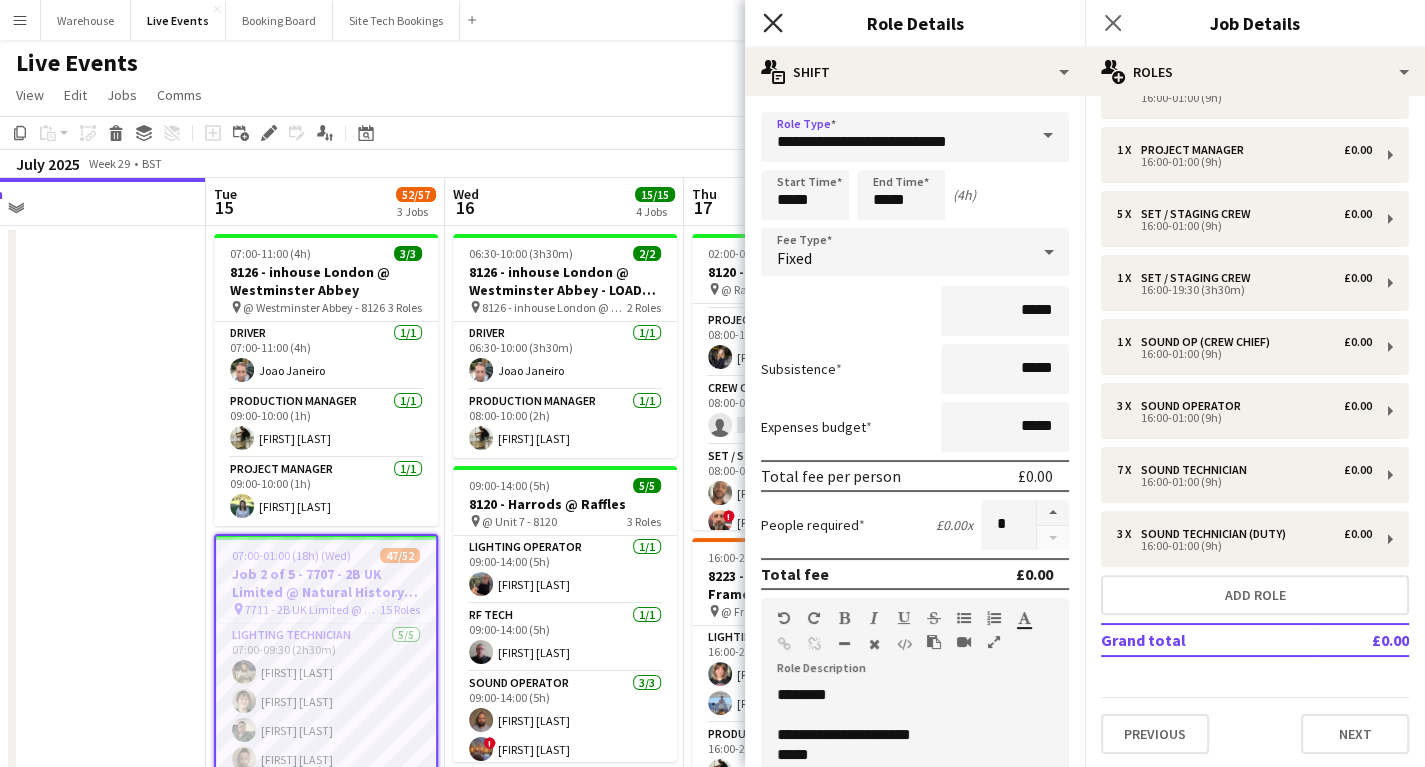 click on "Close pop-in" 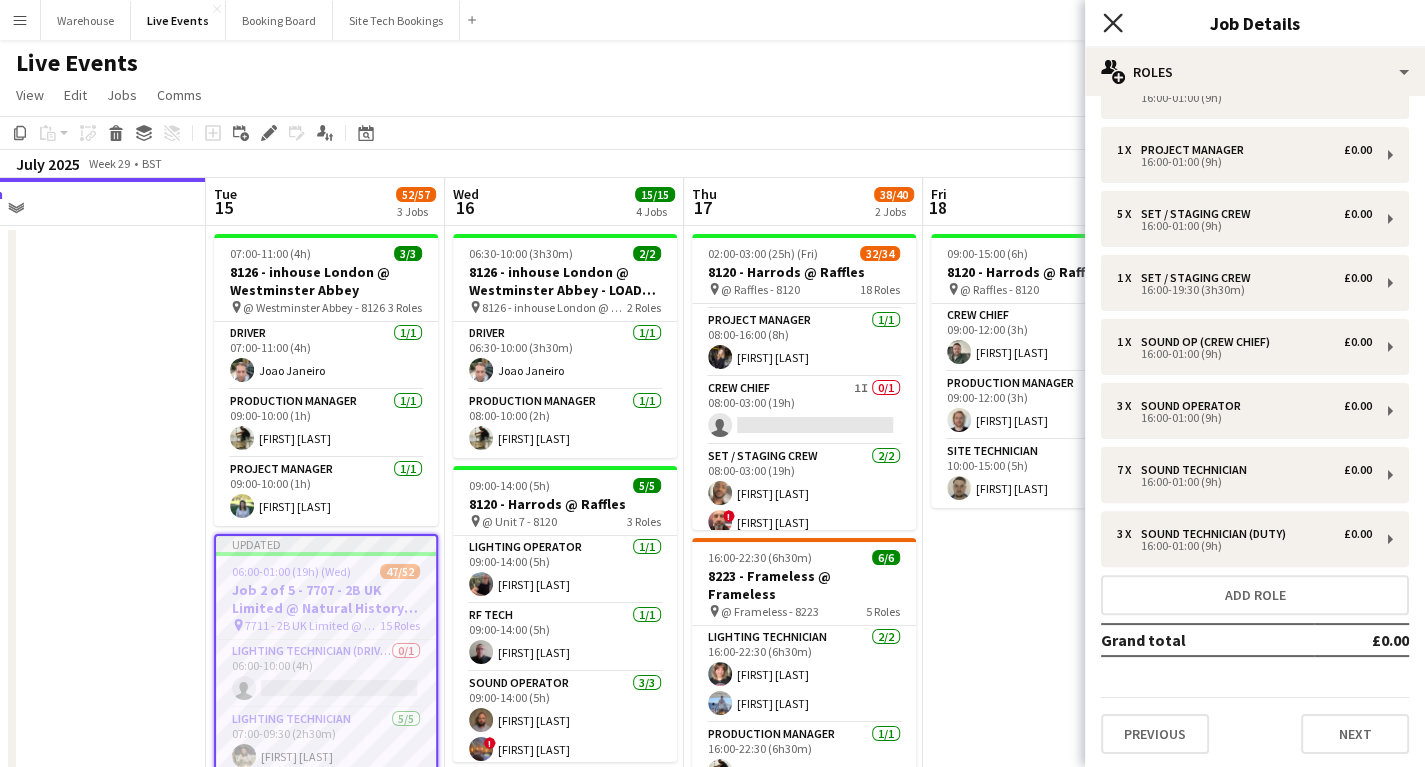 click on "Close pop-in" 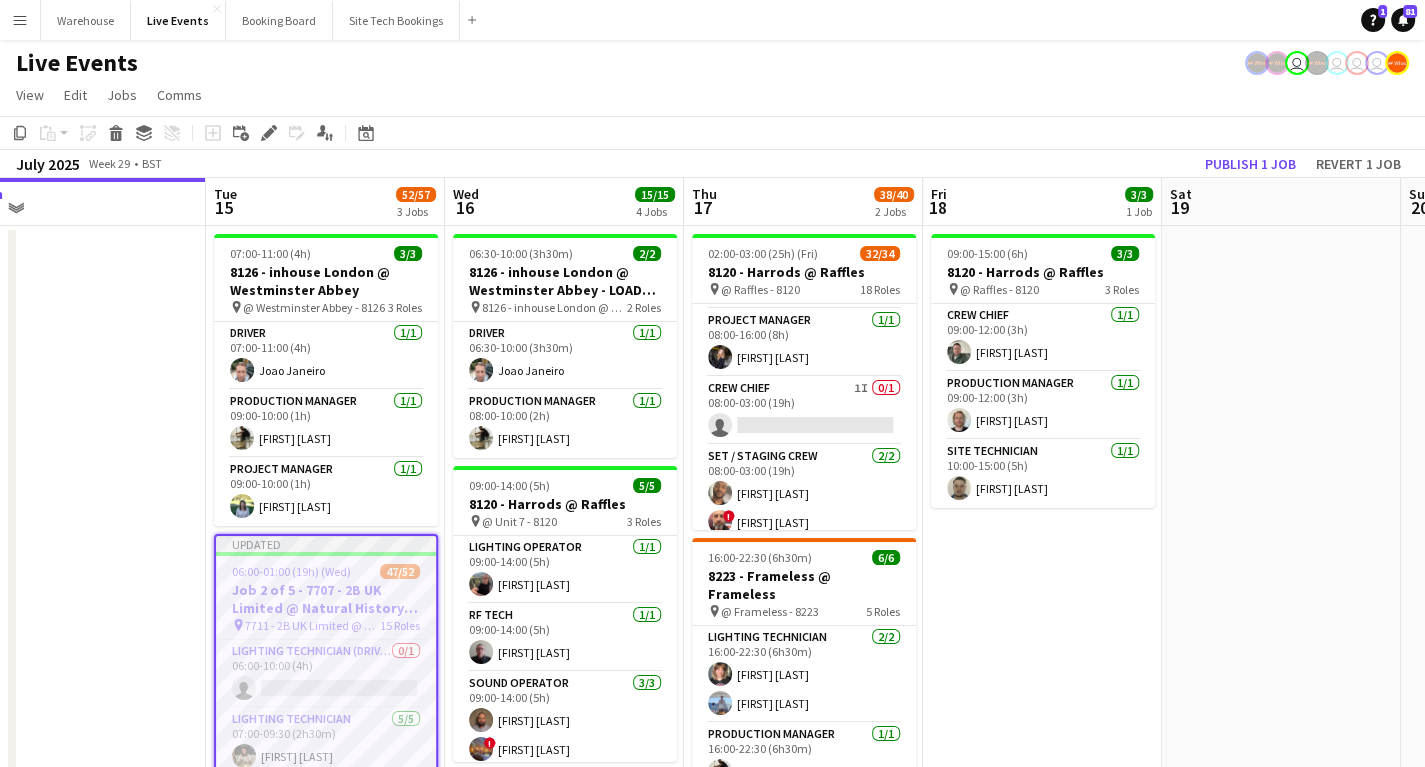 click at bounding box center [86, 785] 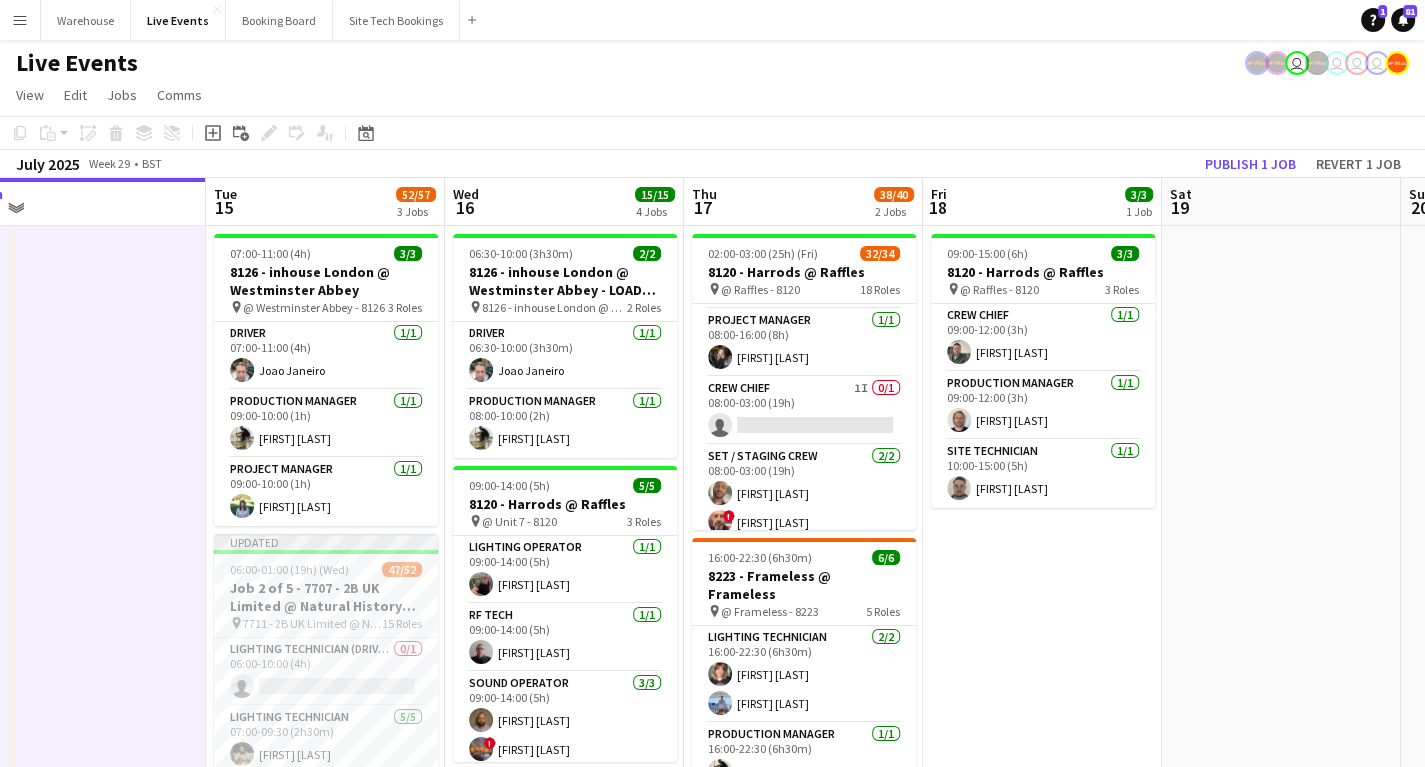 scroll, scrollTop: 0, scrollLeft: 748, axis: horizontal 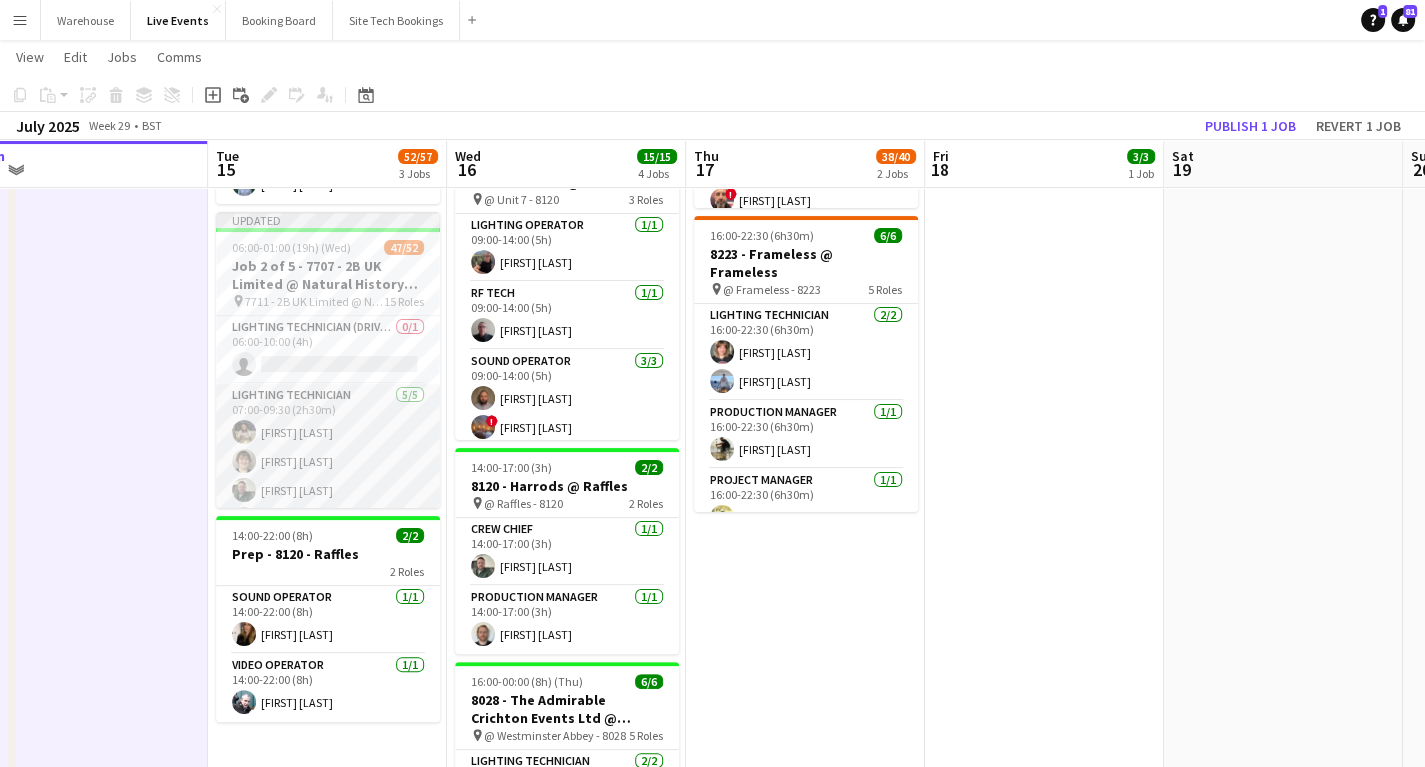click on "Lighting Technician   5/5   07:00-09:30 (2h30m)
[FIRST] [LAST] [FIRST] [LAST] [FIRST] [LAST] [FIRST] [LAST]" at bounding box center (328, 476) 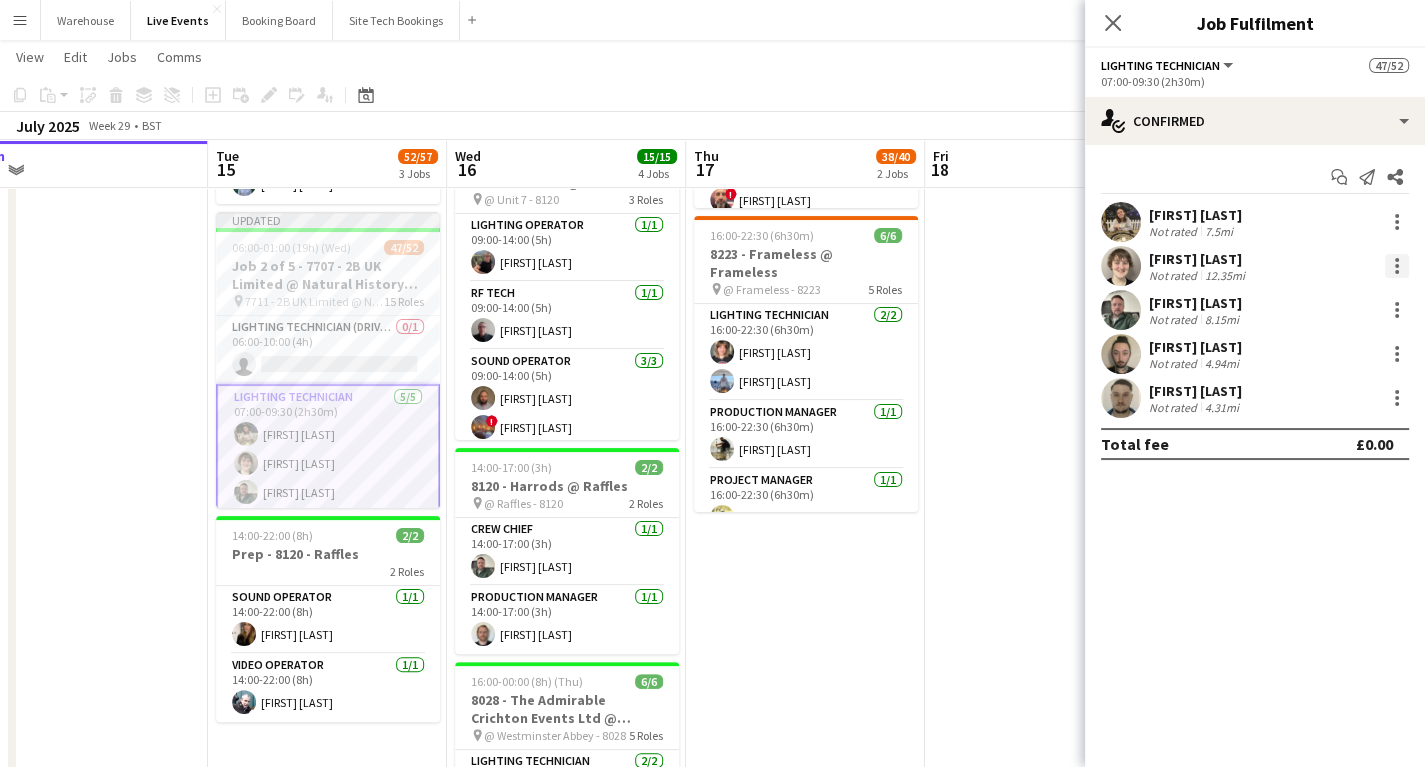 click at bounding box center [1397, 266] 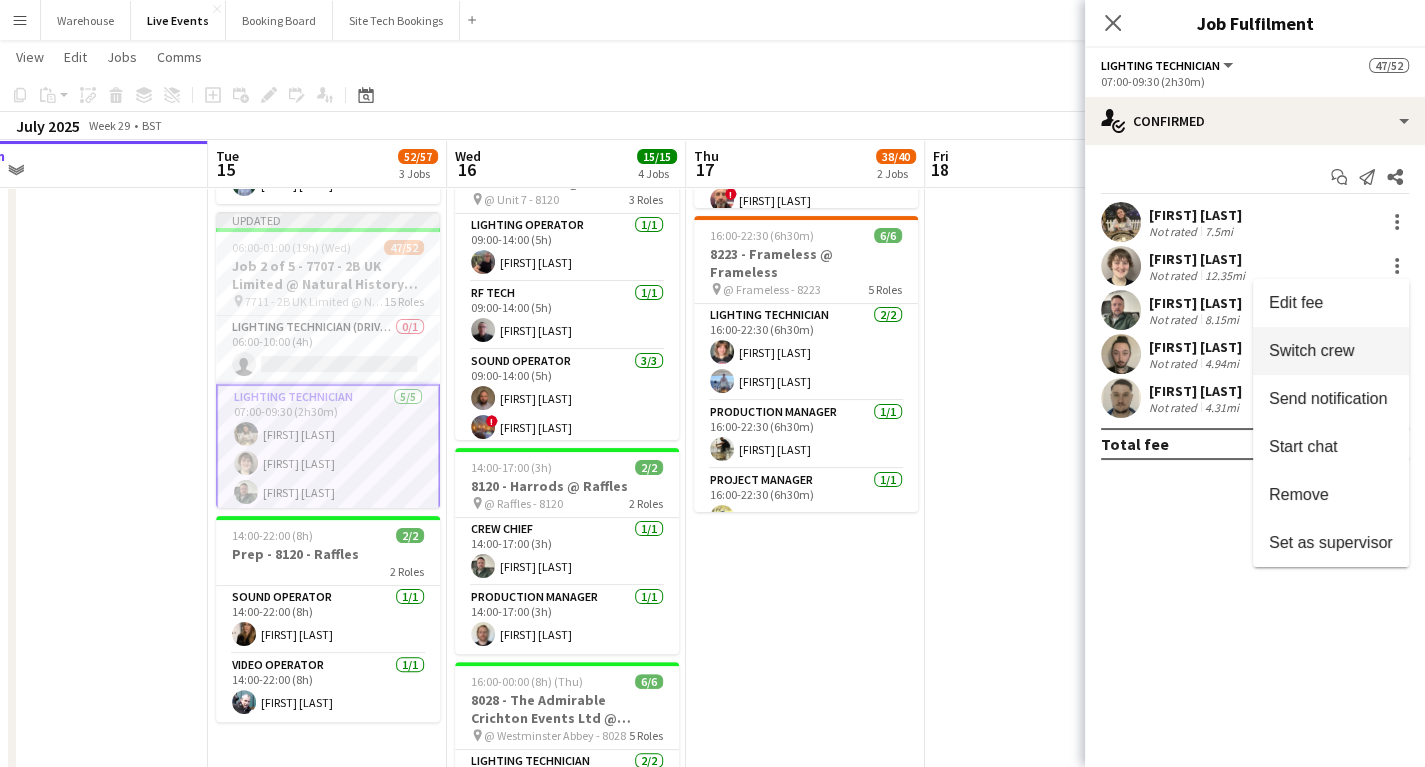 click on "Switch crew" at bounding box center [1311, 350] 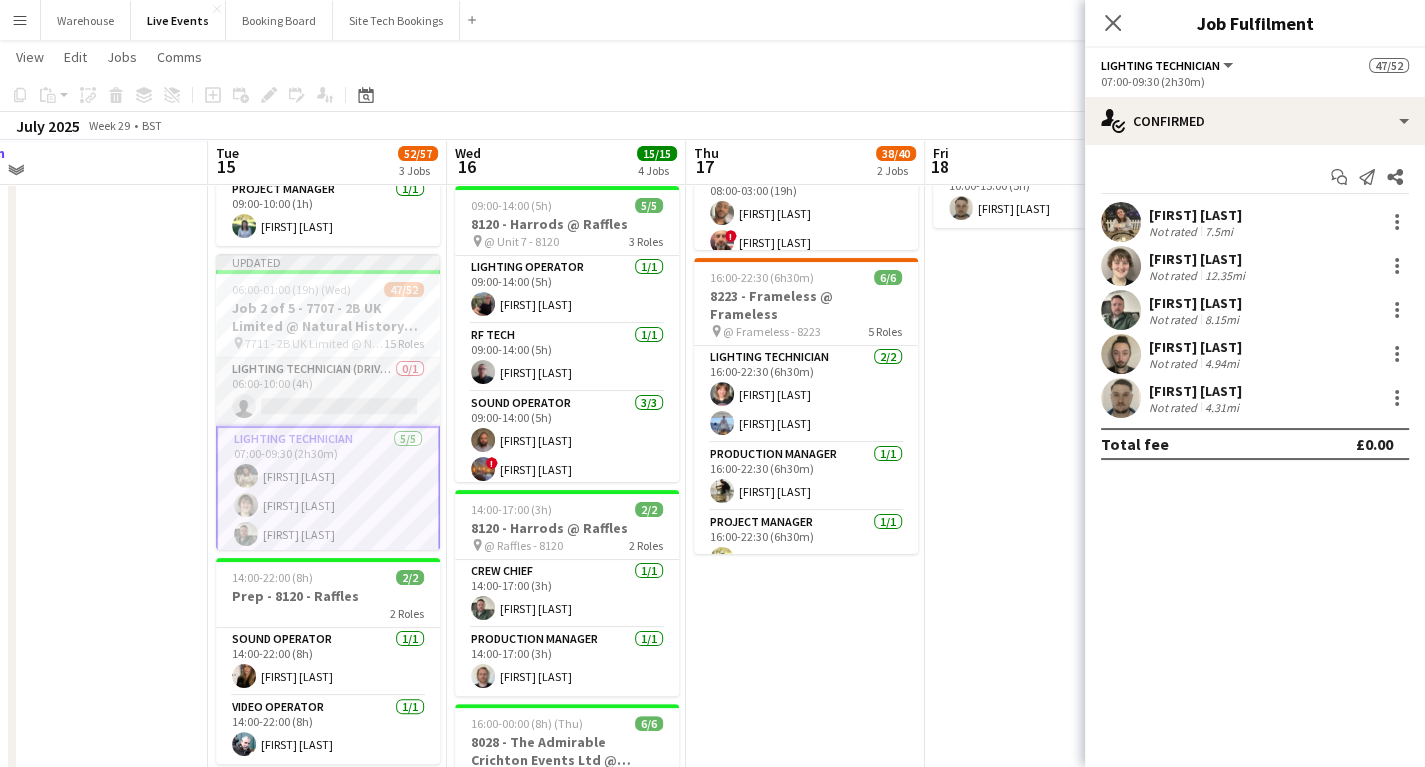 click on "Lighting Technician (Driver)   0/1   06:00-10:00 (4h)
single-neutral-actions" at bounding box center (328, 392) 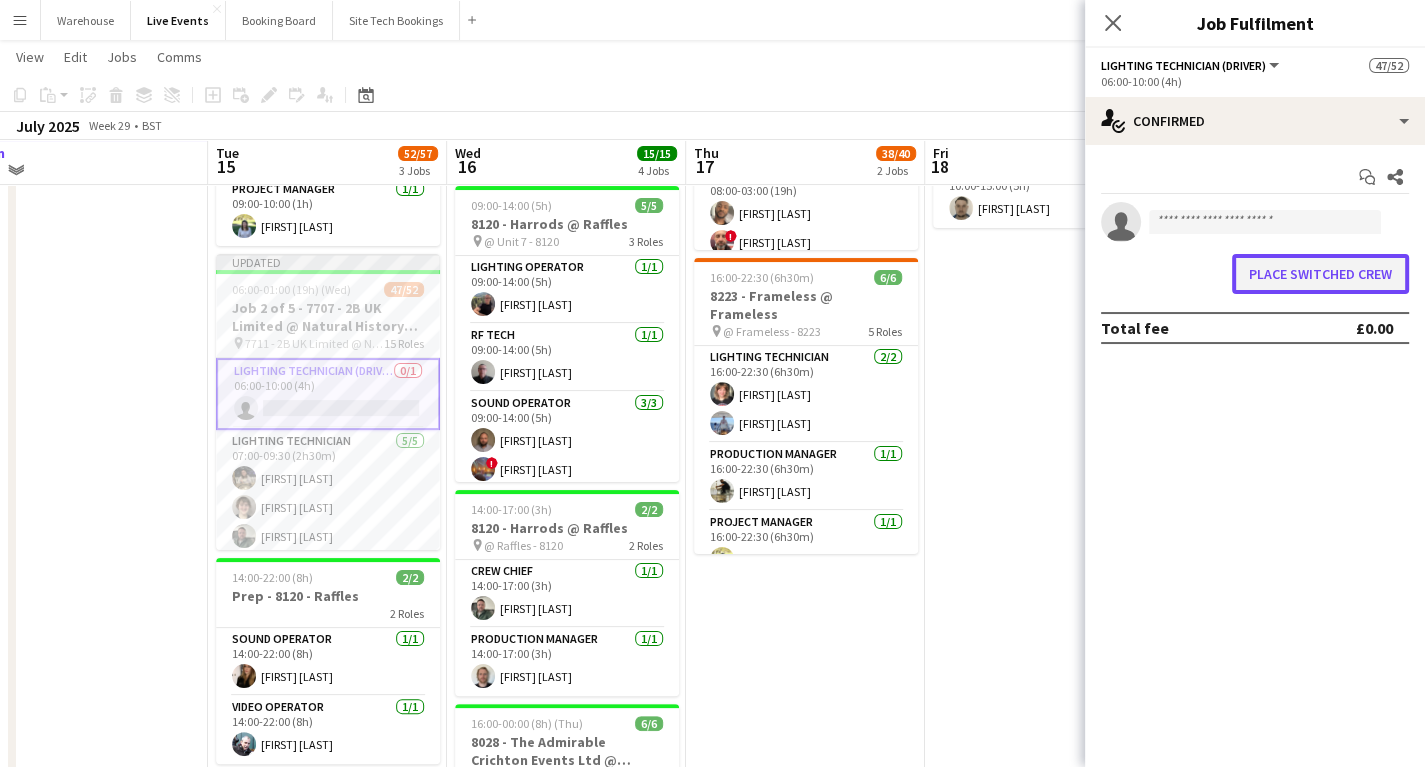 click on "Place switched crew" at bounding box center [1320, 274] 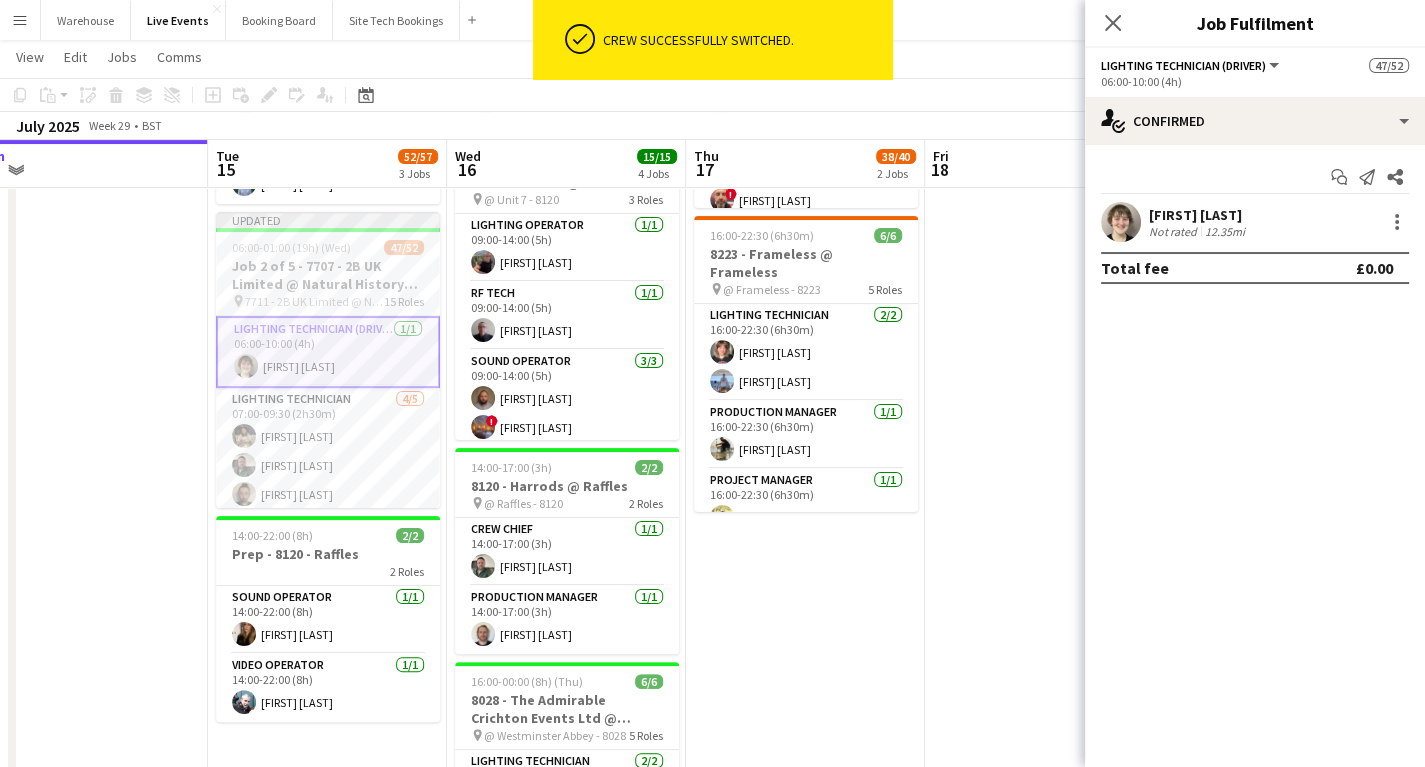 scroll, scrollTop: 320, scrollLeft: 0, axis: vertical 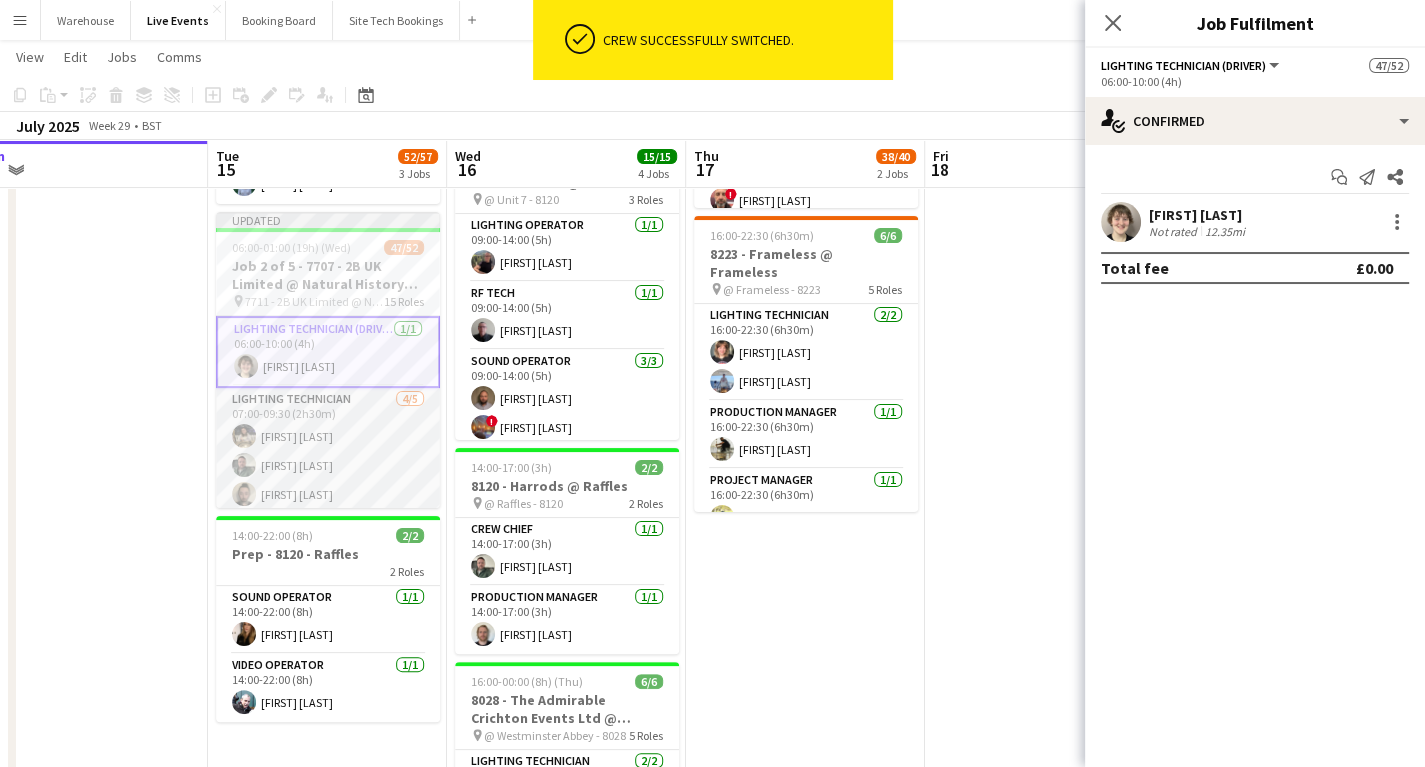 click on "Lighting Technician   4/5   07:00-09:30 (2h30m)
[FIRST] [LAST] [FIRST] [LAST] [FIRST] [LAST] [FIRST] [LAST]
single-neutral-actions" at bounding box center (328, 480) 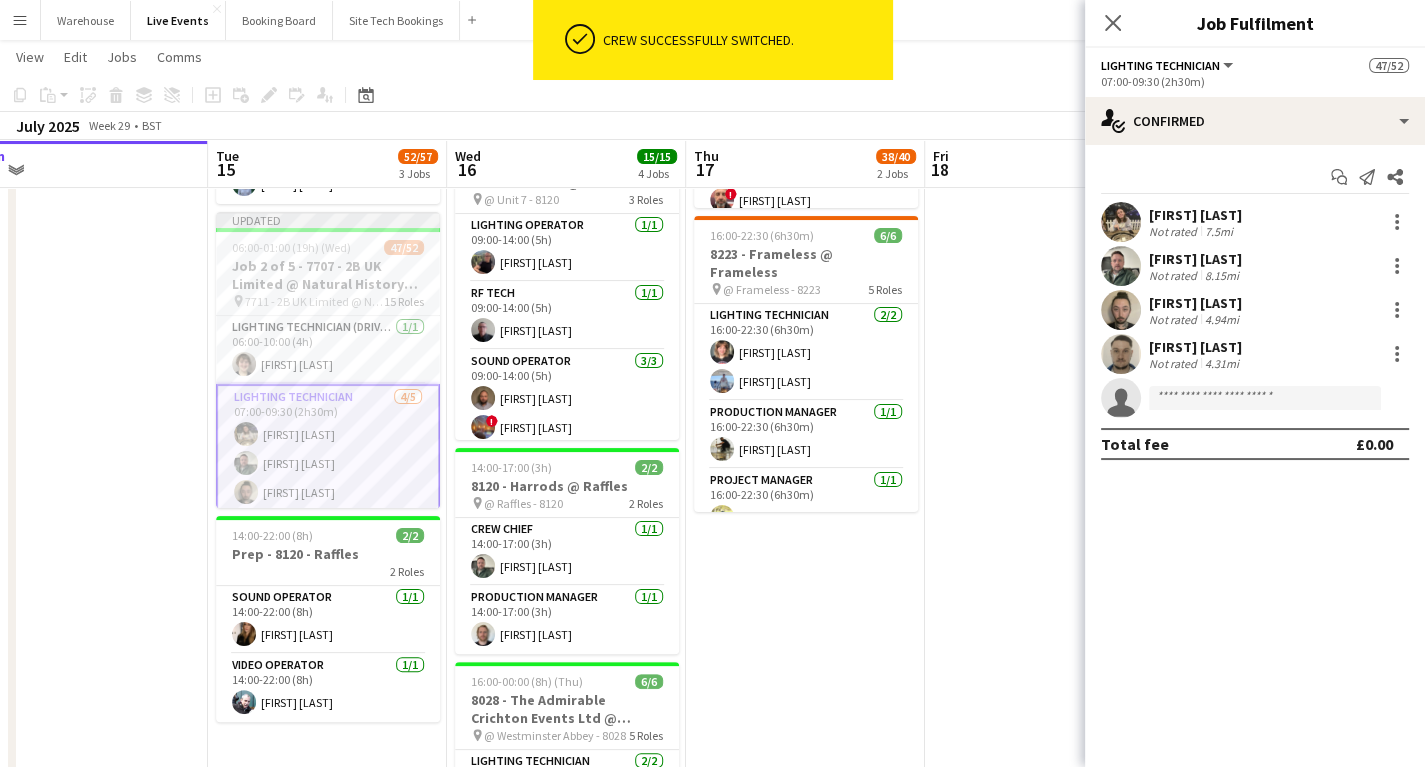 drag, startPoint x: 1115, startPoint y: 27, endPoint x: 1087, endPoint y: 36, distance: 29.410883 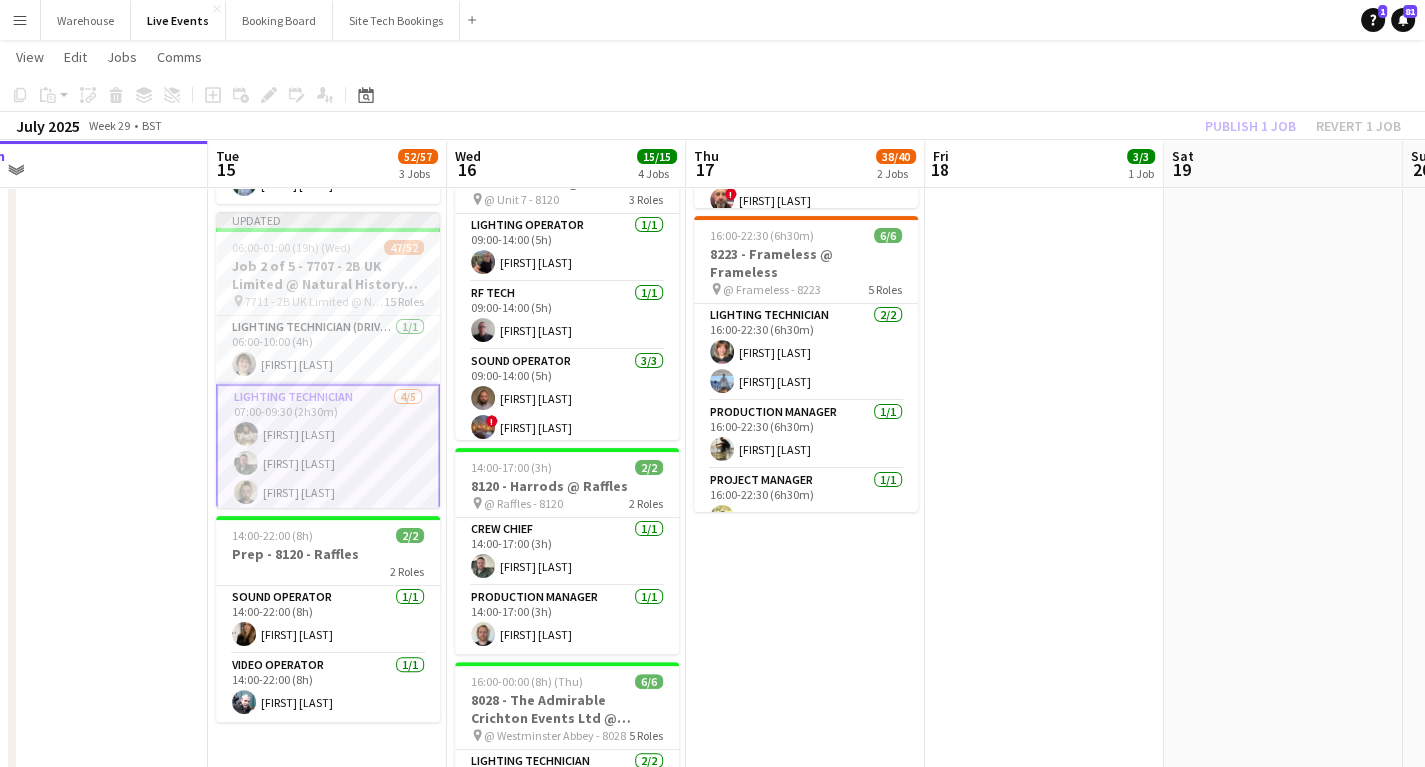 click at bounding box center [88, 463] 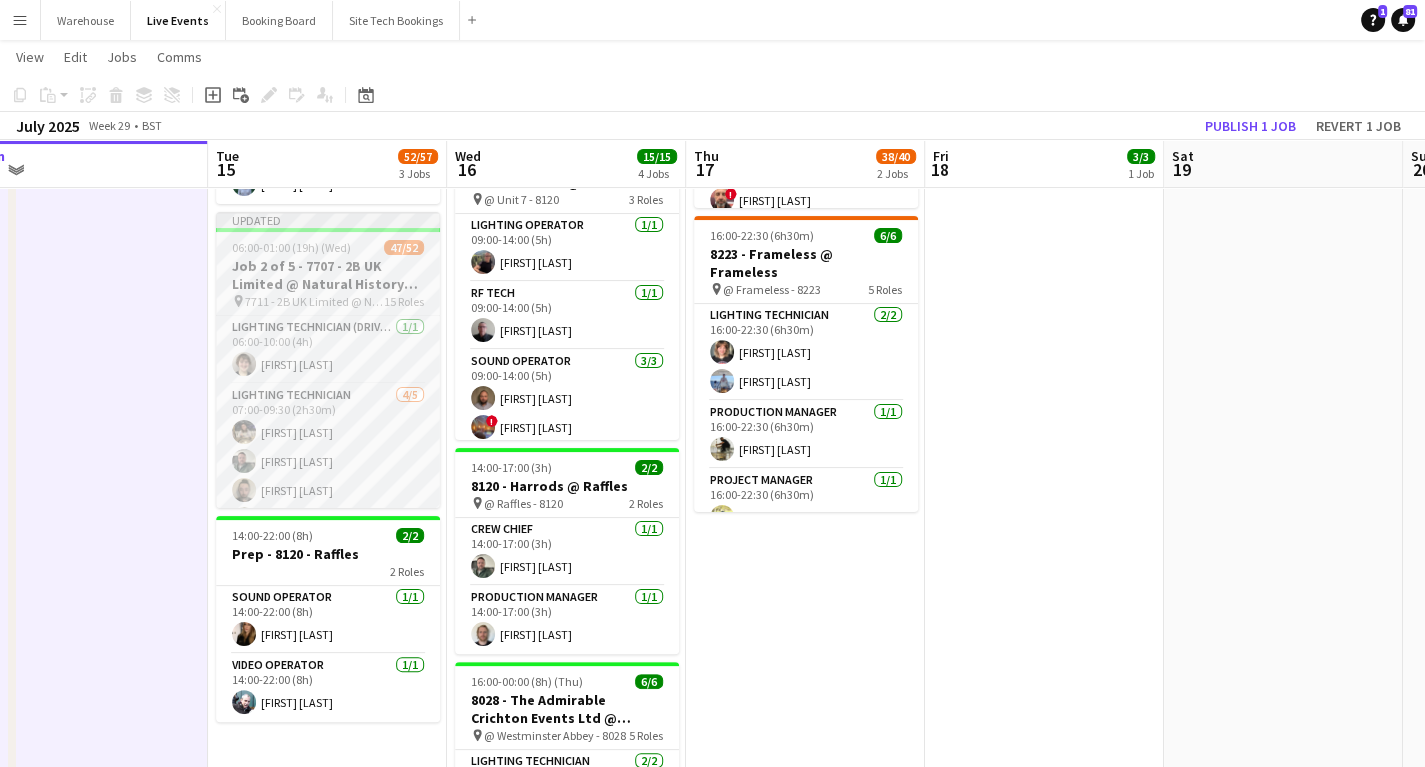 click on "Job 2 of 5 - 7707 - 2B UK Limited @ Natural History Museum" at bounding box center (328, 275) 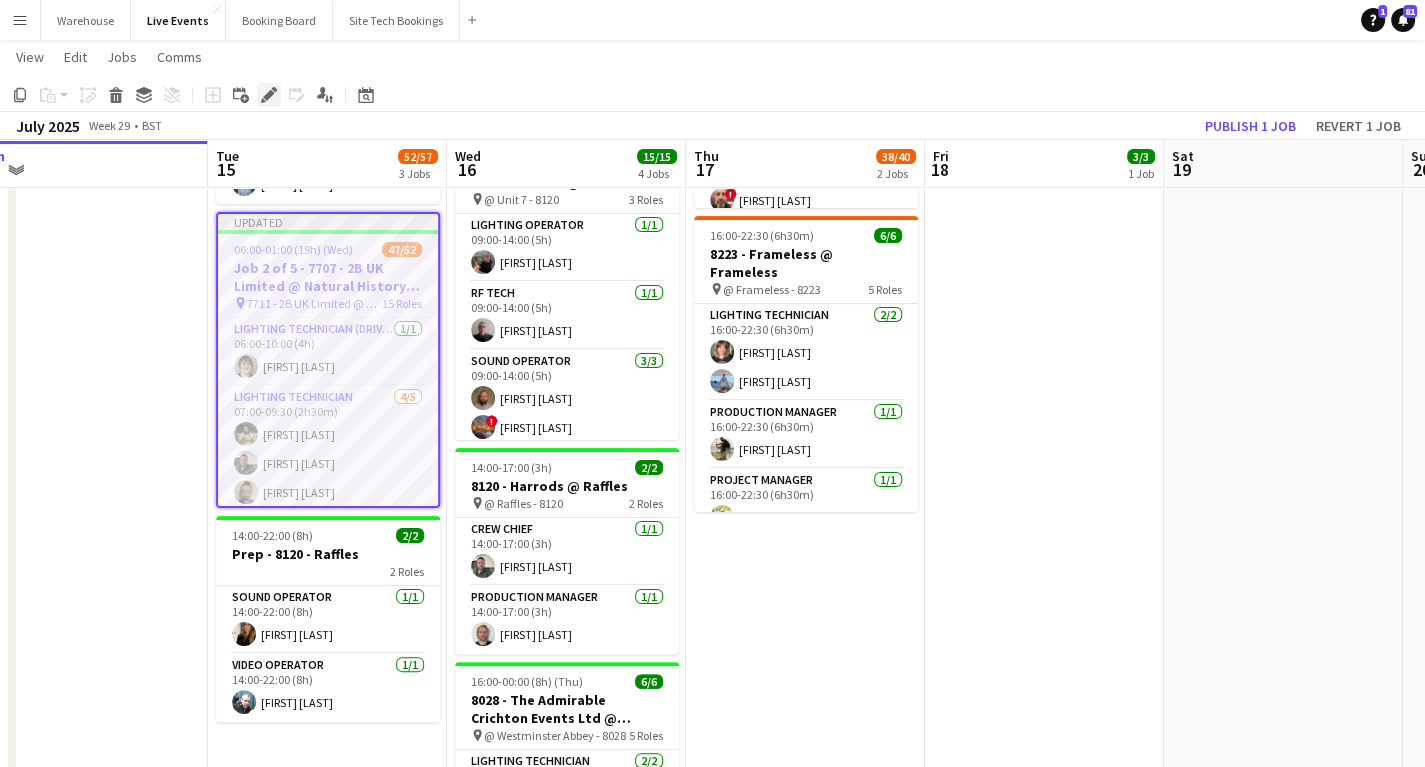 click on "Edit" 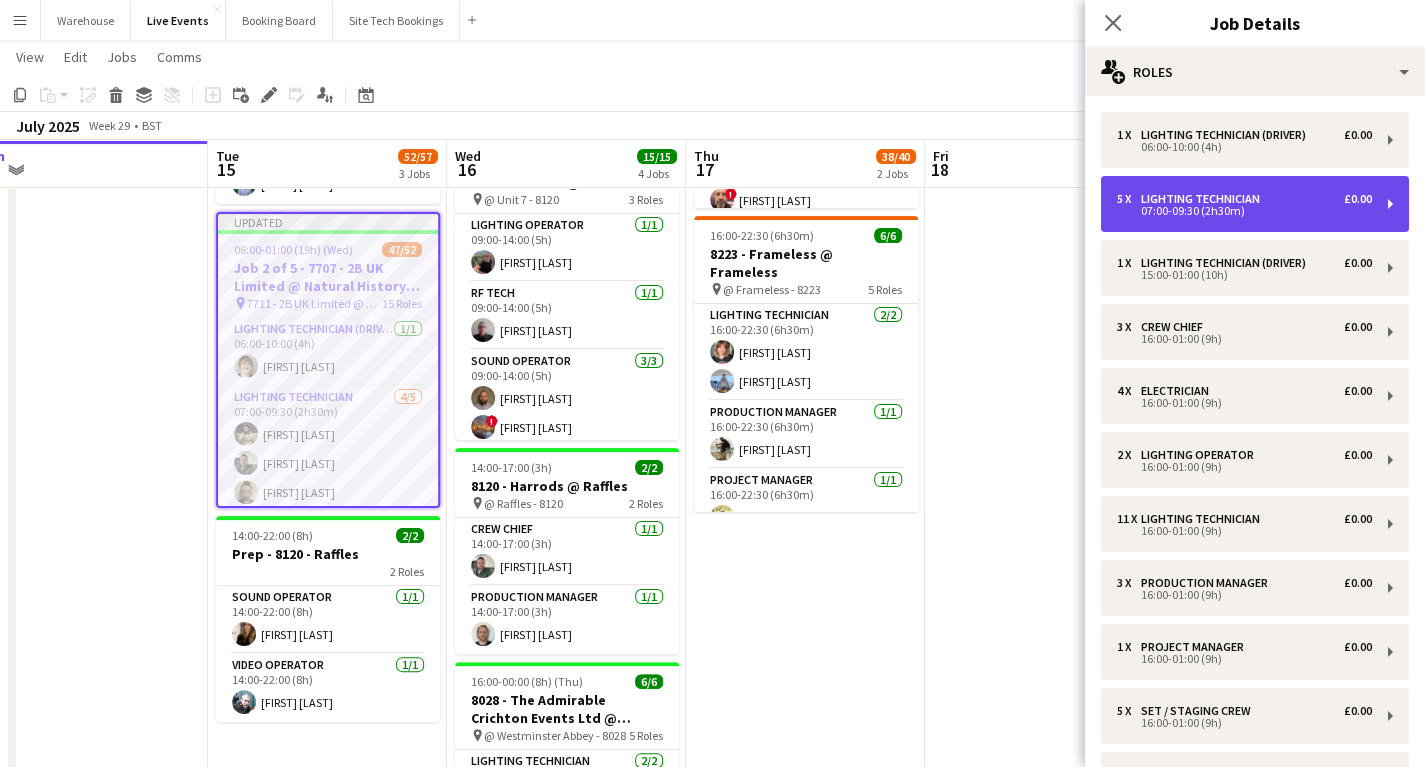 click on "07:00-09:30 (2h30m)" at bounding box center (1244, 211) 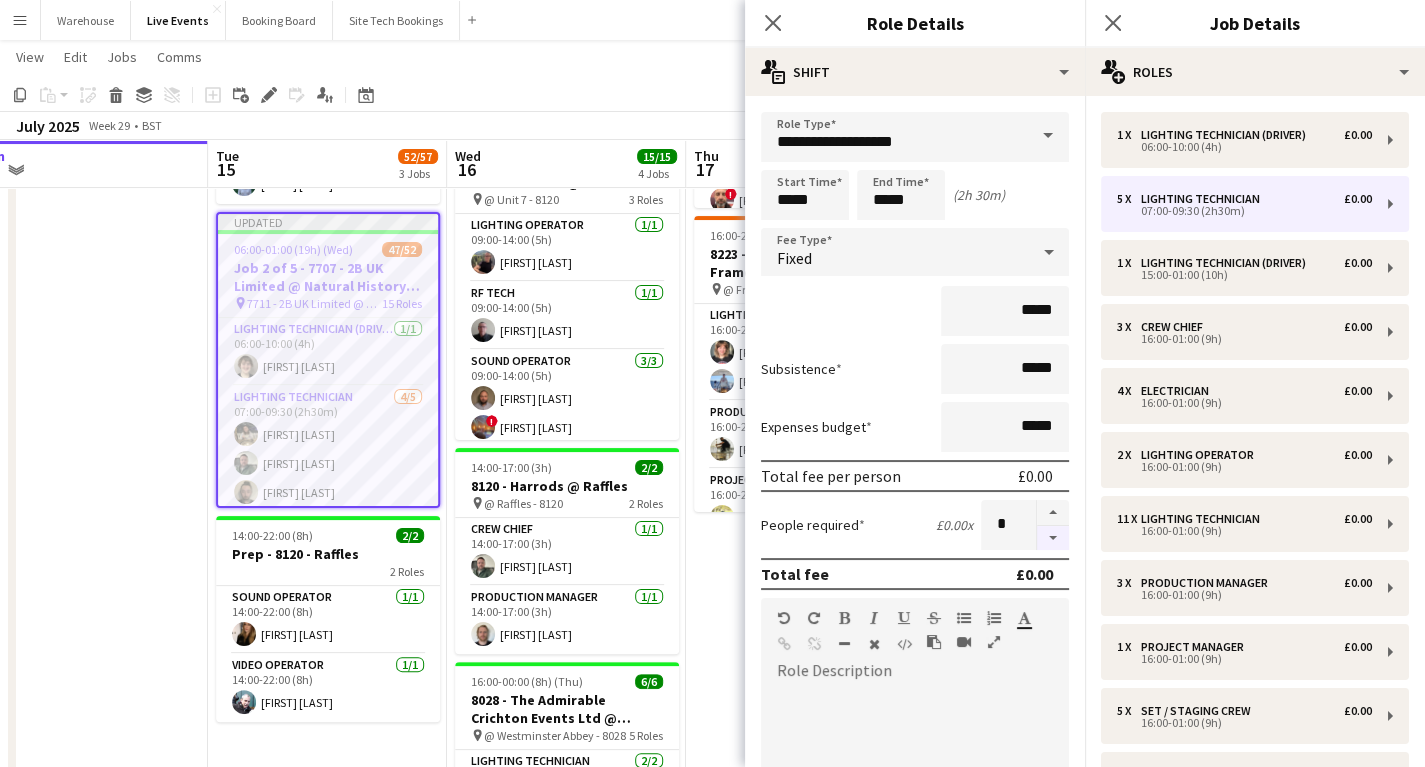 click at bounding box center (1053, 538) 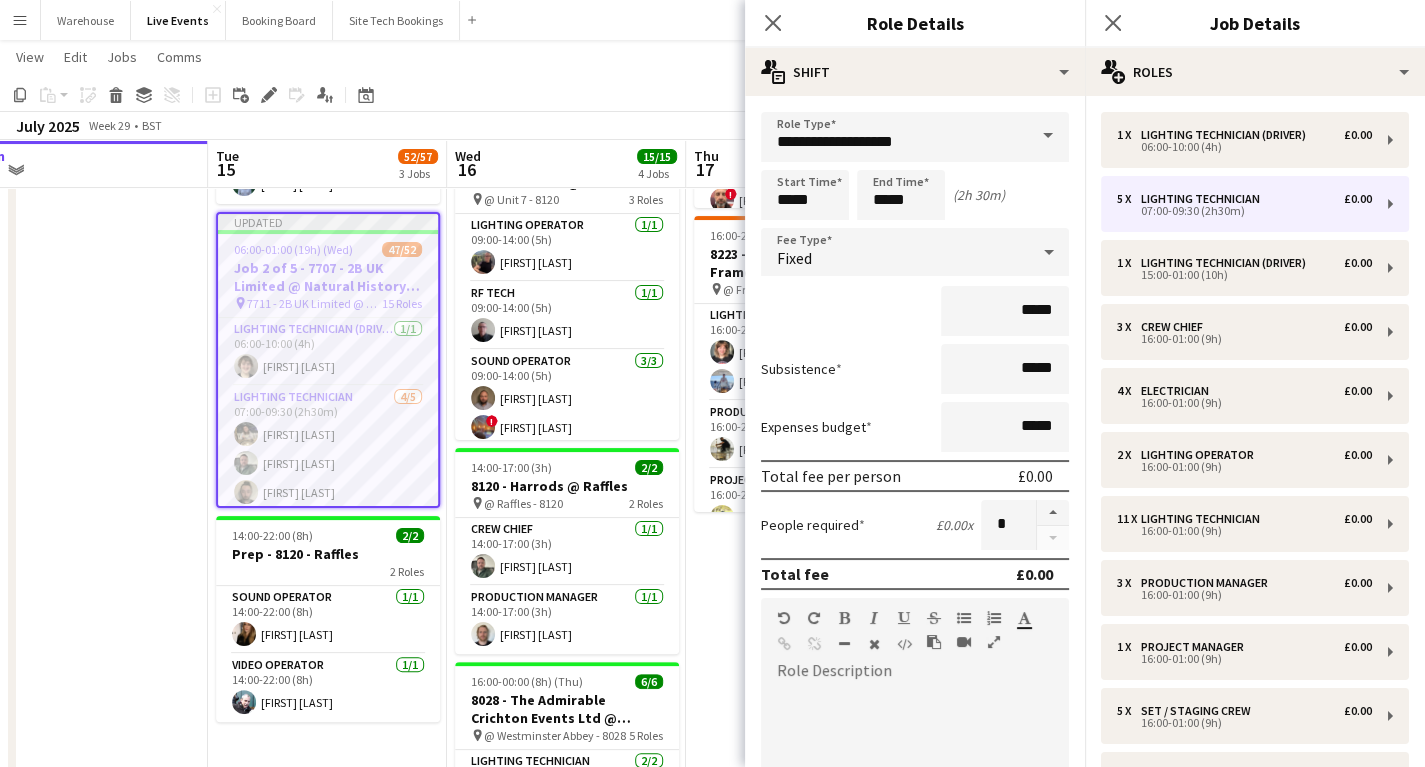 drag, startPoint x: 770, startPoint y: 28, endPoint x: 868, endPoint y: 47, distance: 99.824844 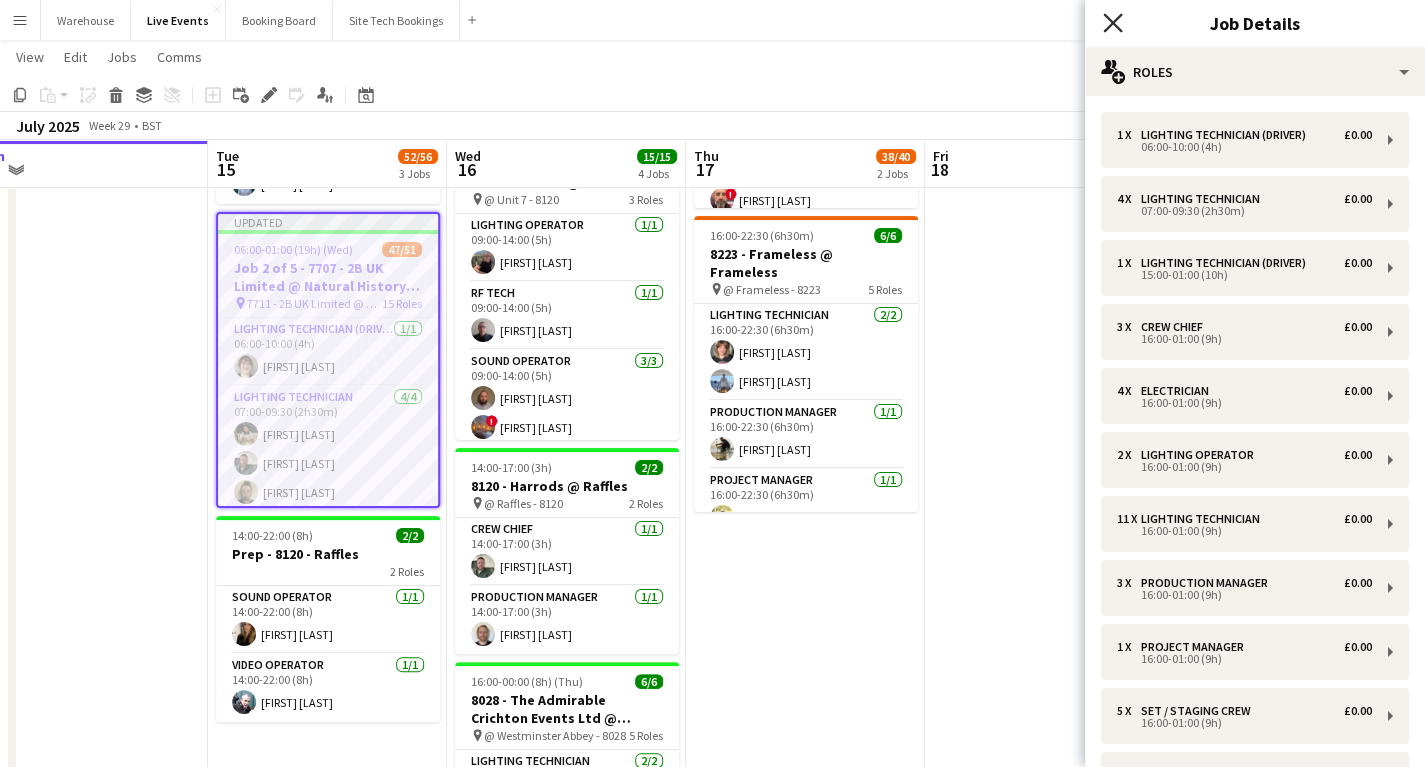 click 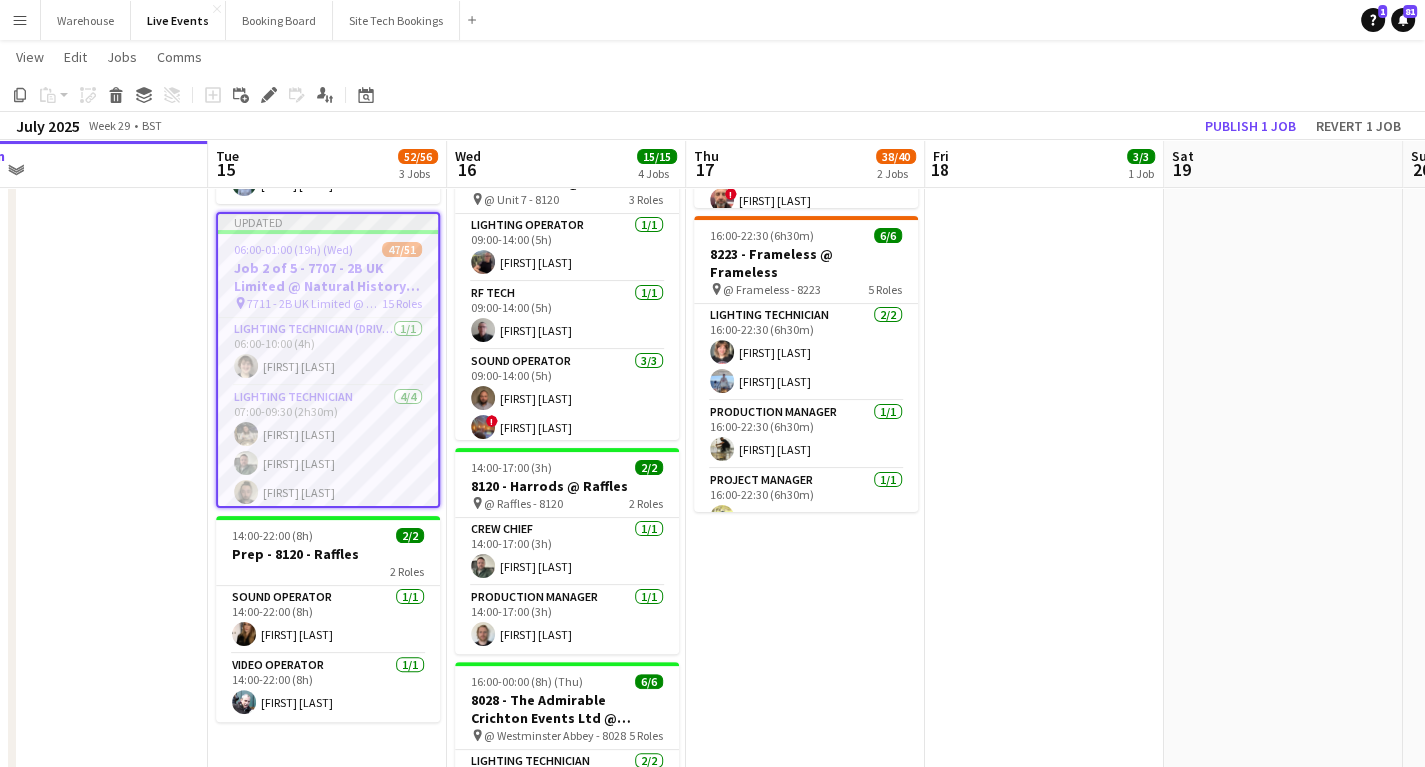 click at bounding box center (88, 463) 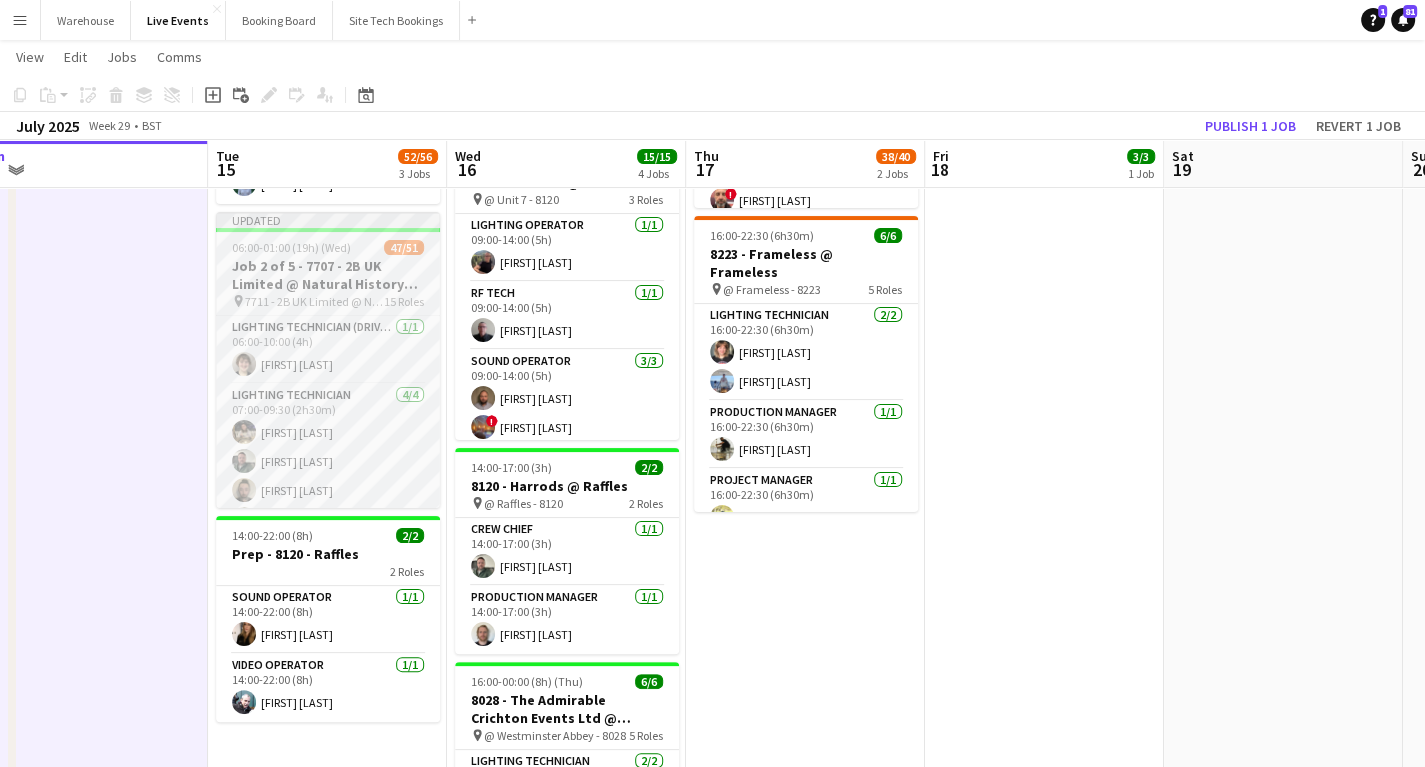 click on "Job 2 of 5 - 7707 - 2B UK Limited @ Natural History Museum" at bounding box center (328, 275) 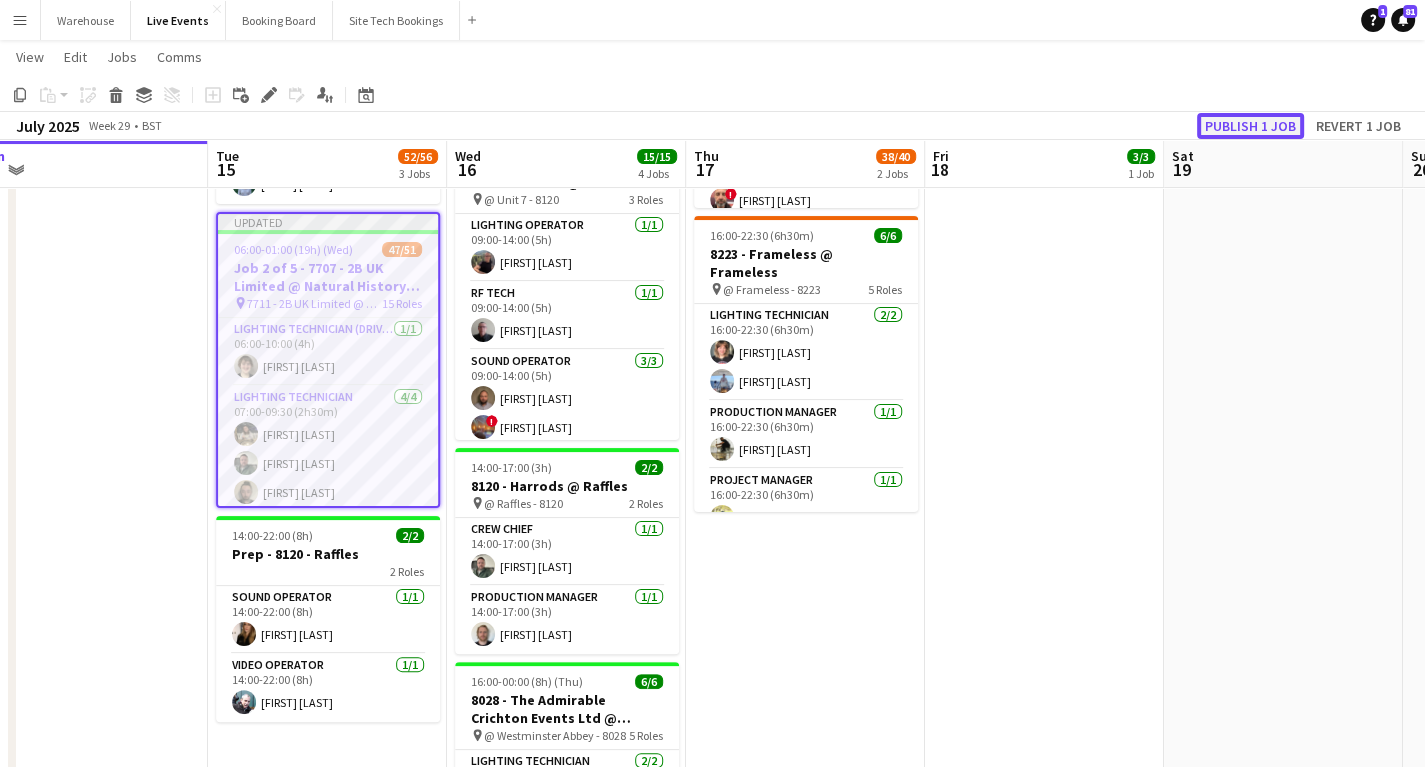 click on "Publish 1 job" 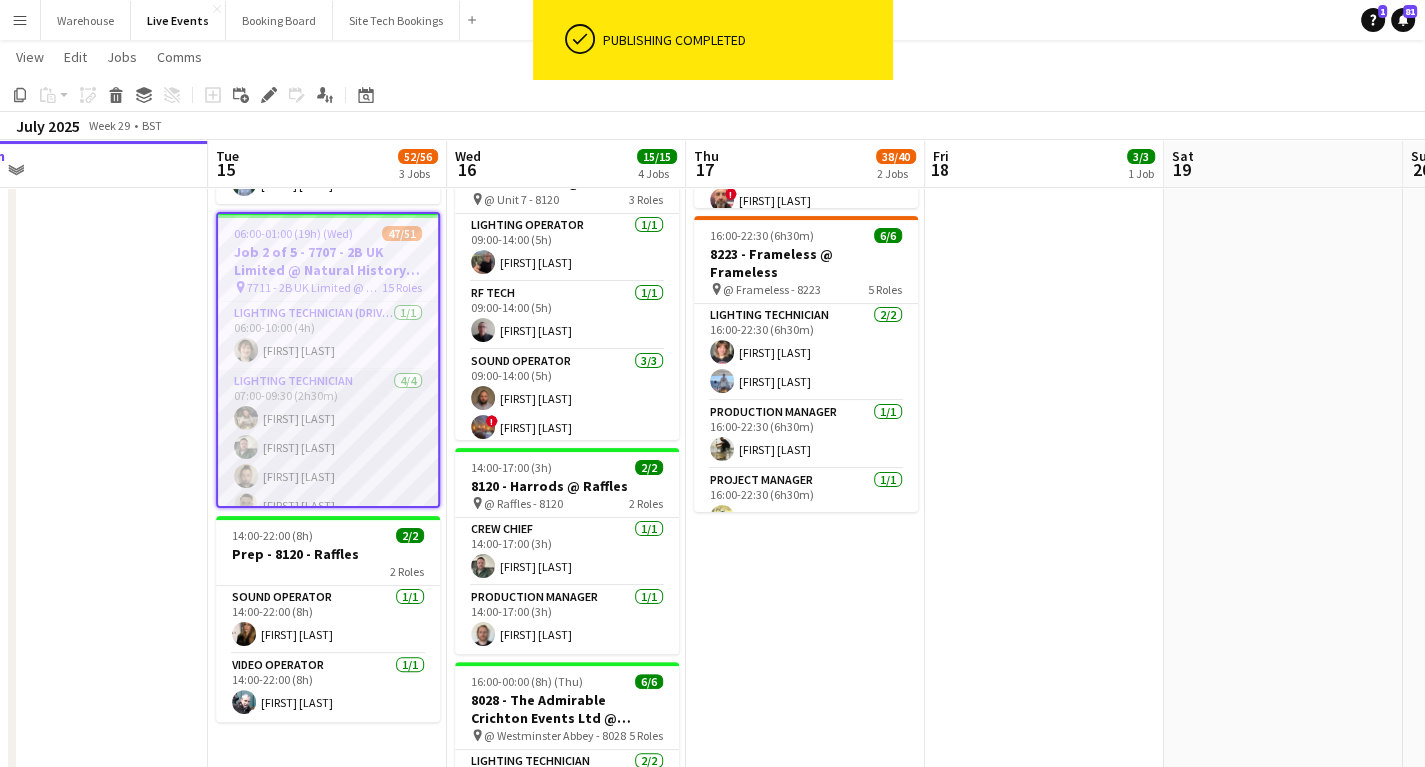 scroll, scrollTop: 80, scrollLeft: 0, axis: vertical 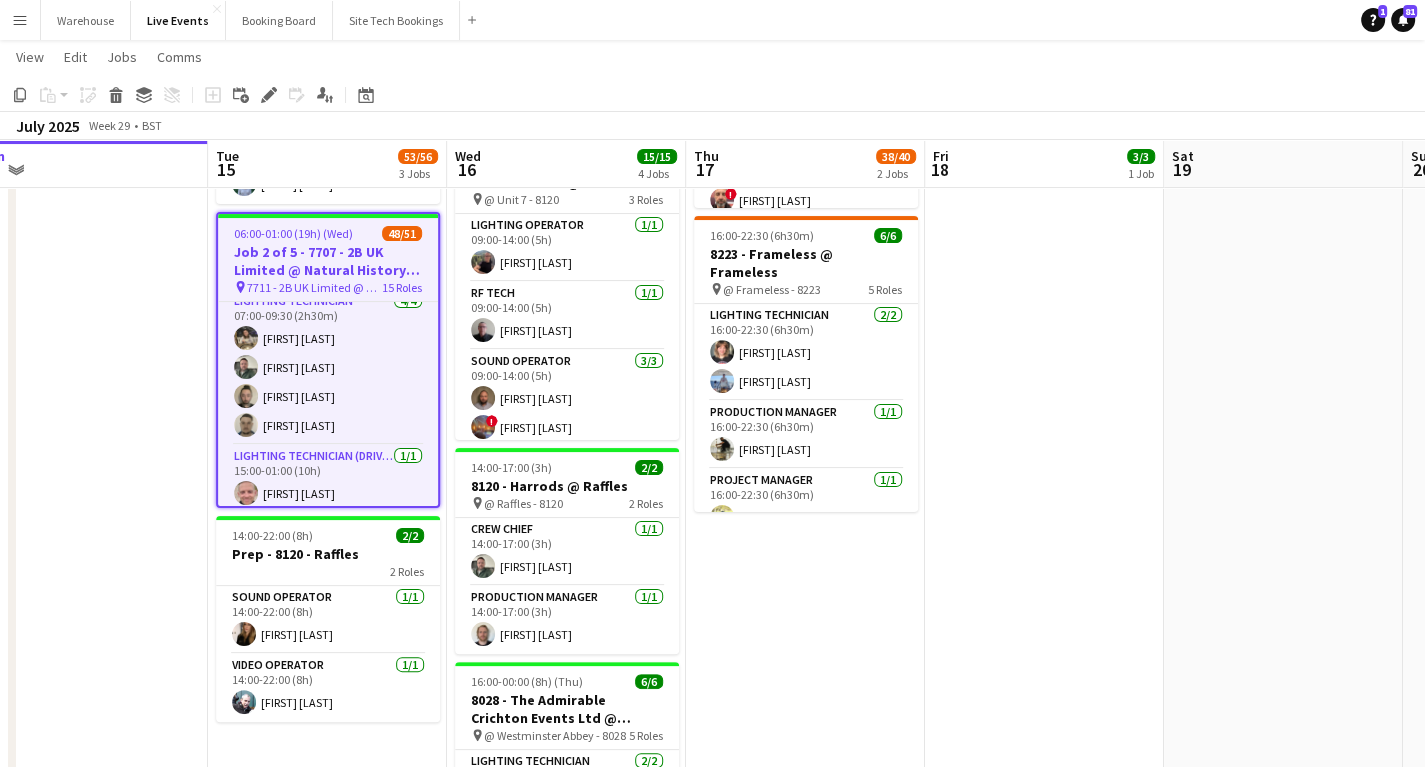 click at bounding box center [88, 463] 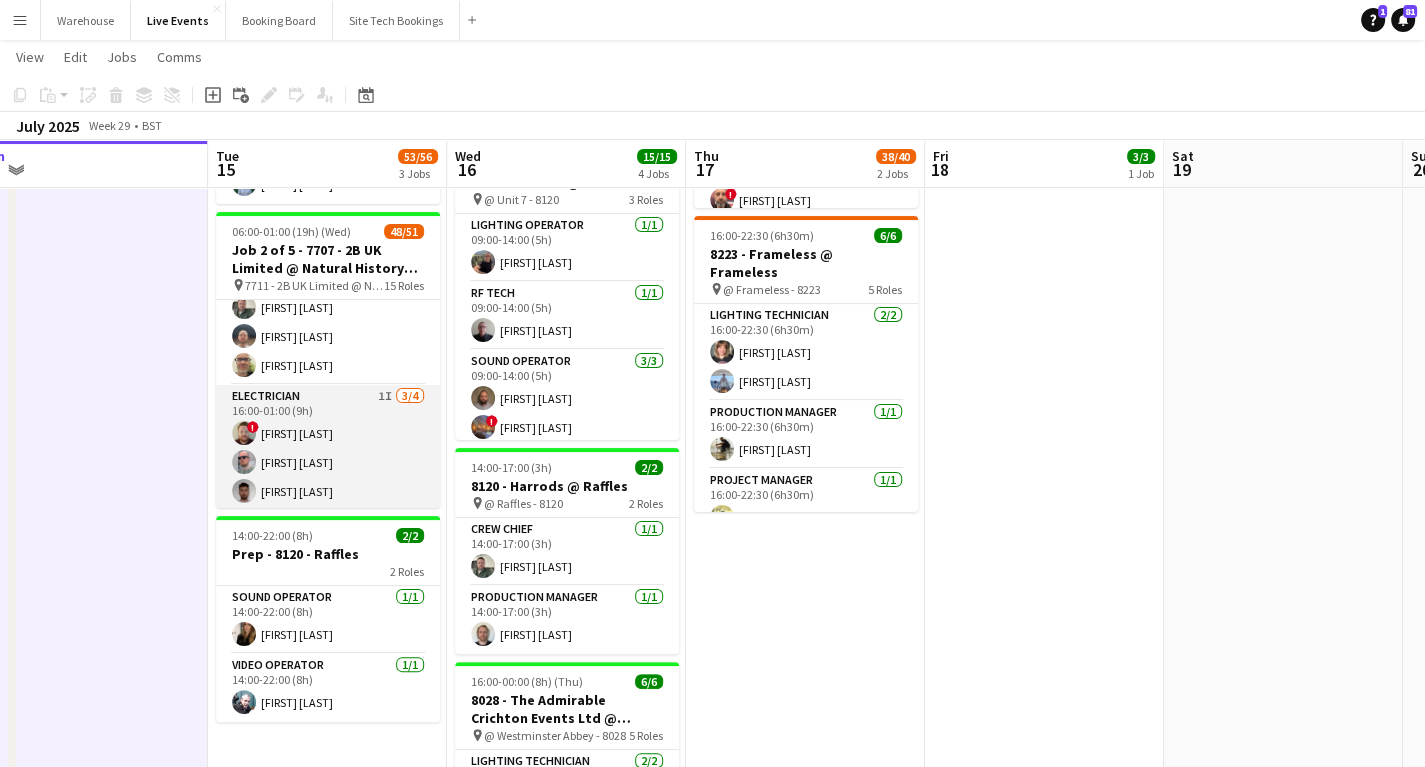 scroll, scrollTop: 480, scrollLeft: 0, axis: vertical 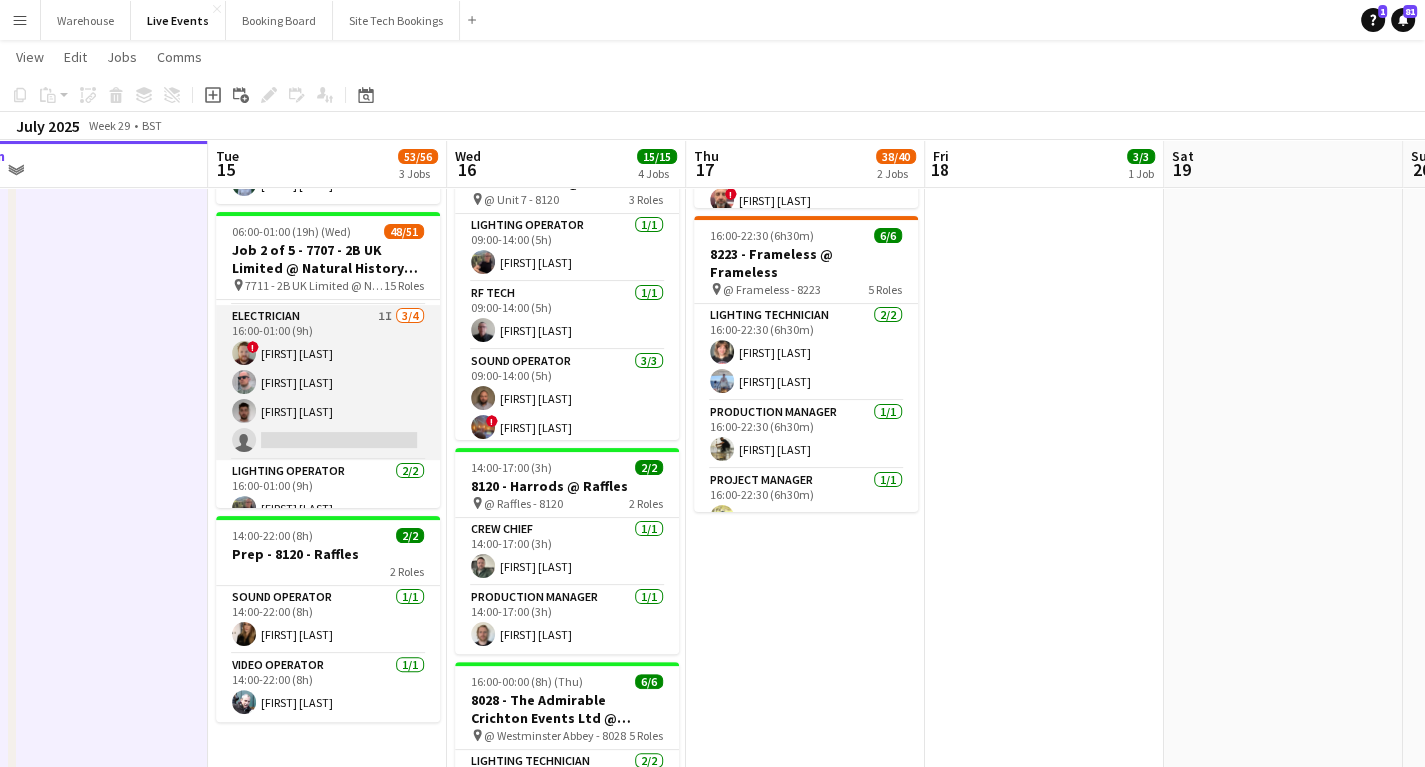 click on "Electrician   1I   3/4   16:00-01:00 (9h)
! [FIRST] [LAST] [FIRST] [LAST] [FIRST] [LAST]
single-neutral-actions" at bounding box center (328, 382) 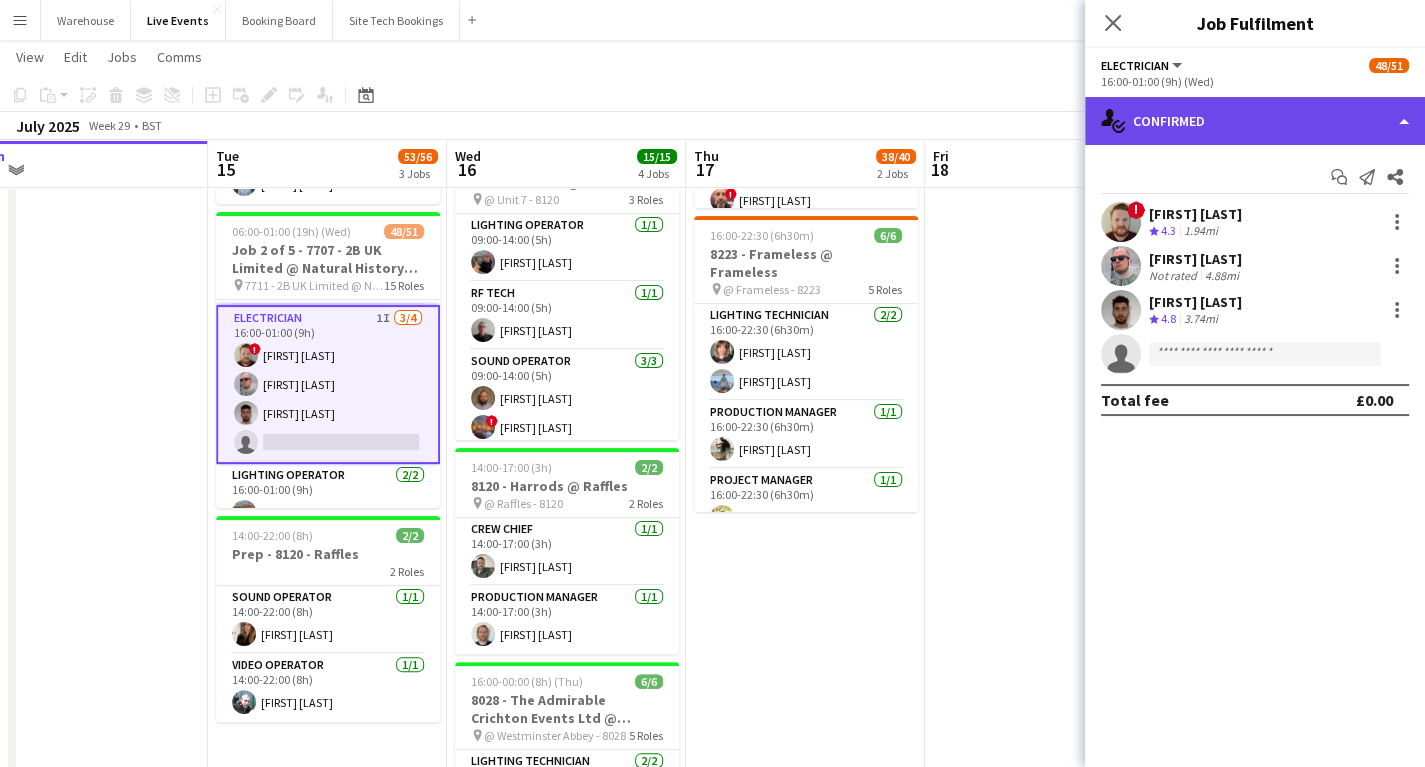 click on "single-neutral-actions-check-2
Confirmed" 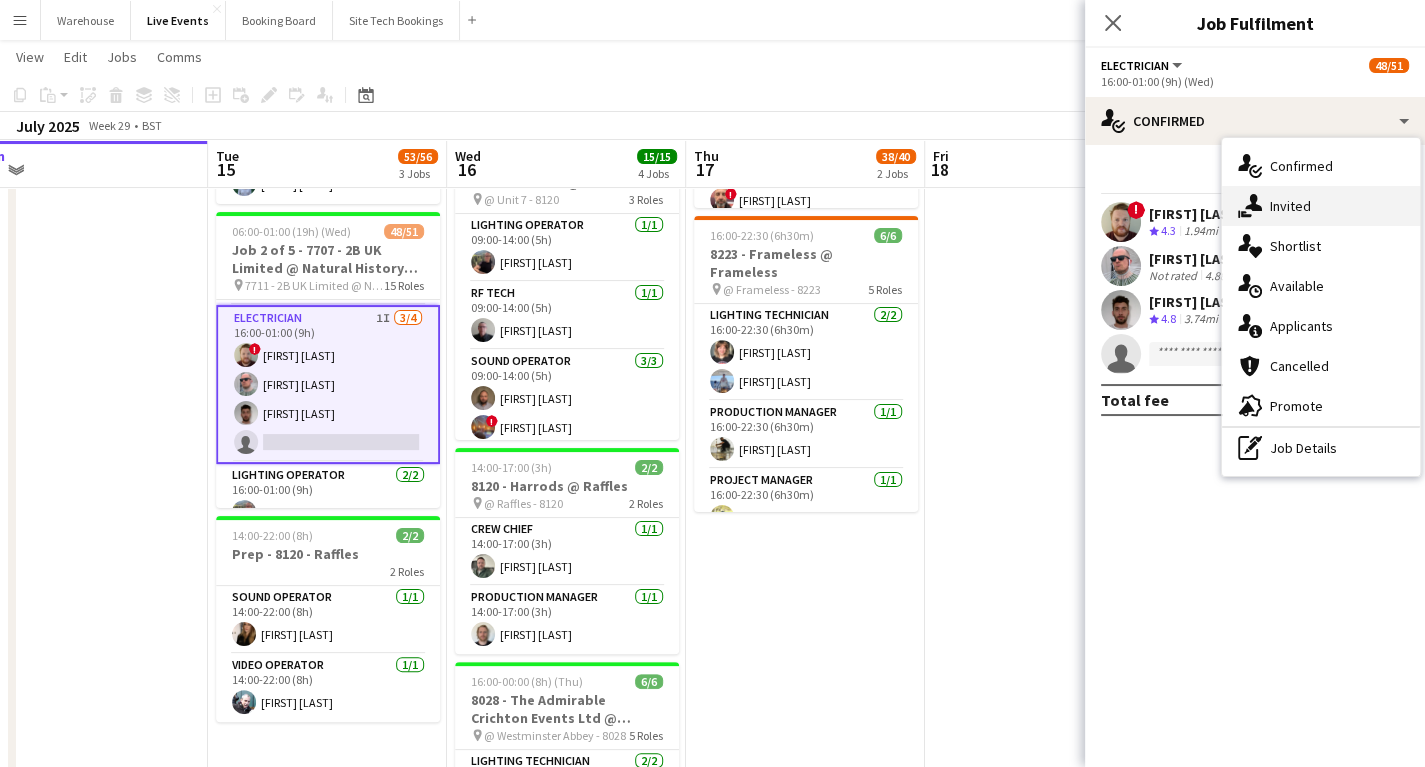click on "single-neutral-actions-share-1
Invited" at bounding box center (1321, 206) 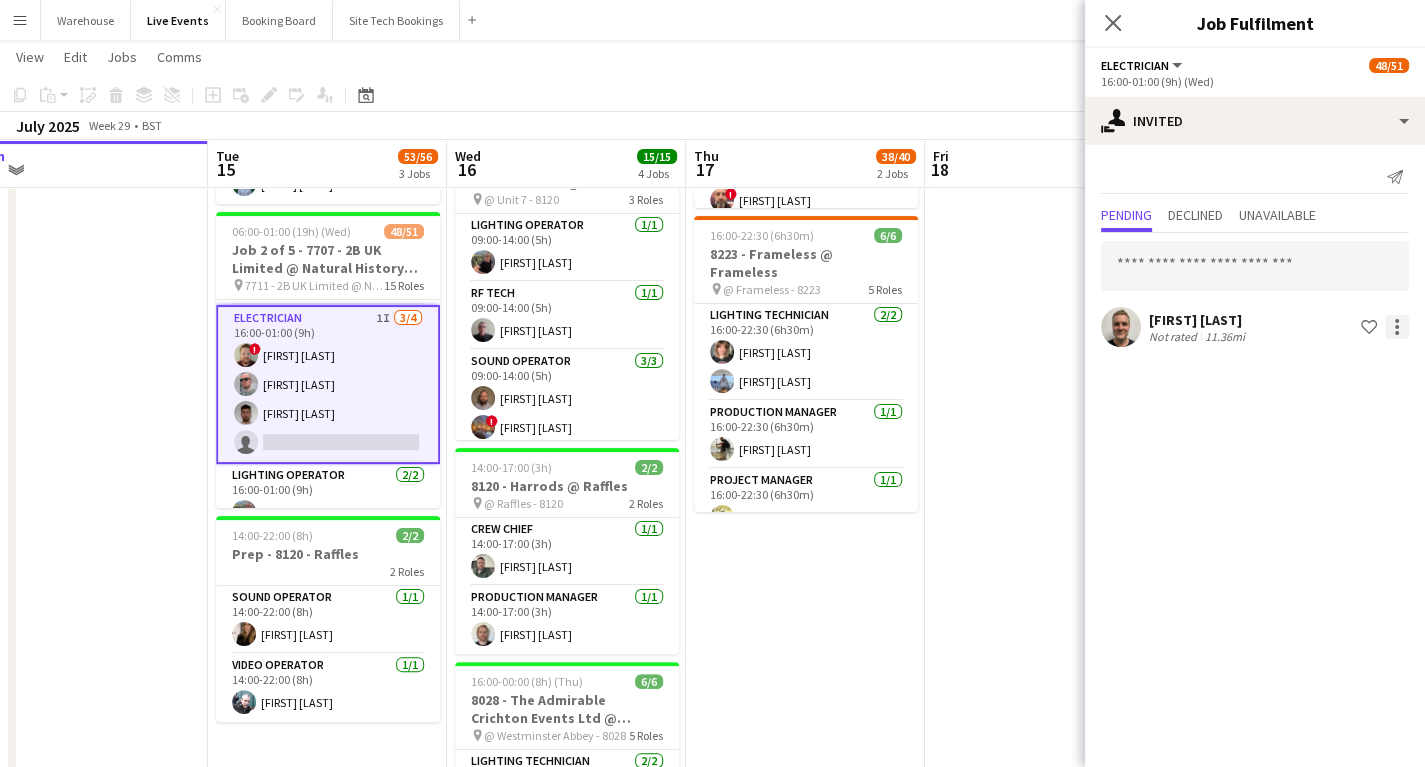 click 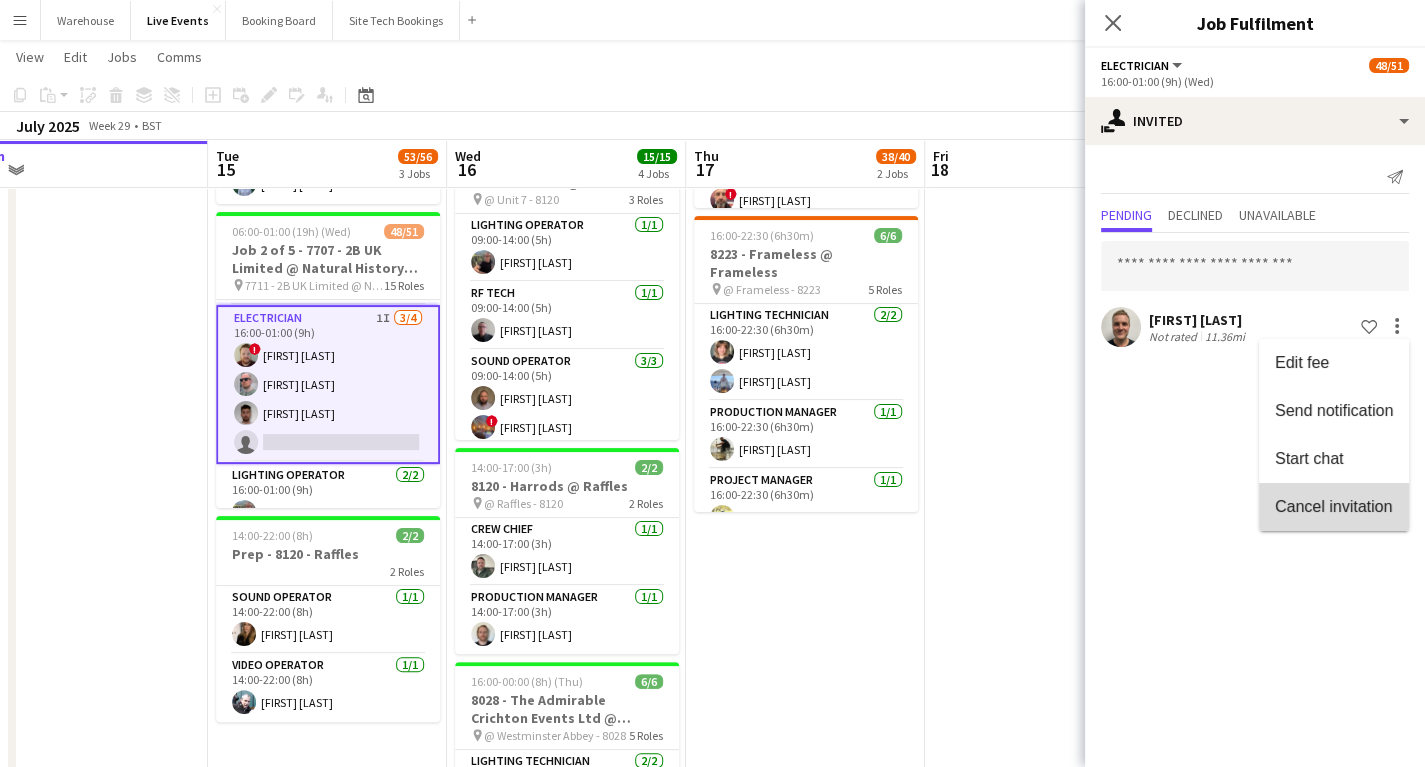 click on "Cancel invitation" at bounding box center (1333, 506) 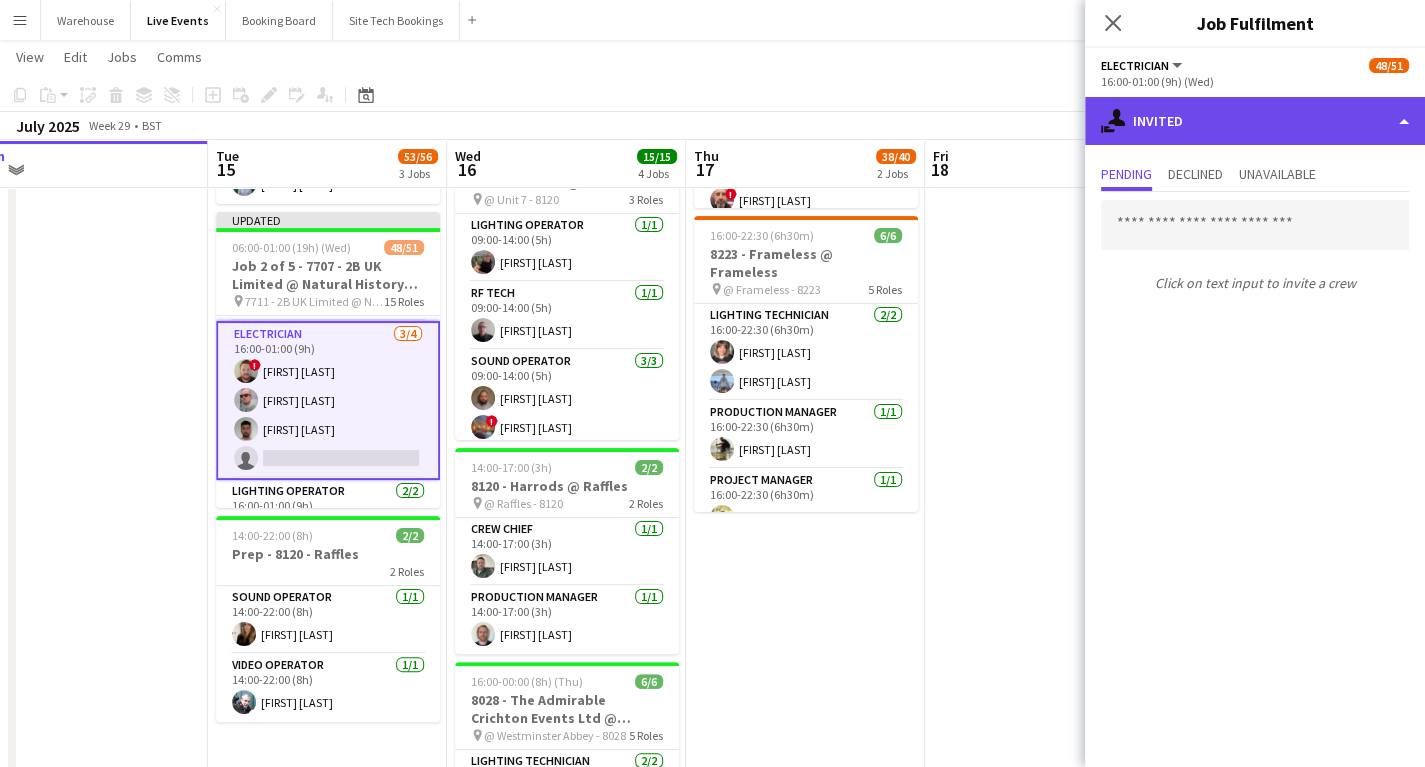 click on "single-neutral-actions-share-1
Invited" 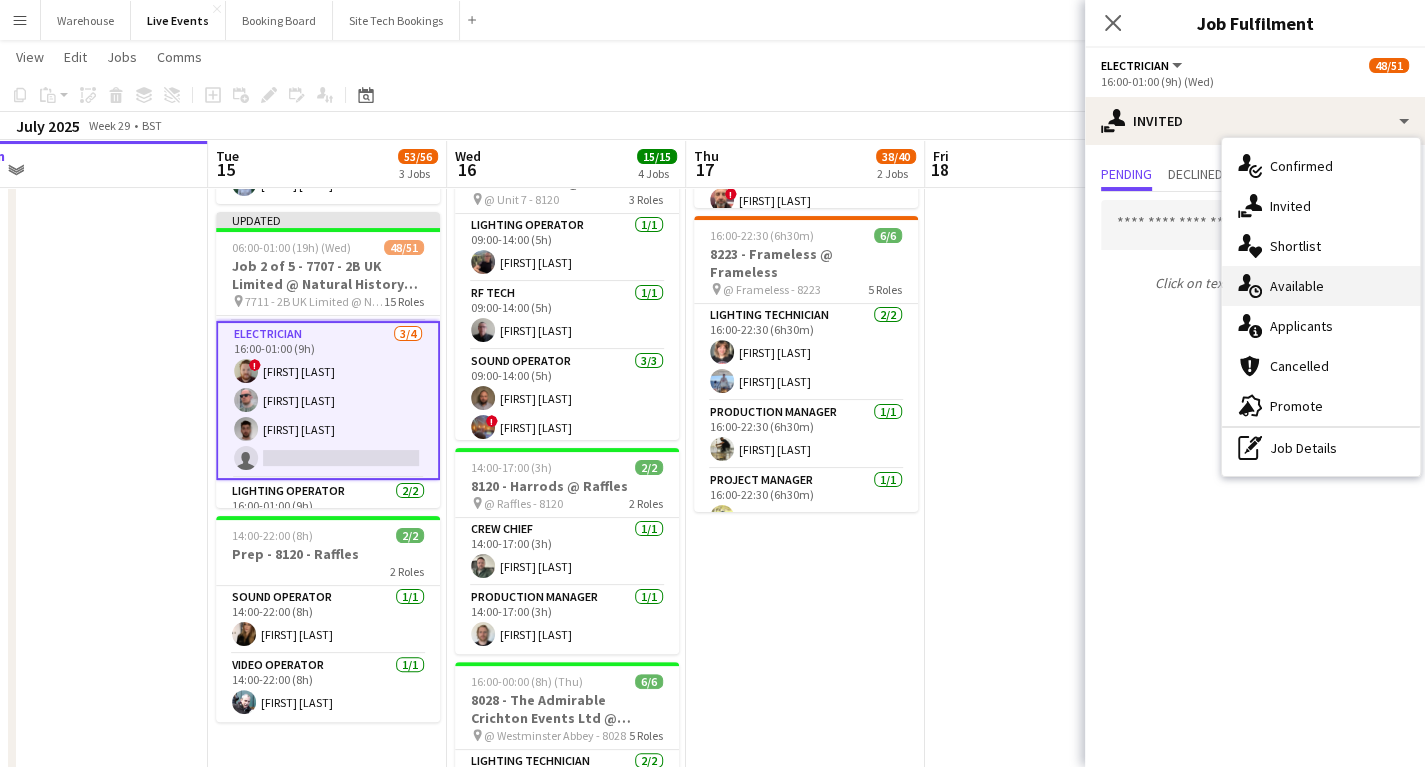 click on "single-neutral-actions-upload
Available" at bounding box center (1321, 286) 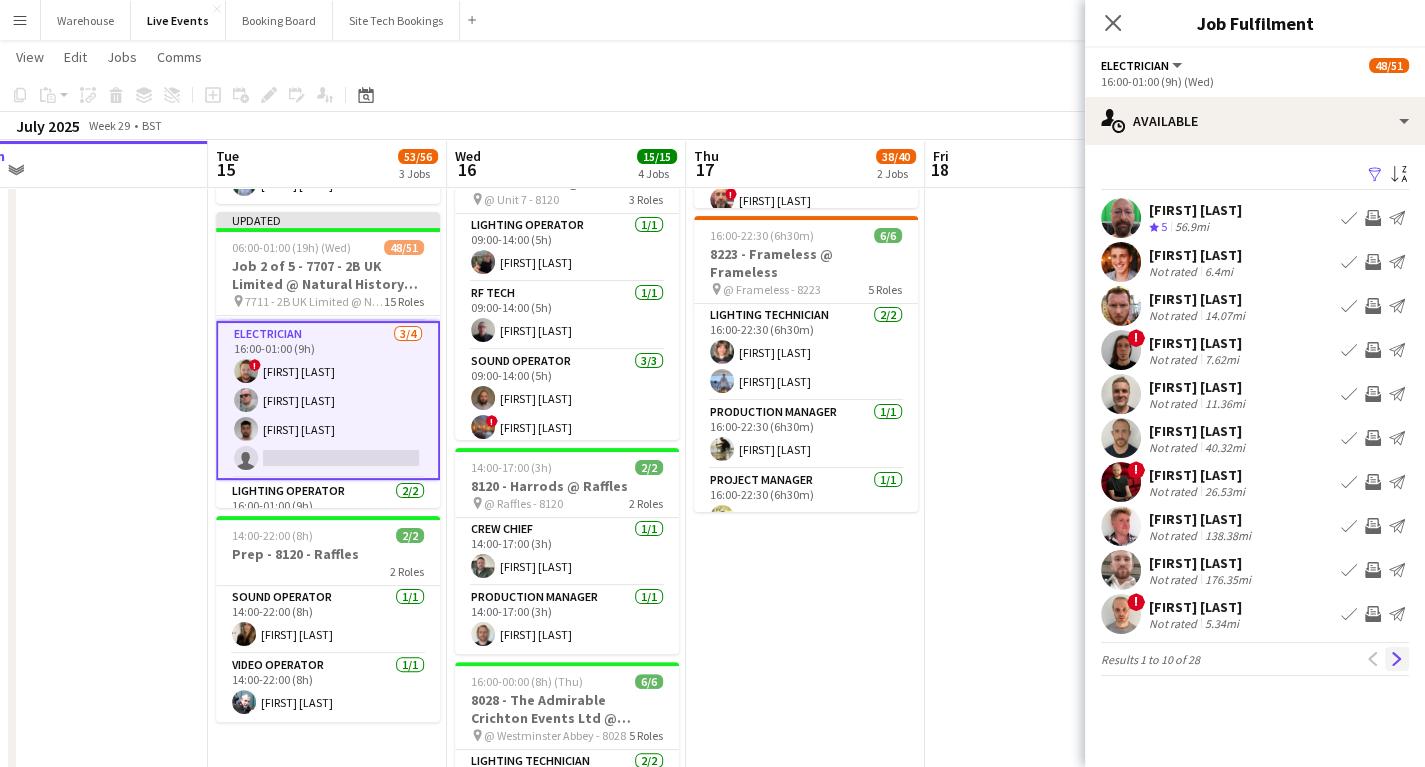 click on "Next" 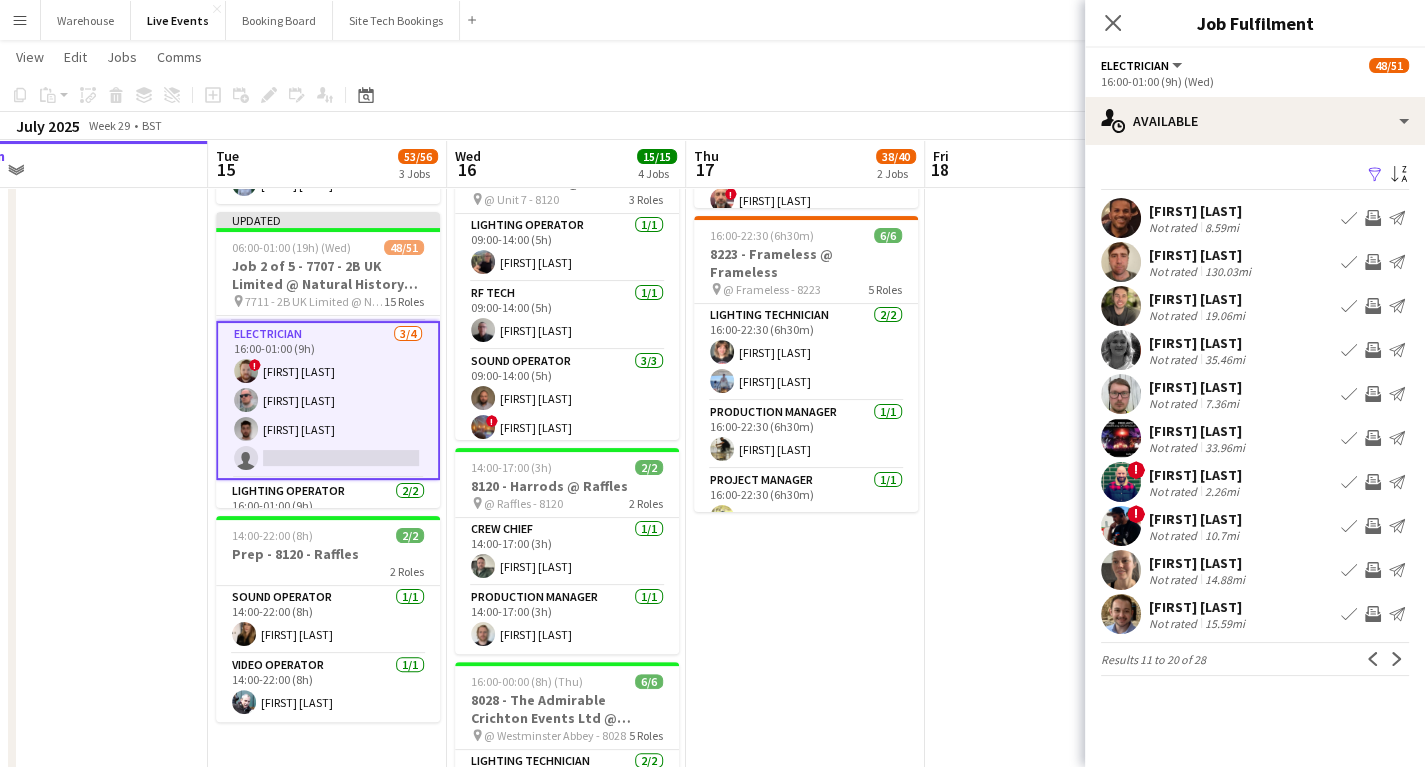 click on "Previous" 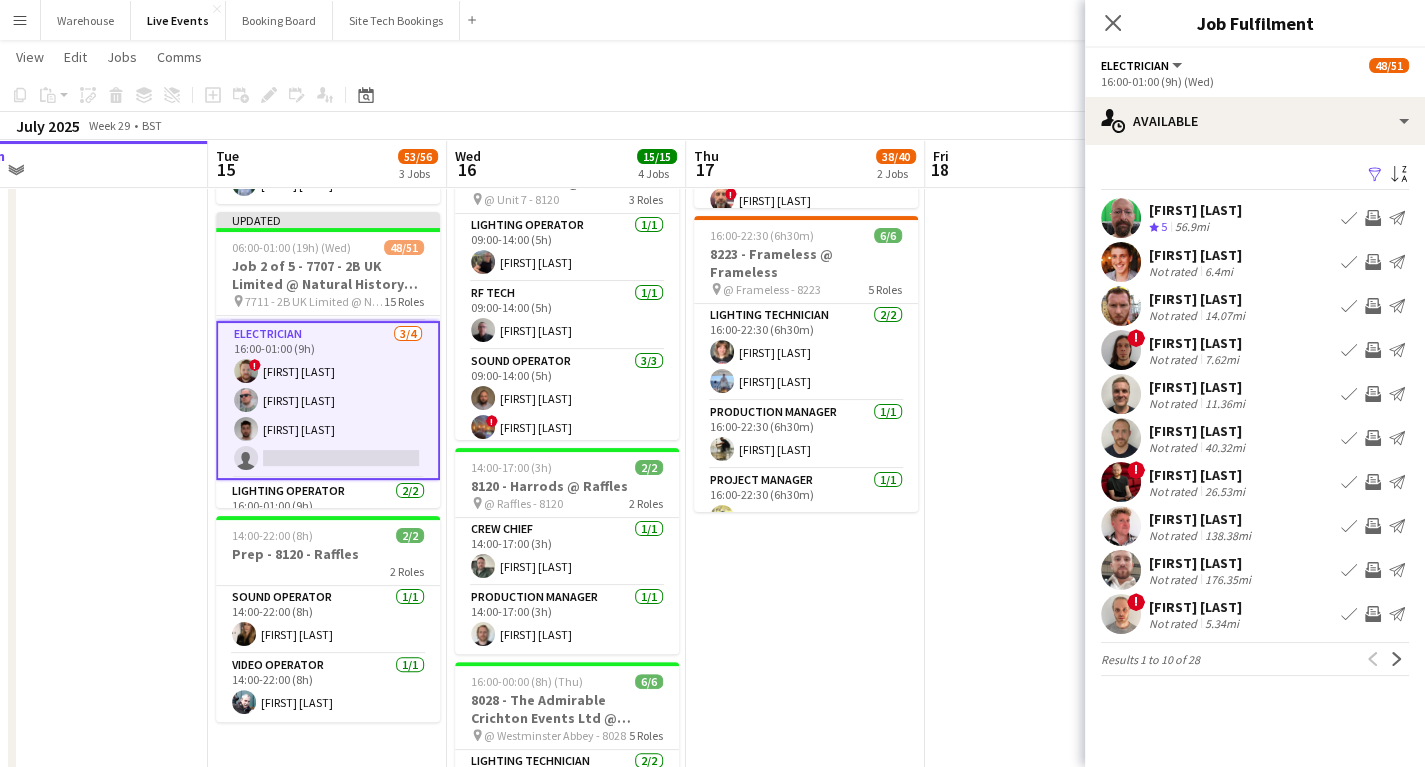 click at bounding box center [1121, 350] 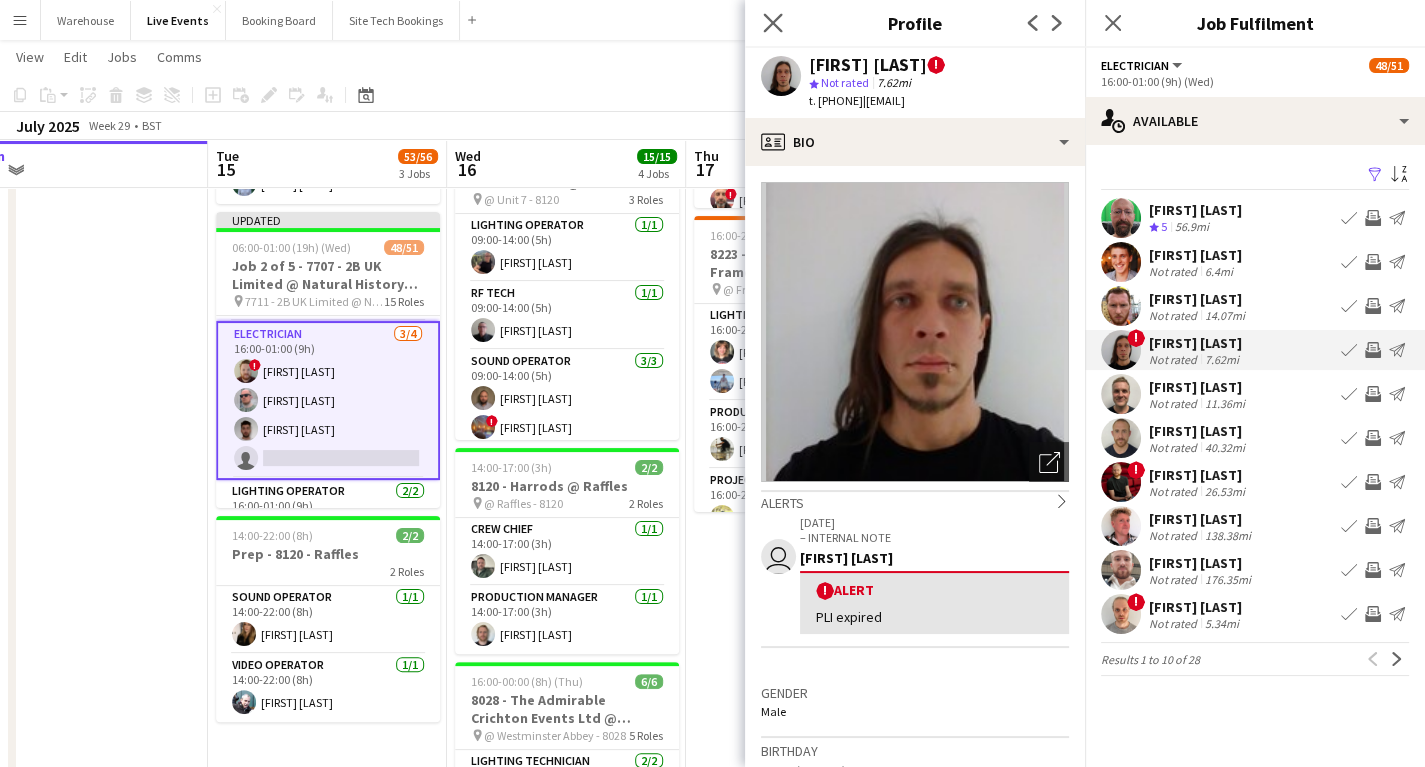 click on "Close pop-in" 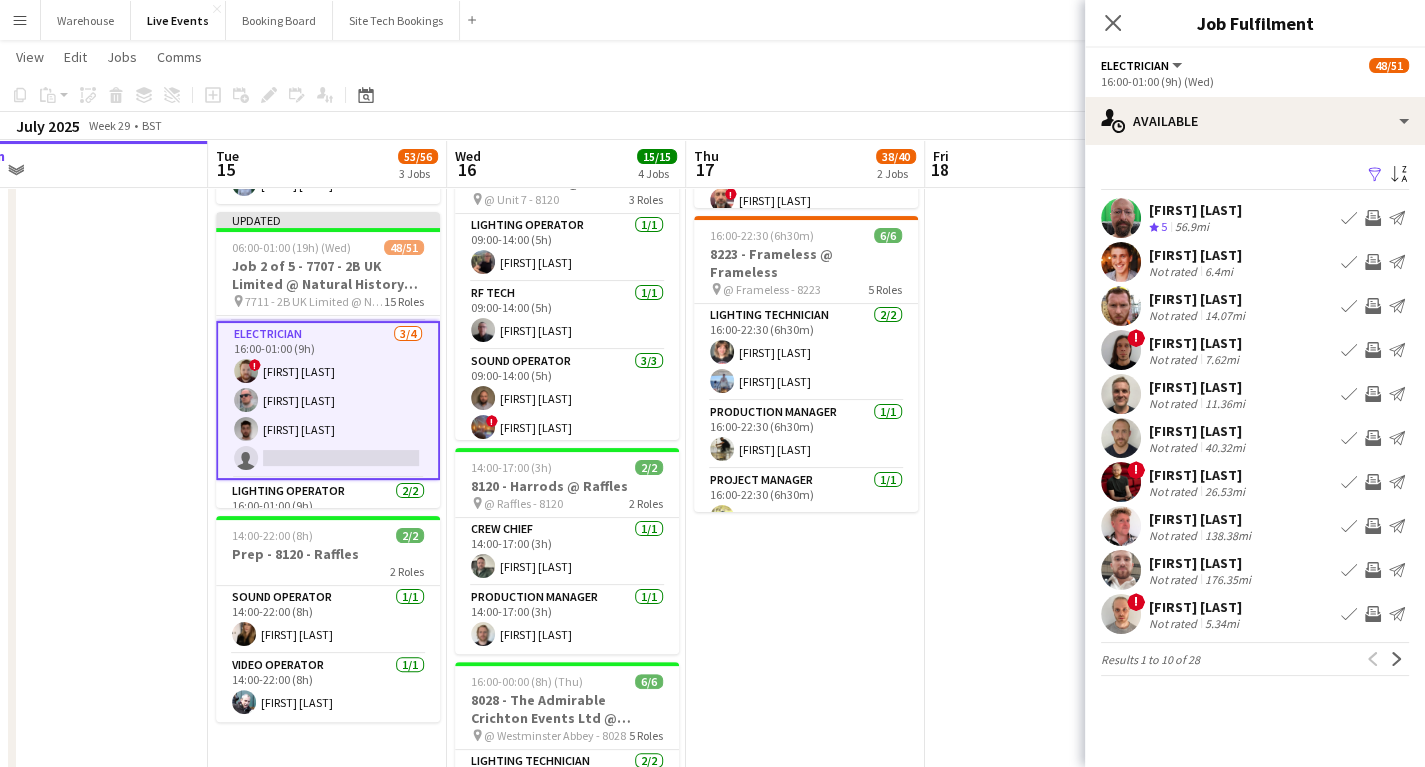 click at bounding box center (1121, 306) 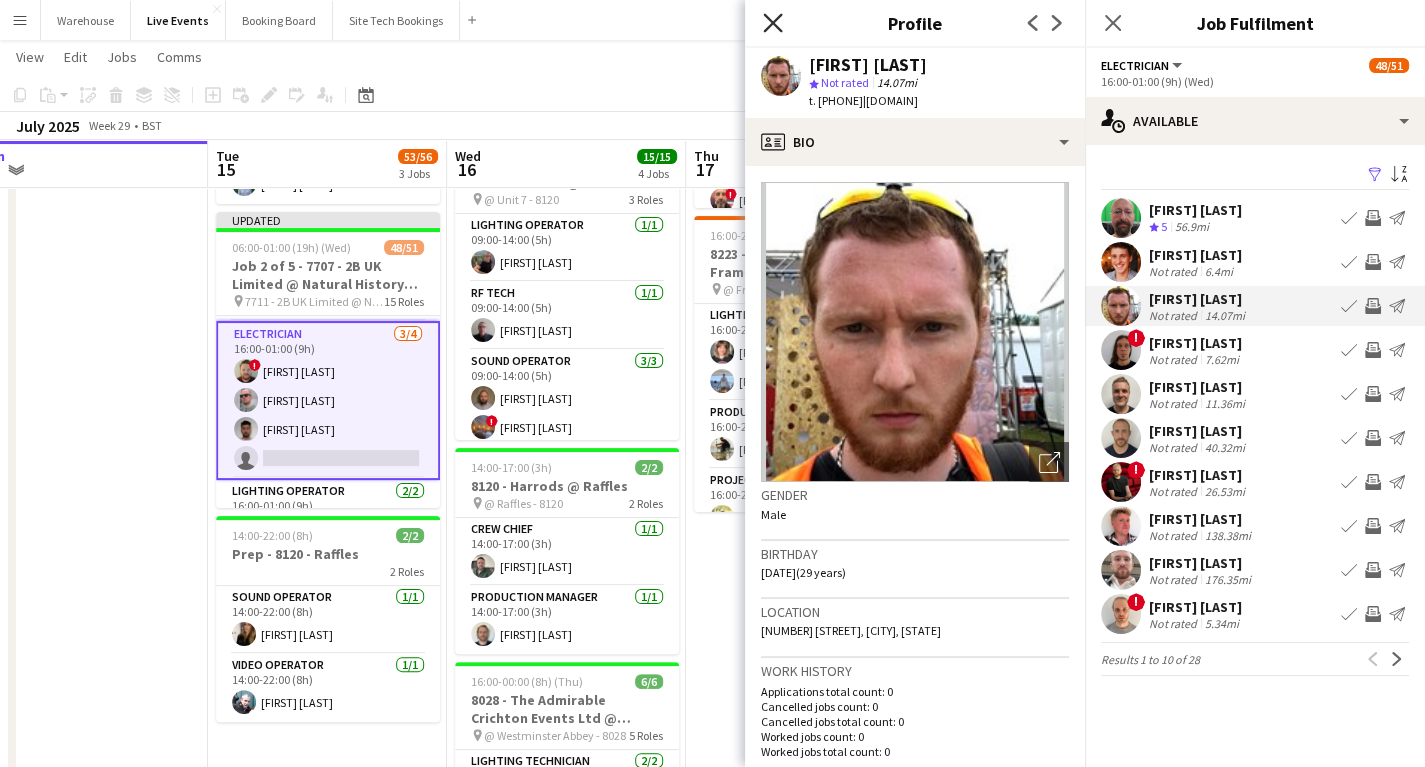 click 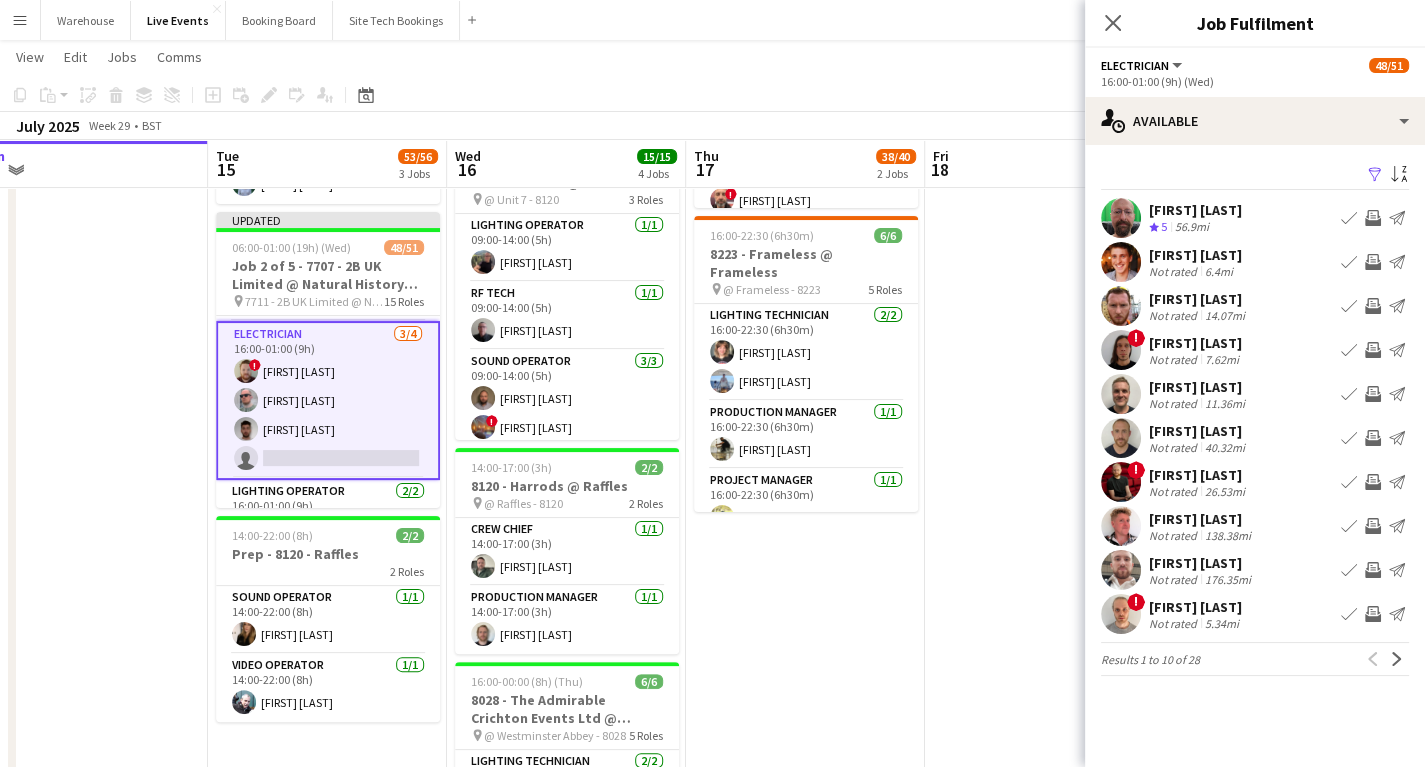 click at bounding box center [1121, 262] 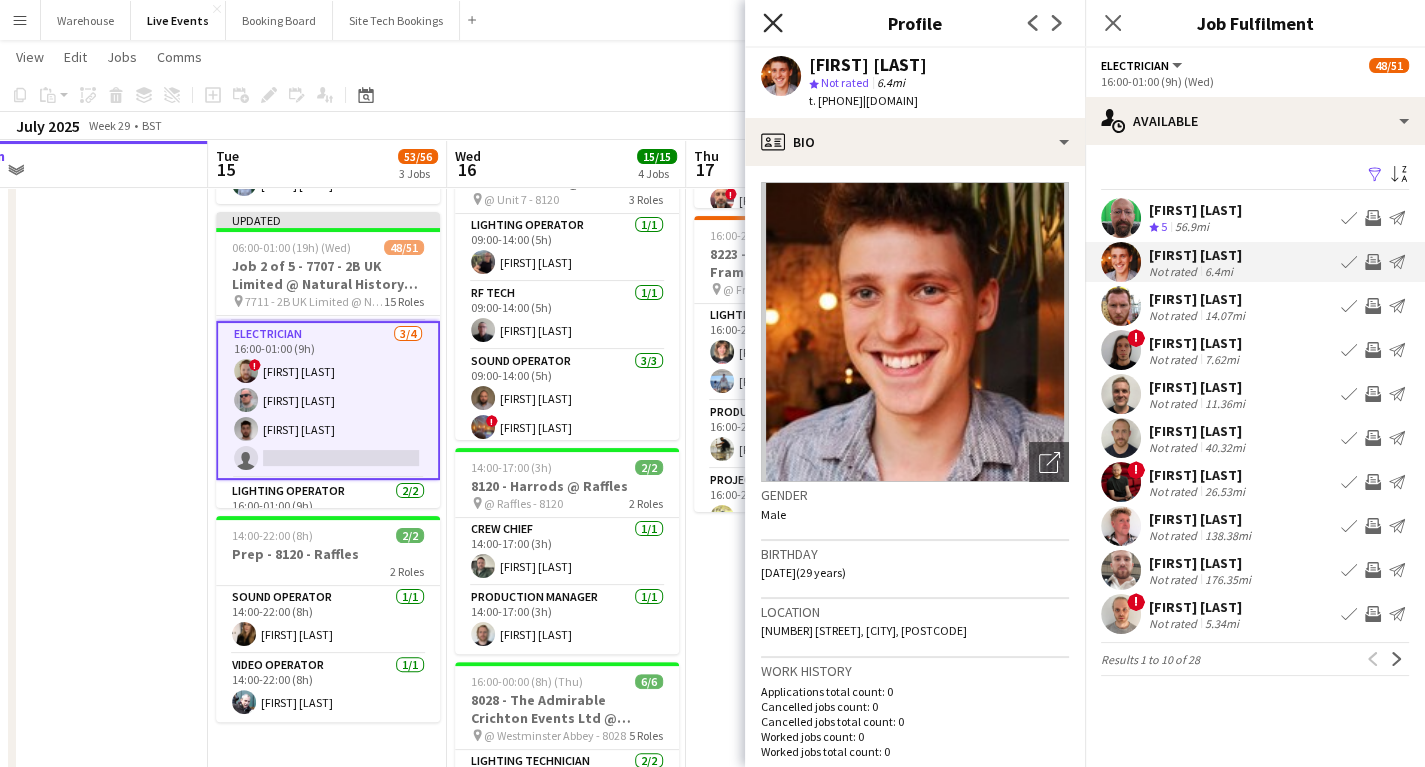 click on "Close pop-in" 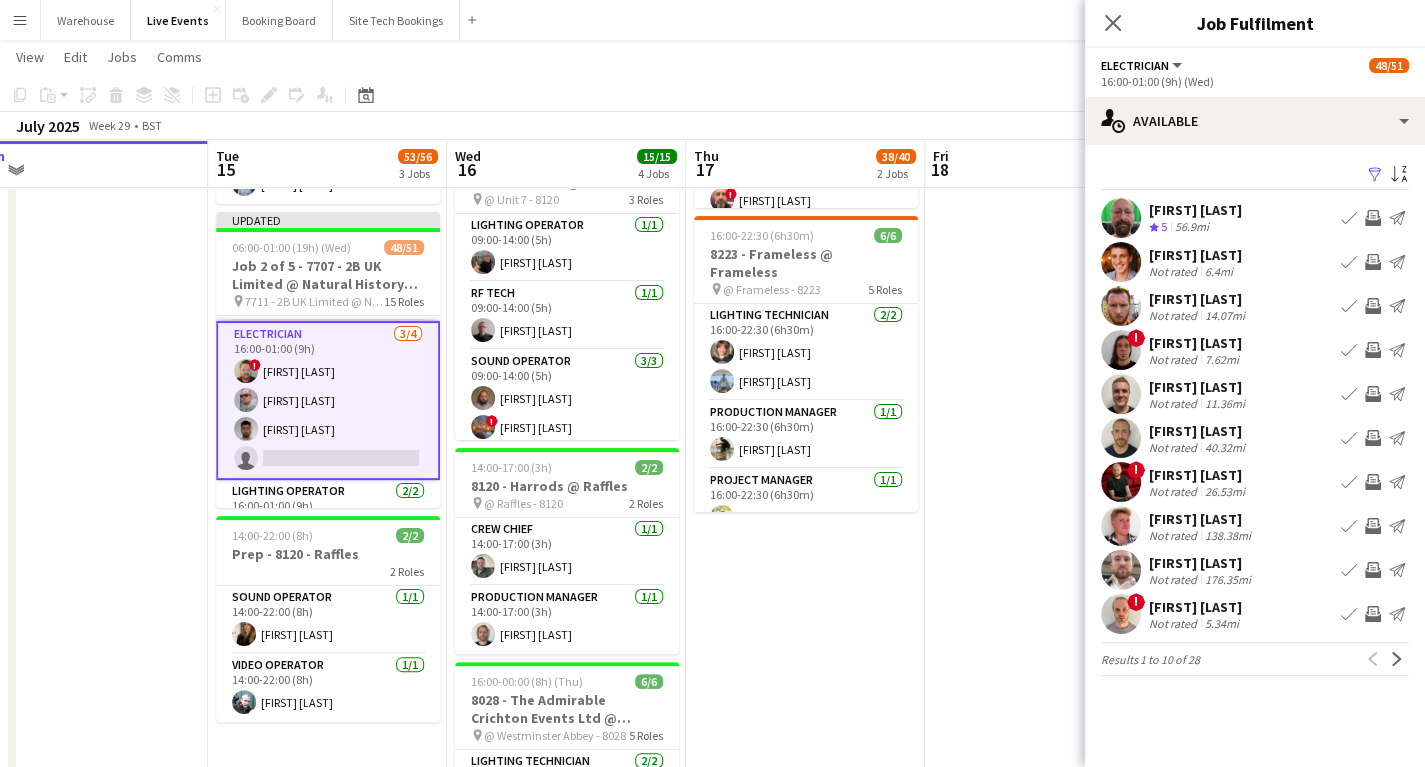 click at bounding box center [1121, 570] 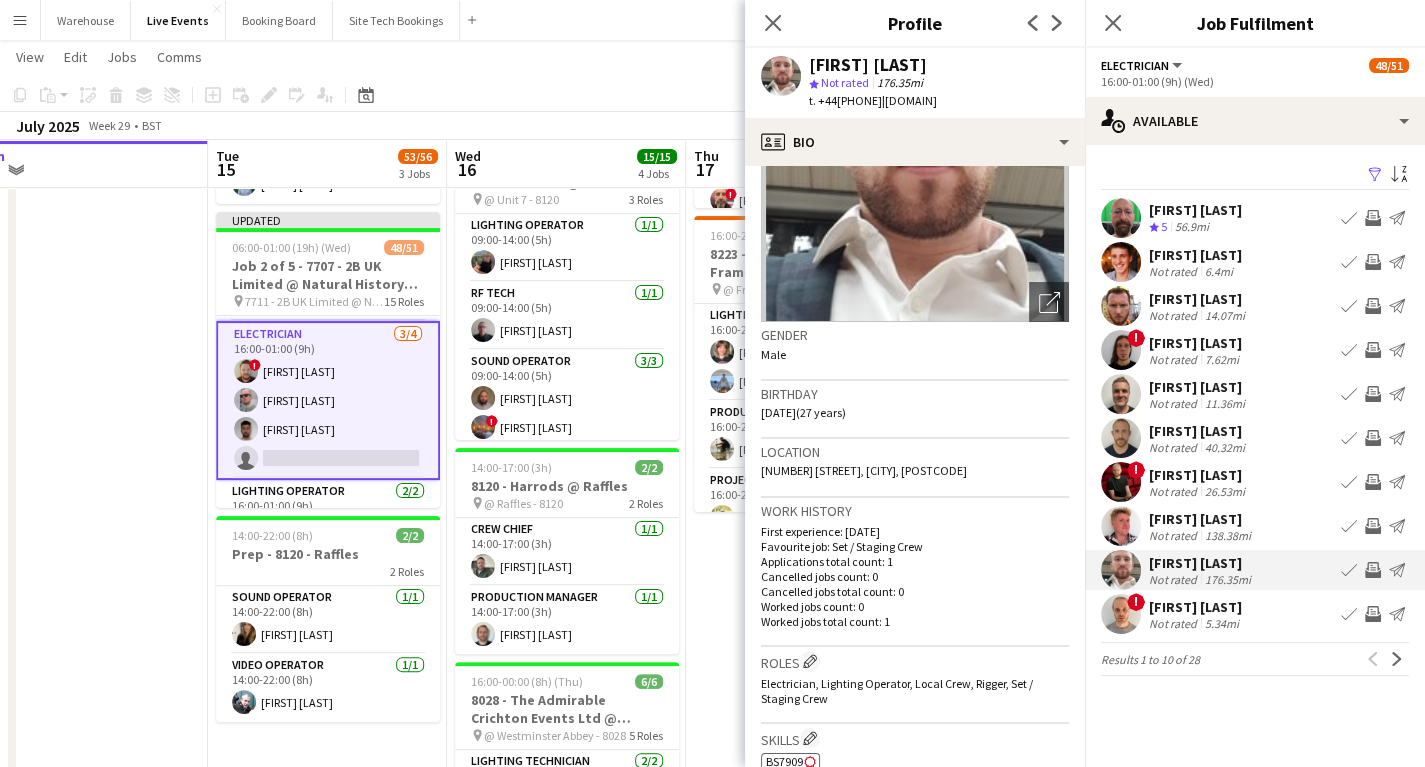 scroll, scrollTop: 0, scrollLeft: 0, axis: both 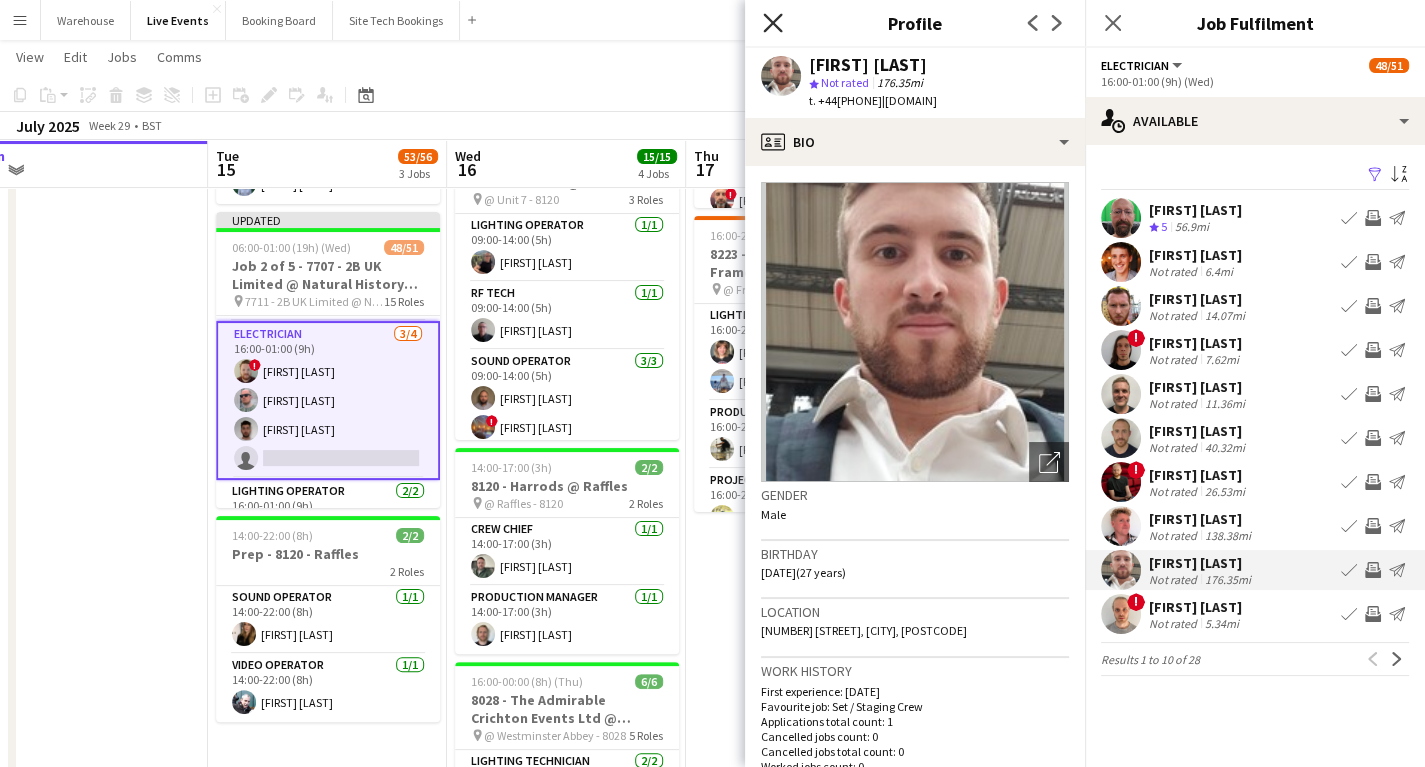 click 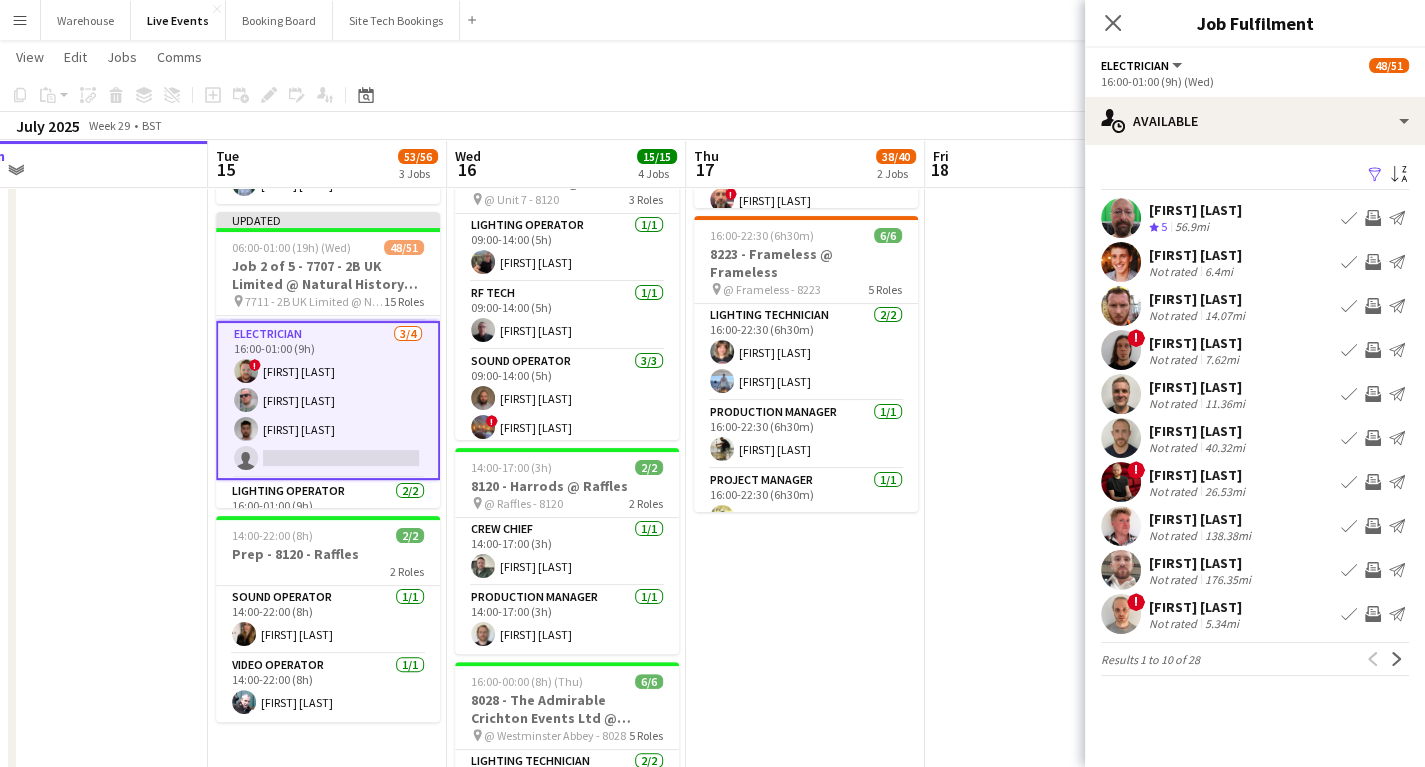 click at bounding box center (1121, 614) 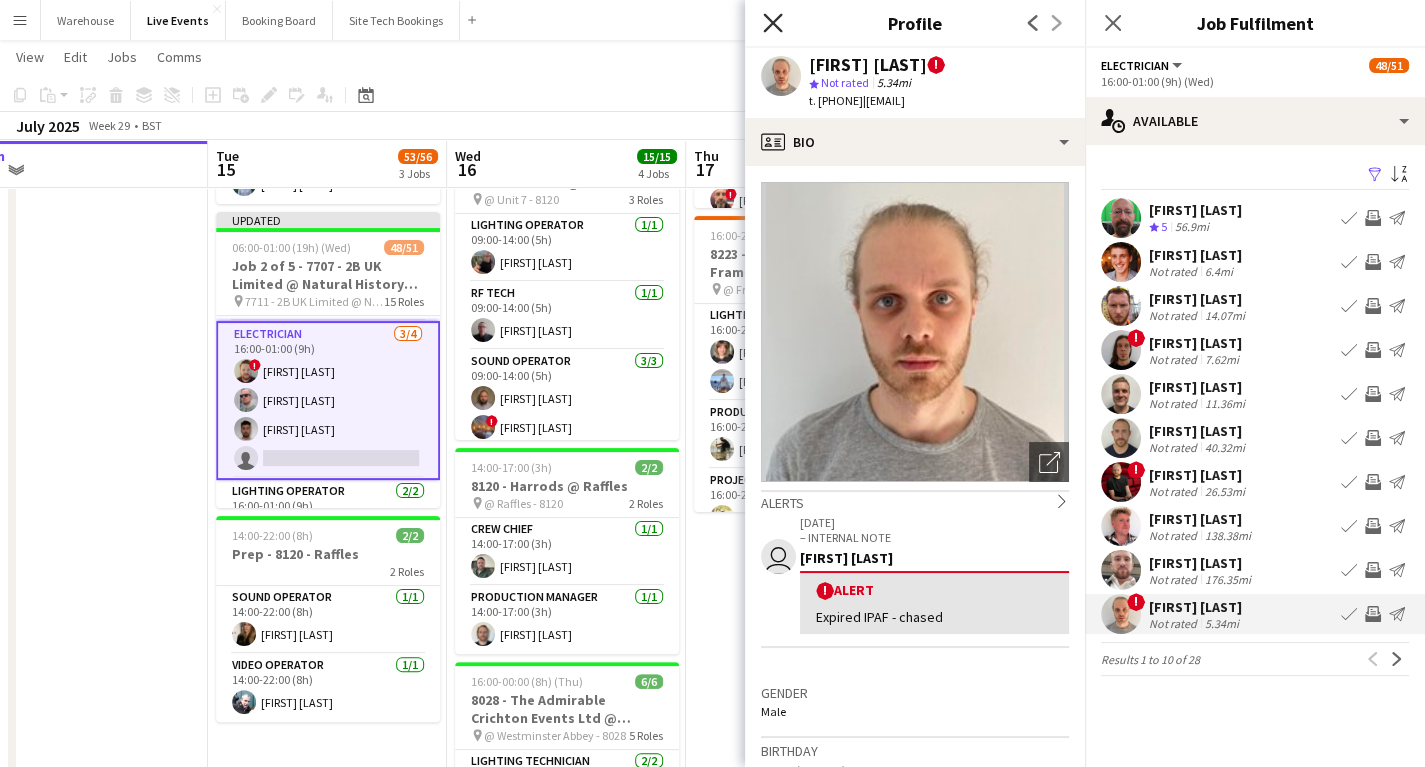 click on "Close pop-in" 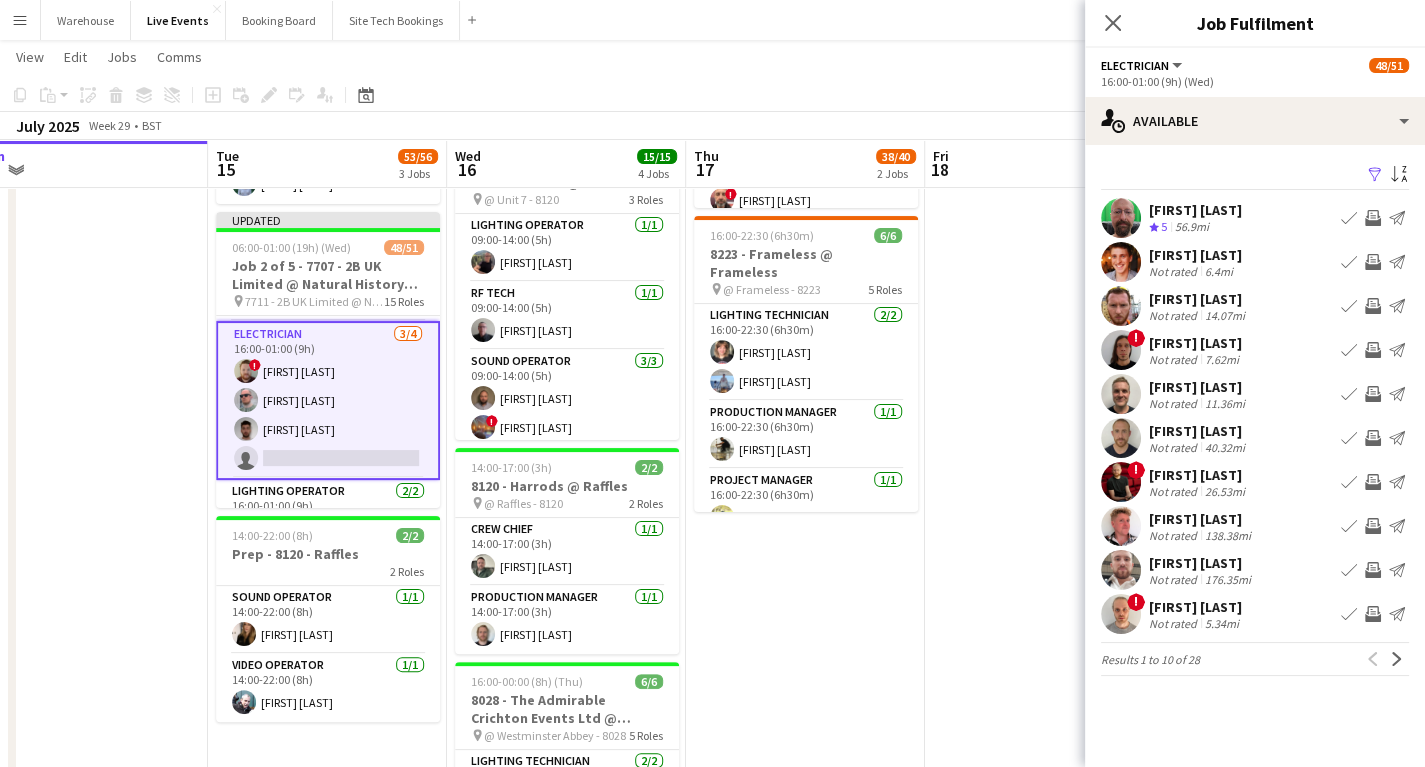 click at bounding box center [1121, 482] 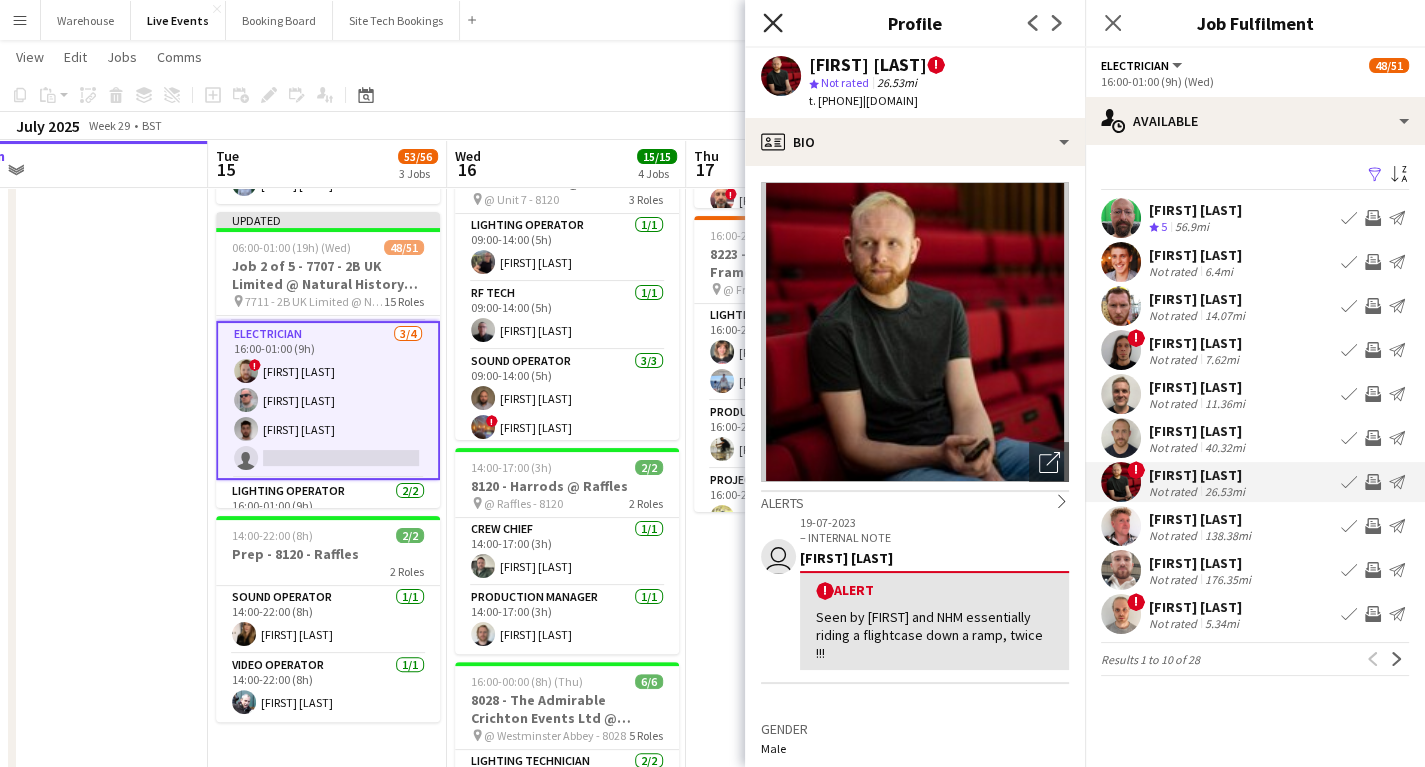 click on "Close pop-in" 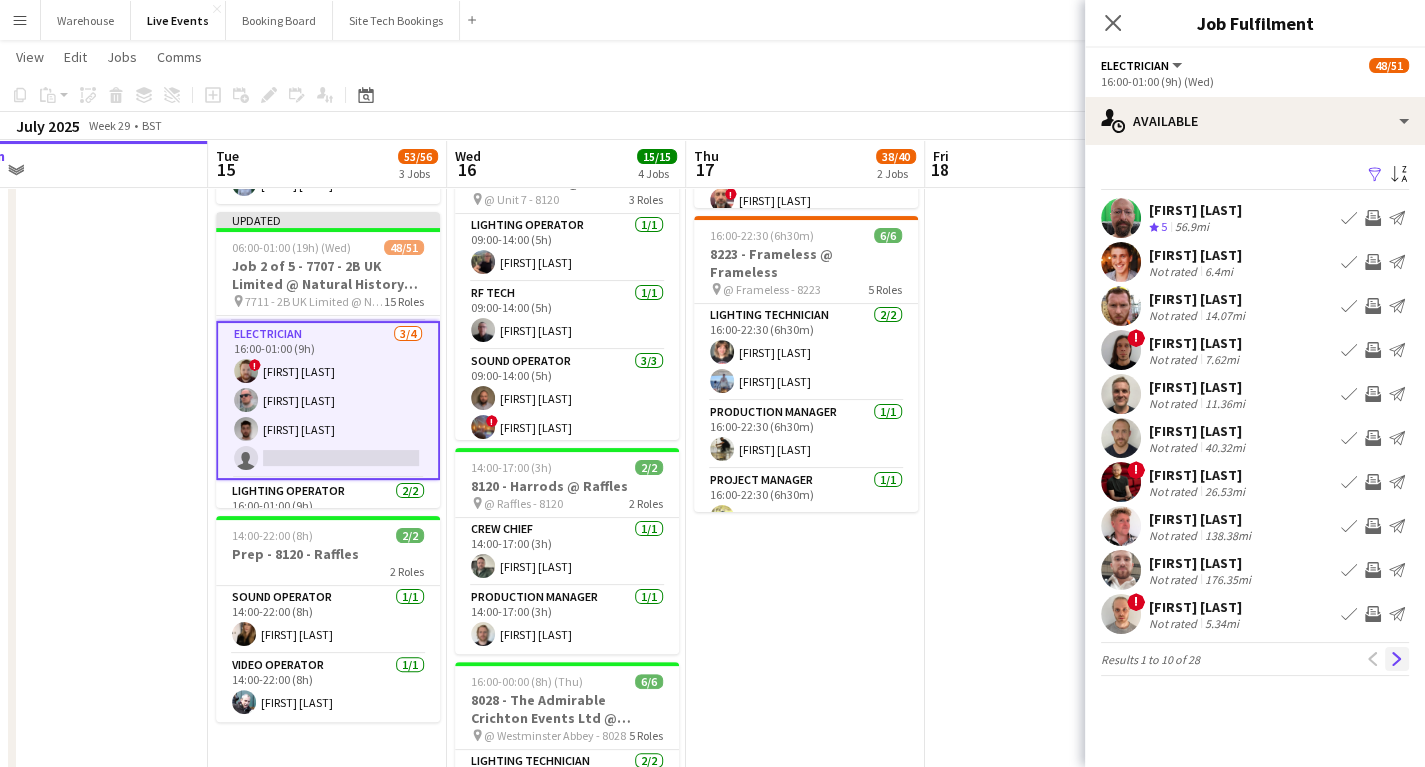 click on "Next" 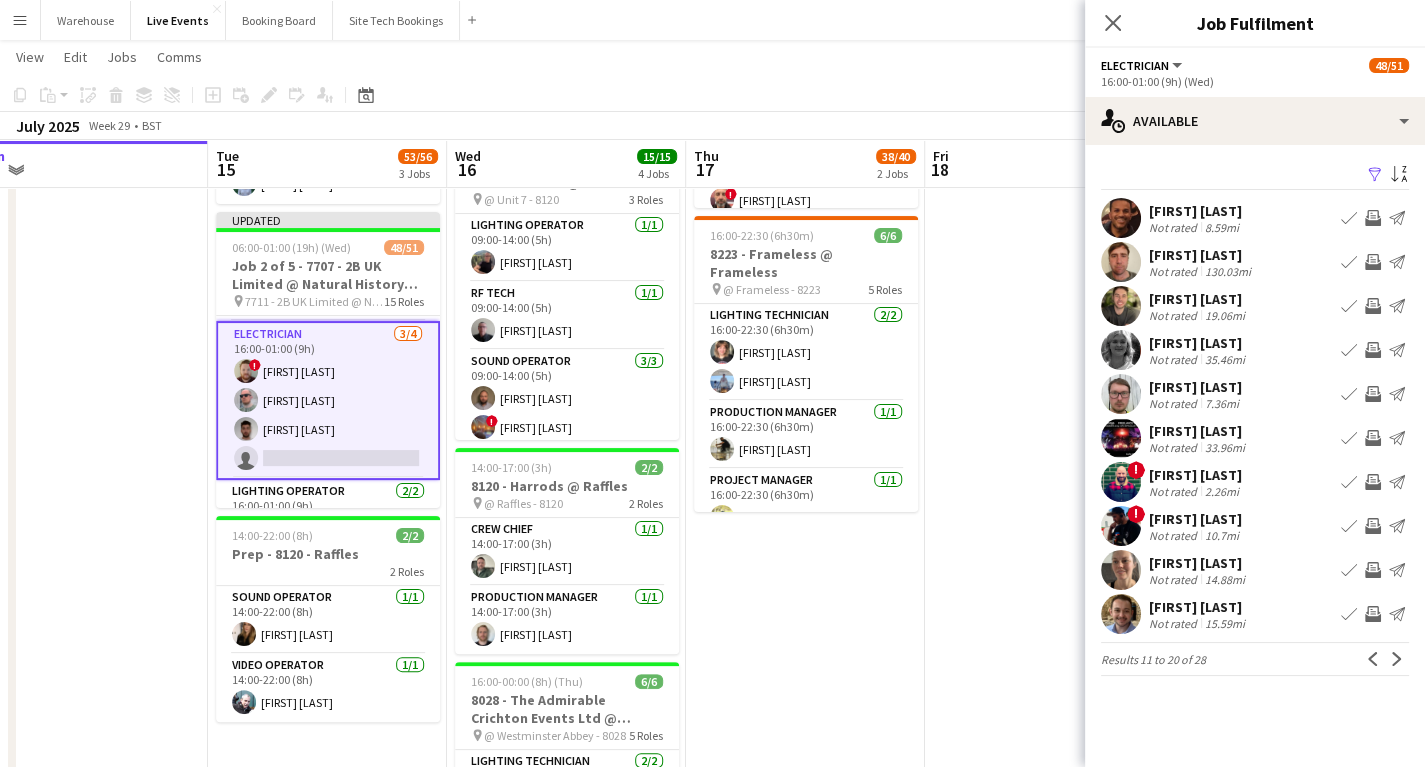 click at bounding box center (1121, 350) 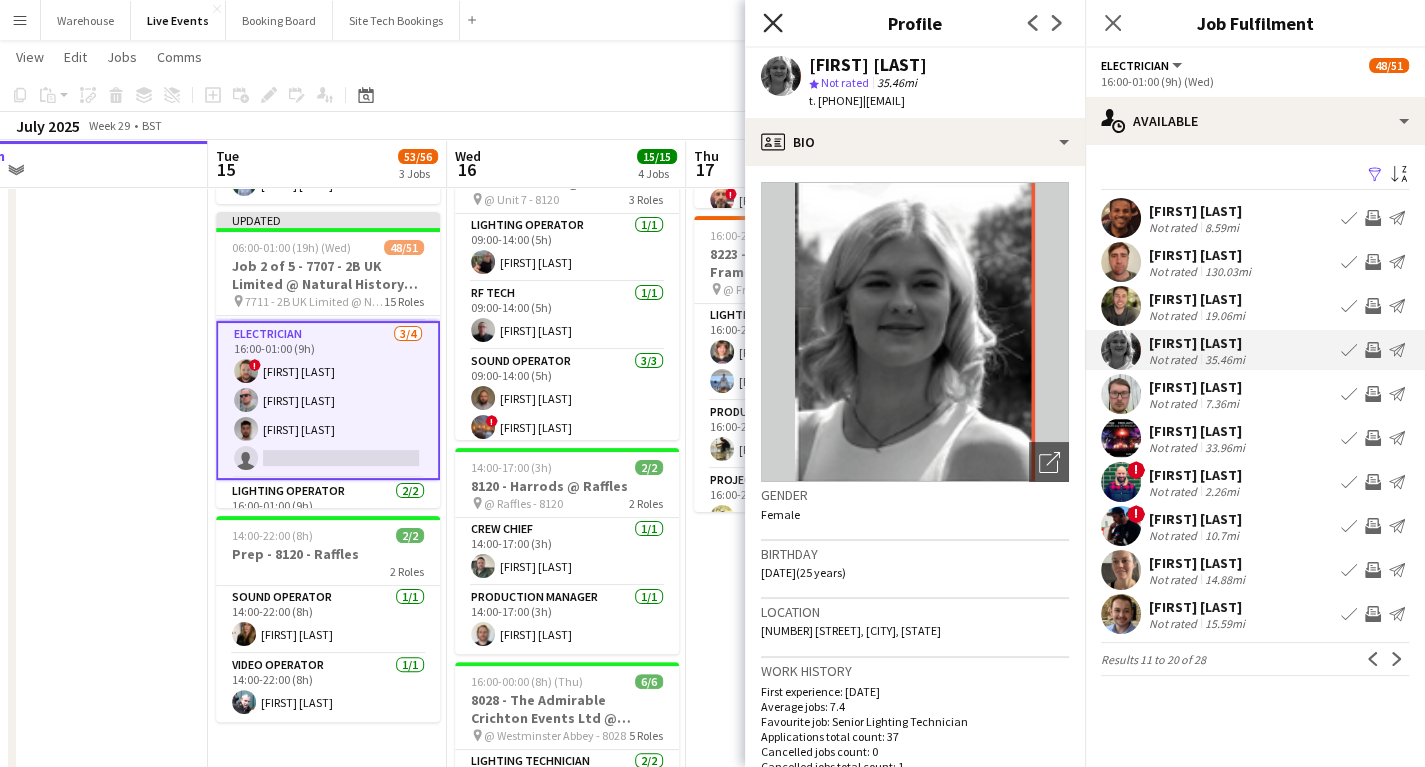 click 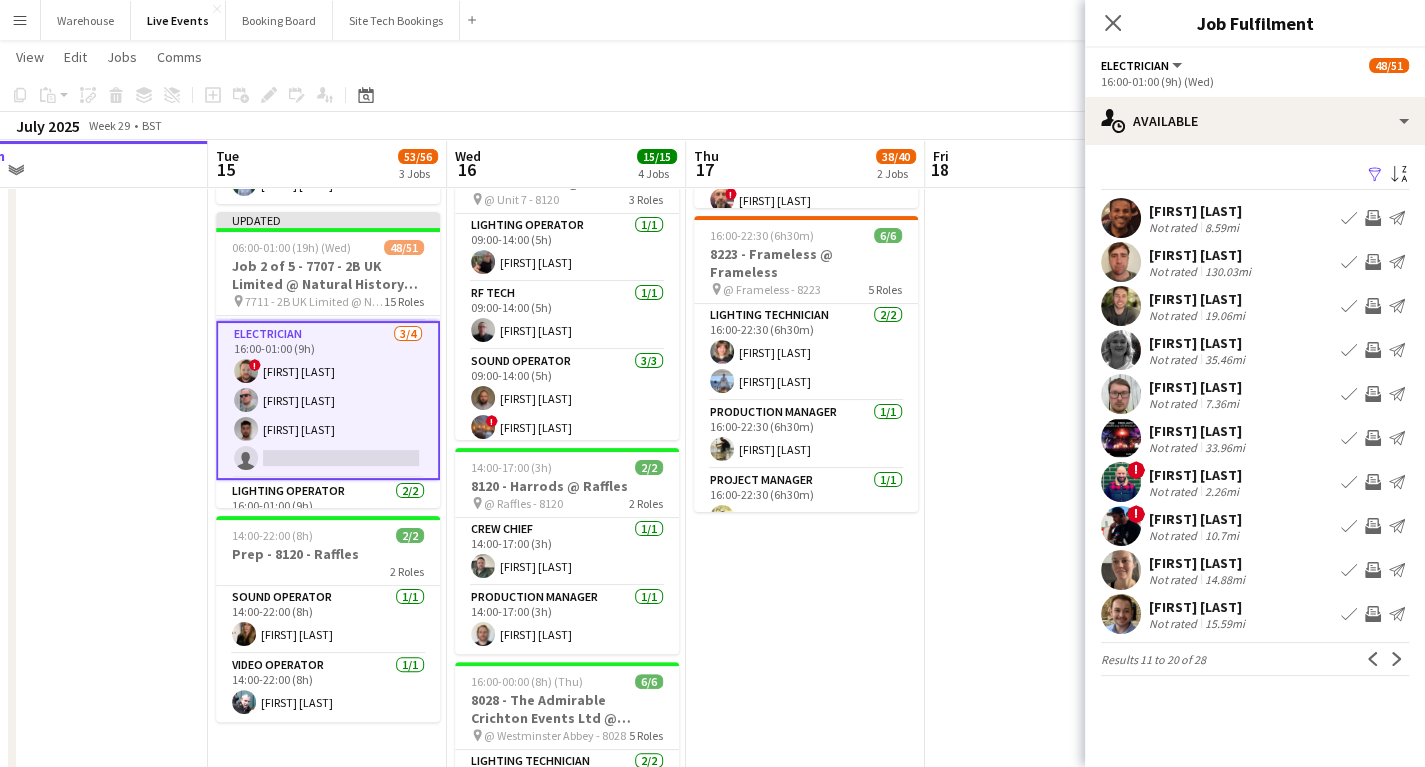 click at bounding box center (1121, 306) 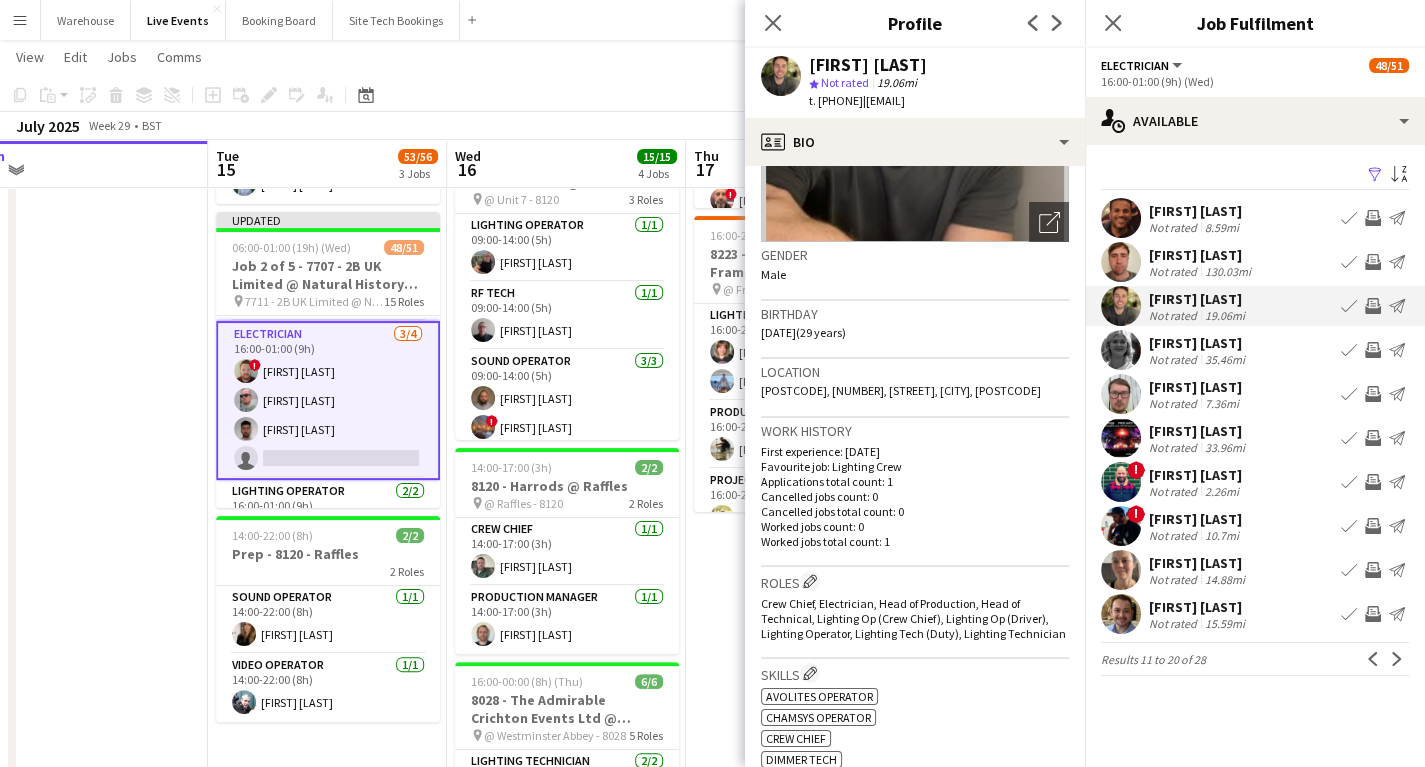 scroll, scrollTop: 0, scrollLeft: 0, axis: both 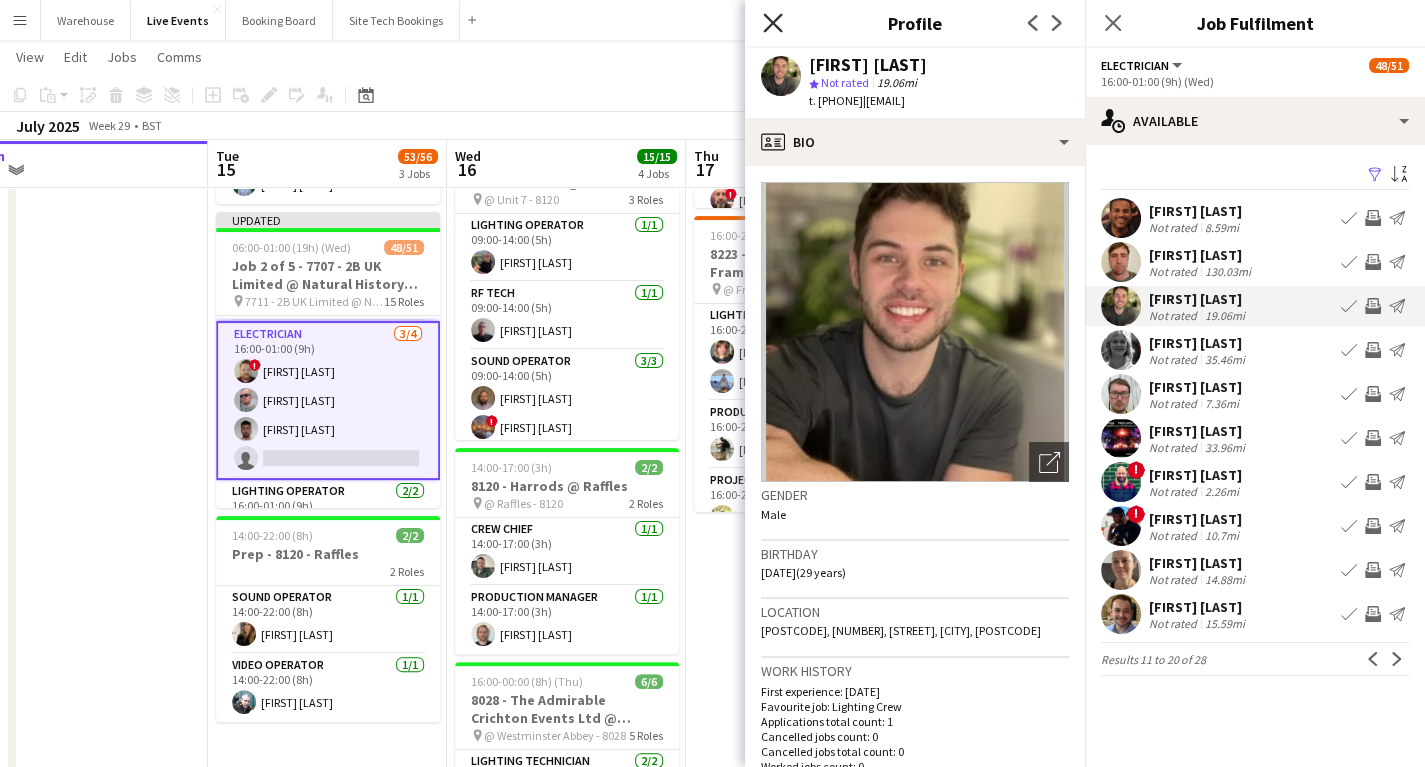 click 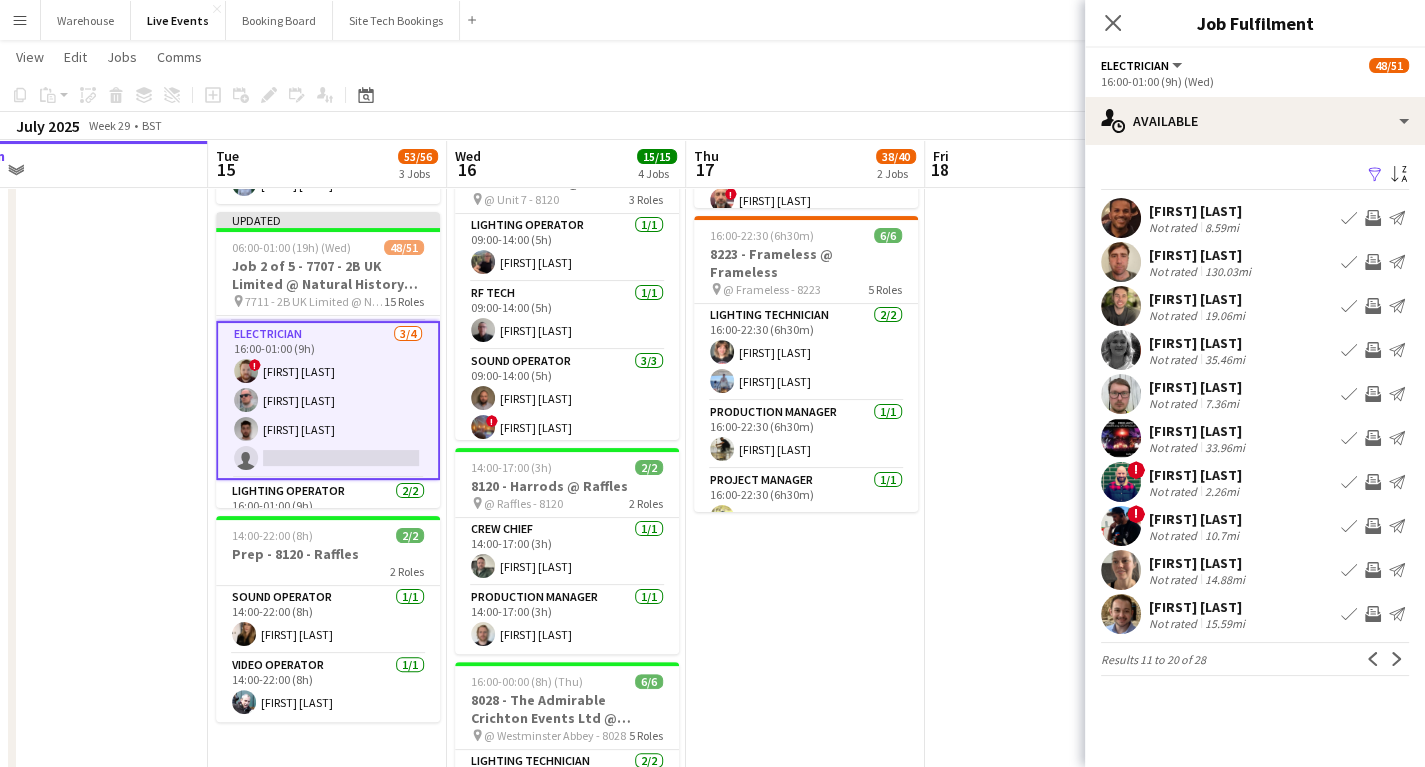 click at bounding box center (1121, 262) 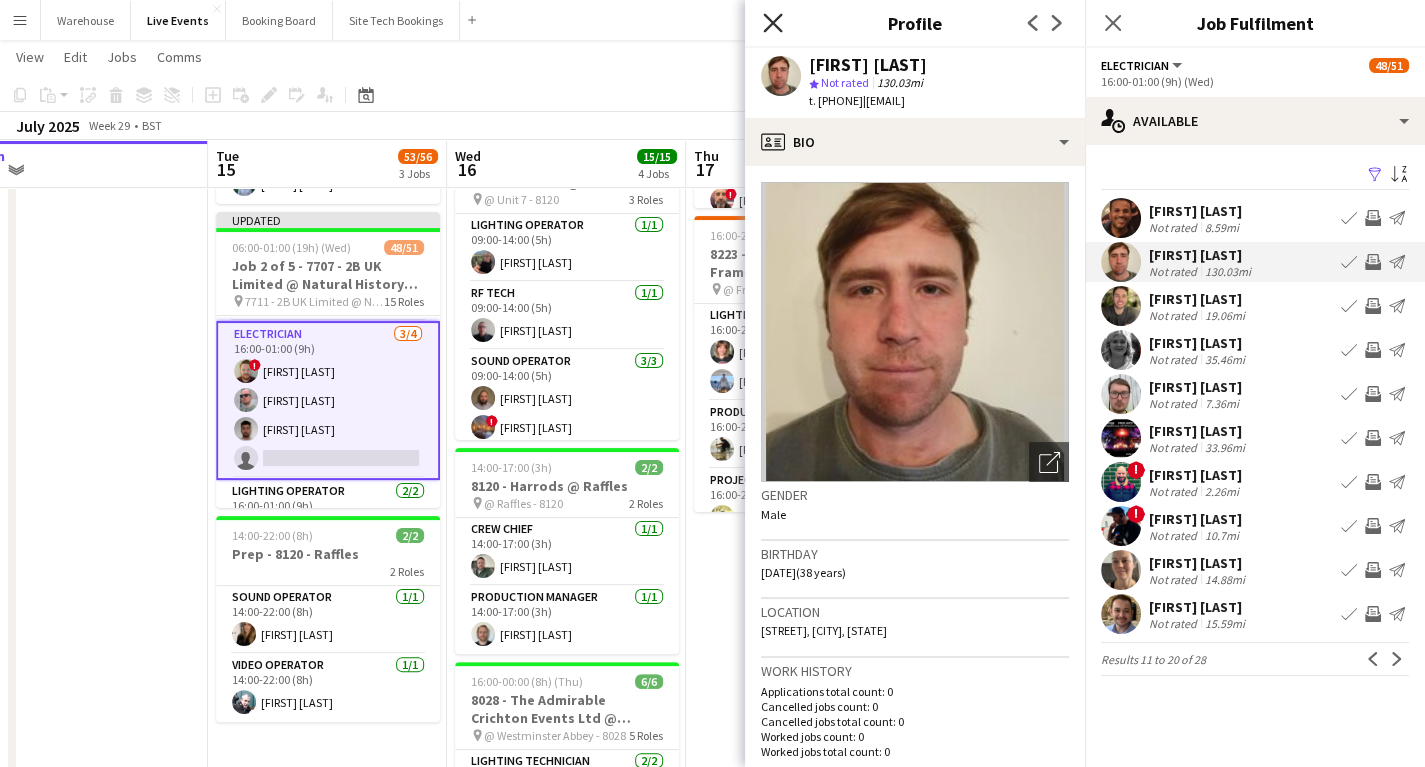 click on "Close pop-in" 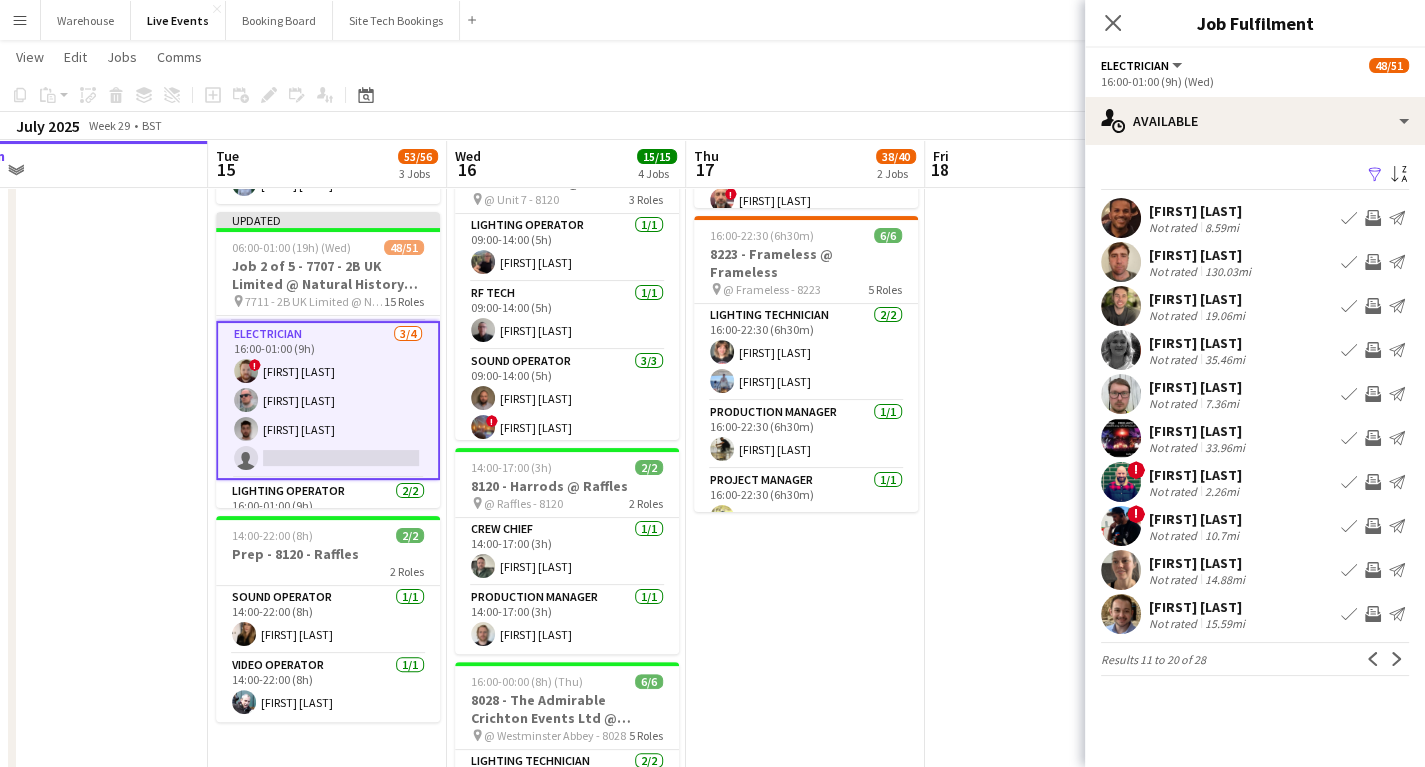 click at bounding box center [1121, 526] 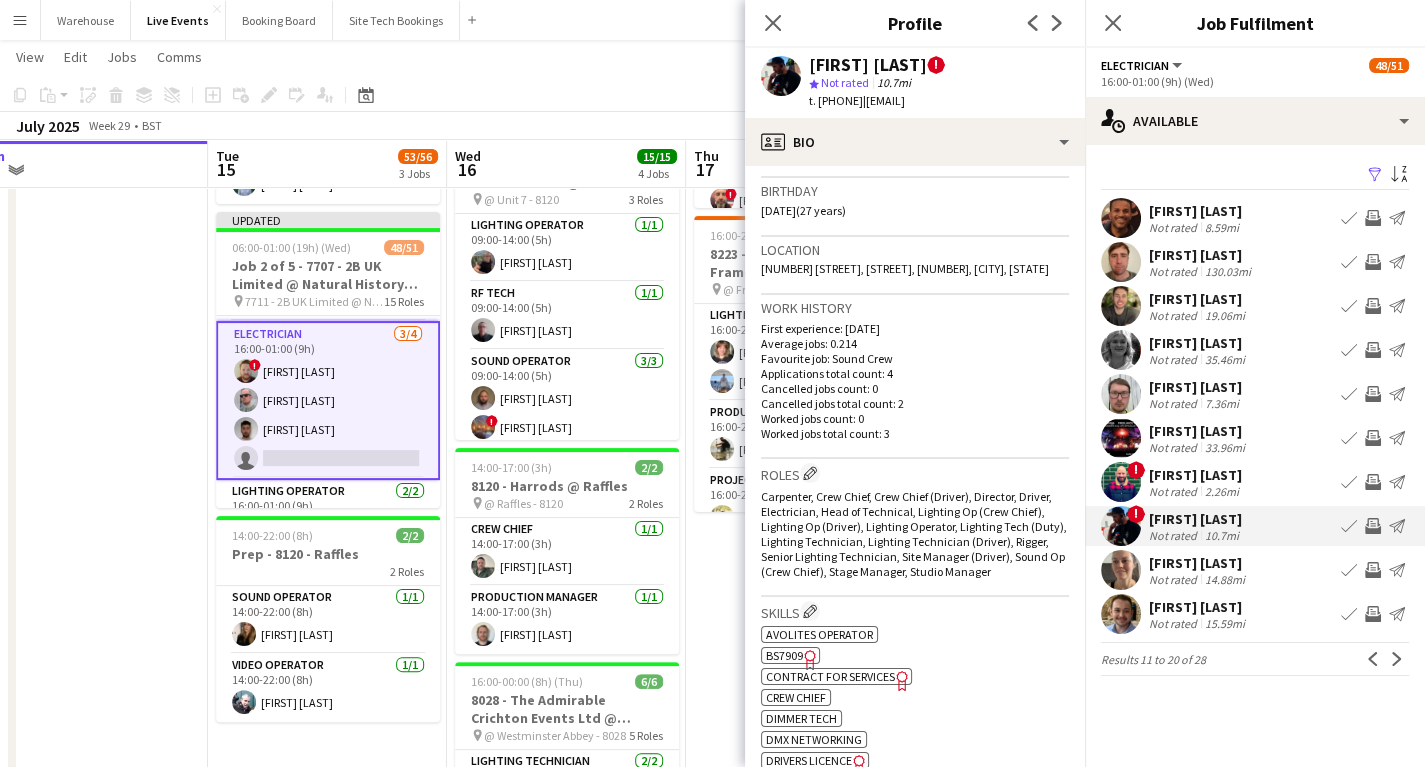 scroll, scrollTop: 720, scrollLeft: 0, axis: vertical 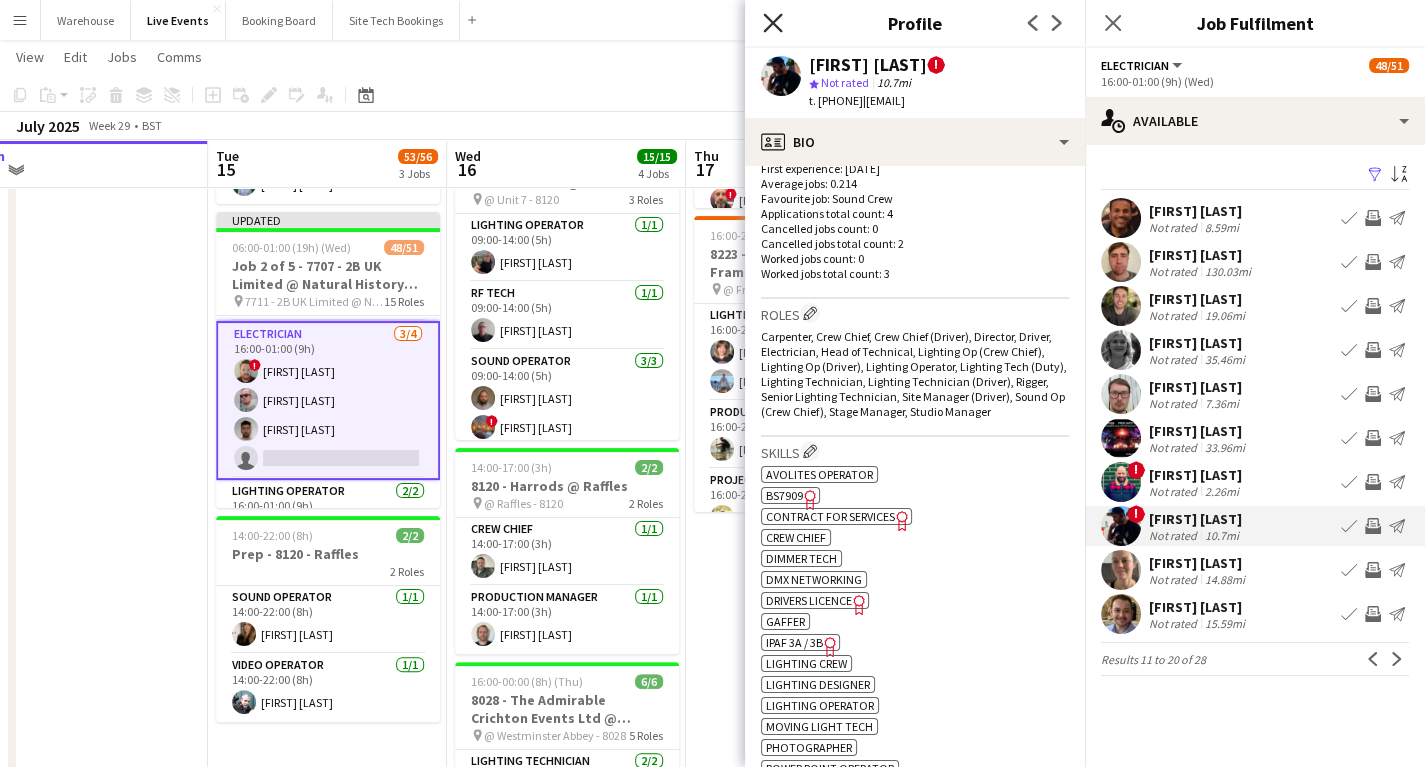 click 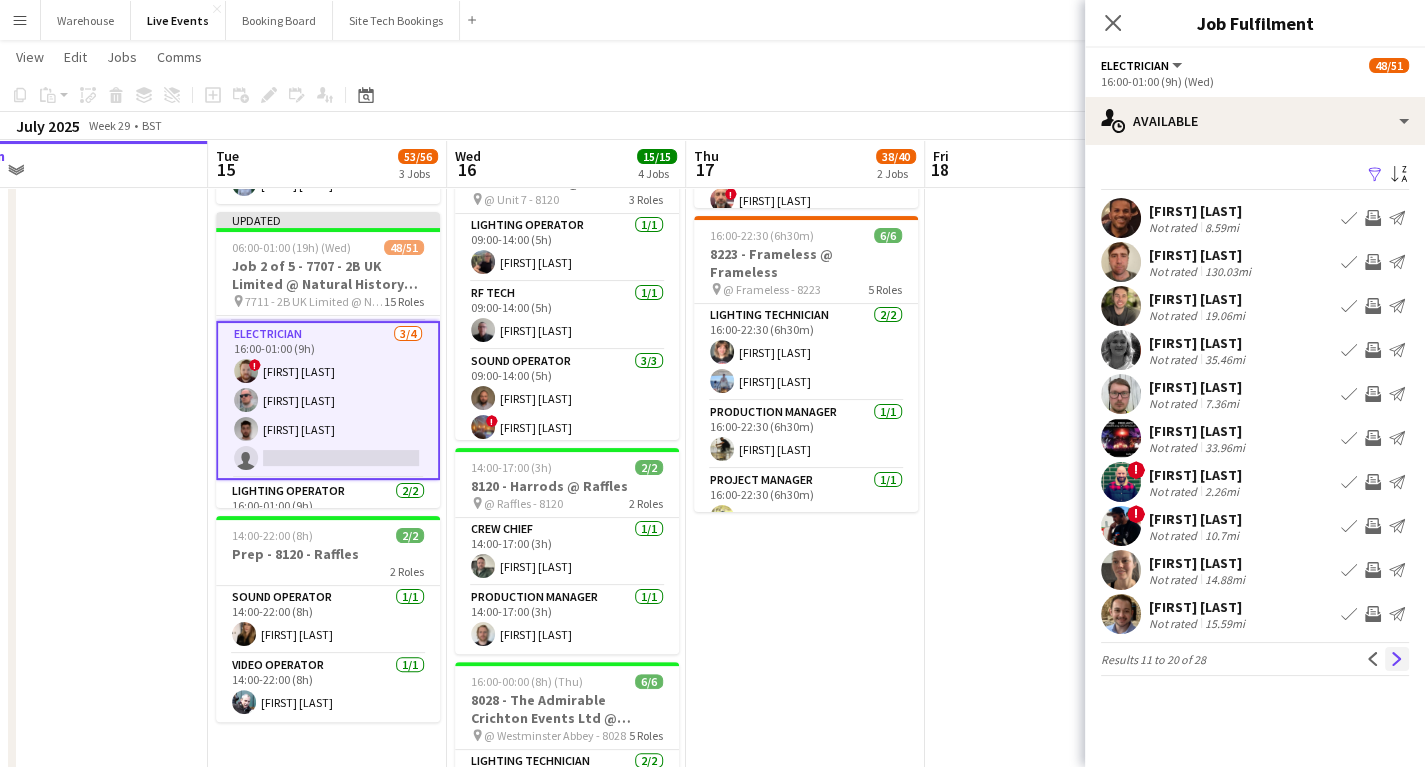 click on "Next" 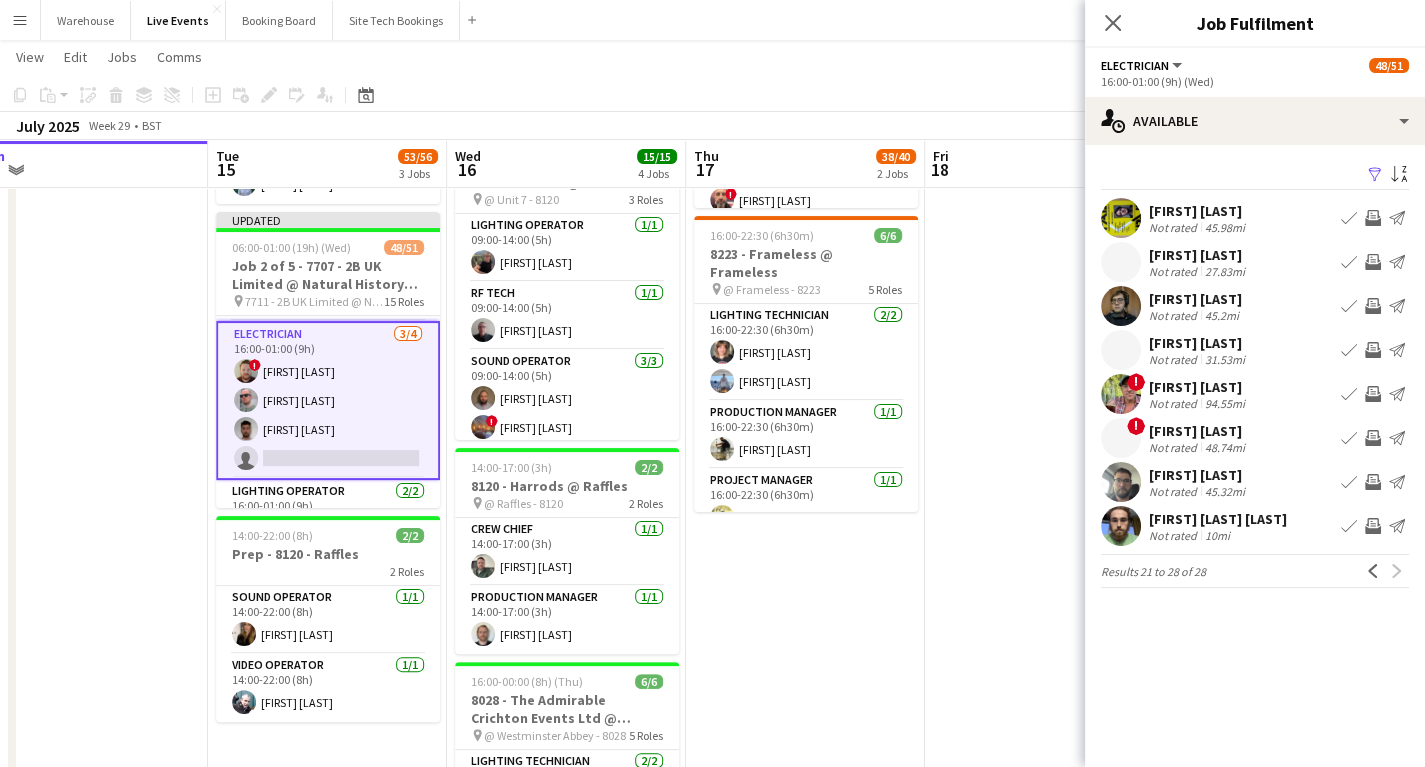 click at bounding box center [1121, 394] 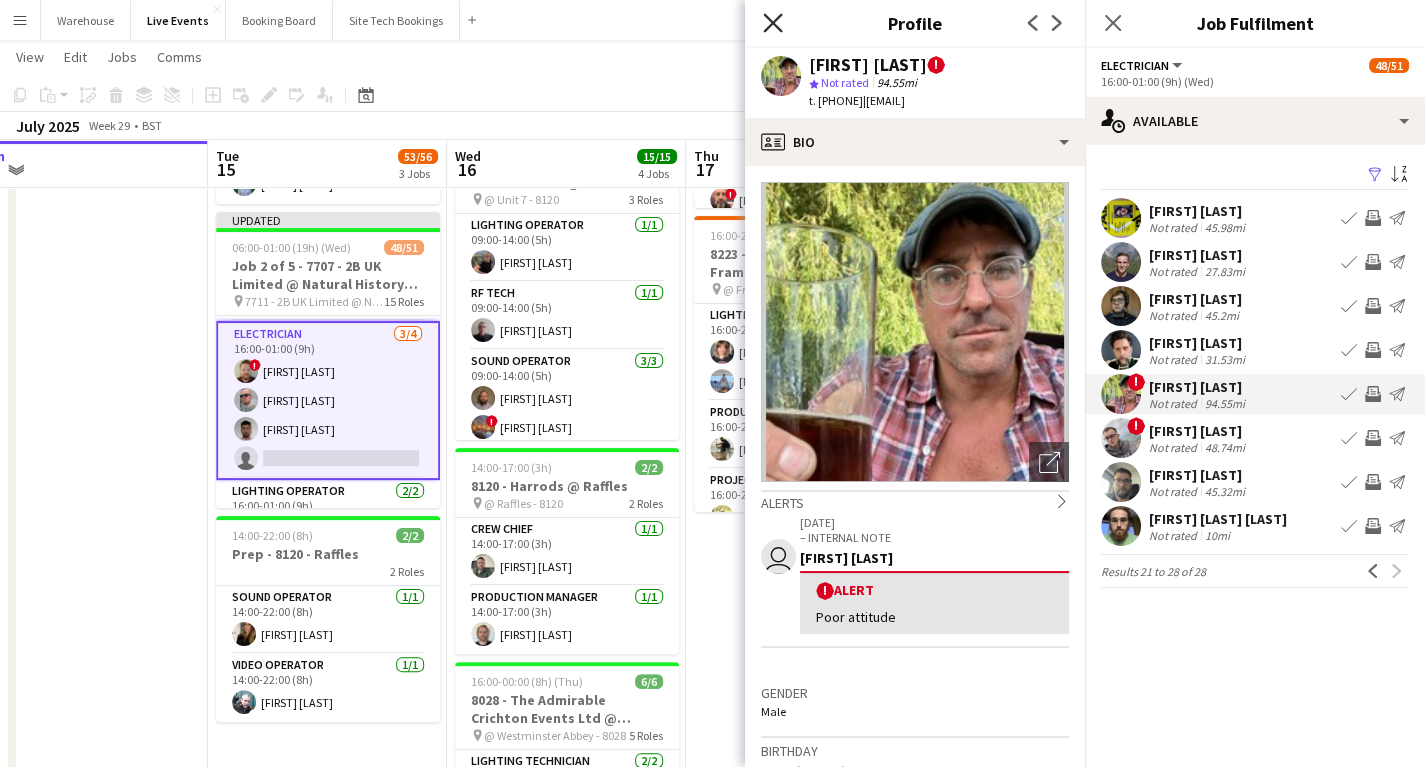 click on "Close pop-in" 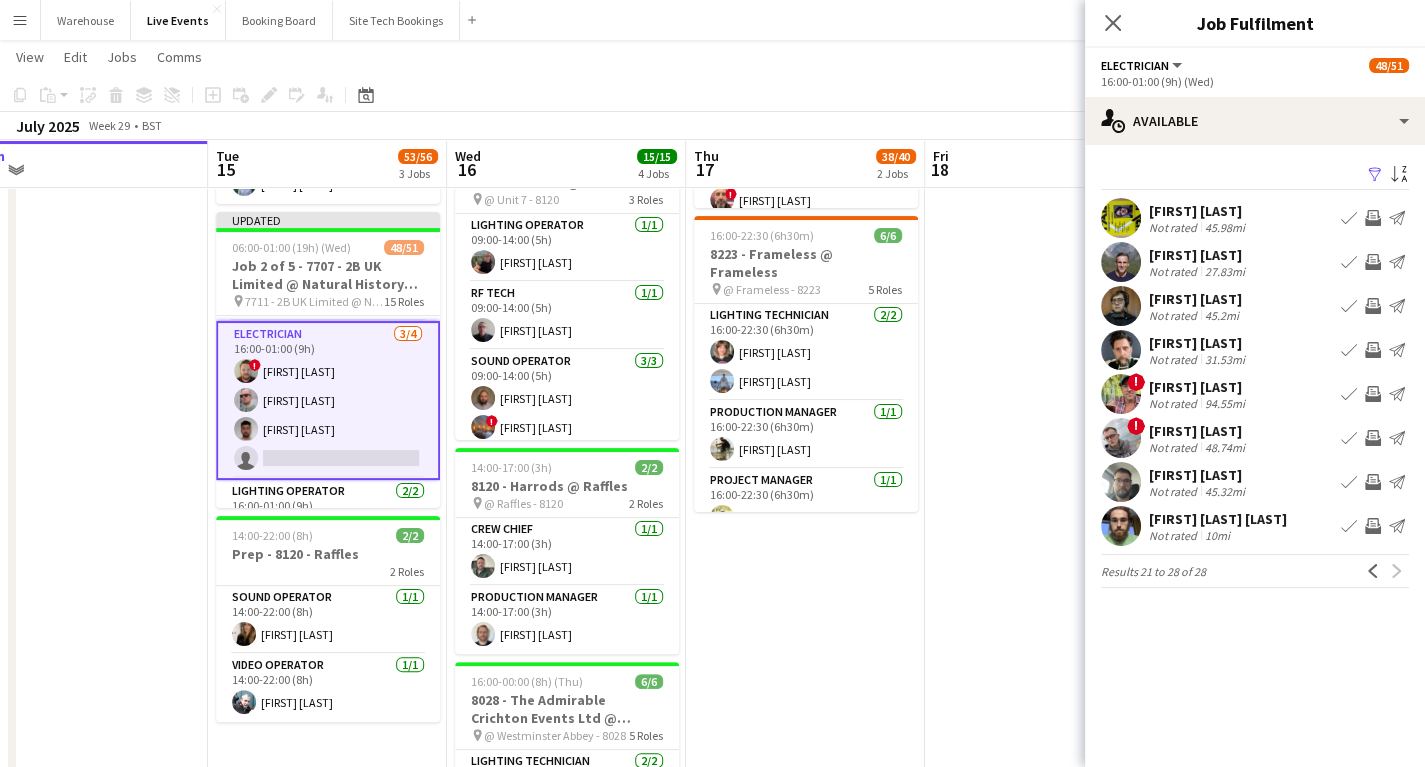 click at bounding box center (1121, 262) 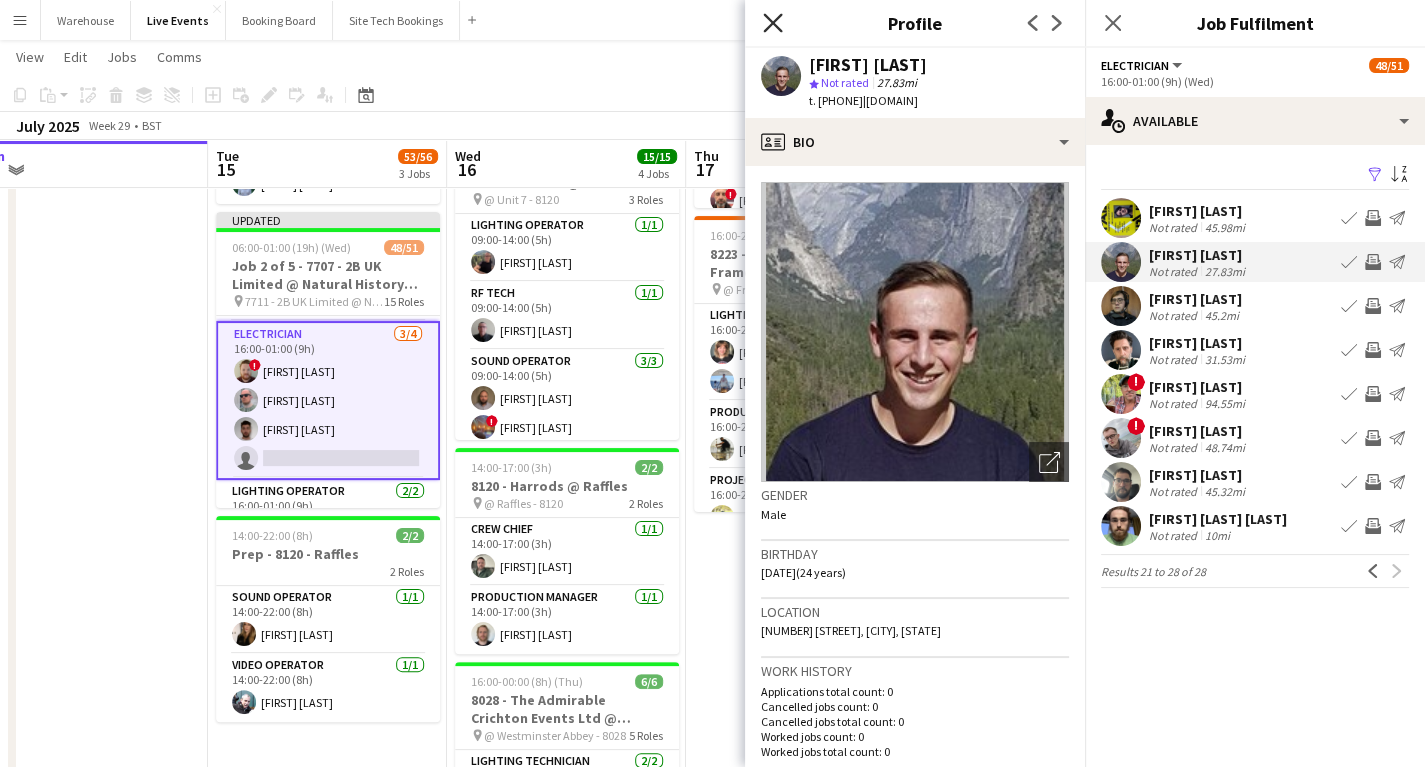 click on "Close pop-in" 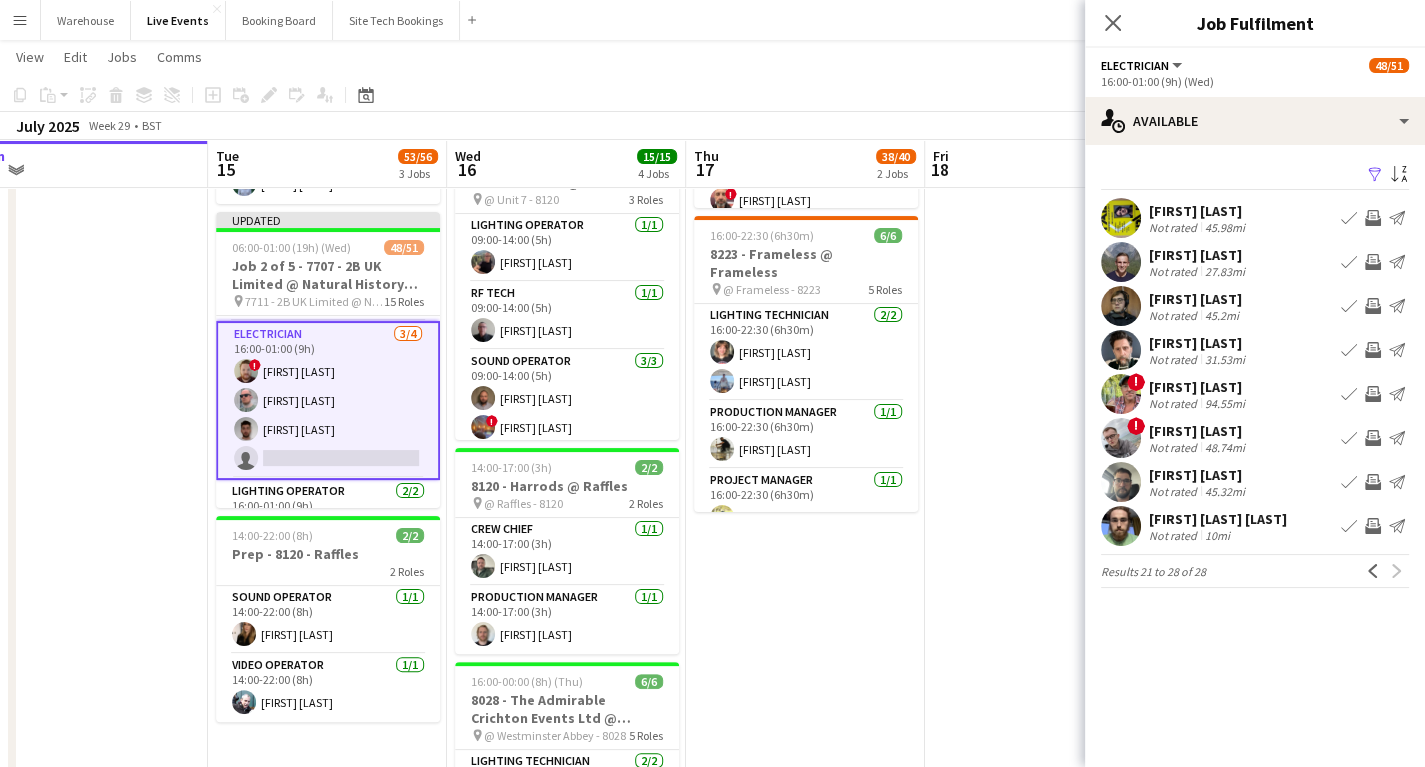 click at bounding box center (1121, 306) 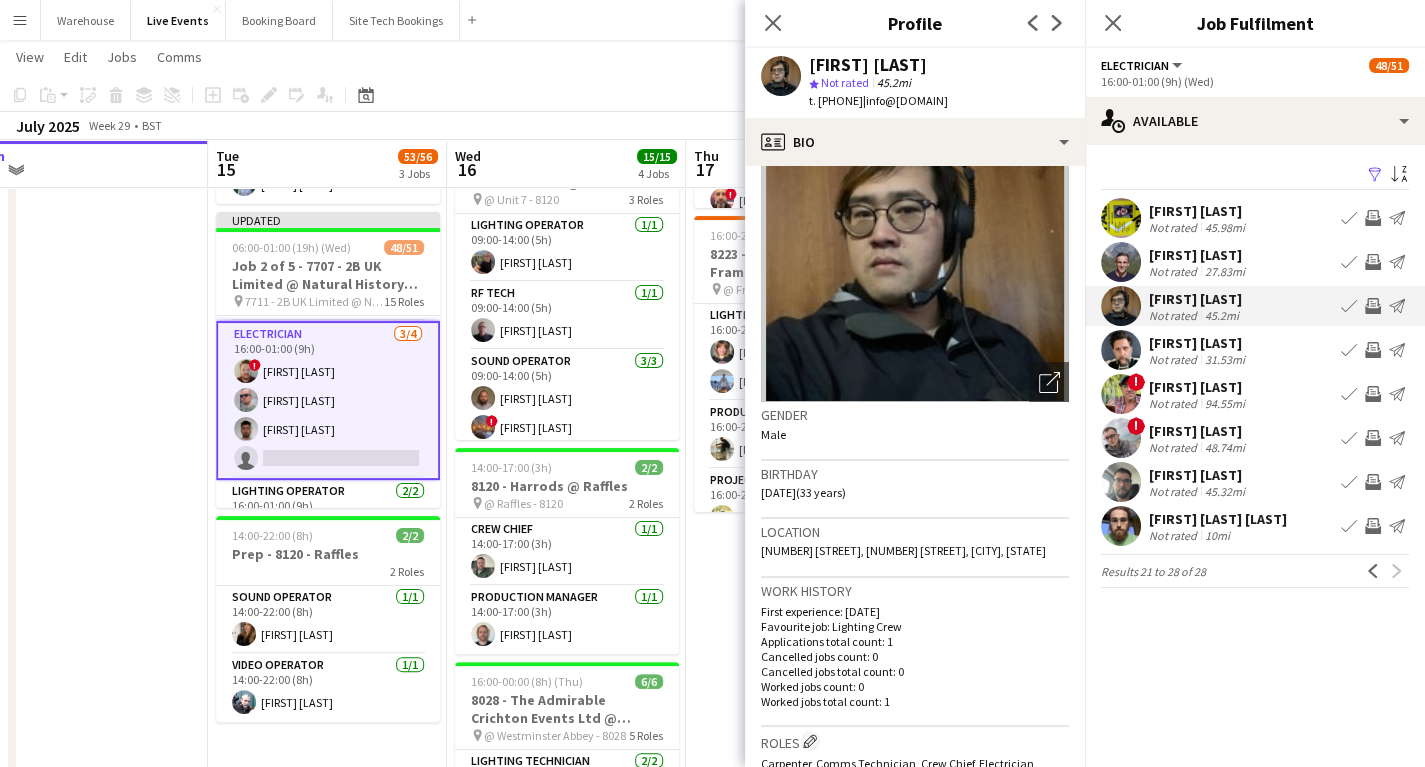 scroll, scrollTop: 0, scrollLeft: 0, axis: both 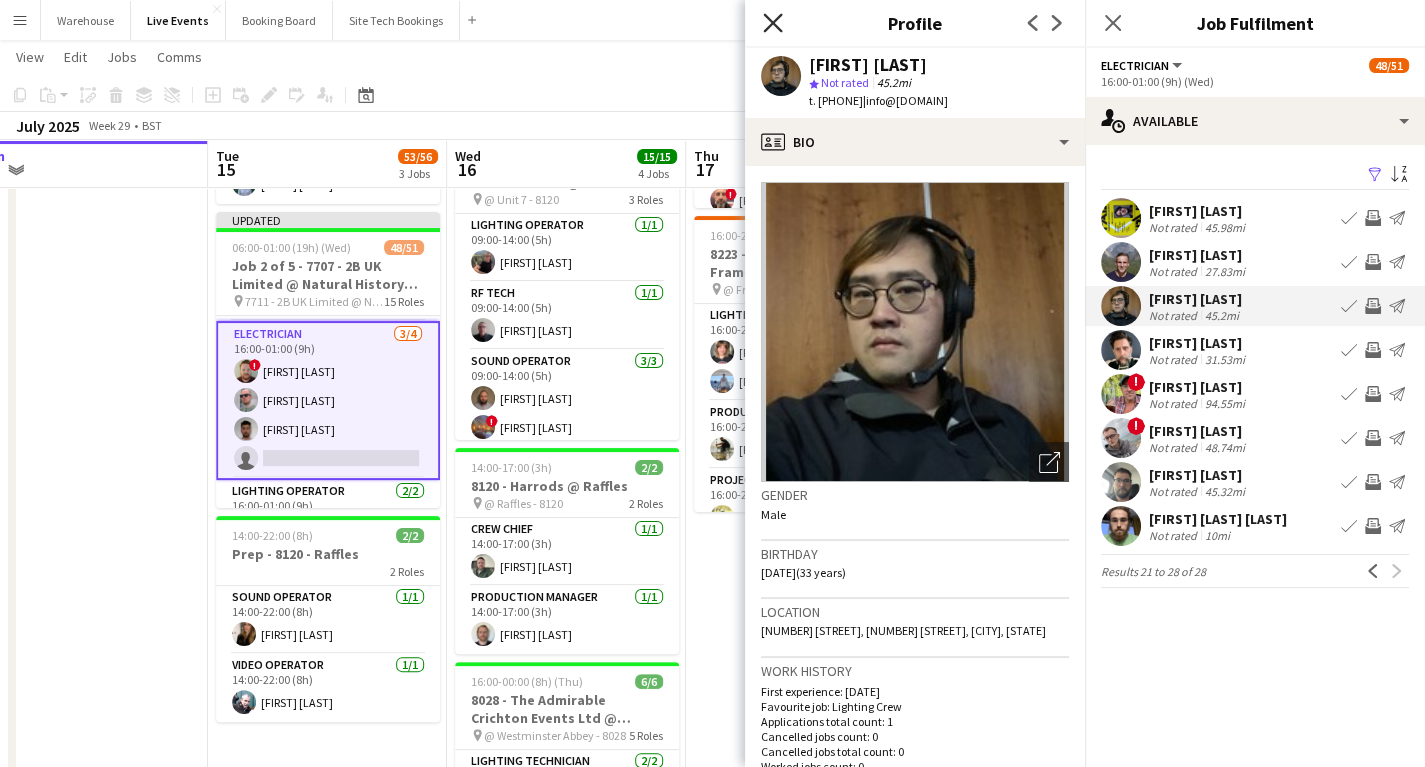click on "Close pop-in" 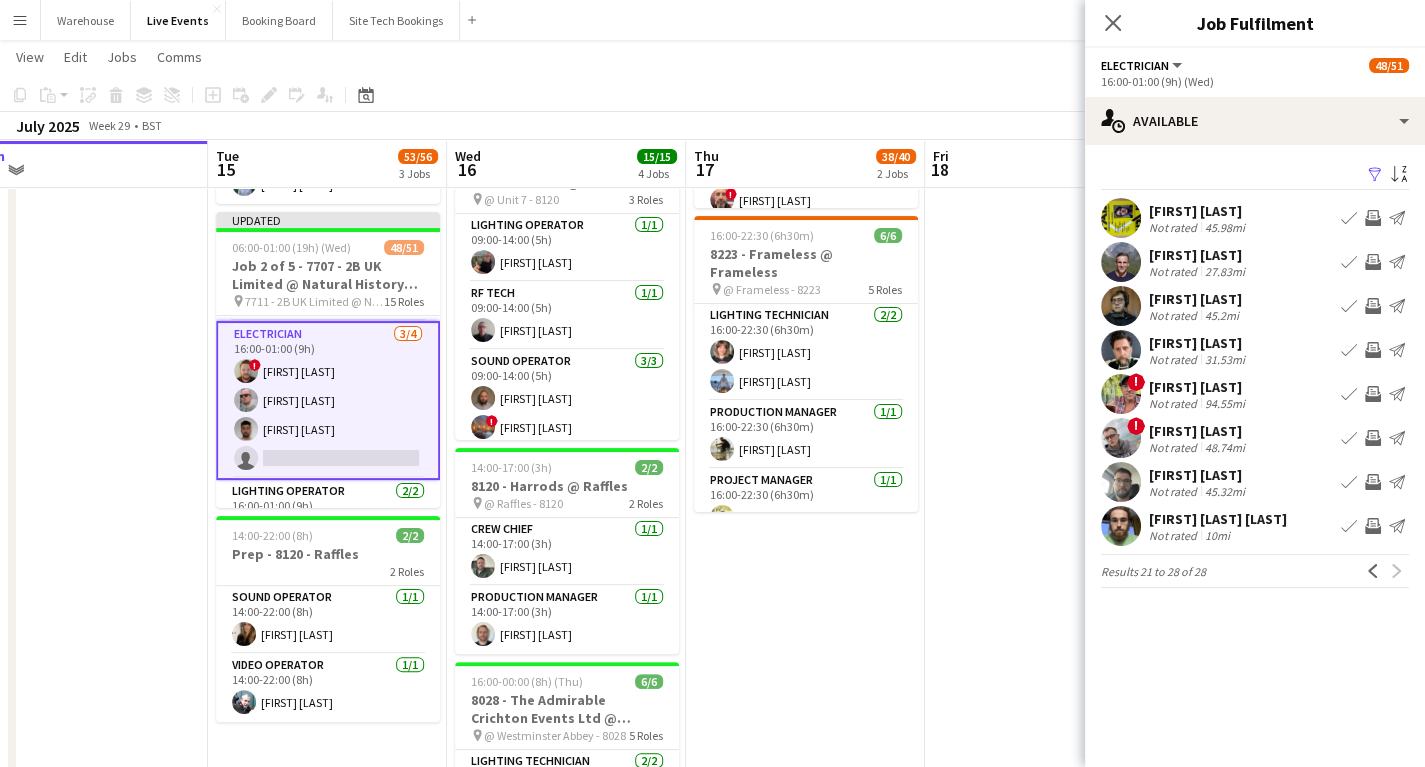 click at bounding box center (1121, 218) 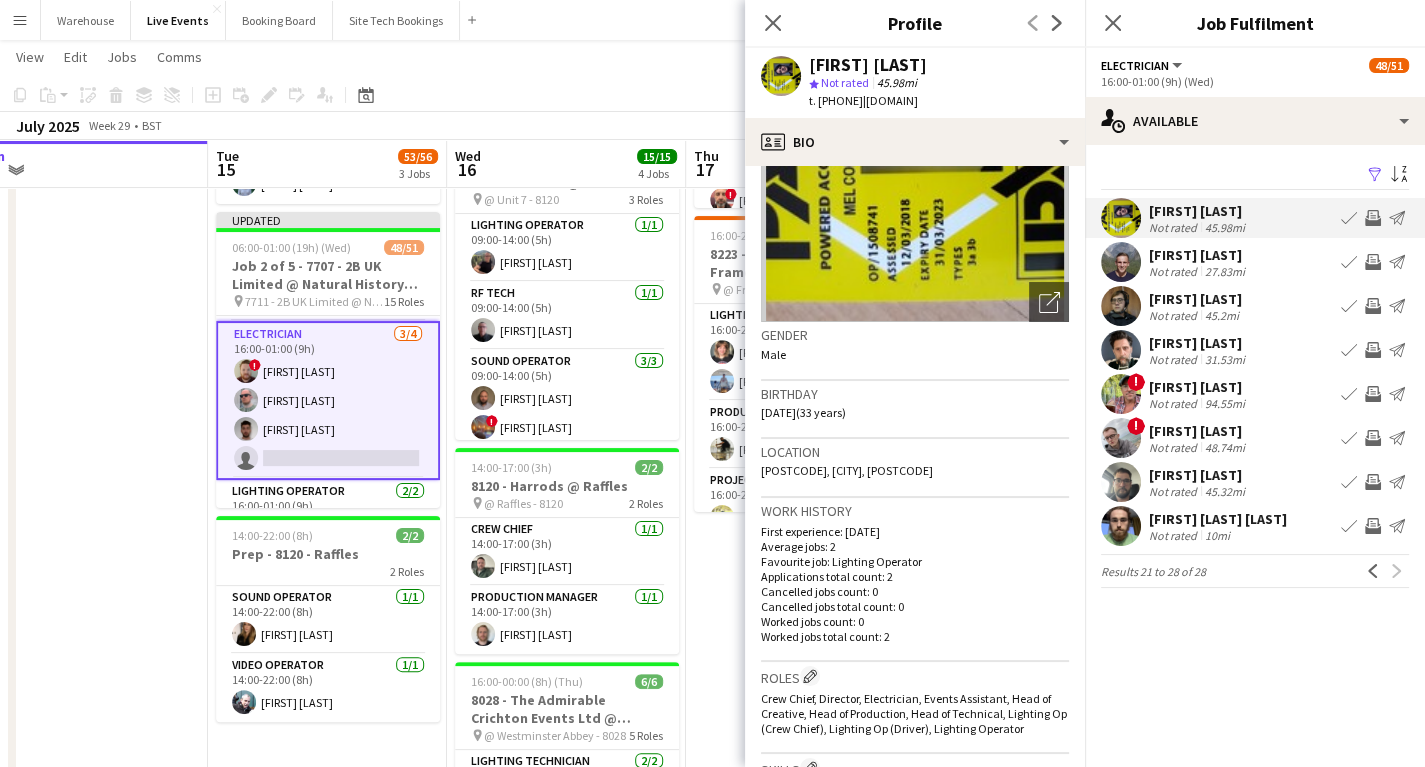 scroll, scrollTop: 0, scrollLeft: 0, axis: both 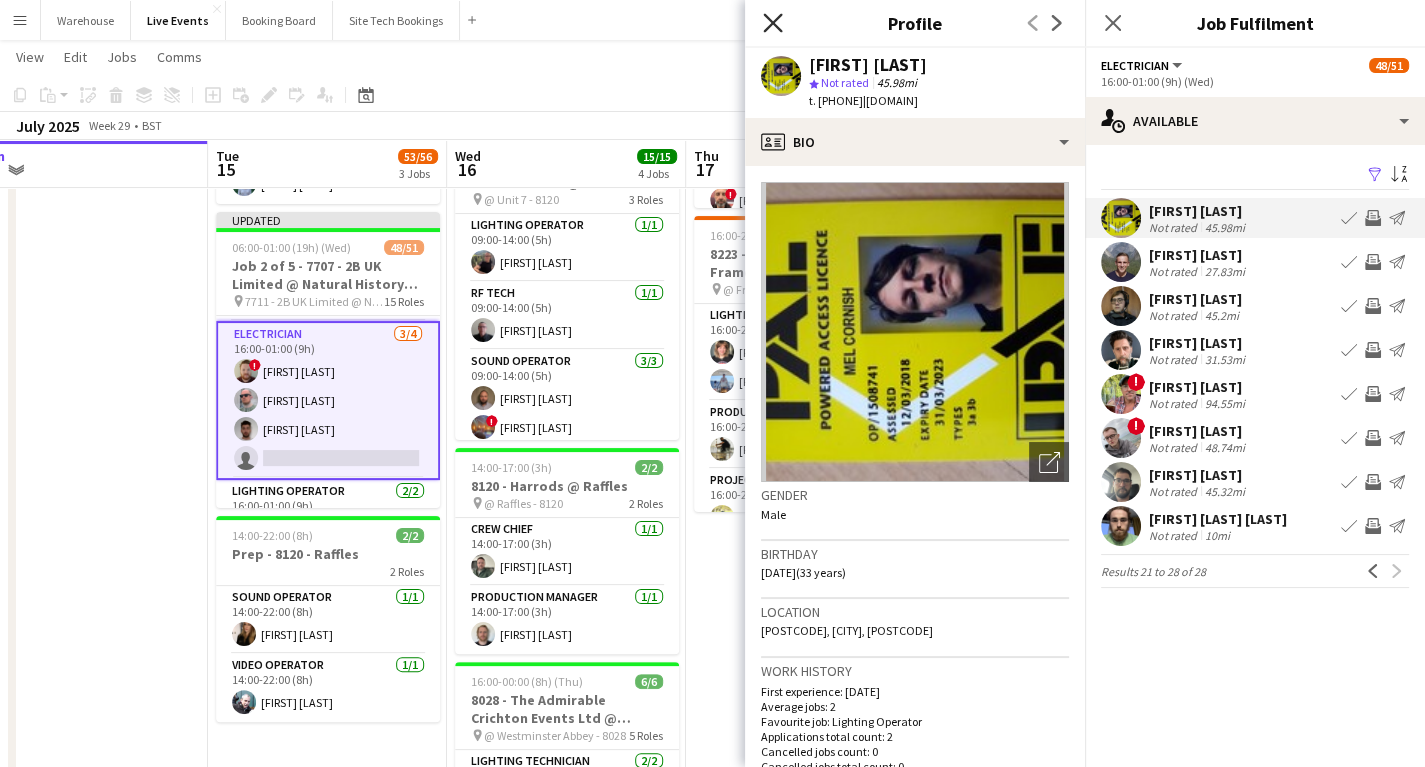 click on "Close pop-in" 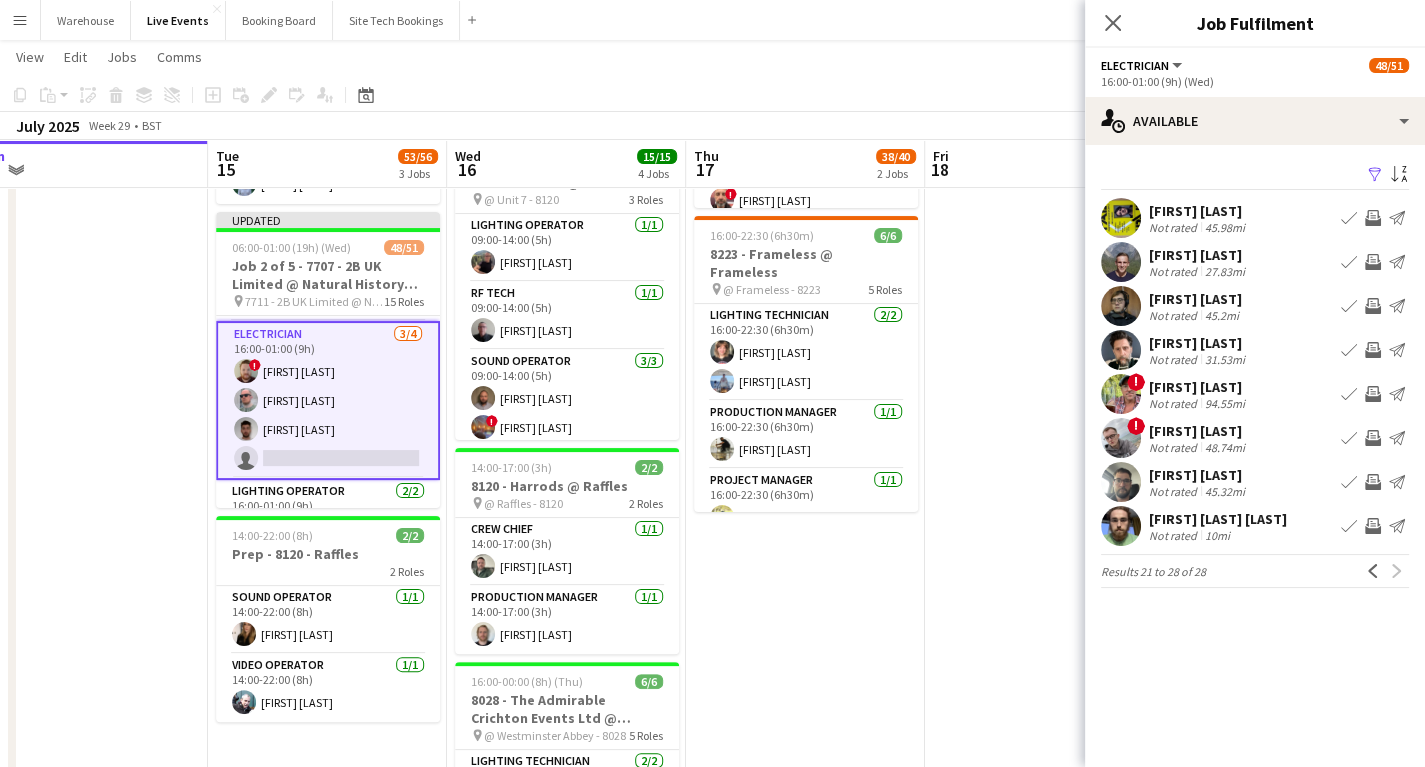 click at bounding box center (1121, 350) 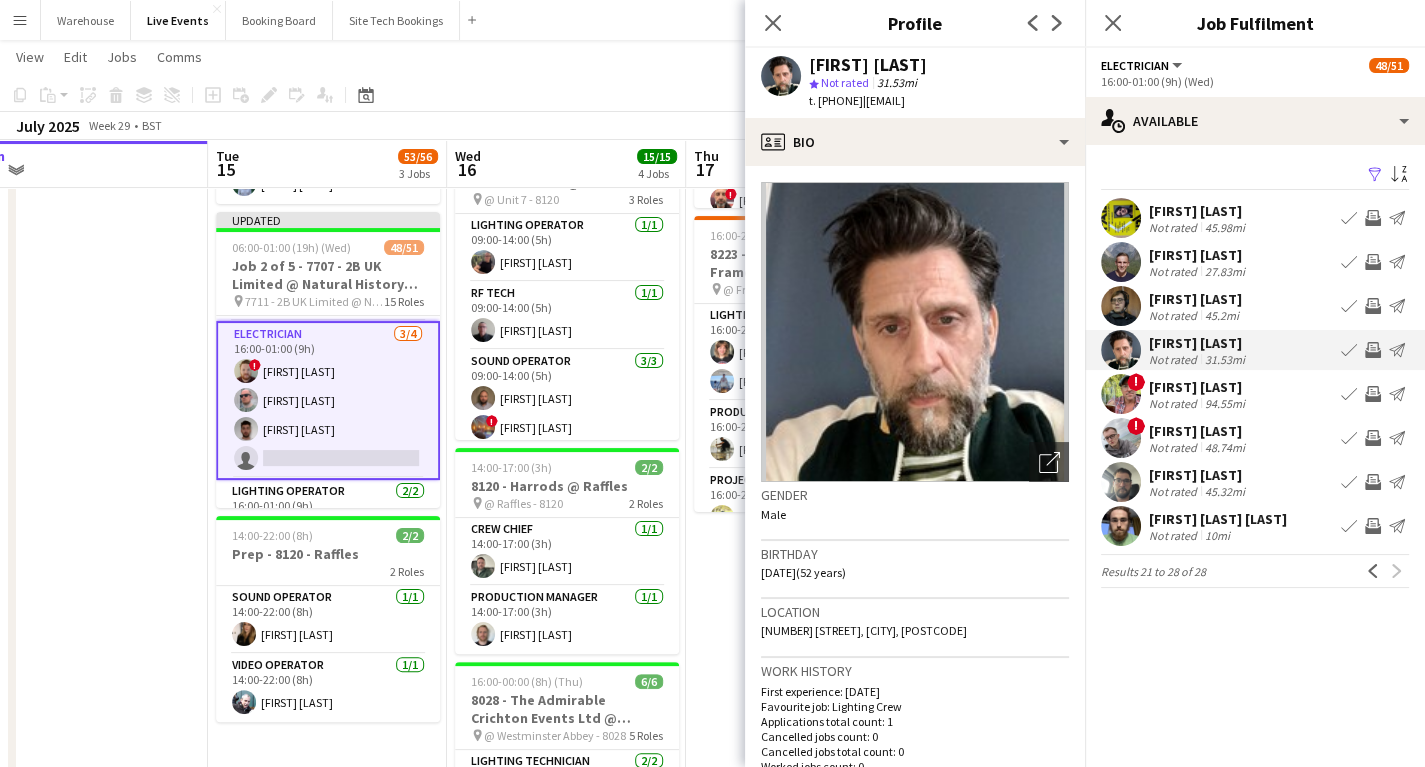 scroll, scrollTop: 80, scrollLeft: 0, axis: vertical 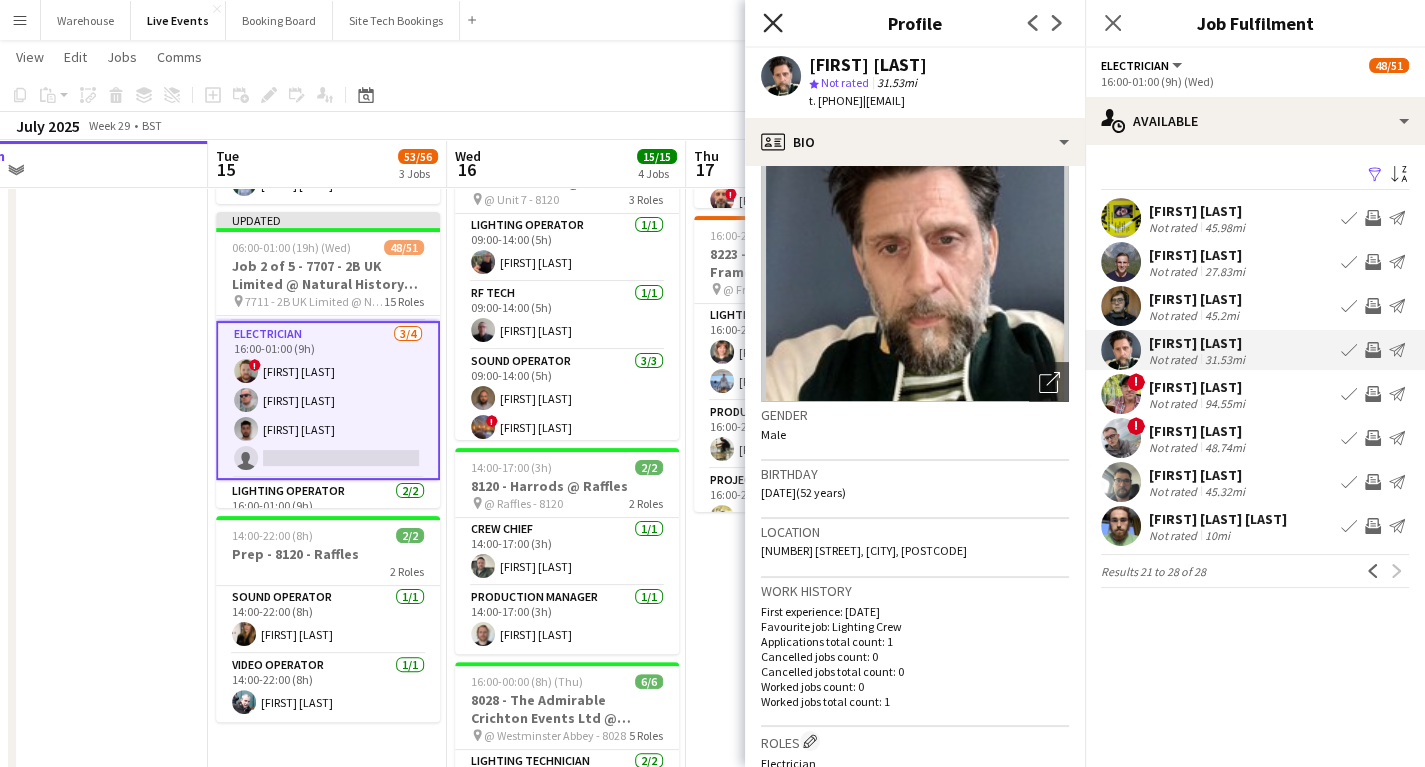 click on "Close pop-in" 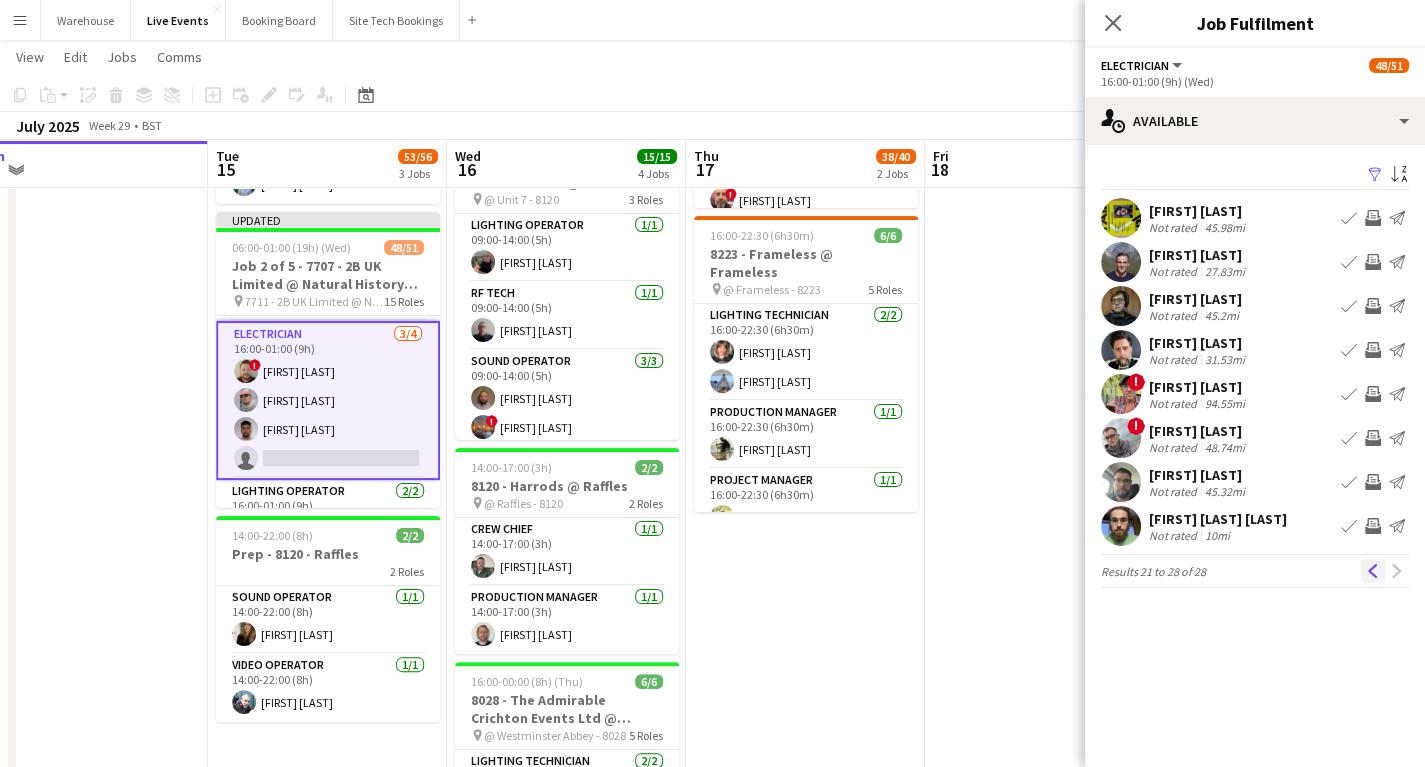 click on "Previous" 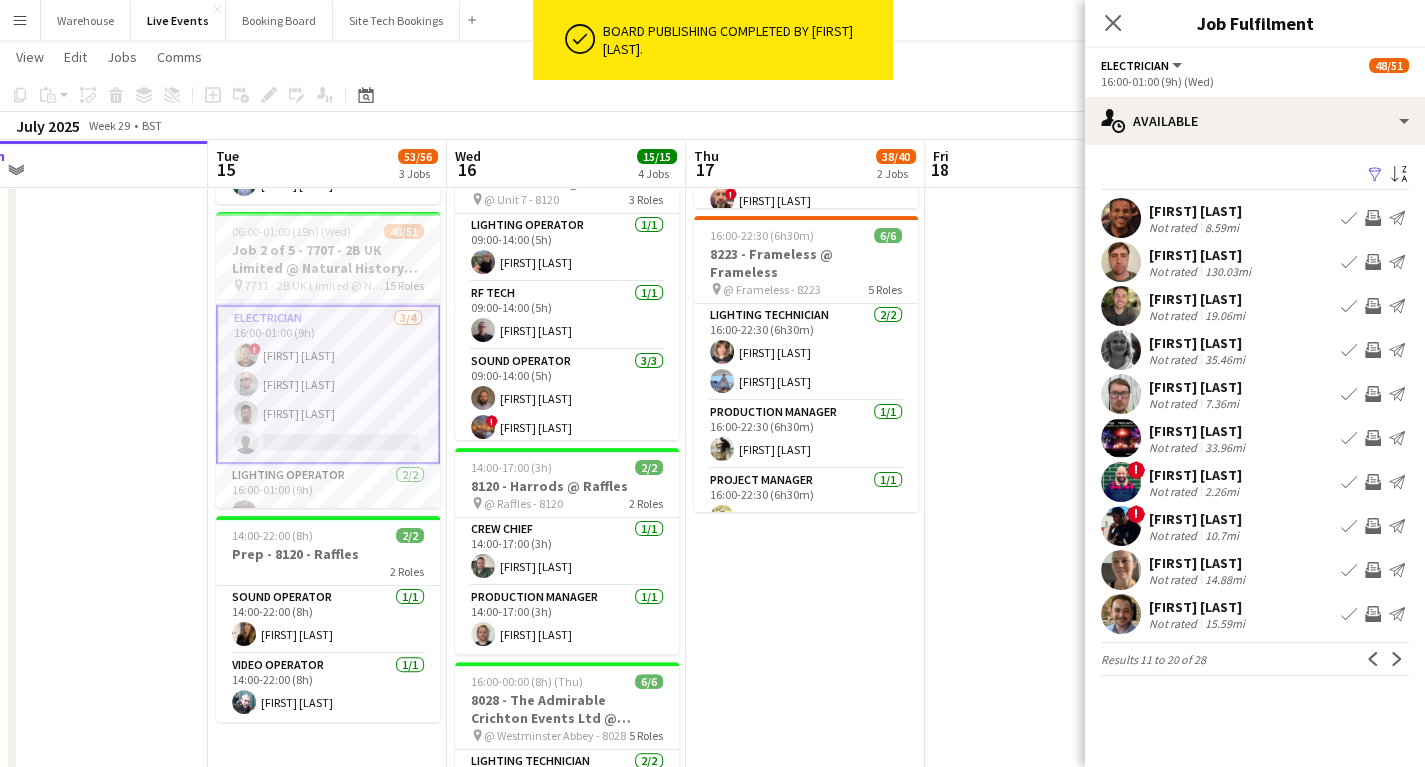 click on "[FIRST] [LAST]   Not rated   15.59mi
Book crew
Invite crew
Send notification" at bounding box center (1255, 614) 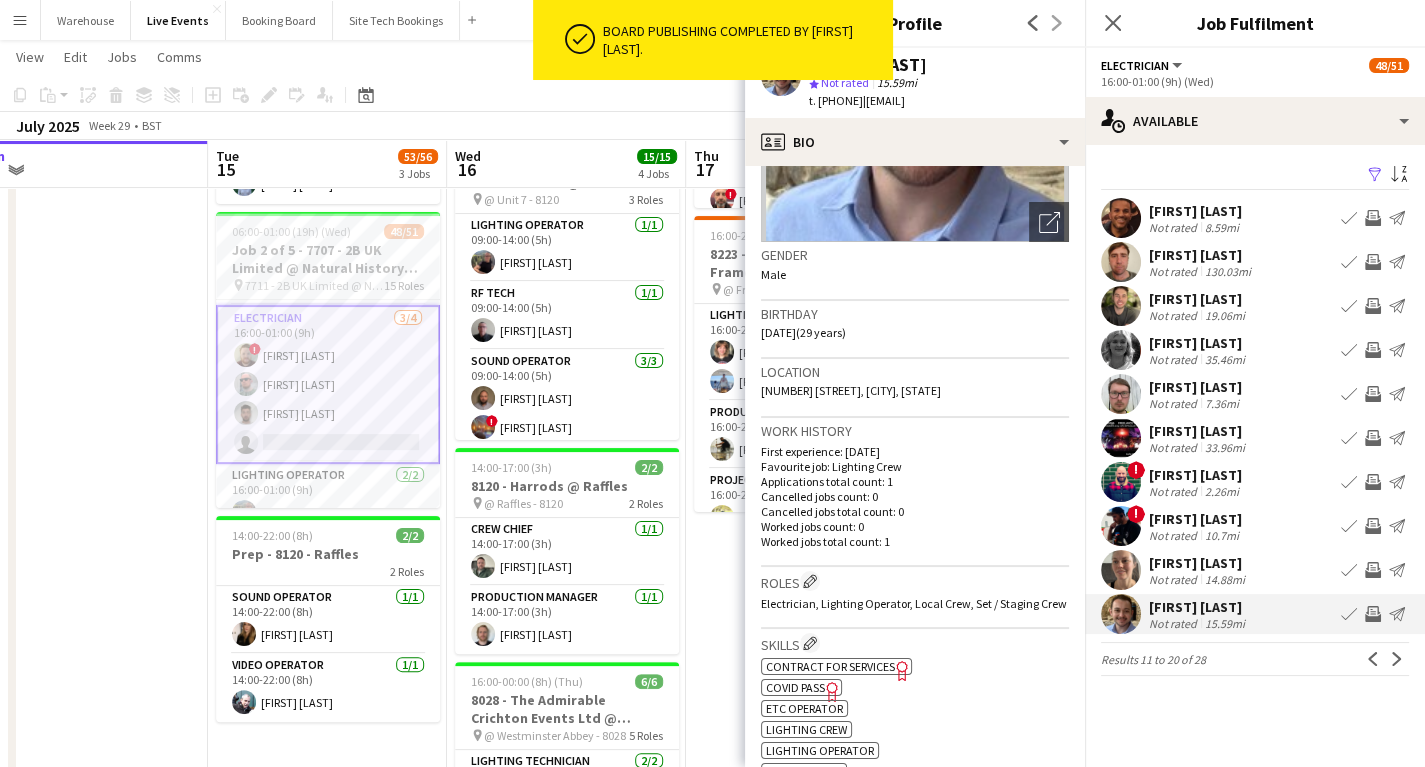 scroll, scrollTop: 0, scrollLeft: 0, axis: both 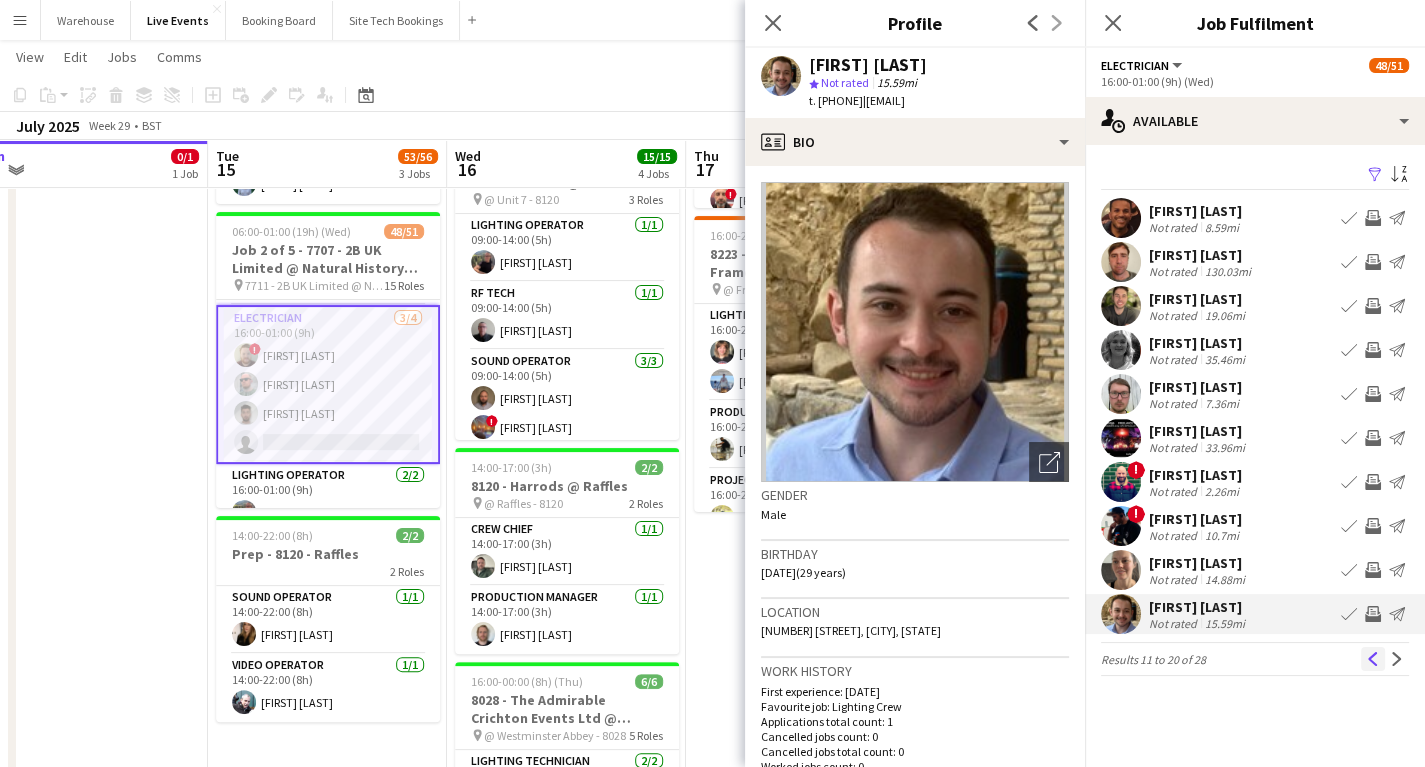 click on "Previous" 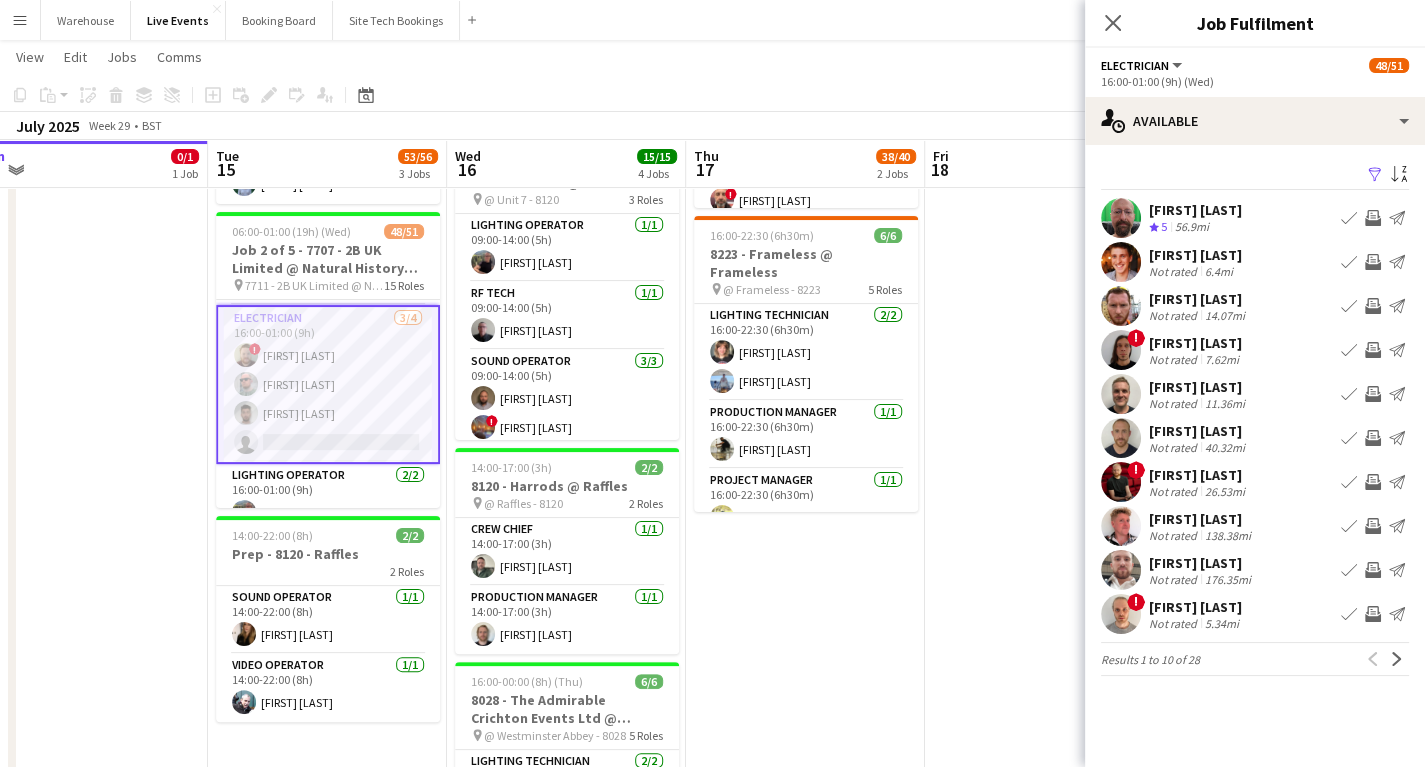 drag, startPoint x: 1120, startPoint y: 18, endPoint x: 1093, endPoint y: 39, distance: 34.20526 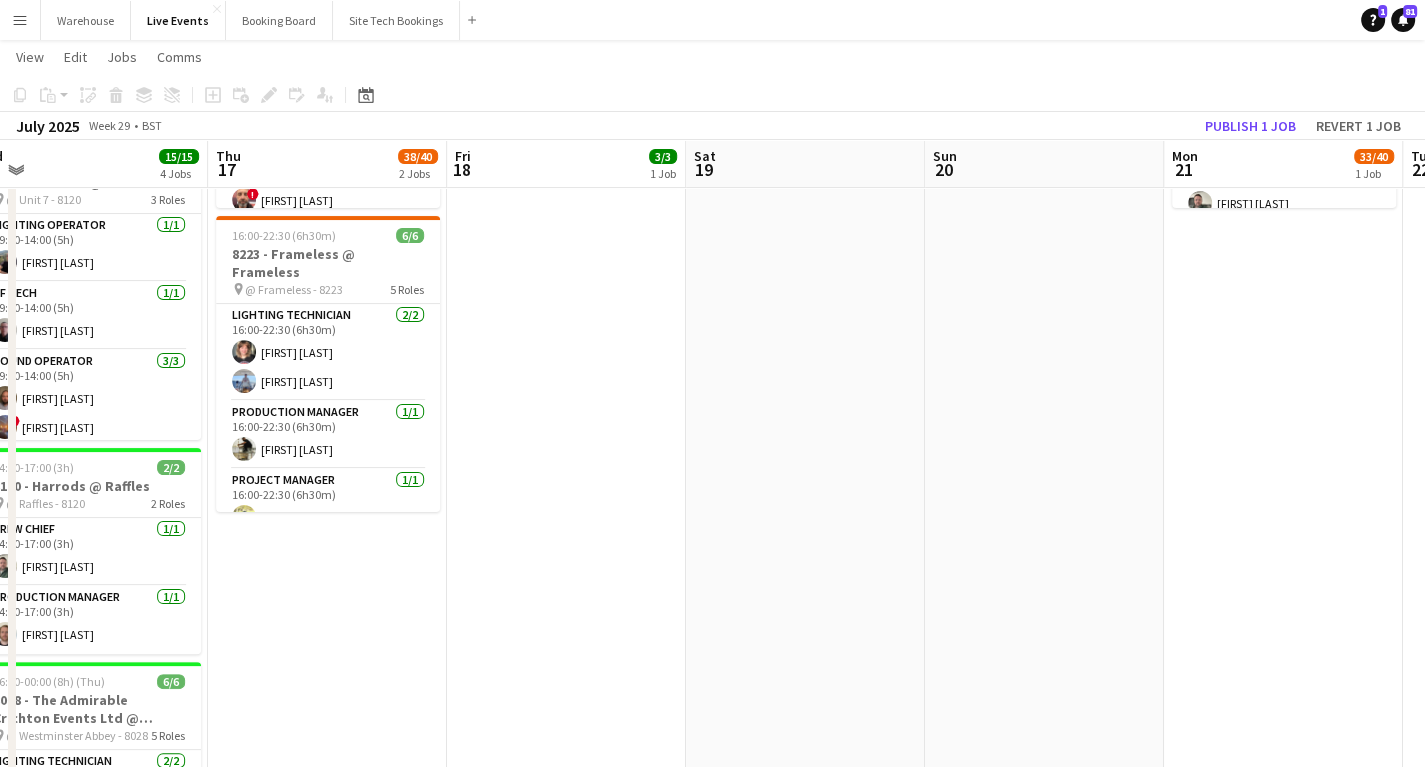 drag, startPoint x: 721, startPoint y: 582, endPoint x: 571, endPoint y: 548, distance: 153.80507 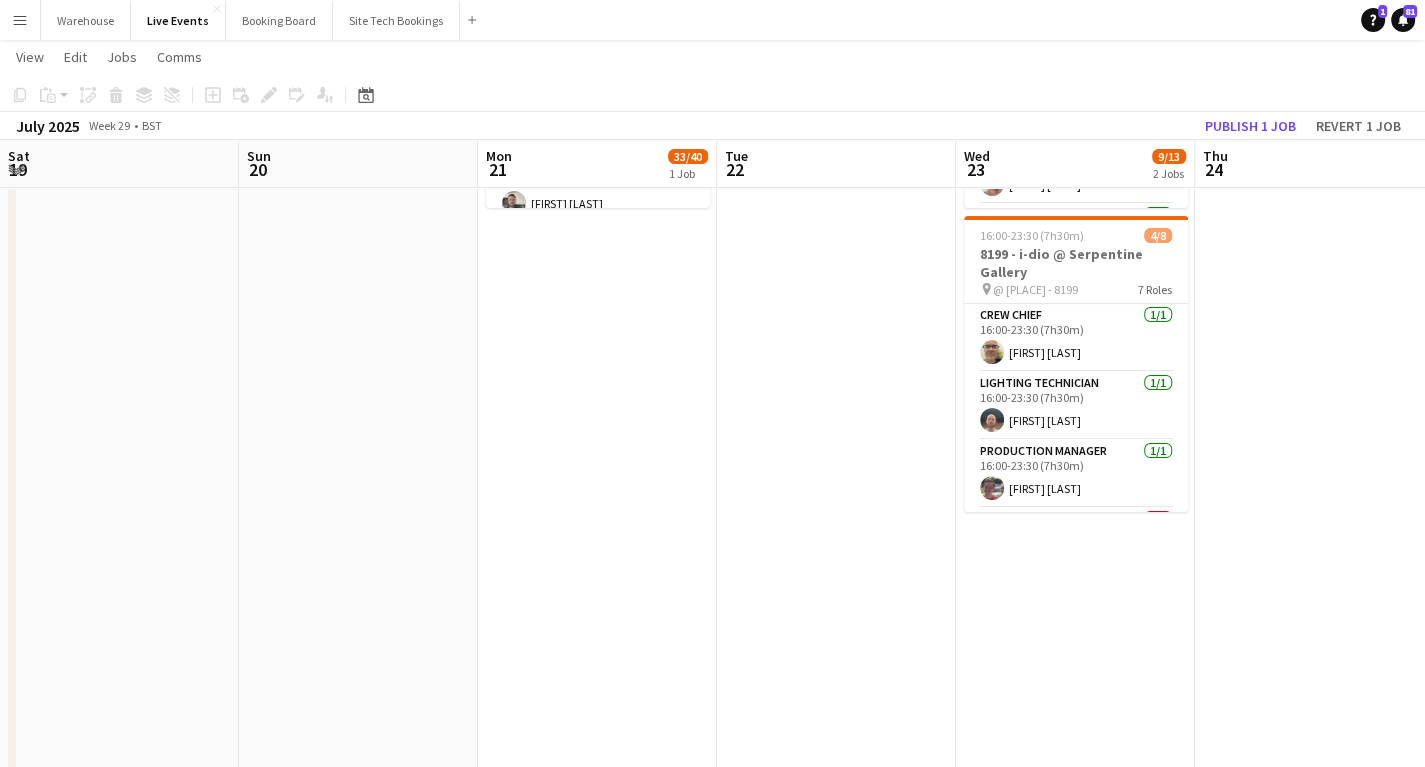 drag, startPoint x: 616, startPoint y: 553, endPoint x: 361, endPoint y: 535, distance: 255.6345 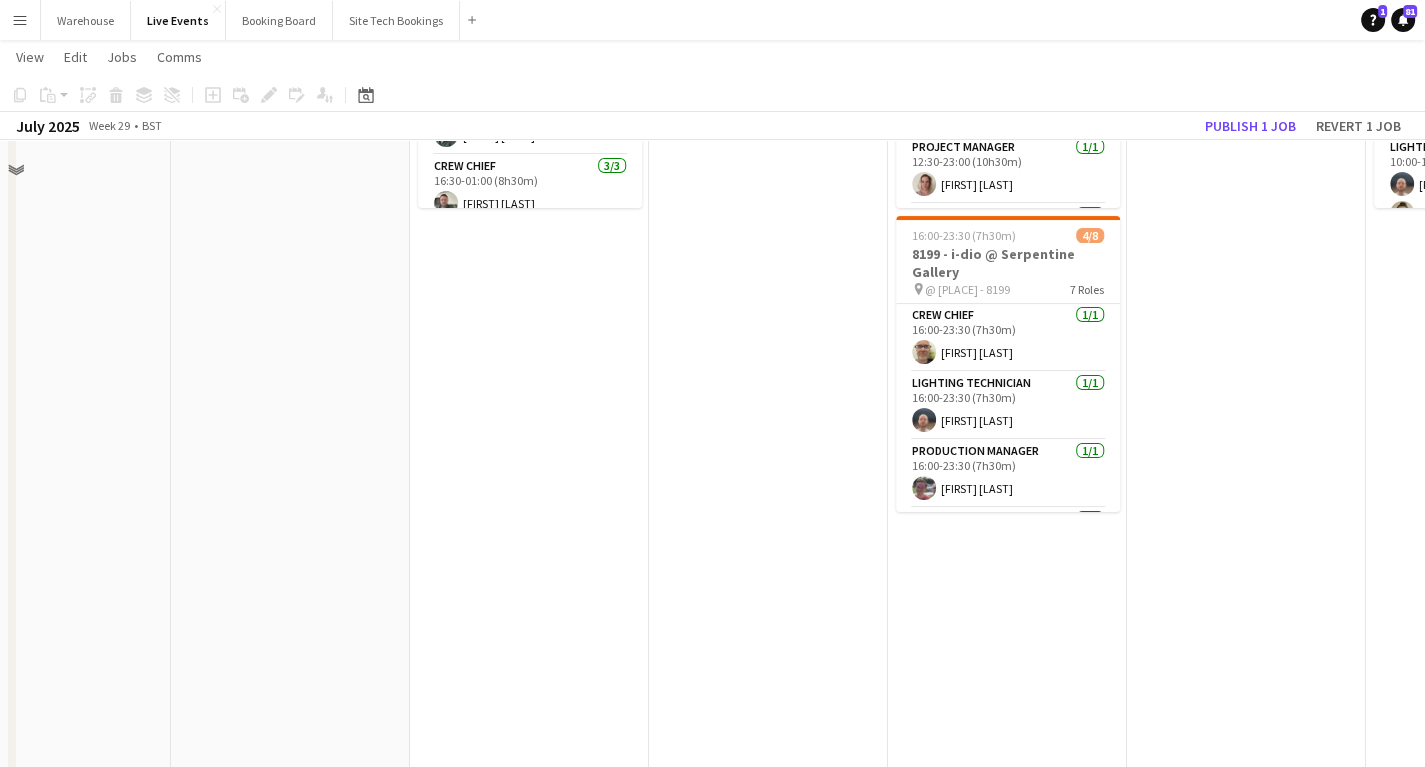 scroll, scrollTop: 0, scrollLeft: 0, axis: both 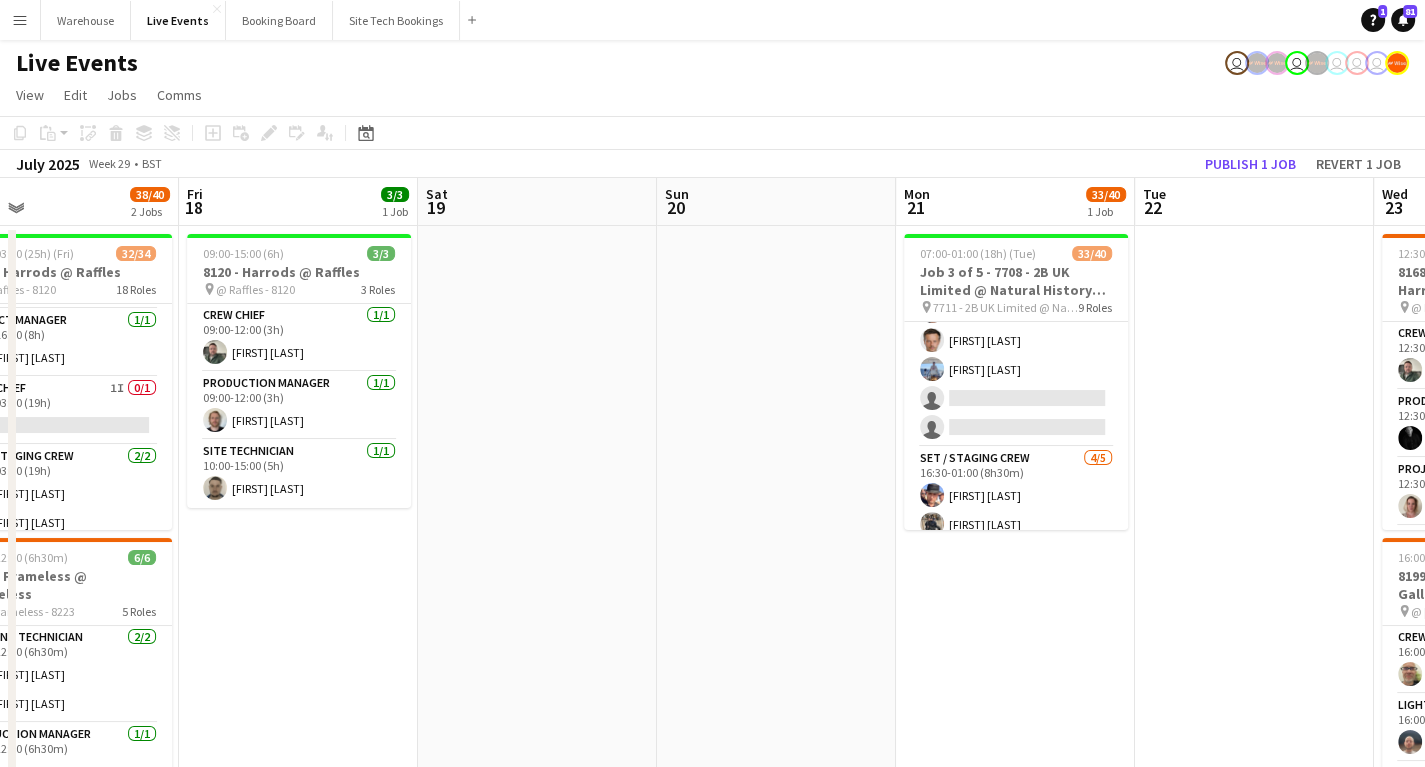 drag, startPoint x: 277, startPoint y: 629, endPoint x: 988, endPoint y: 619, distance: 711.0703 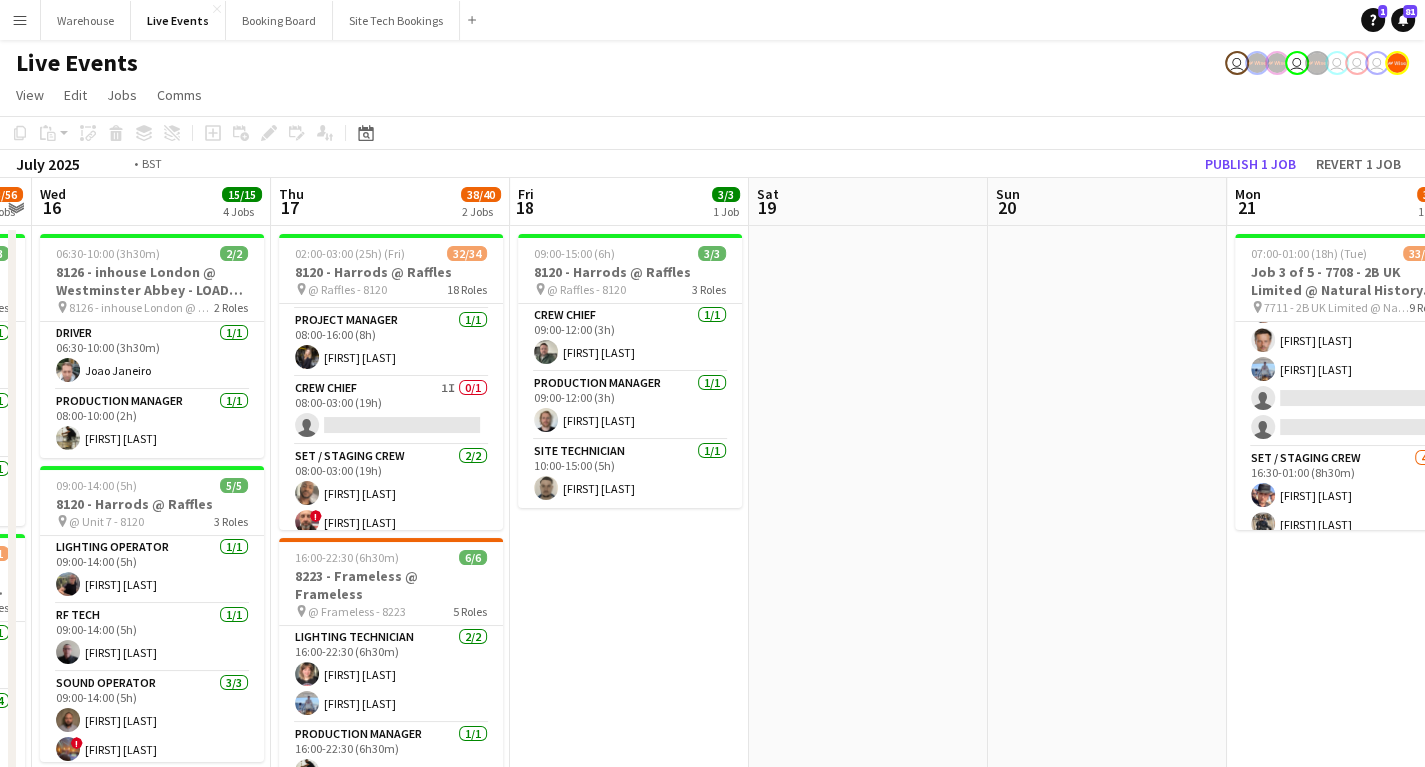 drag, startPoint x: 584, startPoint y: 649, endPoint x: 1268, endPoint y: 639, distance: 684.0731 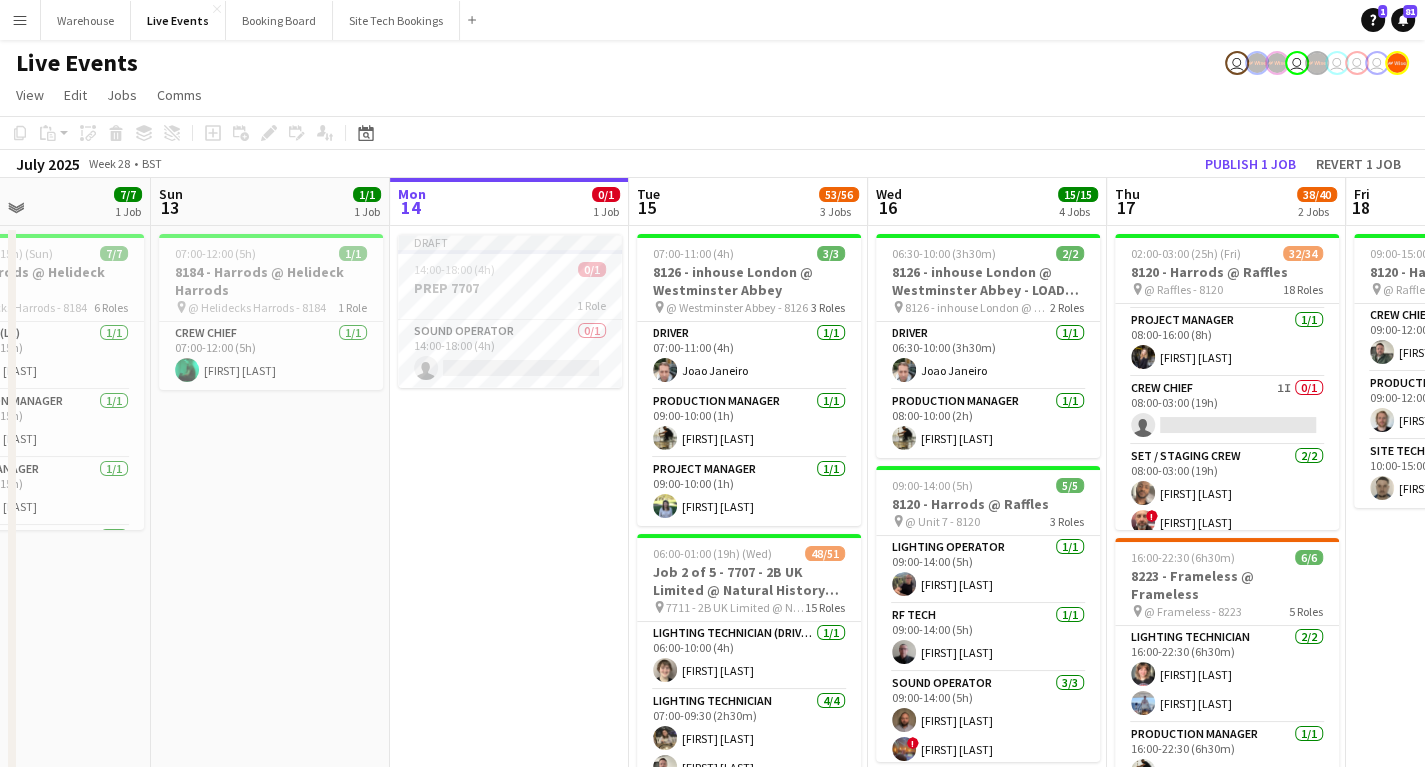 scroll, scrollTop: 0, scrollLeft: 465, axis: horizontal 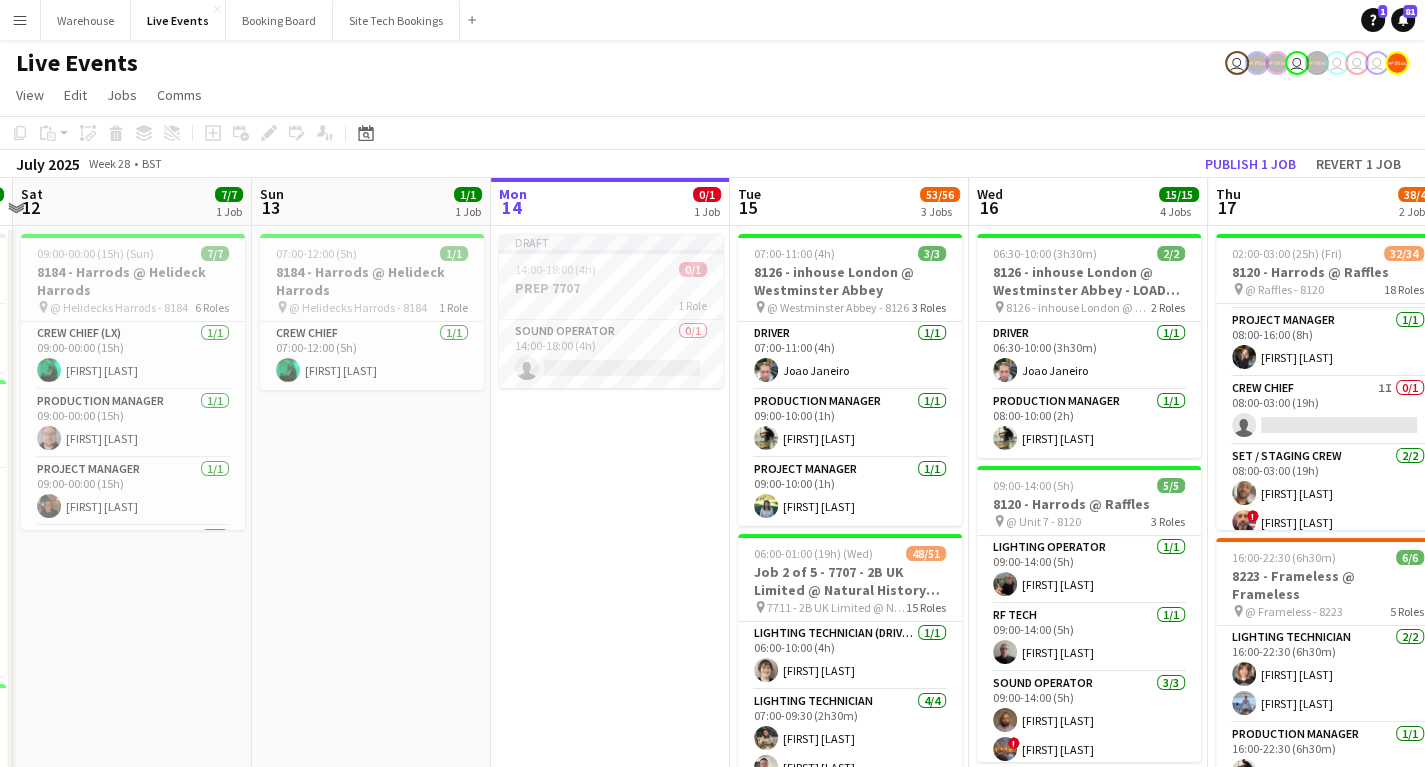 drag, startPoint x: 172, startPoint y: 616, endPoint x: 512, endPoint y: 631, distance: 340.33072 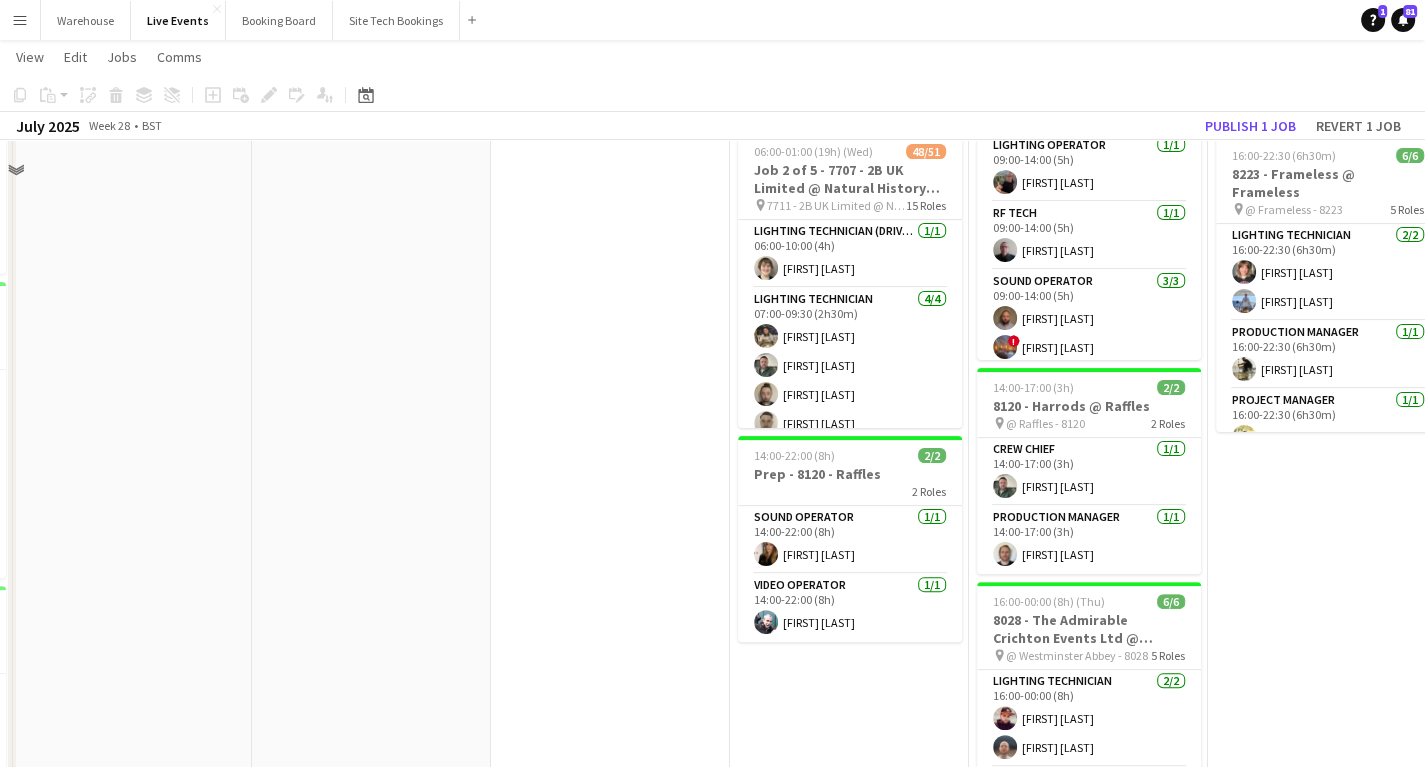 scroll, scrollTop: 0, scrollLeft: 0, axis: both 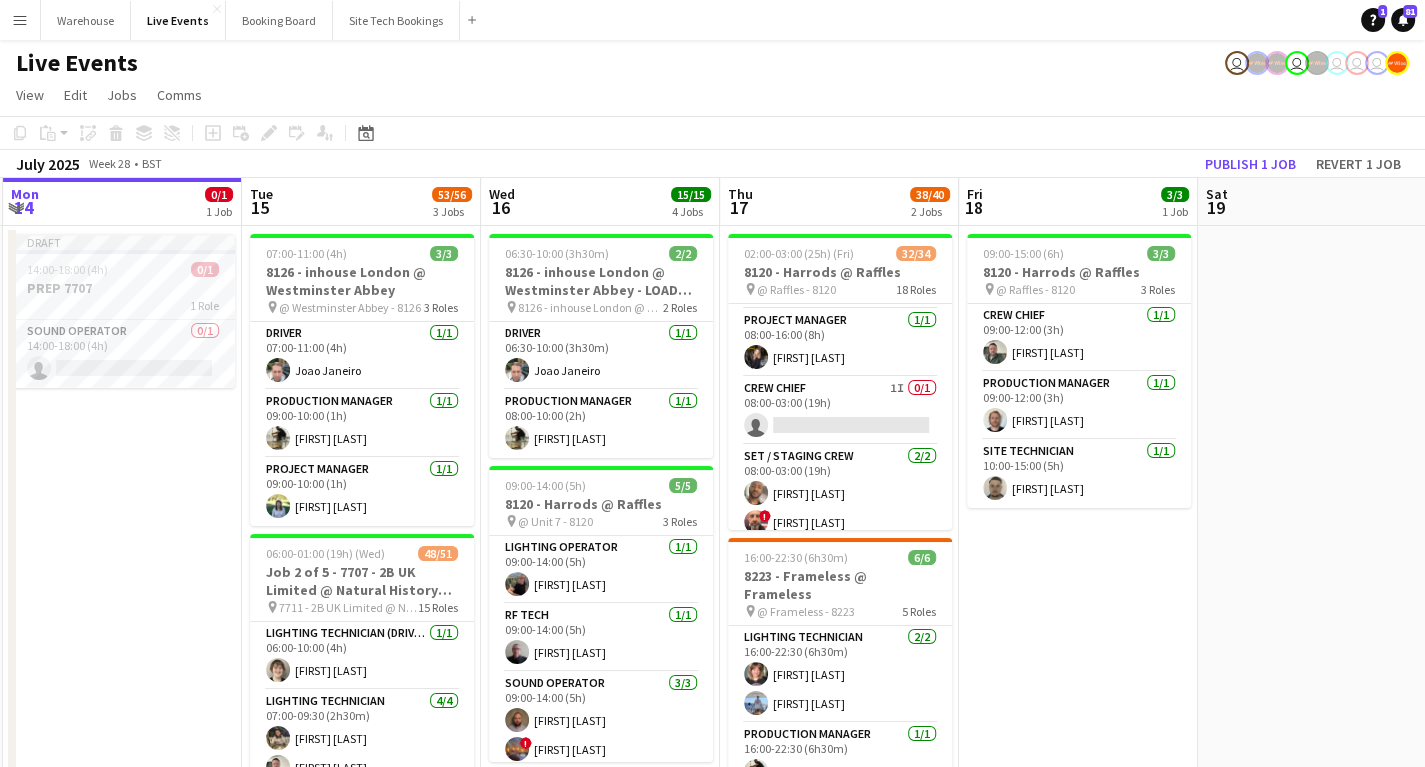drag, startPoint x: 593, startPoint y: 540, endPoint x: 105, endPoint y: 546, distance: 488.0369 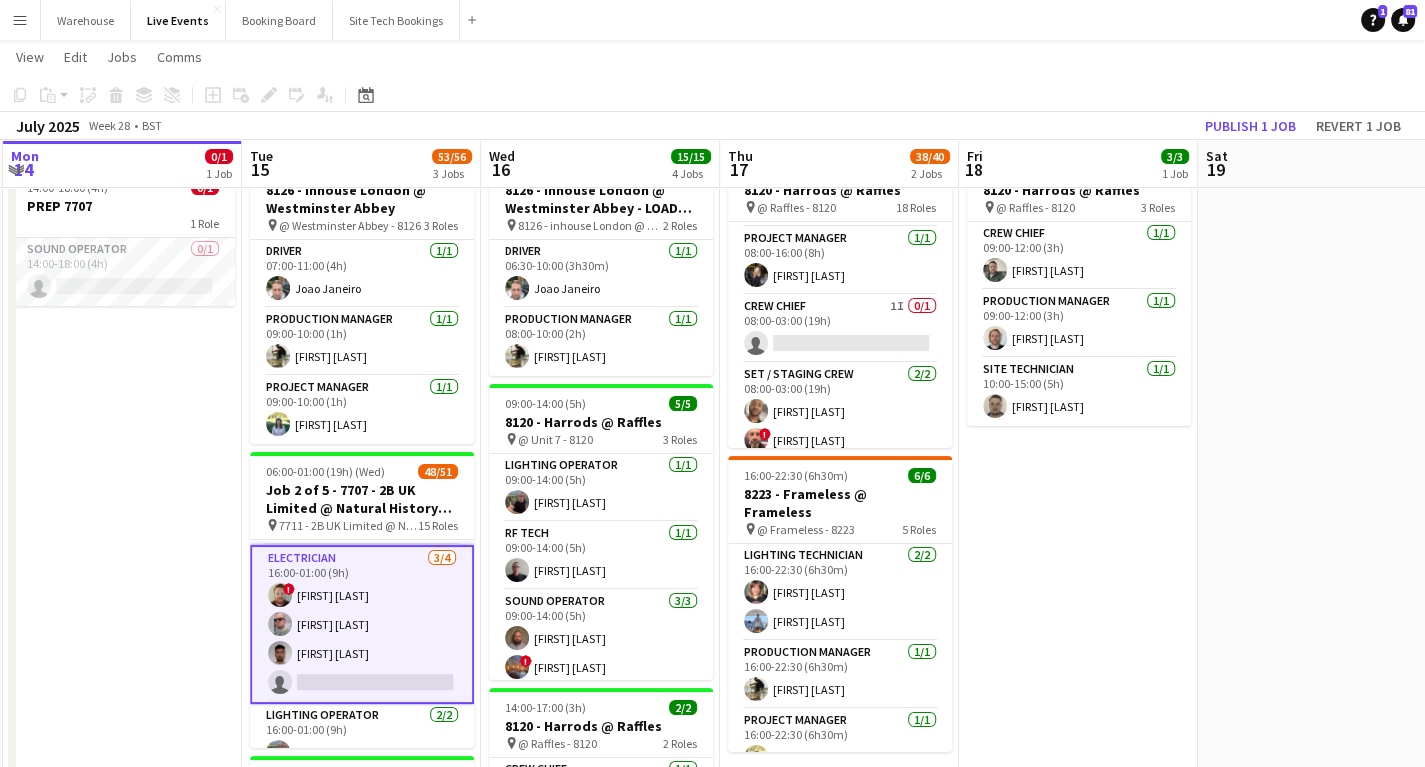 scroll, scrollTop: 960, scrollLeft: 0, axis: vertical 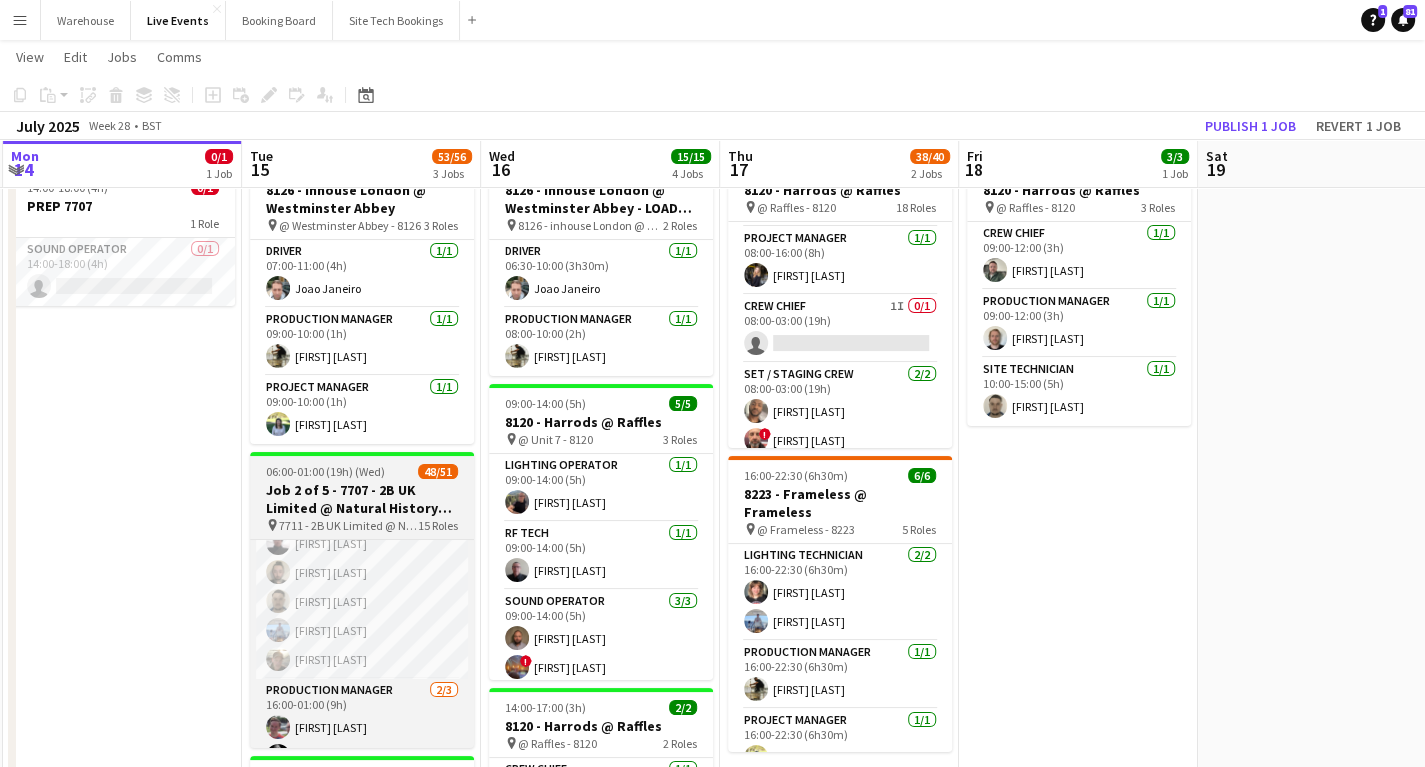 click on "Job 2 of 5 - 7707 - 2B UK Limited @ Natural History Museum" at bounding box center (362, 499) 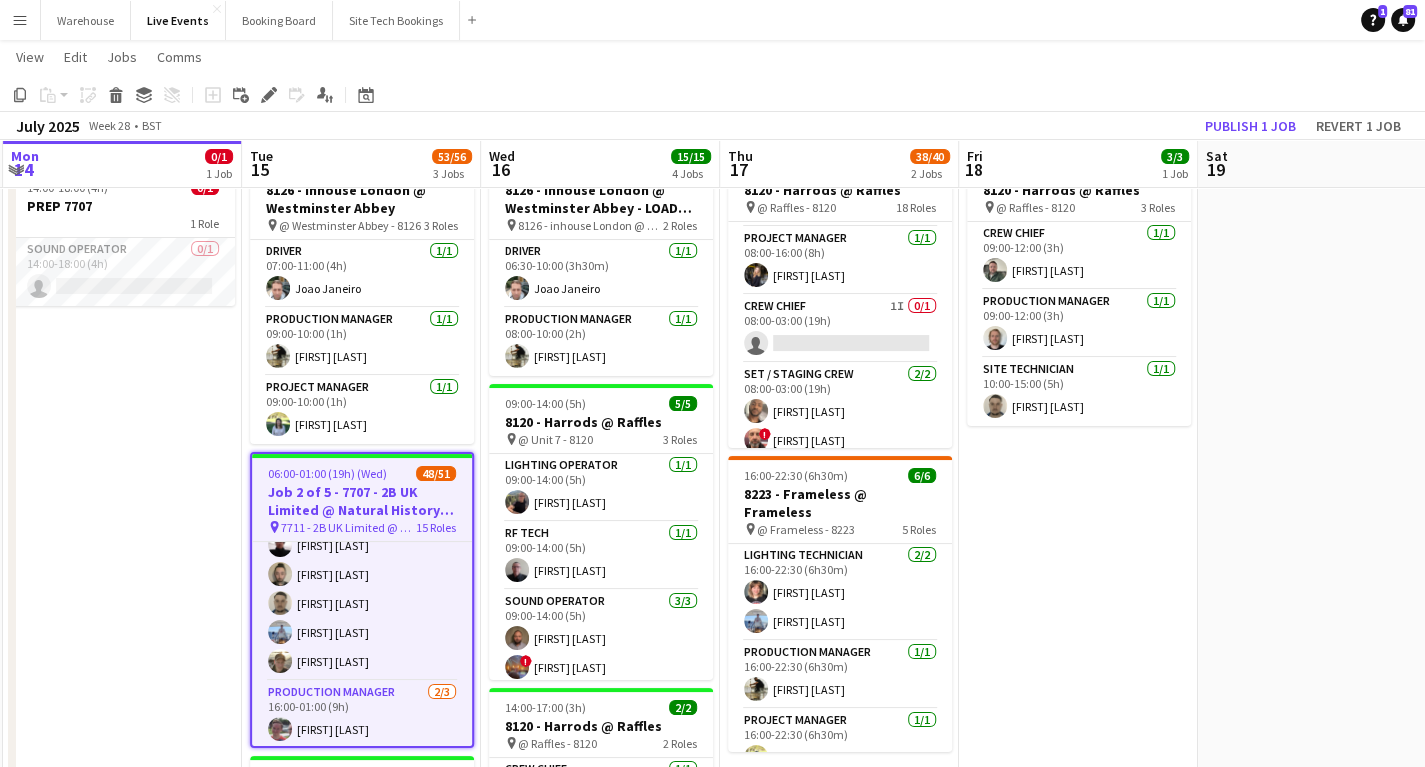 click on "Draft   14:00-18:00 (4h)    0/1   PREP 7707   1 Role   Sound Operator   0/1   14:00-18:00 (4h)
single-neutral-actions" at bounding box center (122, 703) 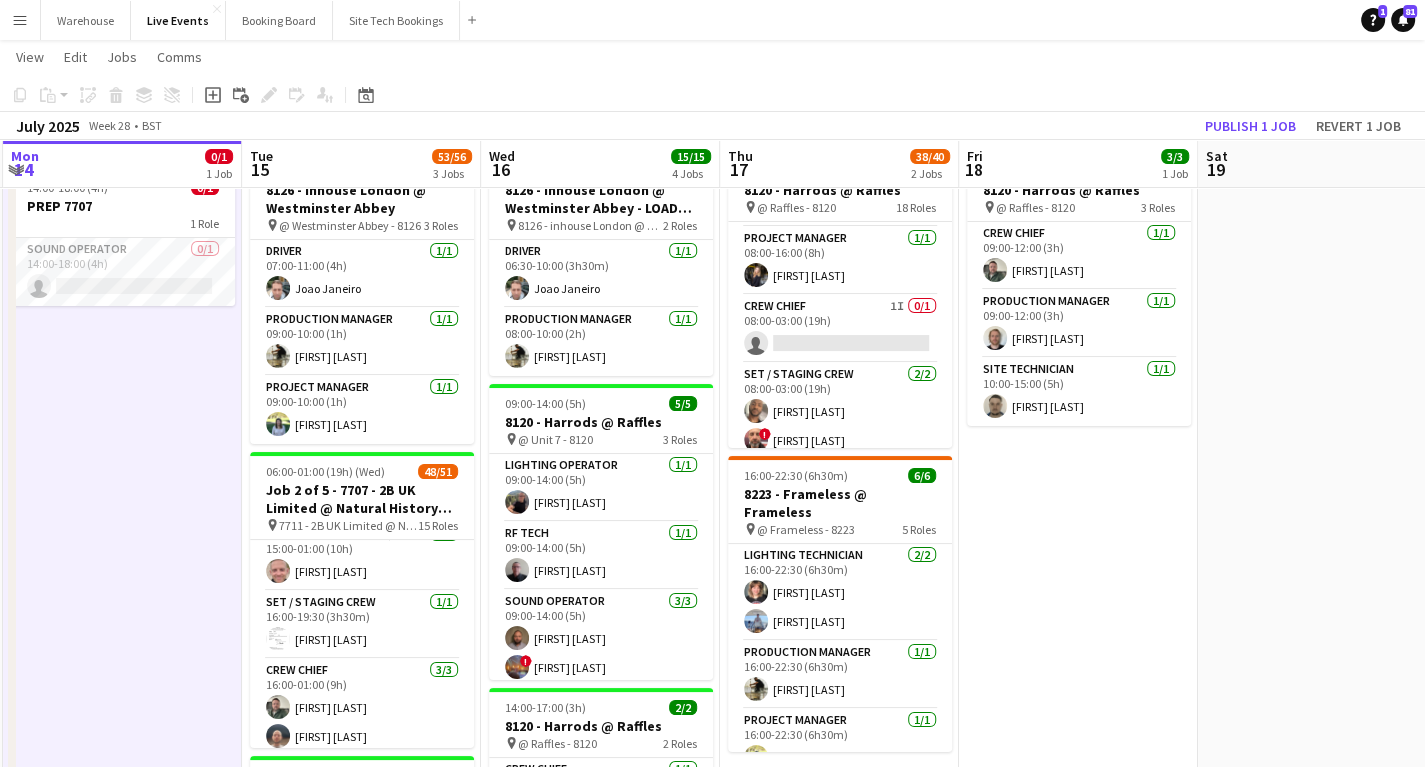 scroll, scrollTop: 0, scrollLeft: 0, axis: both 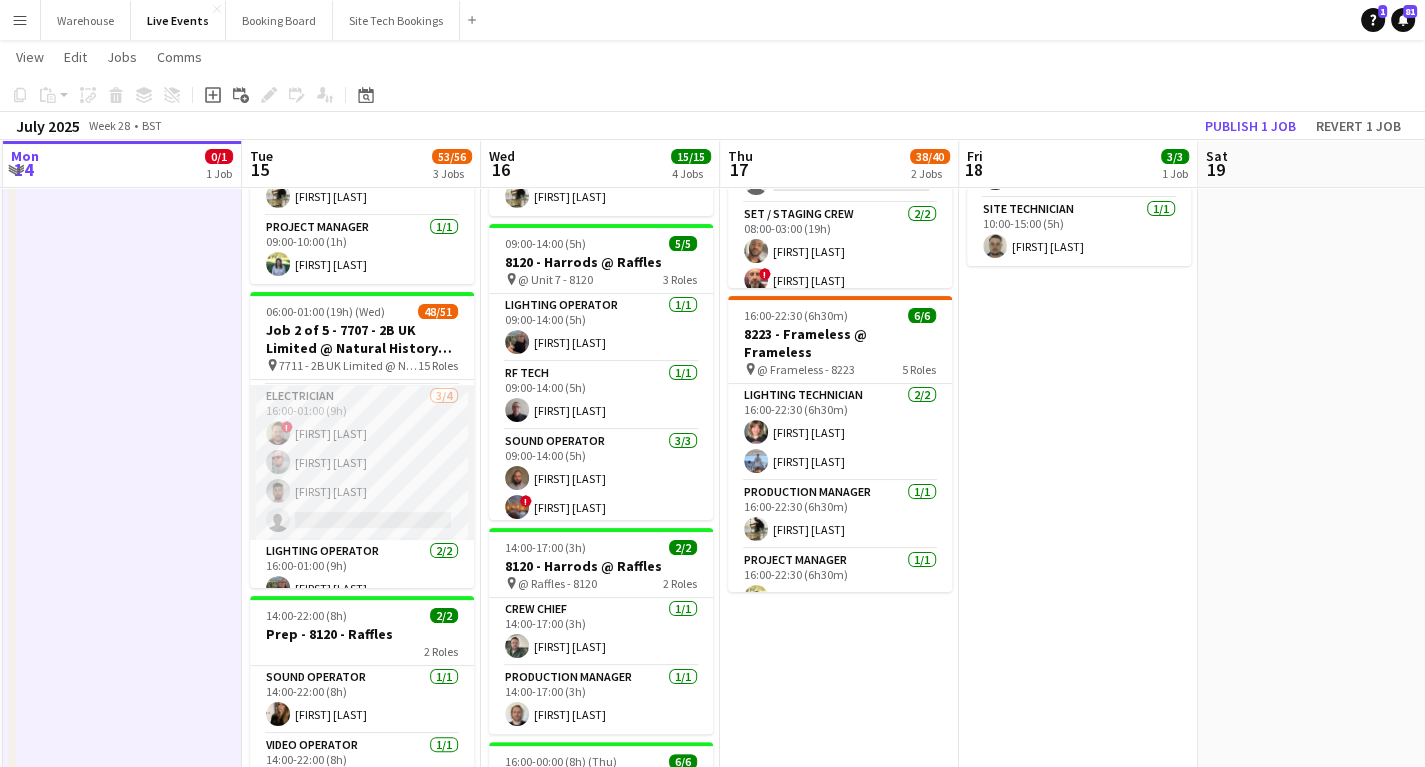click on "Electrician   3/4   16:00-01:00 (9h)
! [FIRST] [LAST] [FIRST] [LAST] [FIRST] [LAST]
single-neutral-actions" at bounding box center [362, 462] 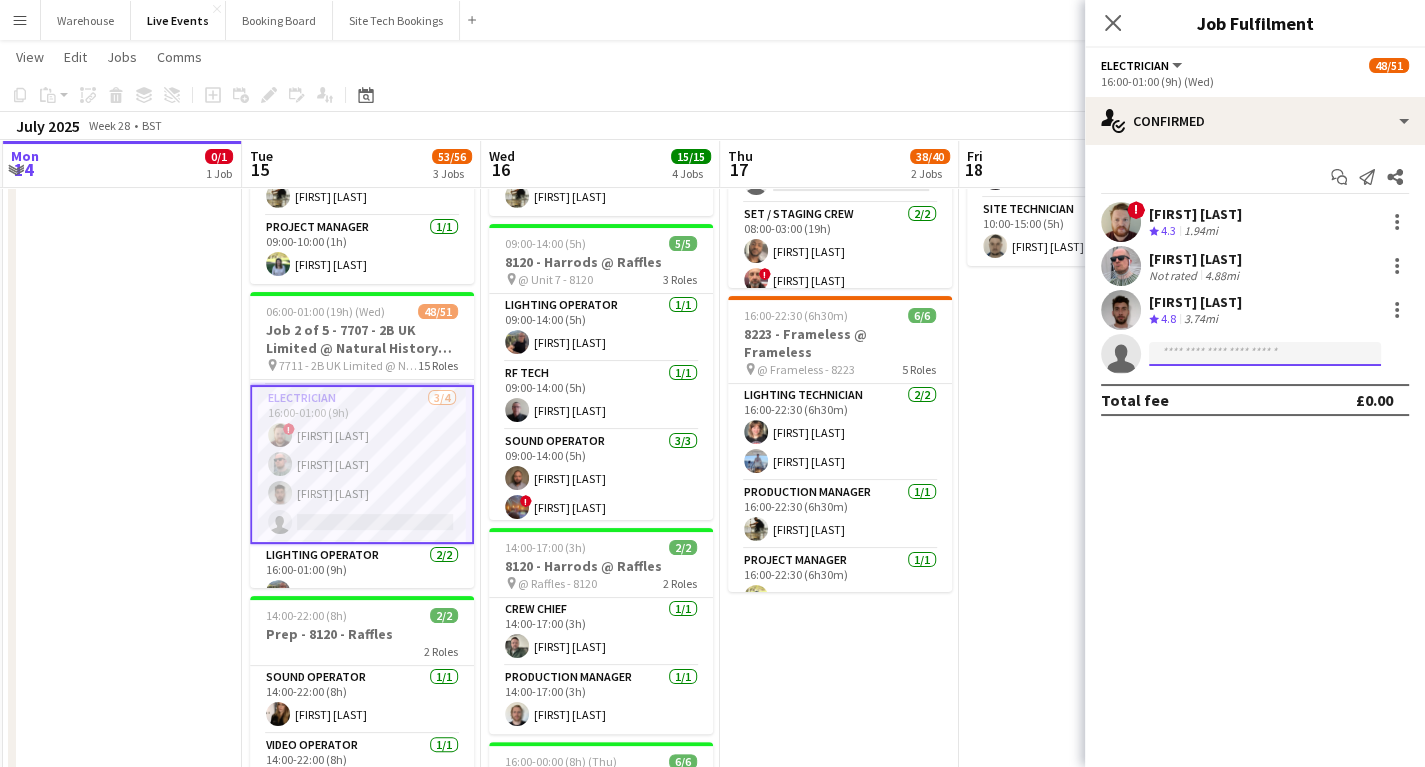 click 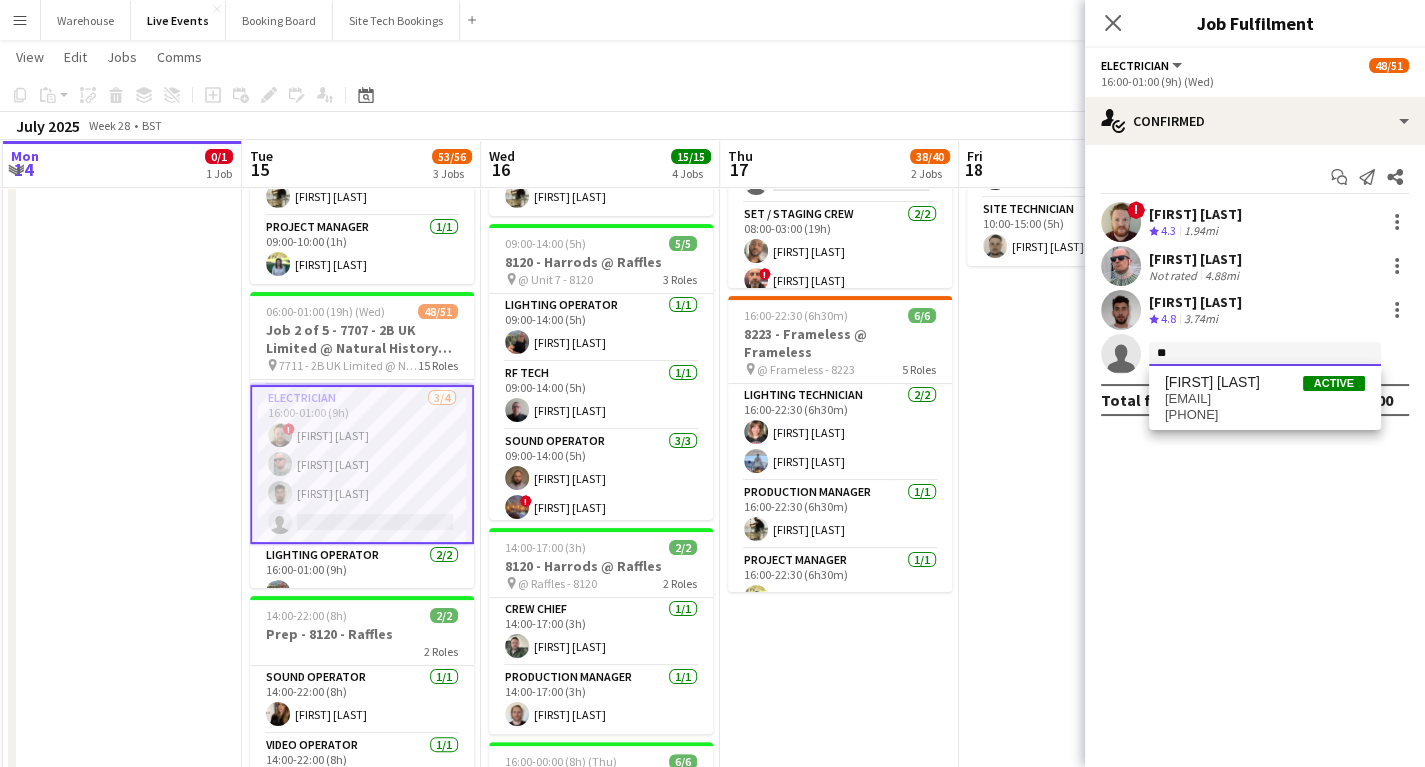 type on "*" 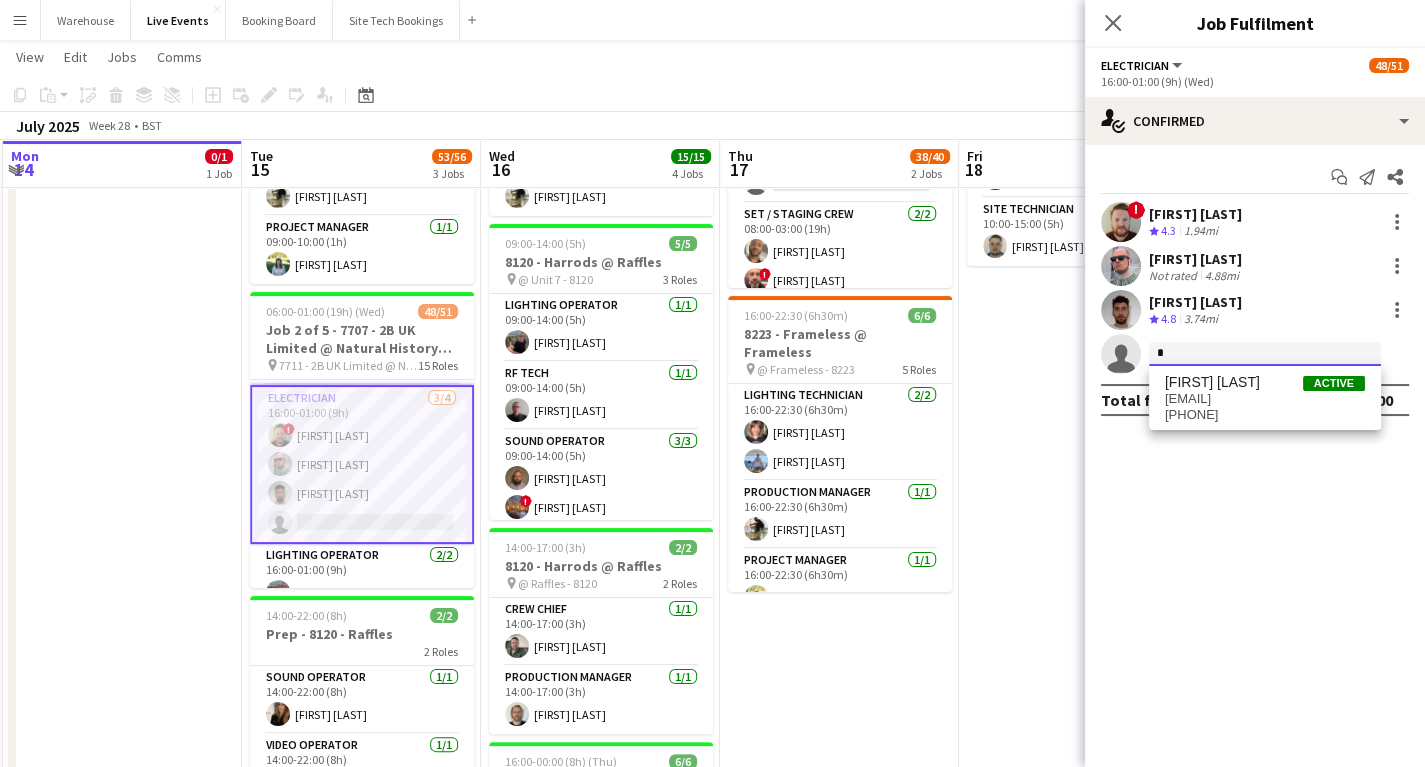 type 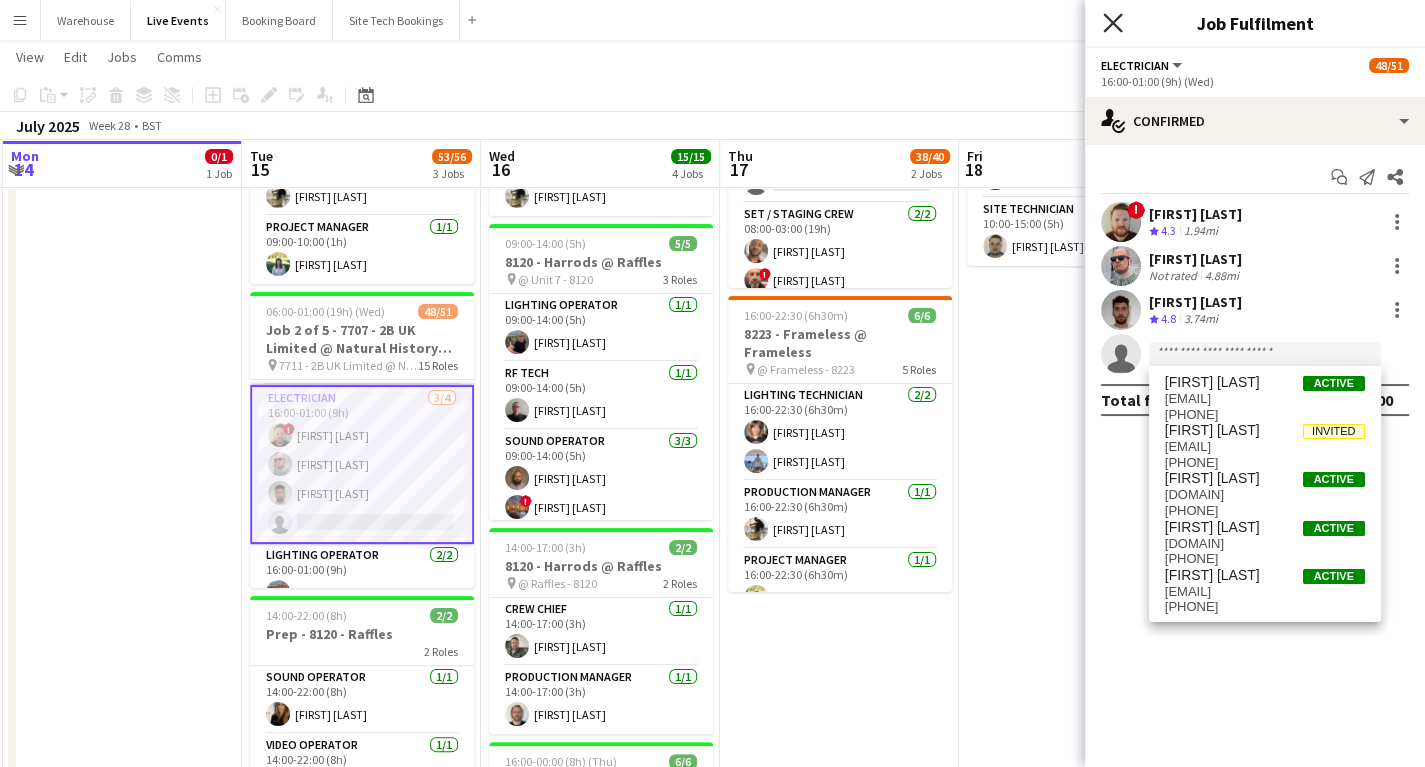 click 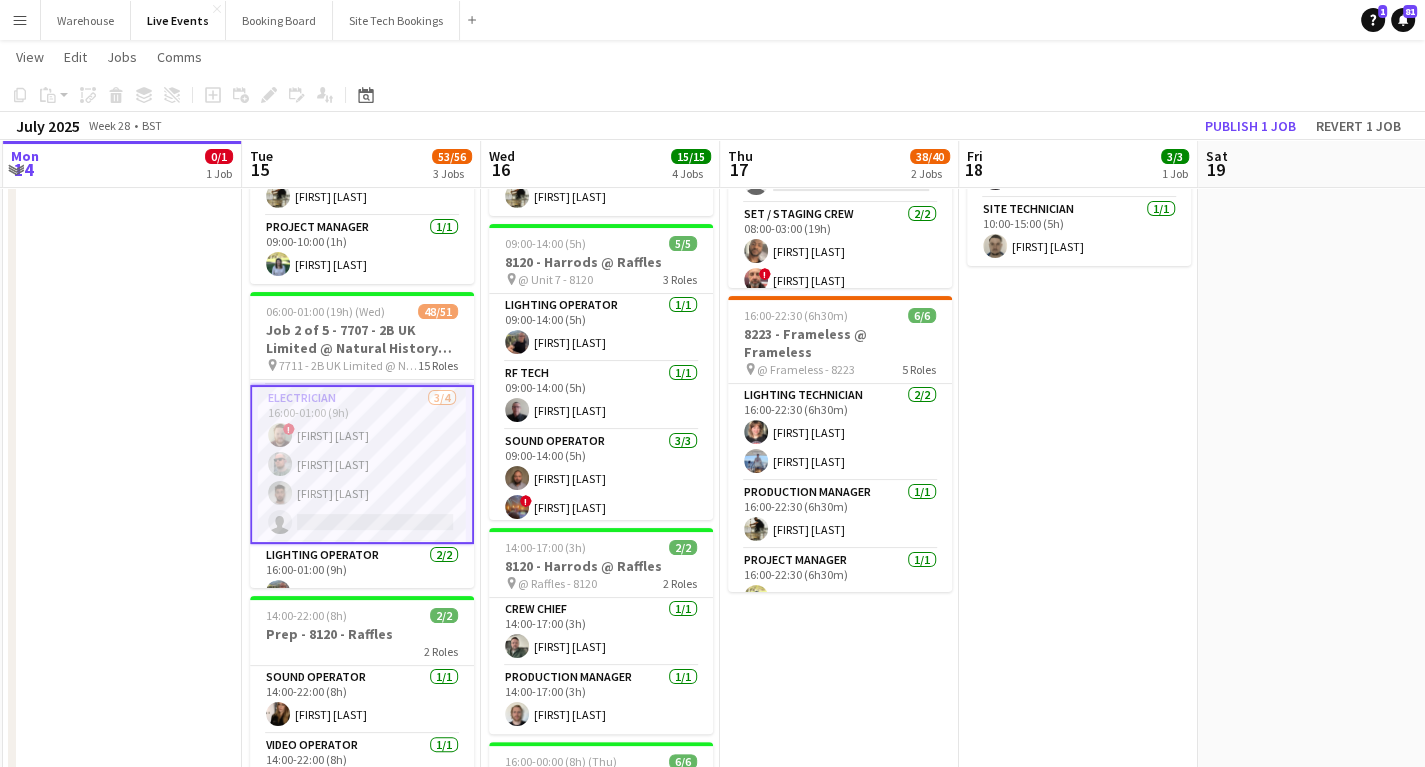 click on "Draft   14:00-18:00 (4h)    0/1   PREP 7707   1 Role   Sound Operator   0/1   14:00-18:00 (4h)
single-neutral-actions" at bounding box center (122, 543) 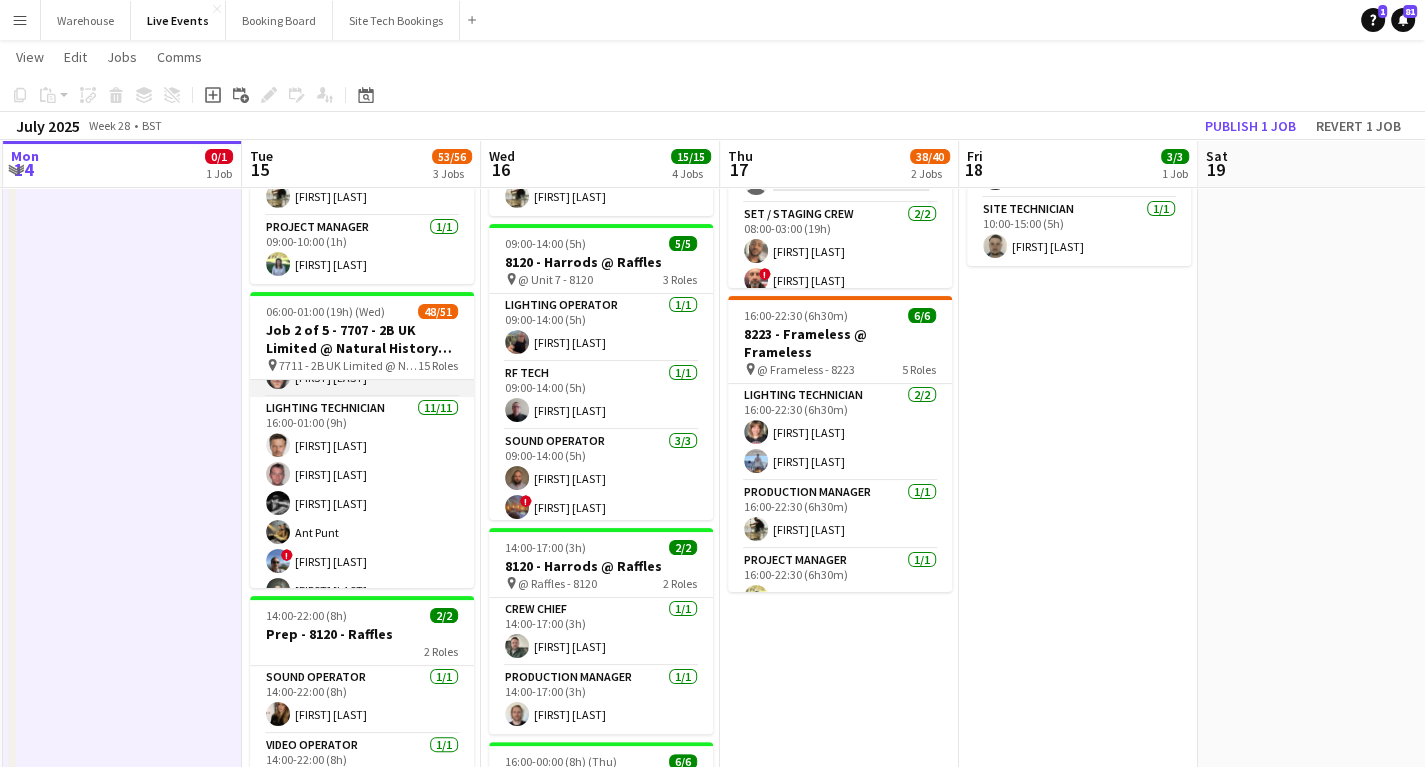 scroll, scrollTop: 560, scrollLeft: 0, axis: vertical 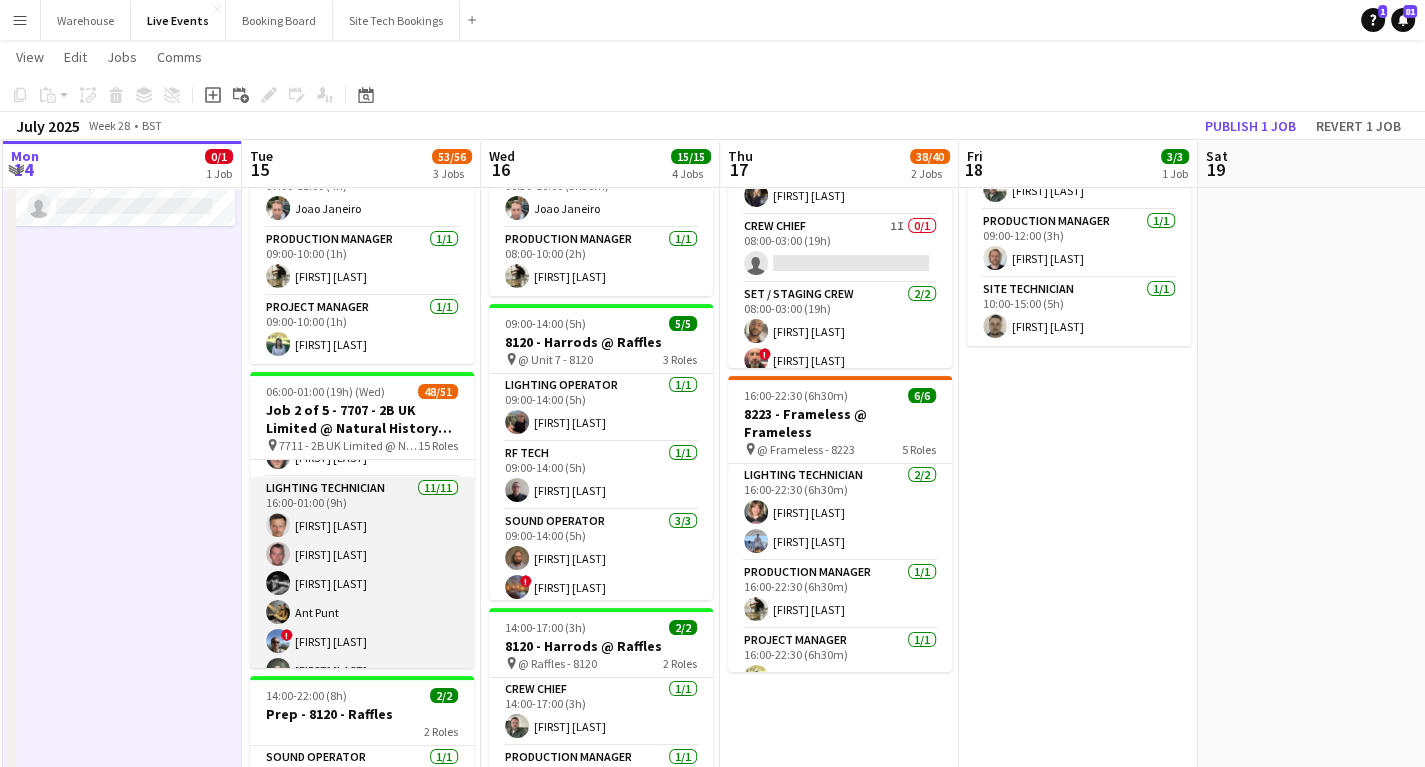 click on "Lighting Technician   11/11   16:00-01:00 (9h)
[FIRST] [LAST] [FIRST] [LAST] [FIRST] [LAST] [FIRST] [LAST] ! [FIRST] [LAST] [FIRST] [LAST] [FIRST] [LAST] [FIRST] [LAST] [FIRST] [LAST] [FIRST] [LAST] [FIRST] [LAST]  2/3" at bounding box center [362, 656] 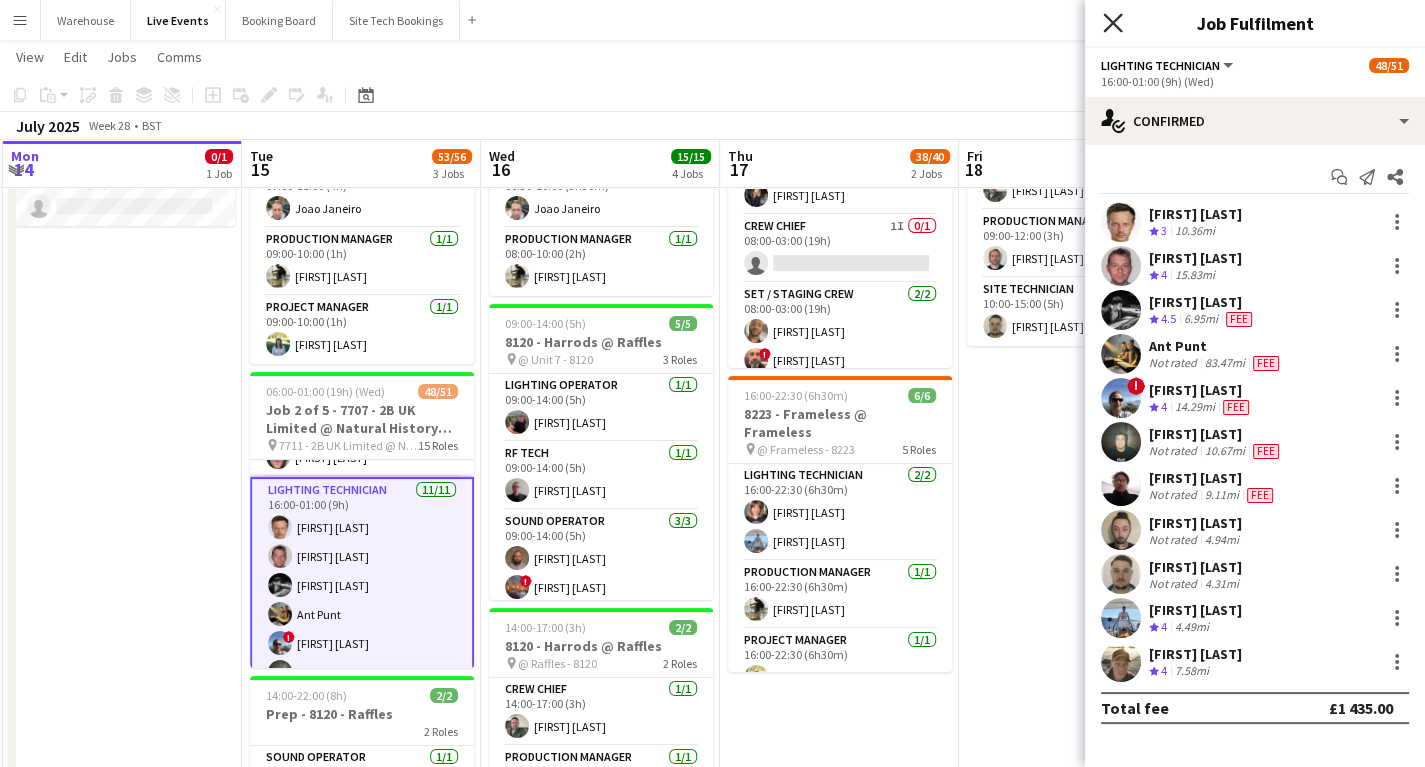 click on "Close pop-in" 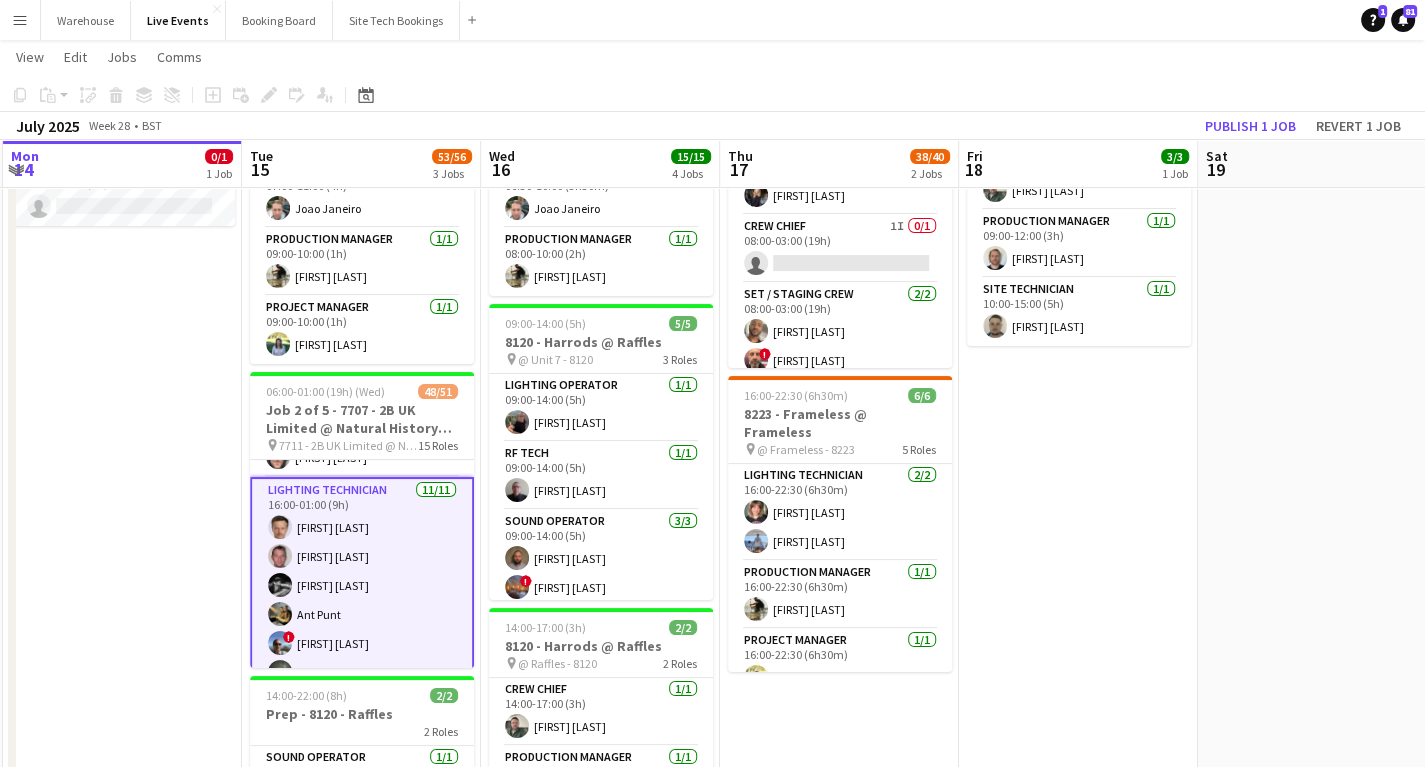 click on "Draft   14:00-18:00 (4h)    0/1   PREP 7707   1 Role   Sound Operator   0/1   14:00-18:00 (4h)
single-neutral-actions" at bounding box center (122, 623) 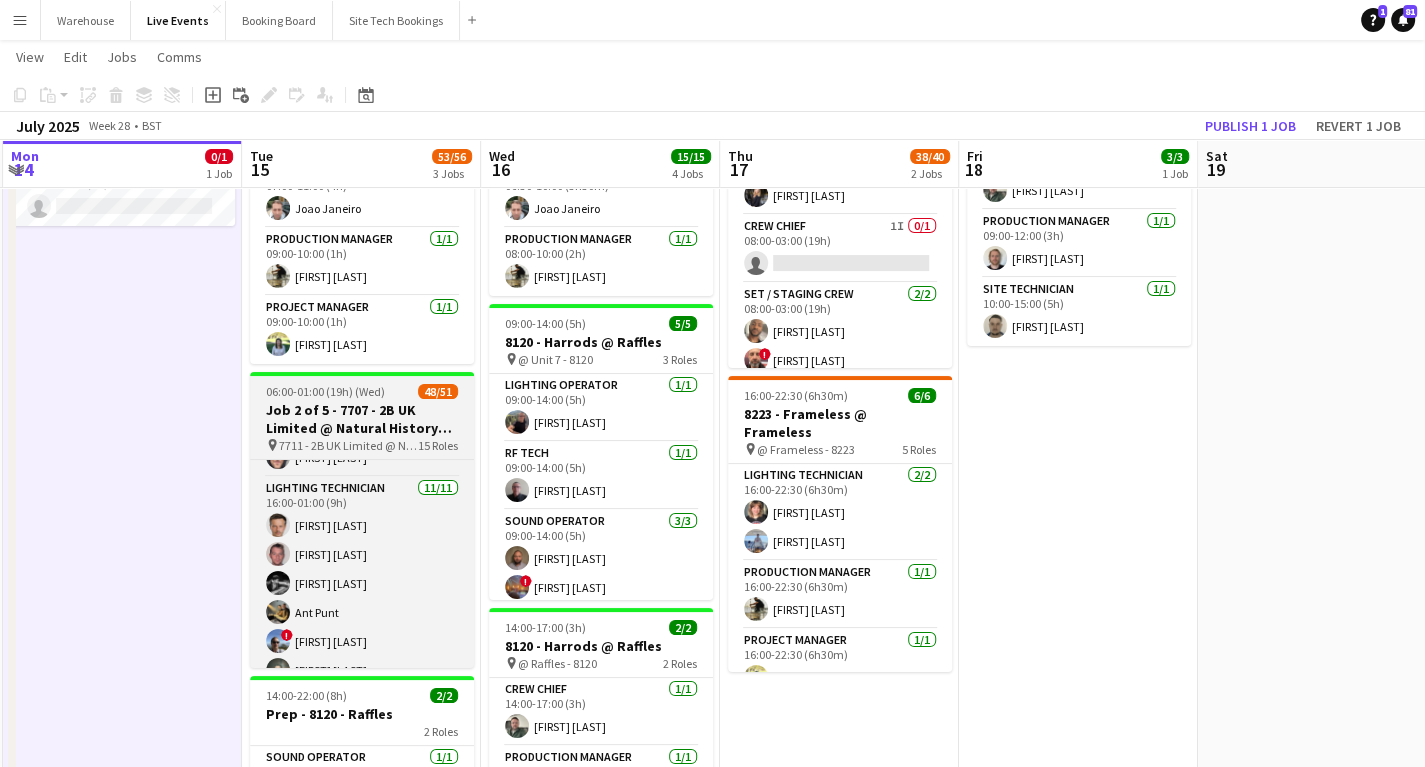 click on "Job 2 of 5 - 7707 - 2B UK Limited @ Natural History Museum" at bounding box center (362, 419) 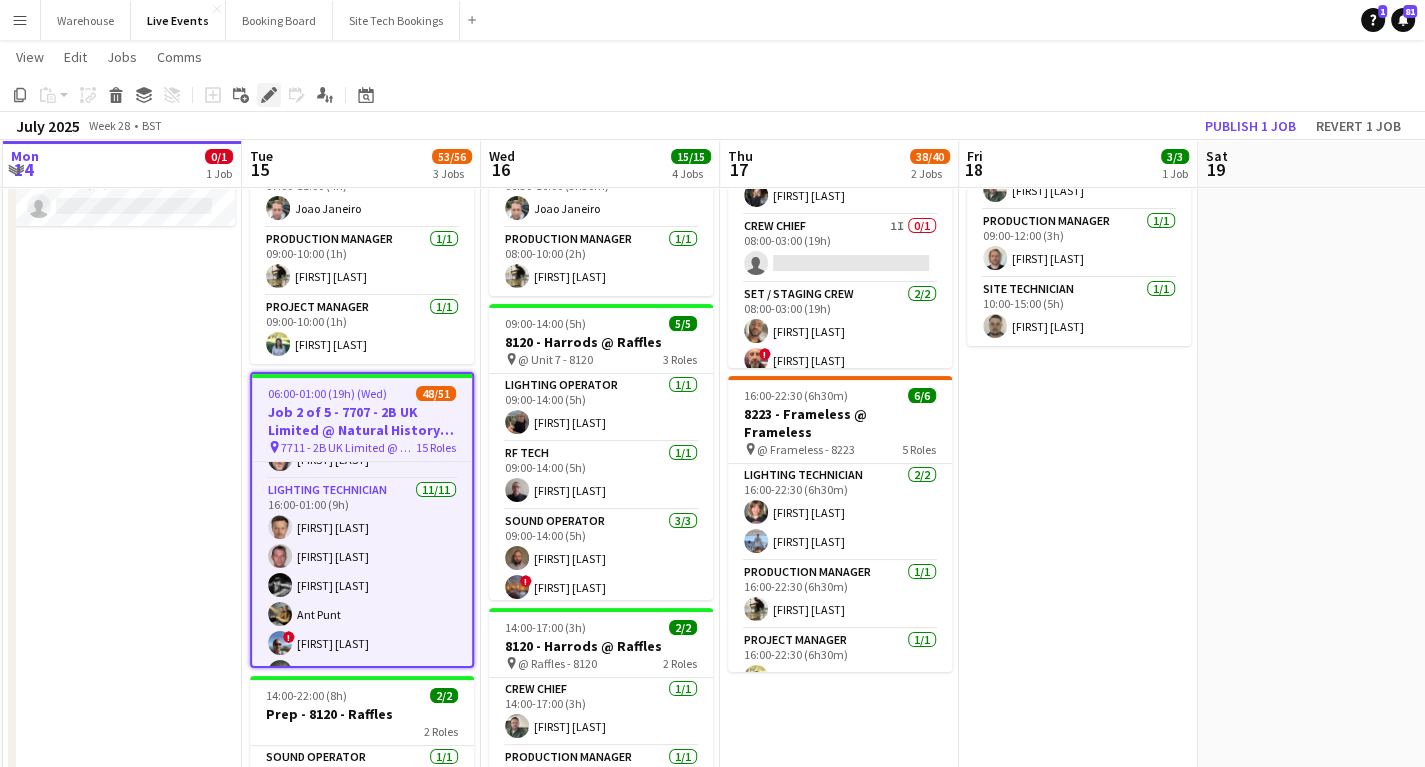 click 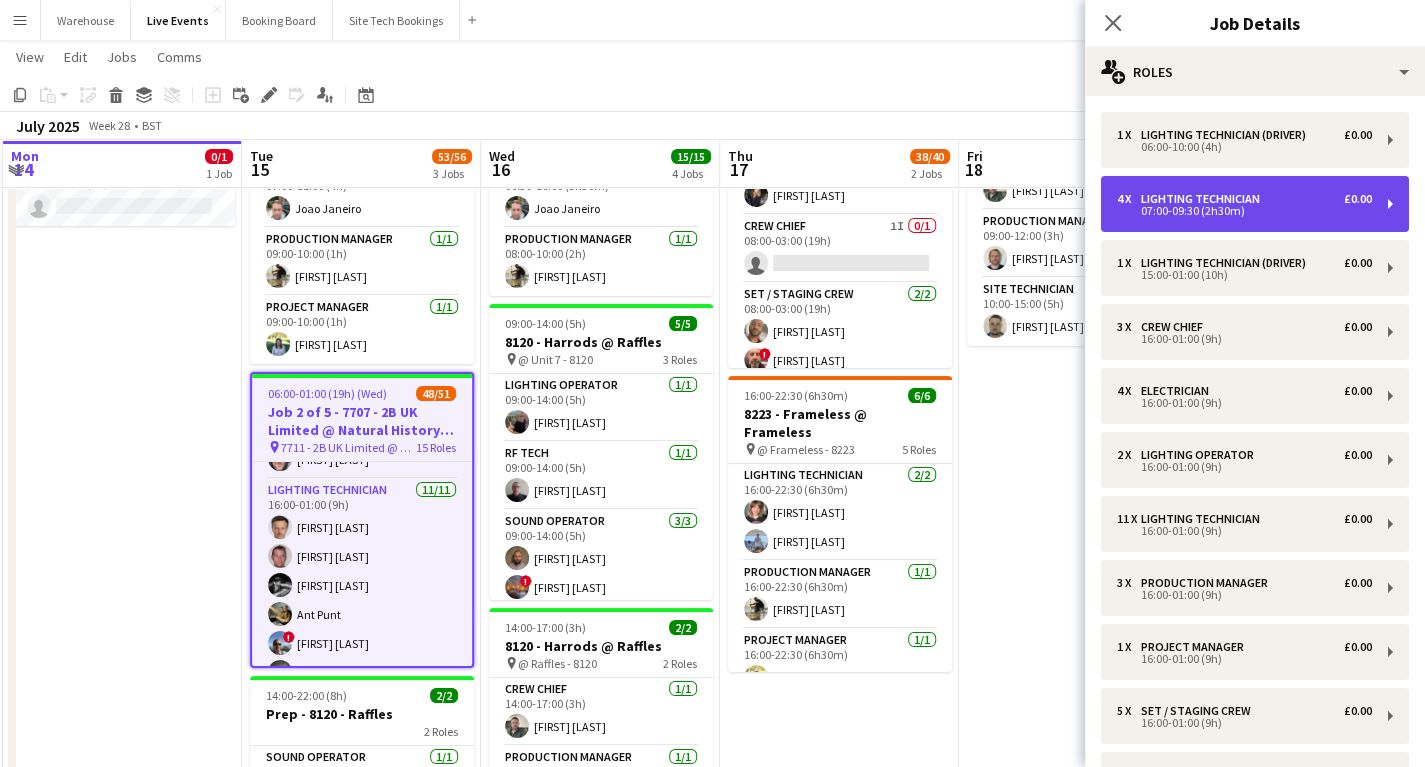 click on "07:00-09:30 (2h30m)" at bounding box center [1244, 211] 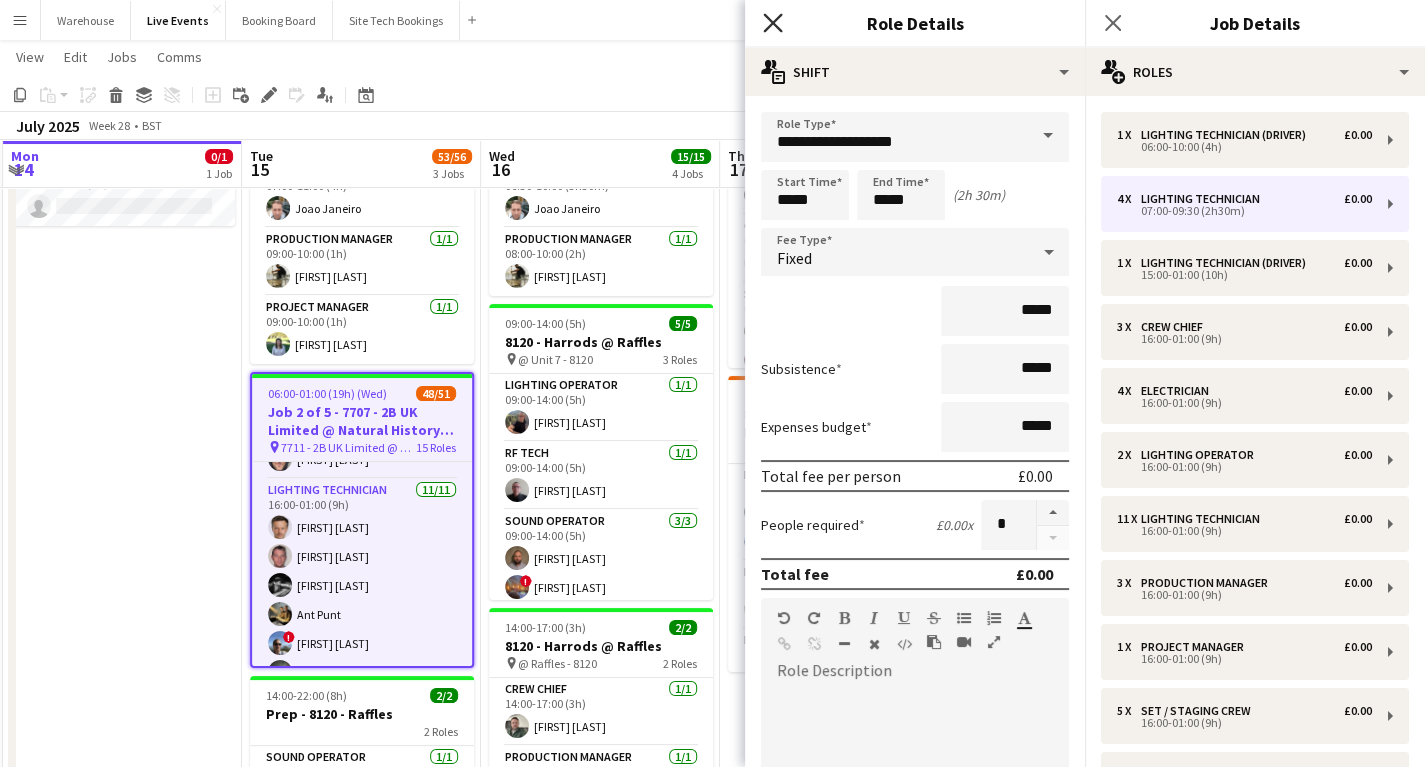 click on "Close pop-in" 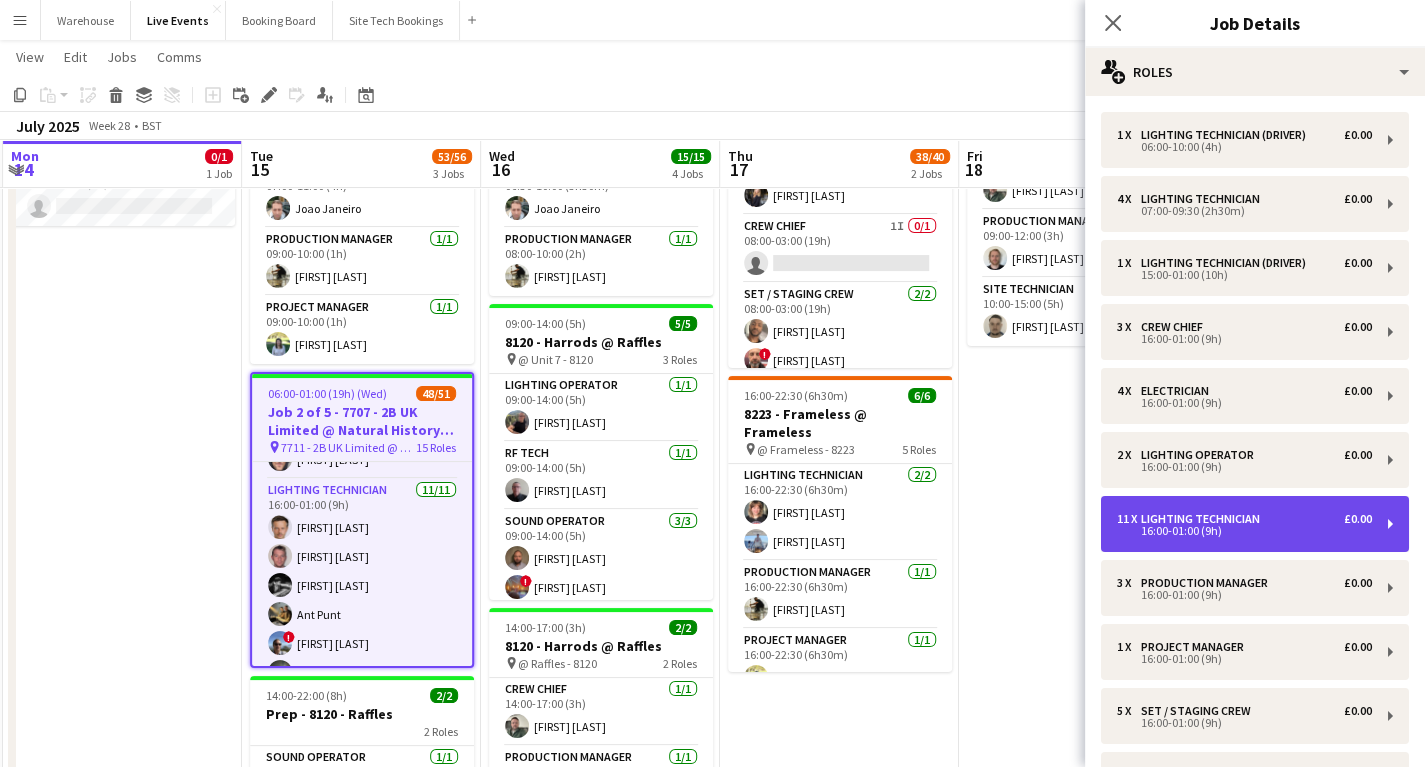 click on "16:00-01:00 (9h)" at bounding box center [1244, 531] 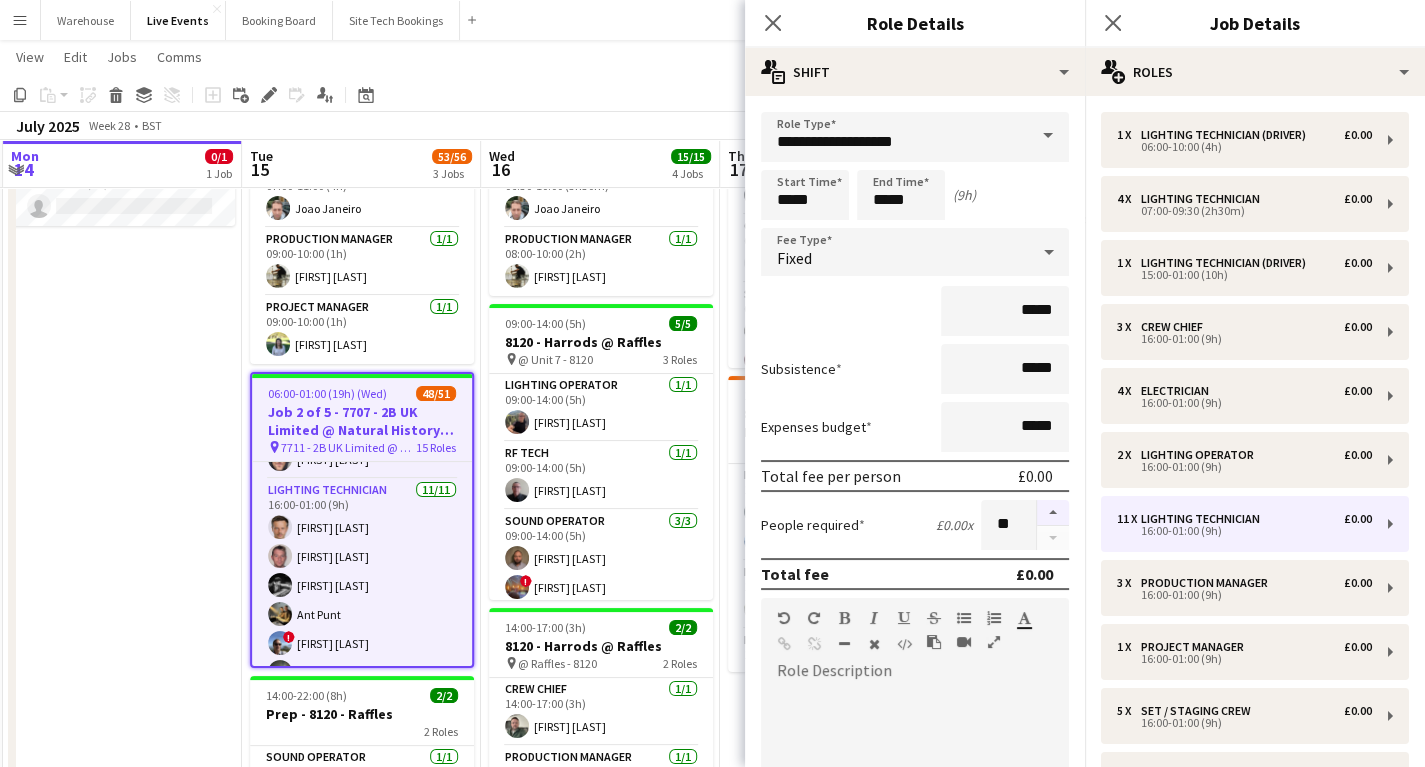 click at bounding box center (1053, 513) 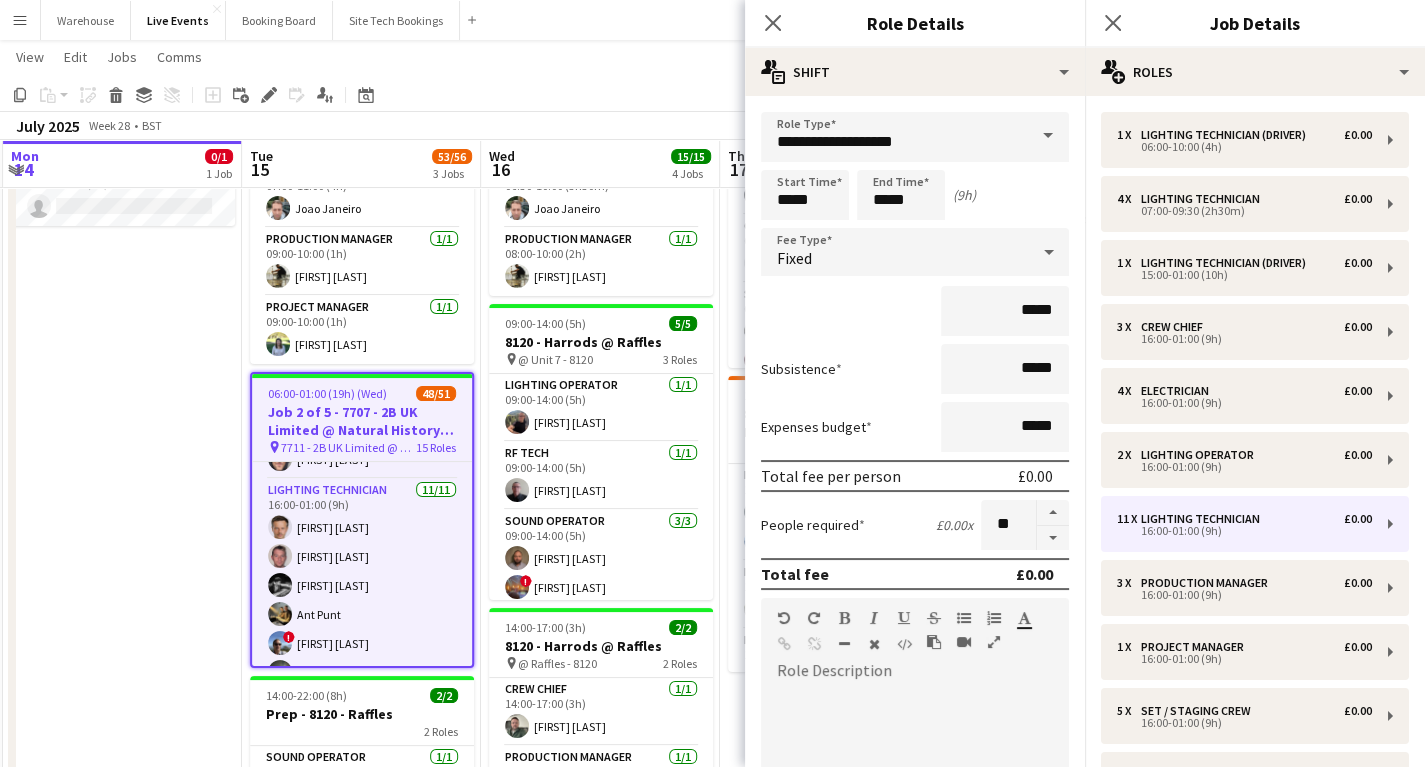 drag, startPoint x: 769, startPoint y: 32, endPoint x: 1045, endPoint y: 41, distance: 276.1467 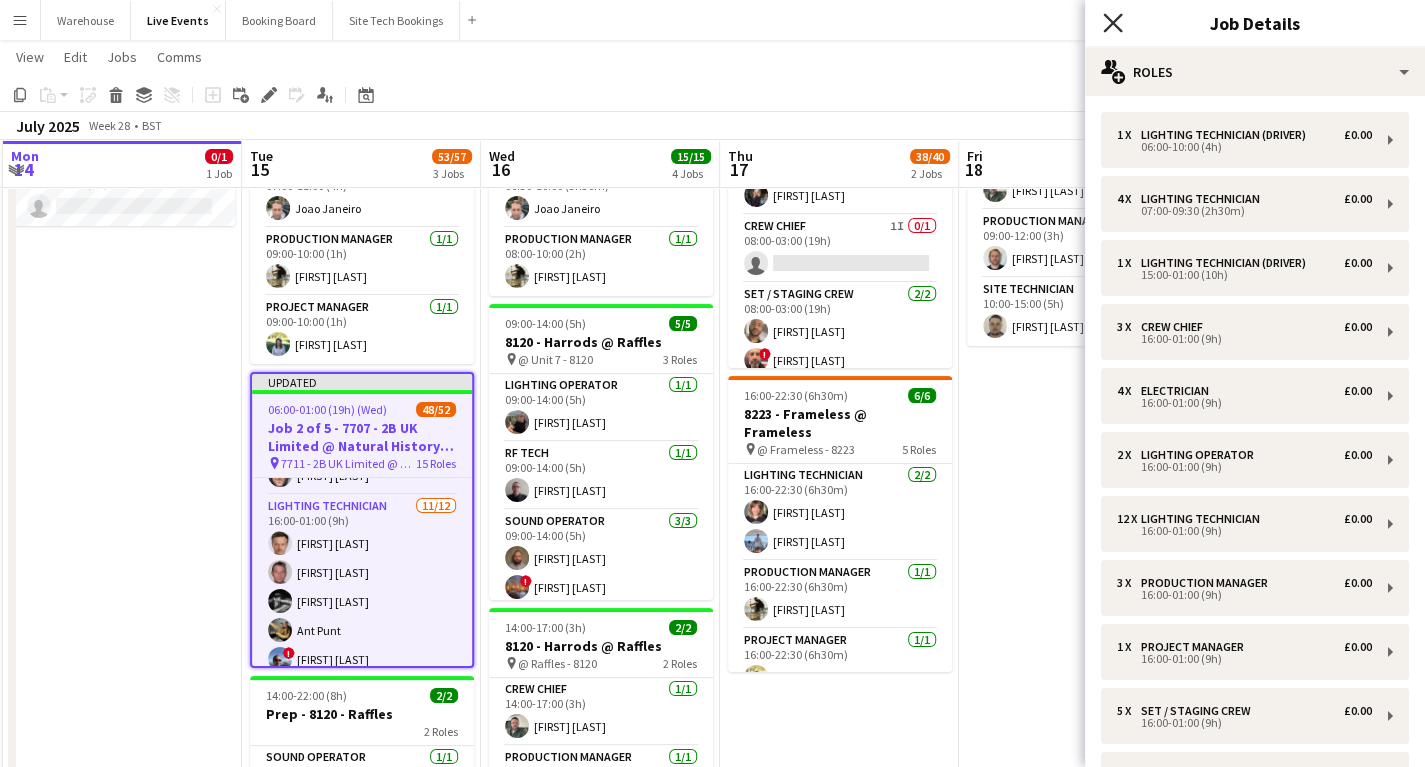 click on "Close pop-in" 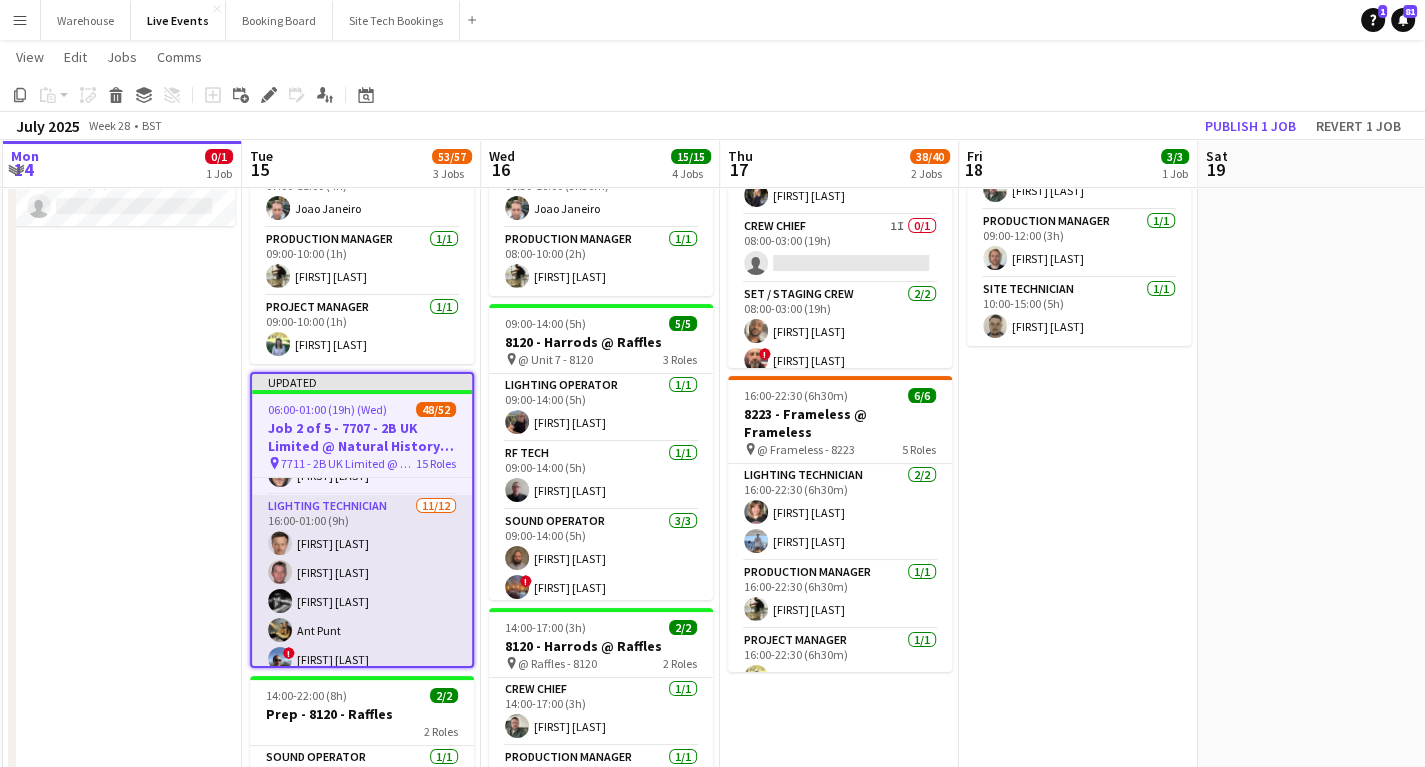 scroll, scrollTop: 960, scrollLeft: 0, axis: vertical 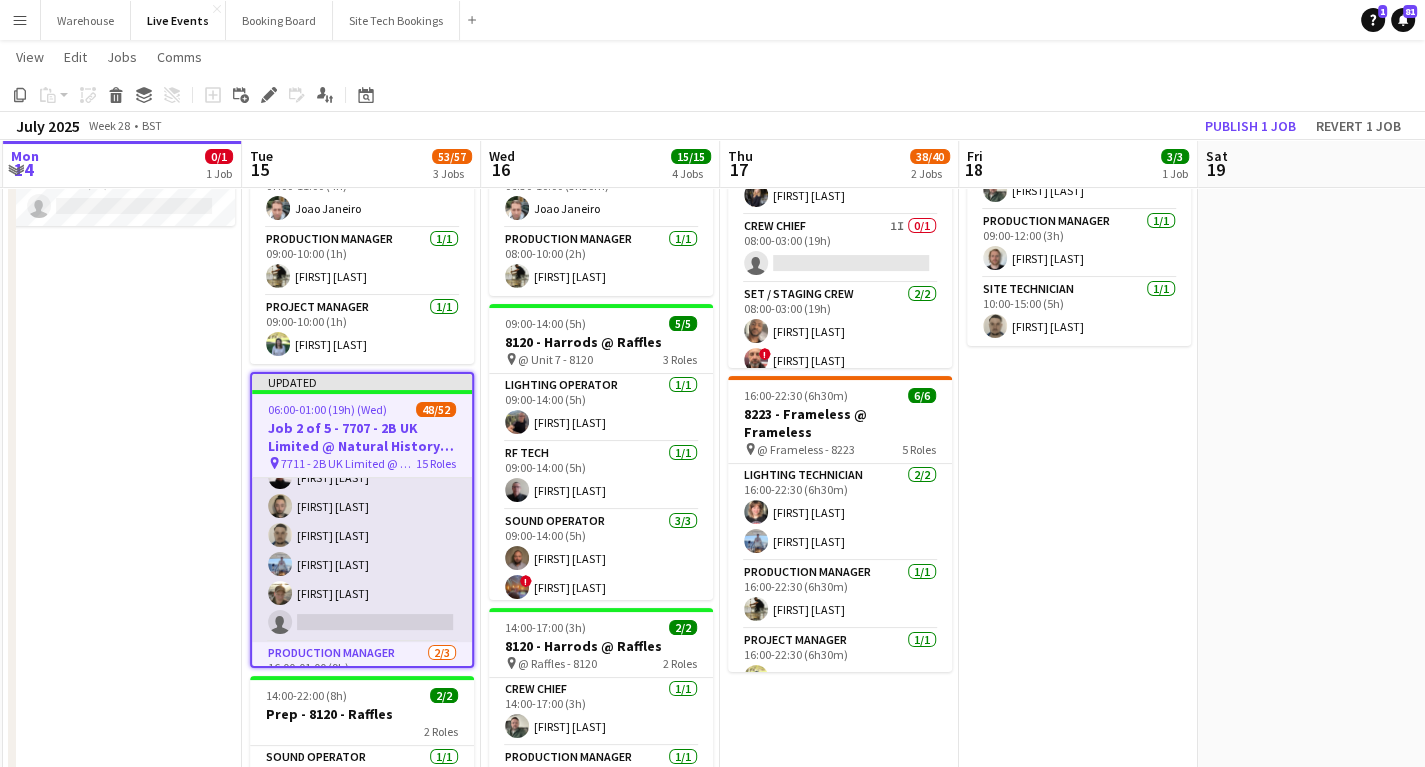 click on "Lighting Technician   11/12   16:00-01:00 (9h)
[FIRST] [LAST] [FIRST] [LAST] [FIRST] [LAST] [FIRST] [LAST] ! [FIRST] [LAST] [FIRST] [LAST] [FIRST] [LAST] [FIRST] [LAST] [FIRST] [LAST] [FIRST] [LAST] [FIRST] [LAST]
single-neutral-actions" at bounding box center [362, 448] 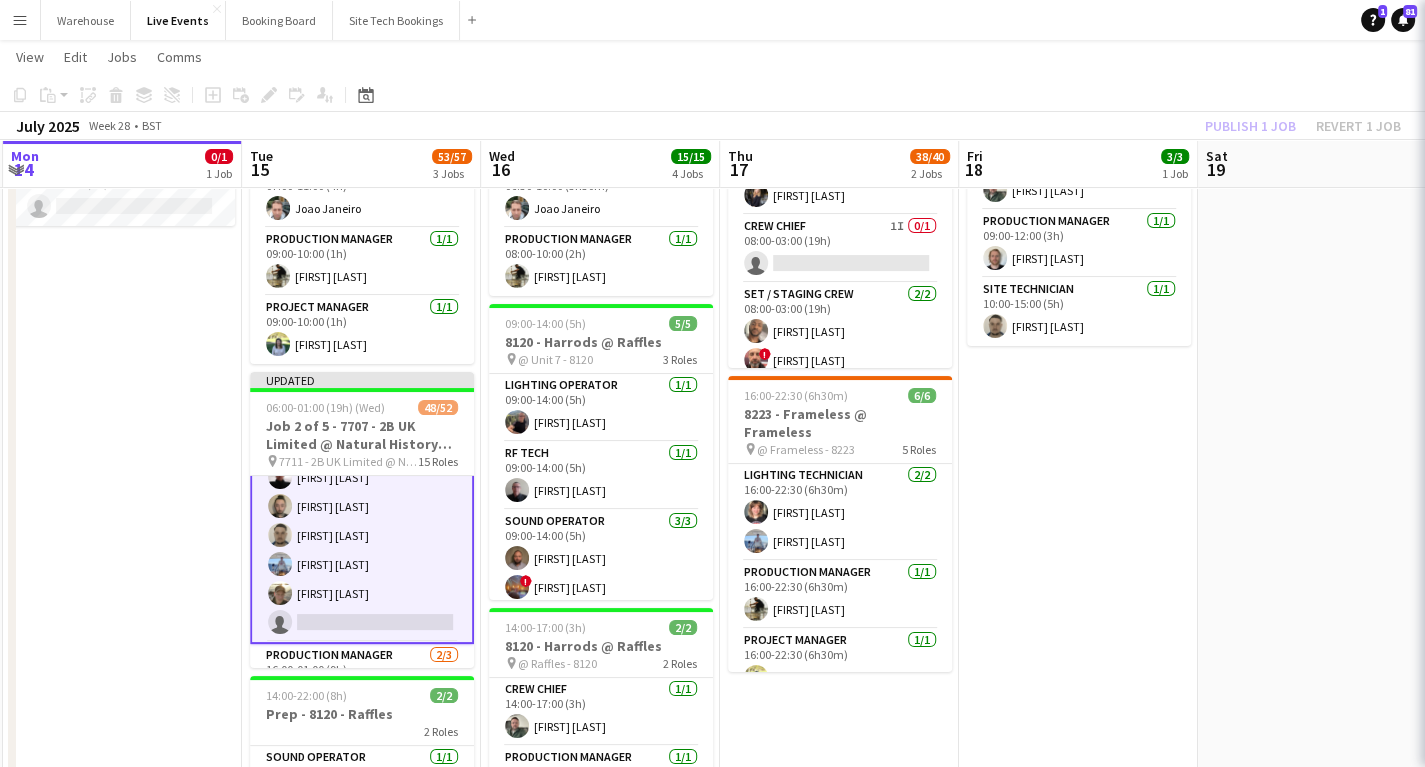 scroll, scrollTop: 961, scrollLeft: 0, axis: vertical 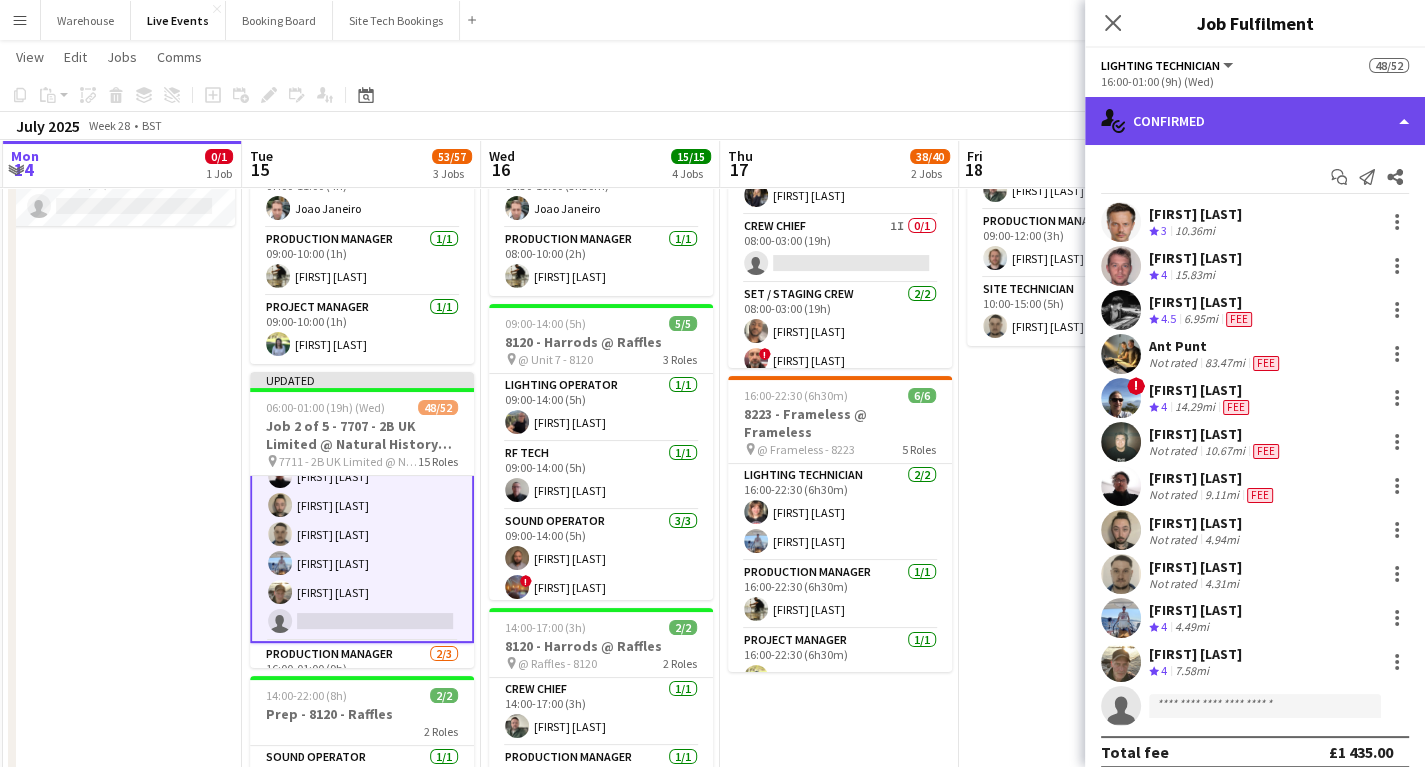 click on "single-neutral-actions-check-2
Confirmed" 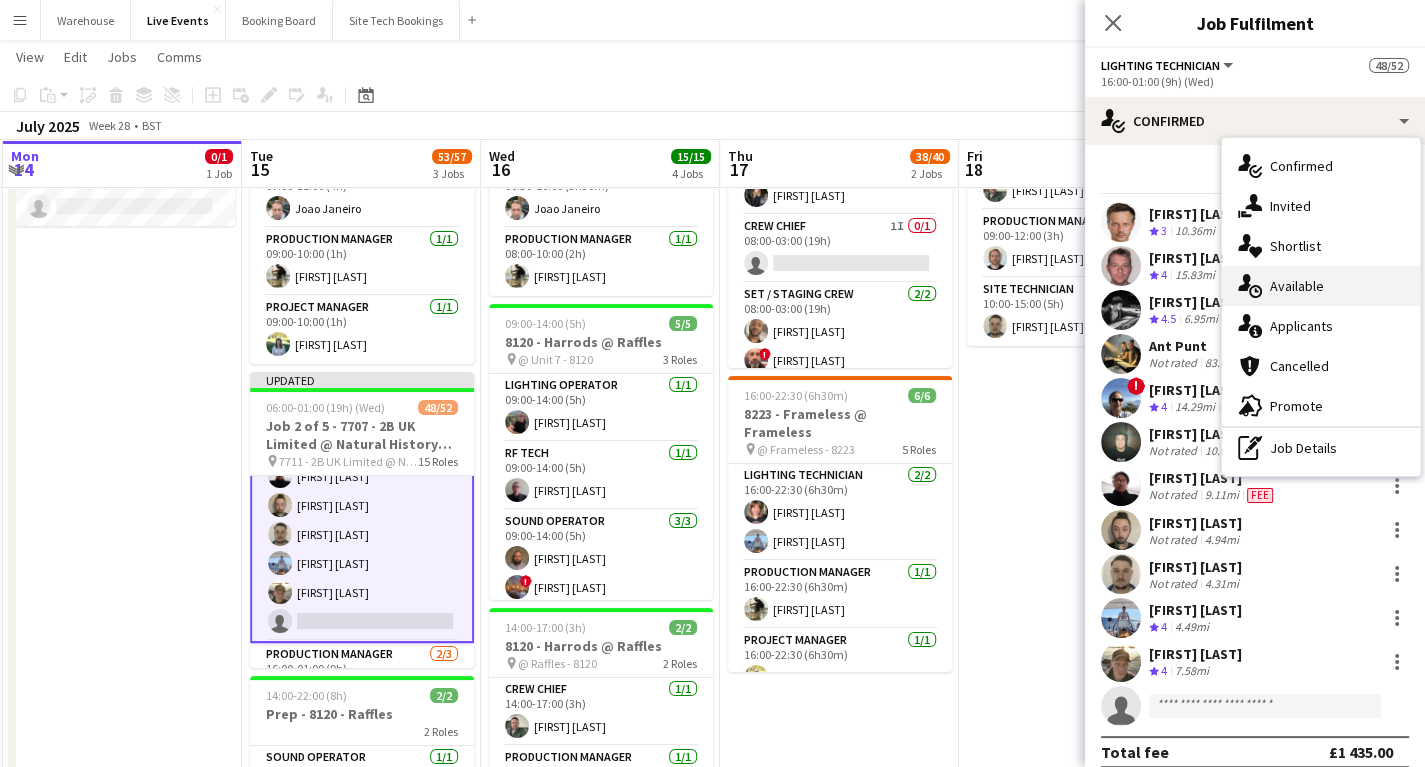 click on "single-neutral-actions-upload
Available" at bounding box center [1321, 286] 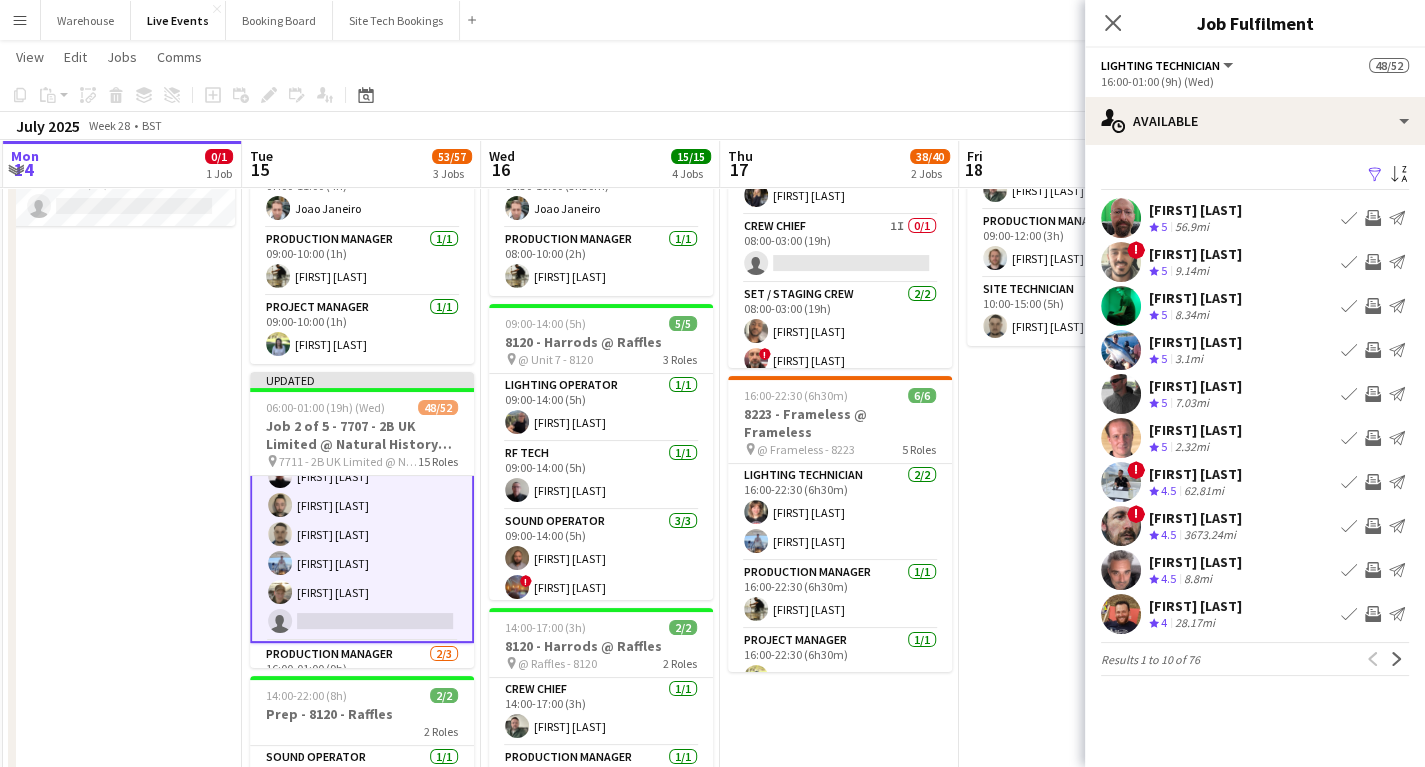 click at bounding box center (1121, 262) 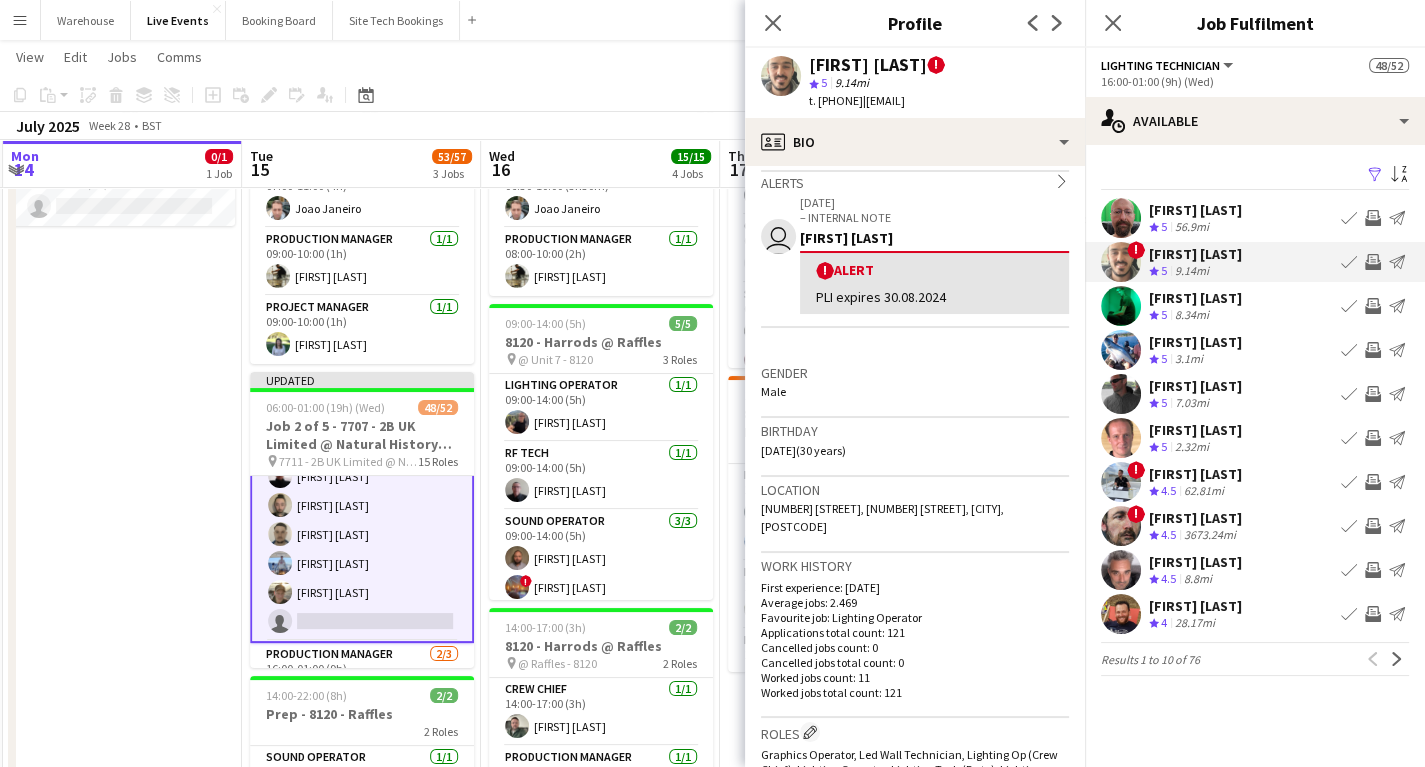 scroll, scrollTop: 400, scrollLeft: 0, axis: vertical 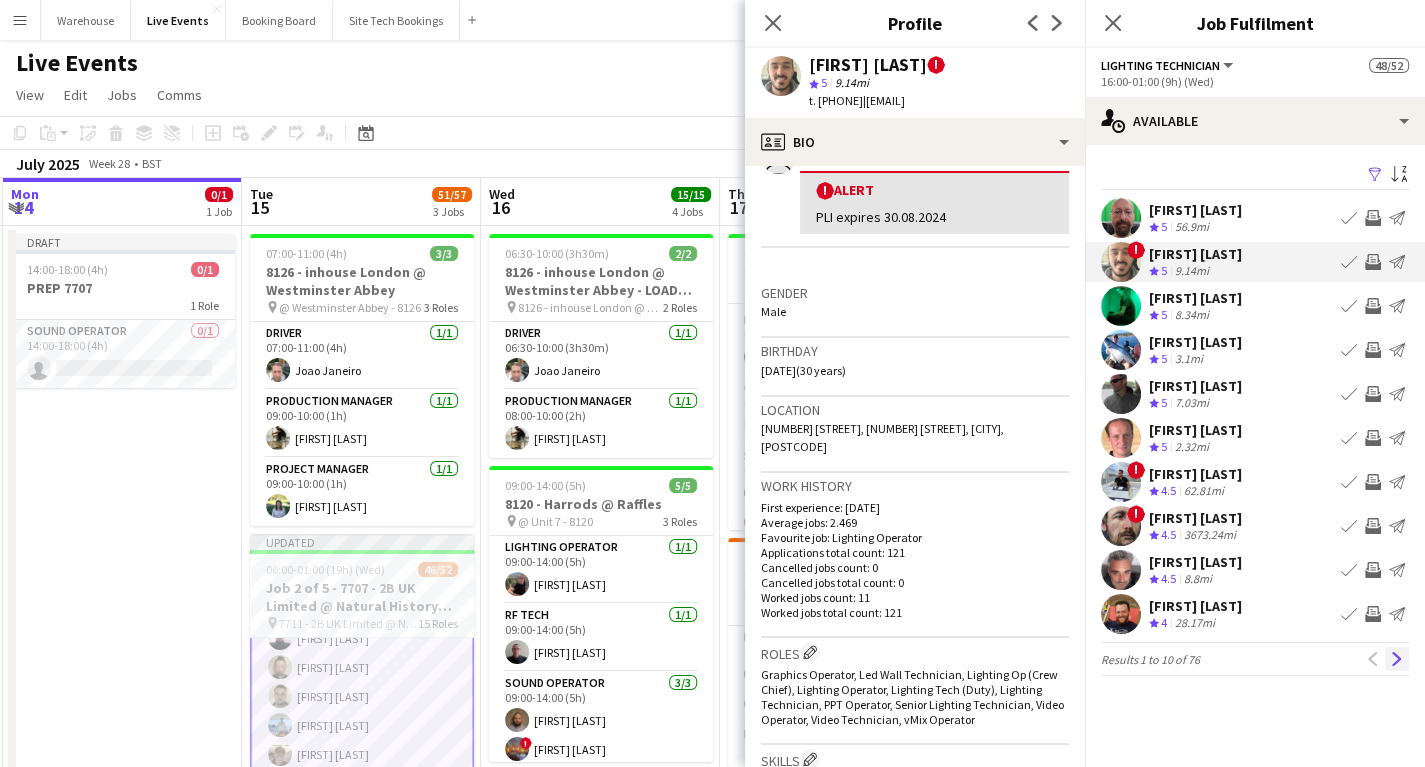 click on "Next" 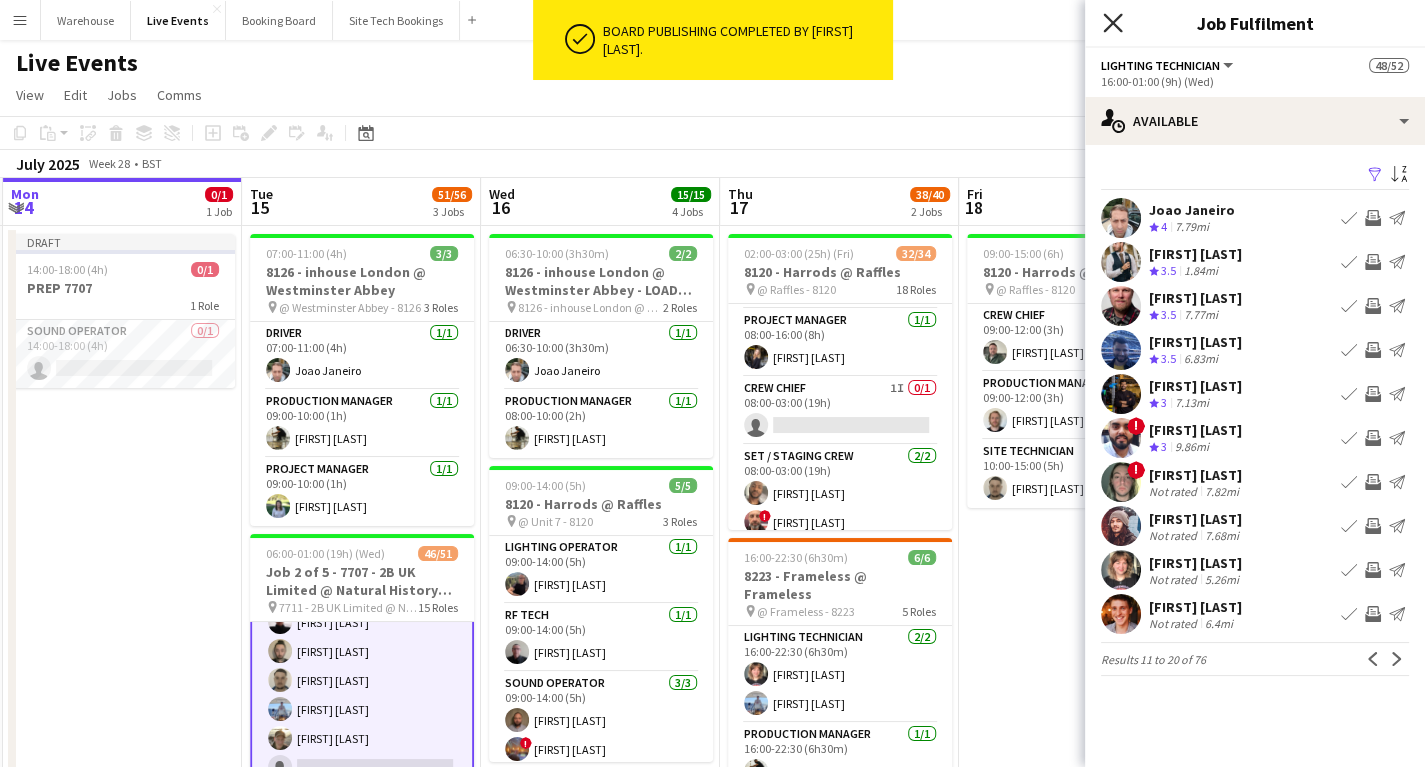 click on "Close pop-in" 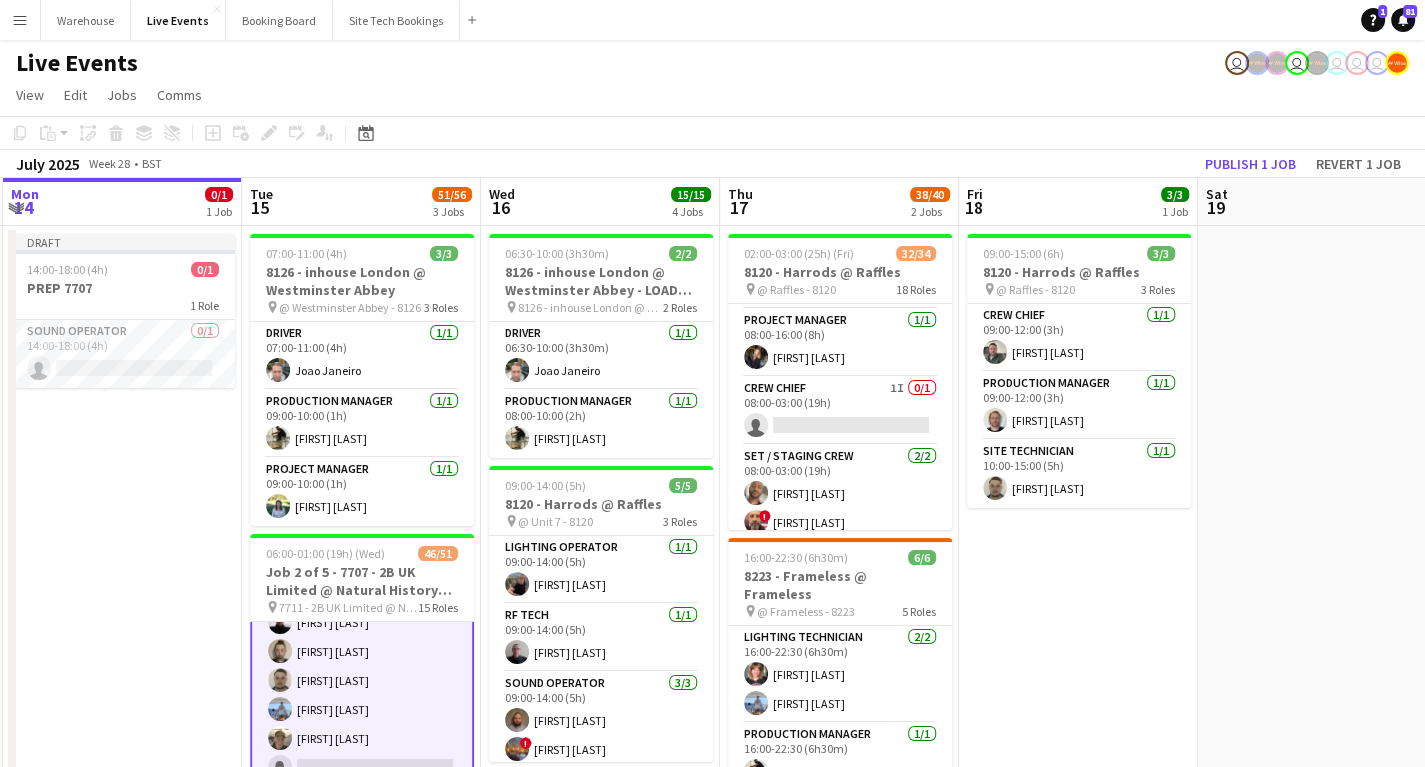 click on "Draft   14:00-18:00 (4h)    0/1   PREP 7707   1 Role   Sound Operator   0/1   14:00-18:00 (4h)
single-neutral-actions" at bounding box center (122, 785) 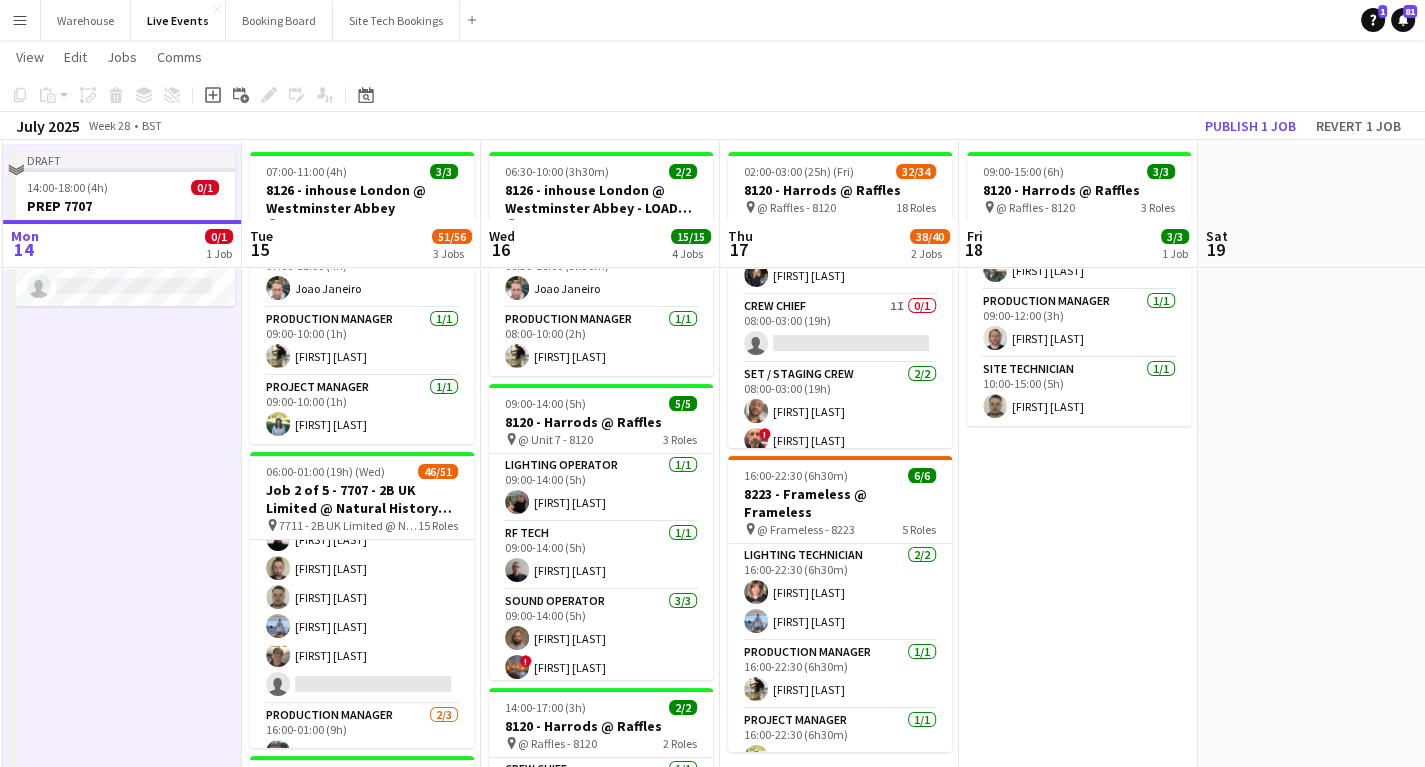 scroll, scrollTop: 160, scrollLeft: 0, axis: vertical 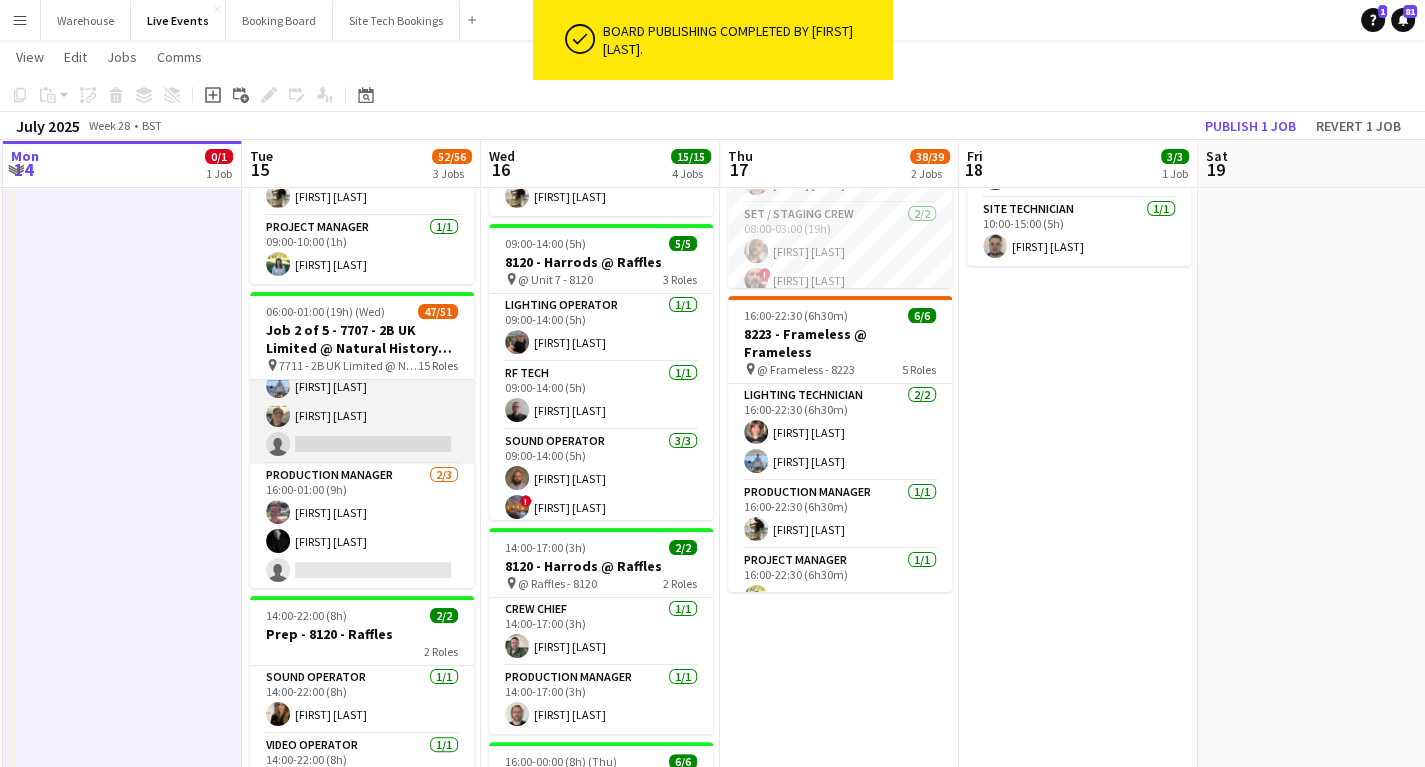 click on "Lighting Technician   11/12   16:00-01:00 (9h)
[FIRST] [LAST] [FIRST] [LAST] [FIRST] [LAST] [FIRST] [LAST] ! [FIRST] [LAST] [FIRST] [LAST] [FIRST] [LAST] [FIRST] [LAST] [FIRST] [LAST] [FIRST] [LAST] [FIRST] [LAST]
single-neutral-actions" at bounding box center (362, 270) 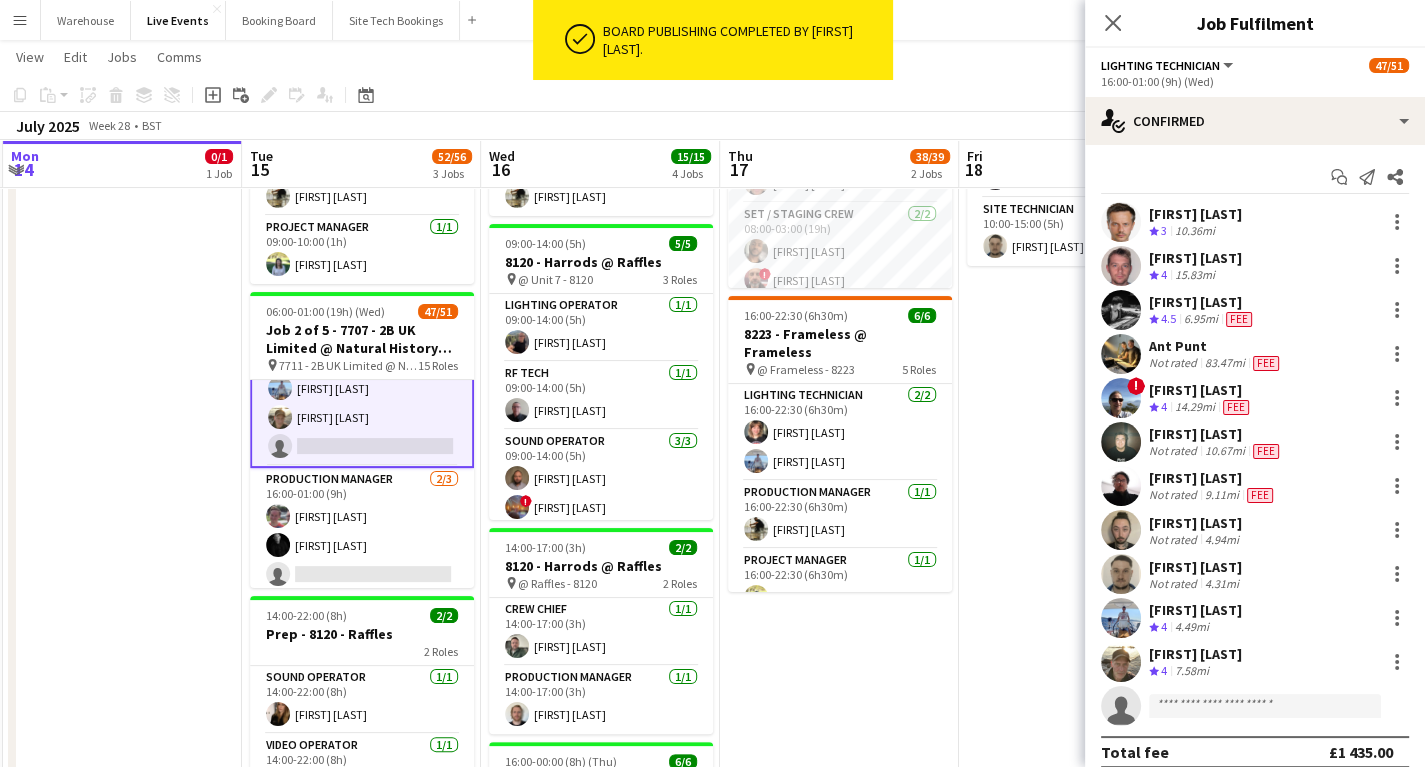 scroll, scrollTop: 1041, scrollLeft: 0, axis: vertical 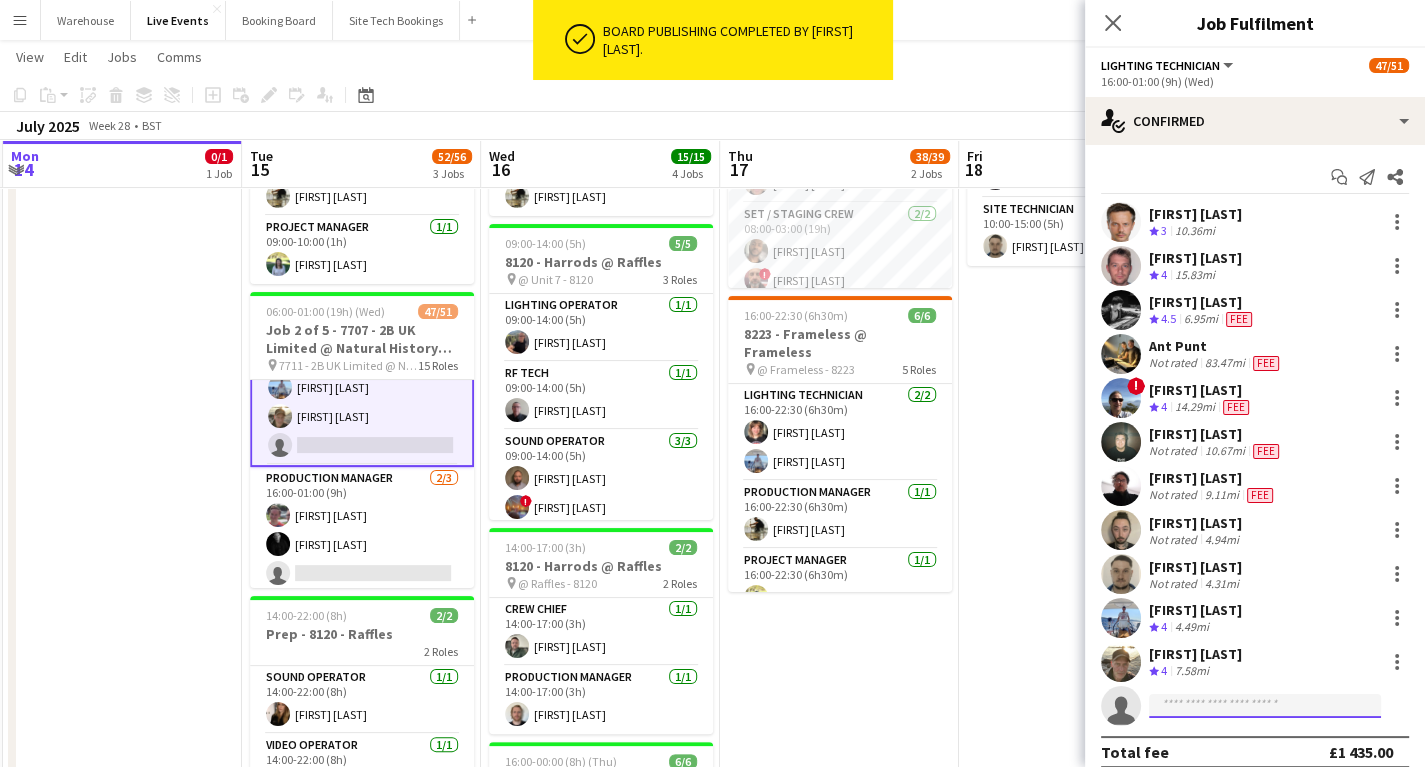 click 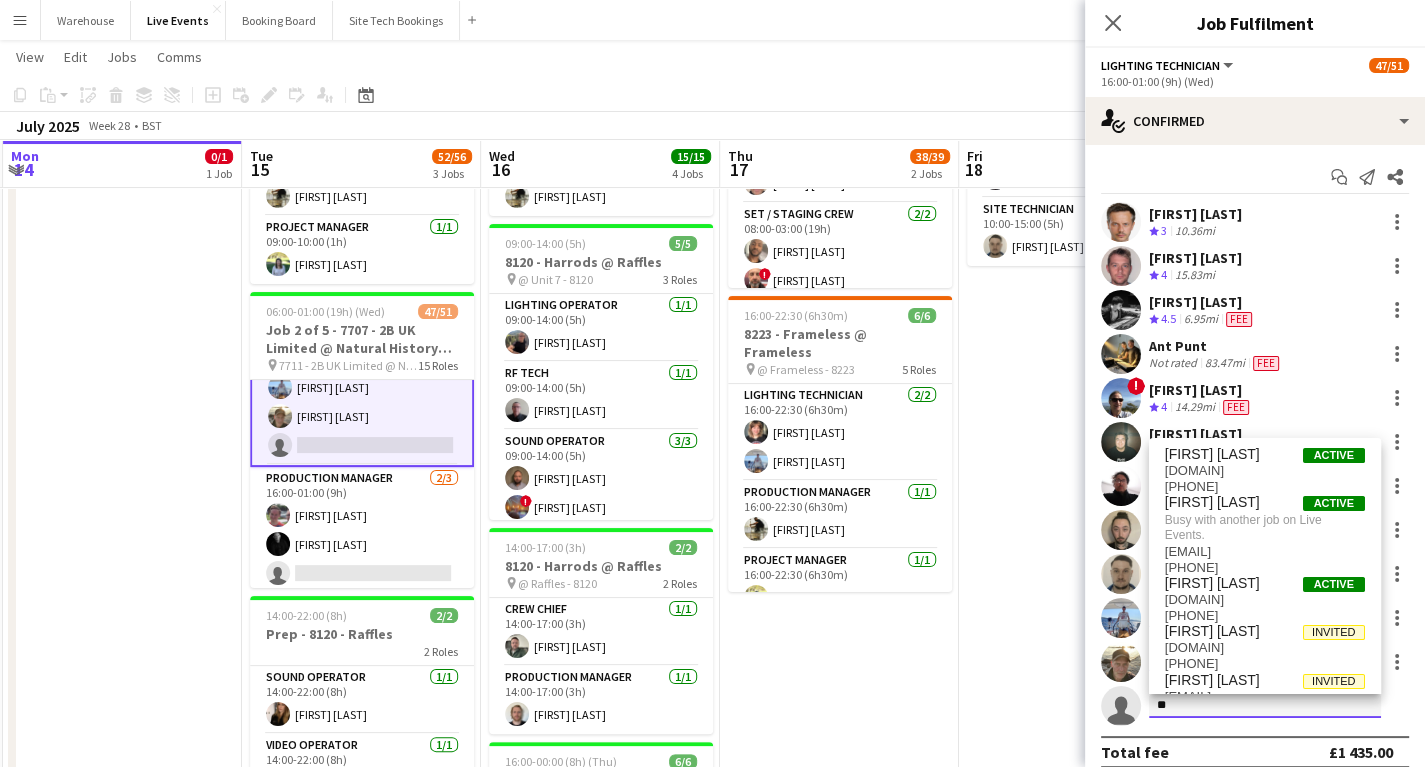 type on "*" 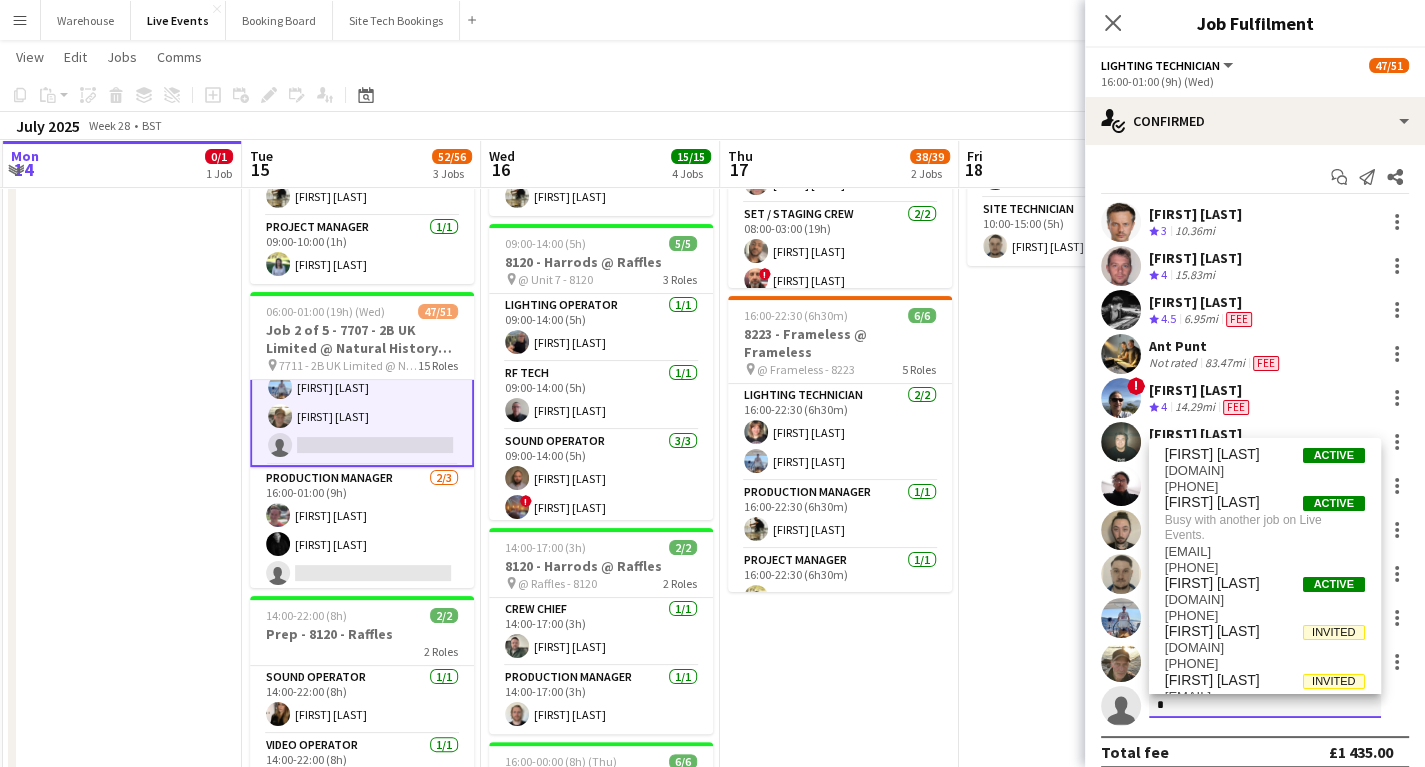 type 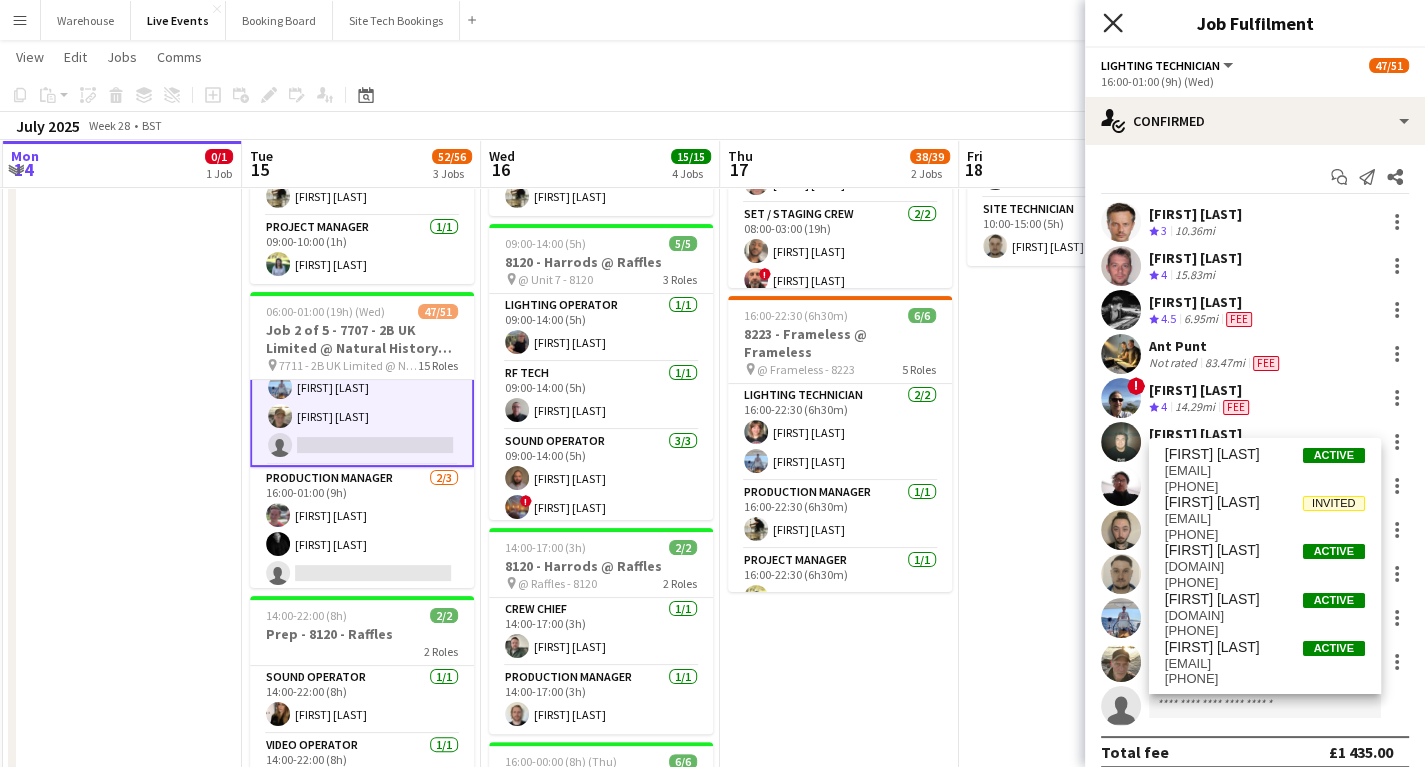 click on "Close pop-in" 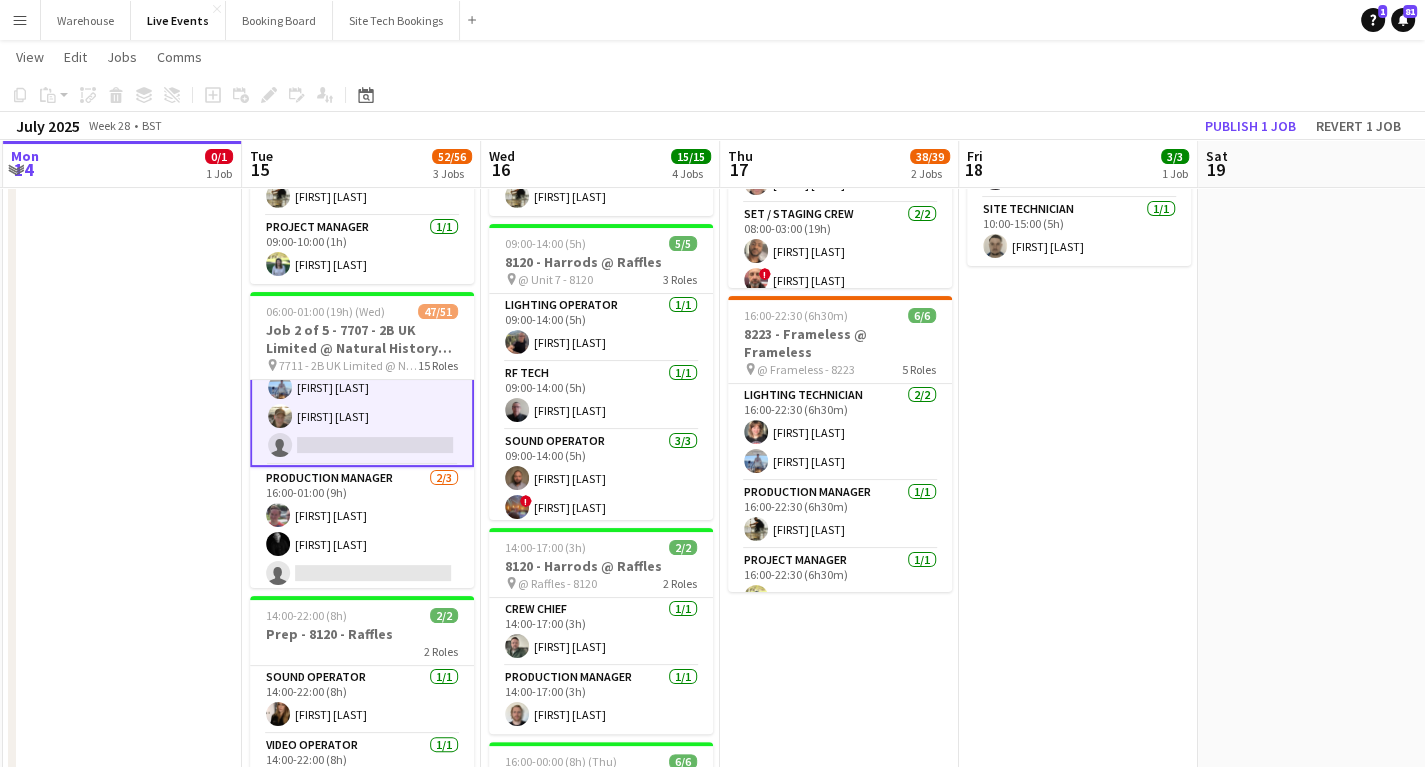 click on "Draft   14:00-18:00 (4h)    0/1   PREP 7707   1 Role   Sound Operator   0/1   14:00-18:00 (4h)
single-neutral-actions" at bounding box center (122, 543) 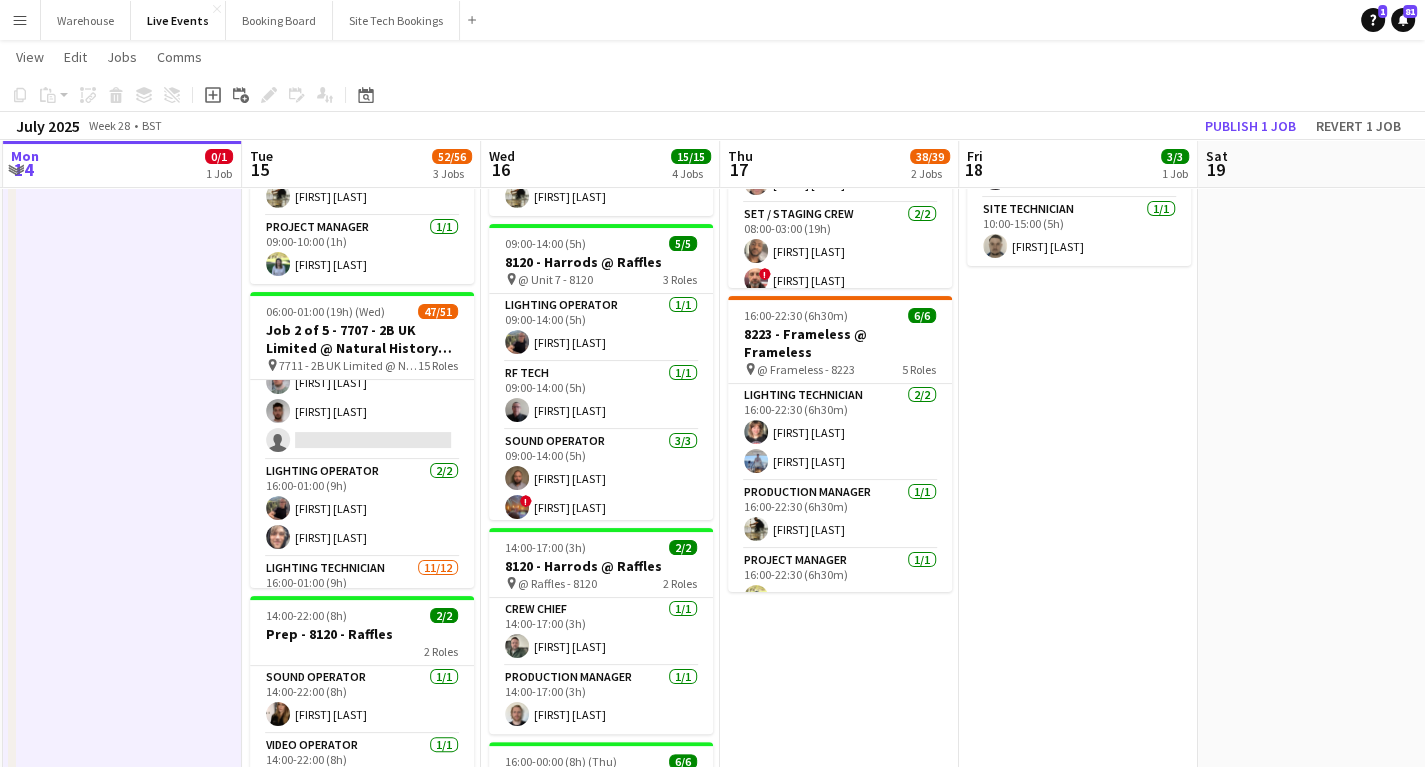scroll, scrollTop: 480, scrollLeft: 0, axis: vertical 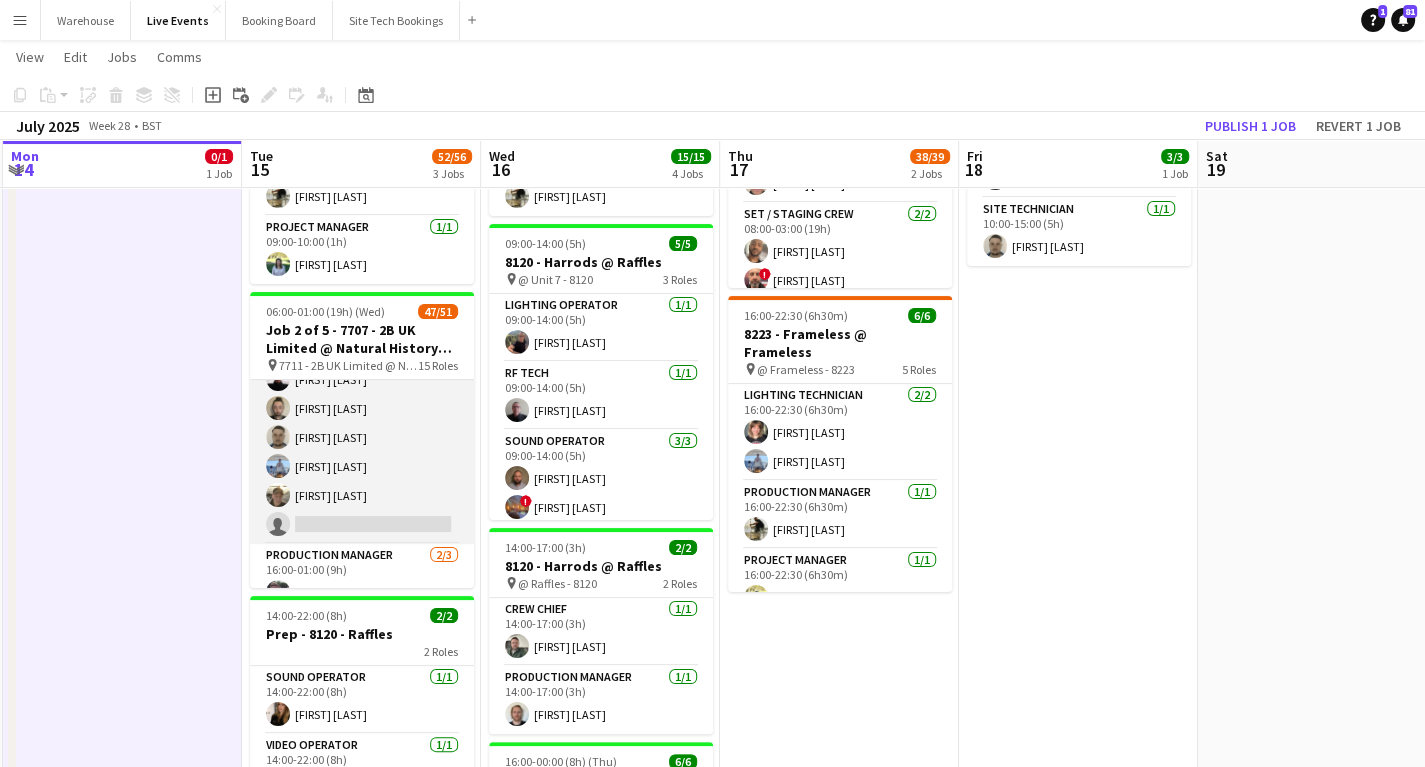 click on "Lighting Technician   11/12   16:00-01:00 (9h)
[FIRST] [LAST] [FIRST] [LAST] [FIRST] [LAST] [FIRST] [LAST] ! [FIRST] [LAST] [FIRST] [LAST] [FIRST] [LAST] [FIRST] [LAST] [FIRST] [LAST] [FIRST] [LAST] [FIRST] [LAST]
single-neutral-actions" at bounding box center [362, 350] 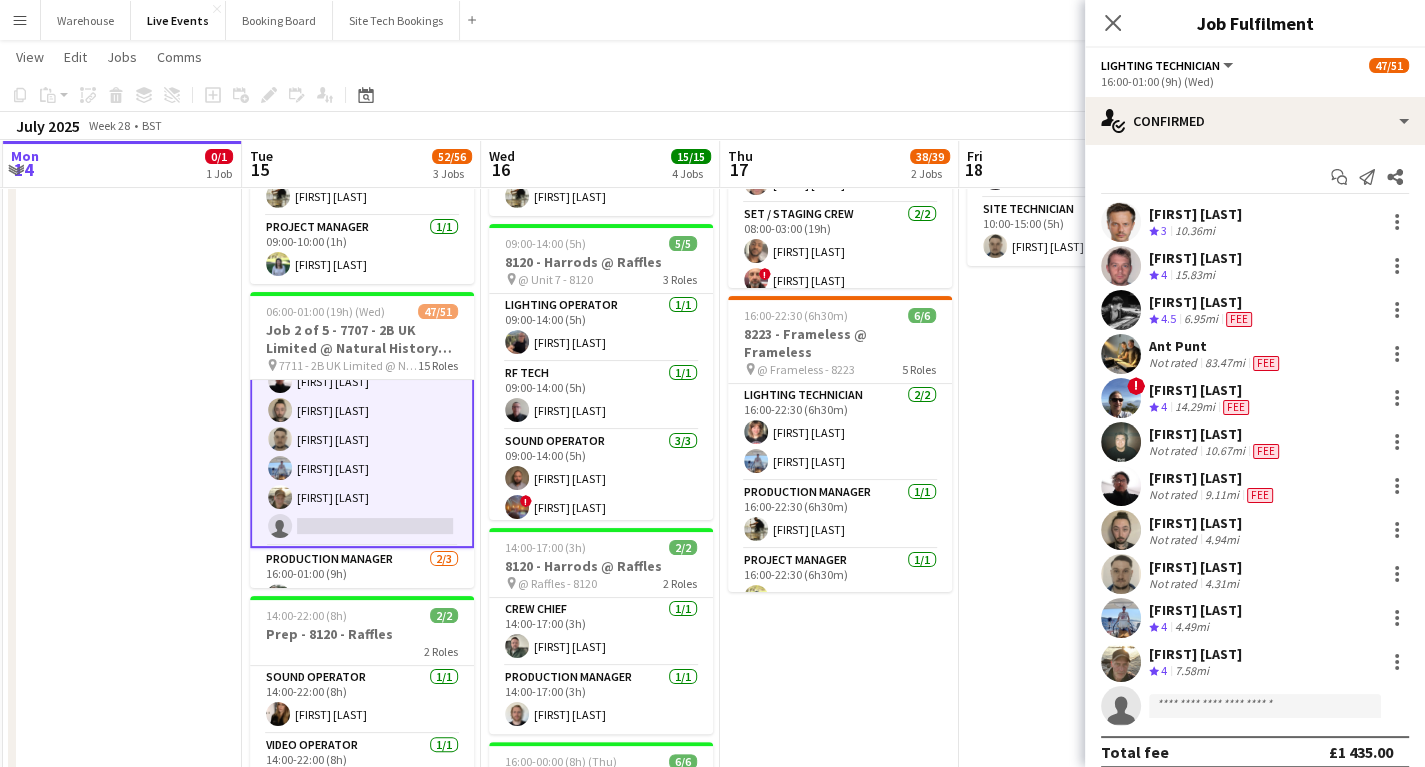 scroll, scrollTop: 961, scrollLeft: 0, axis: vertical 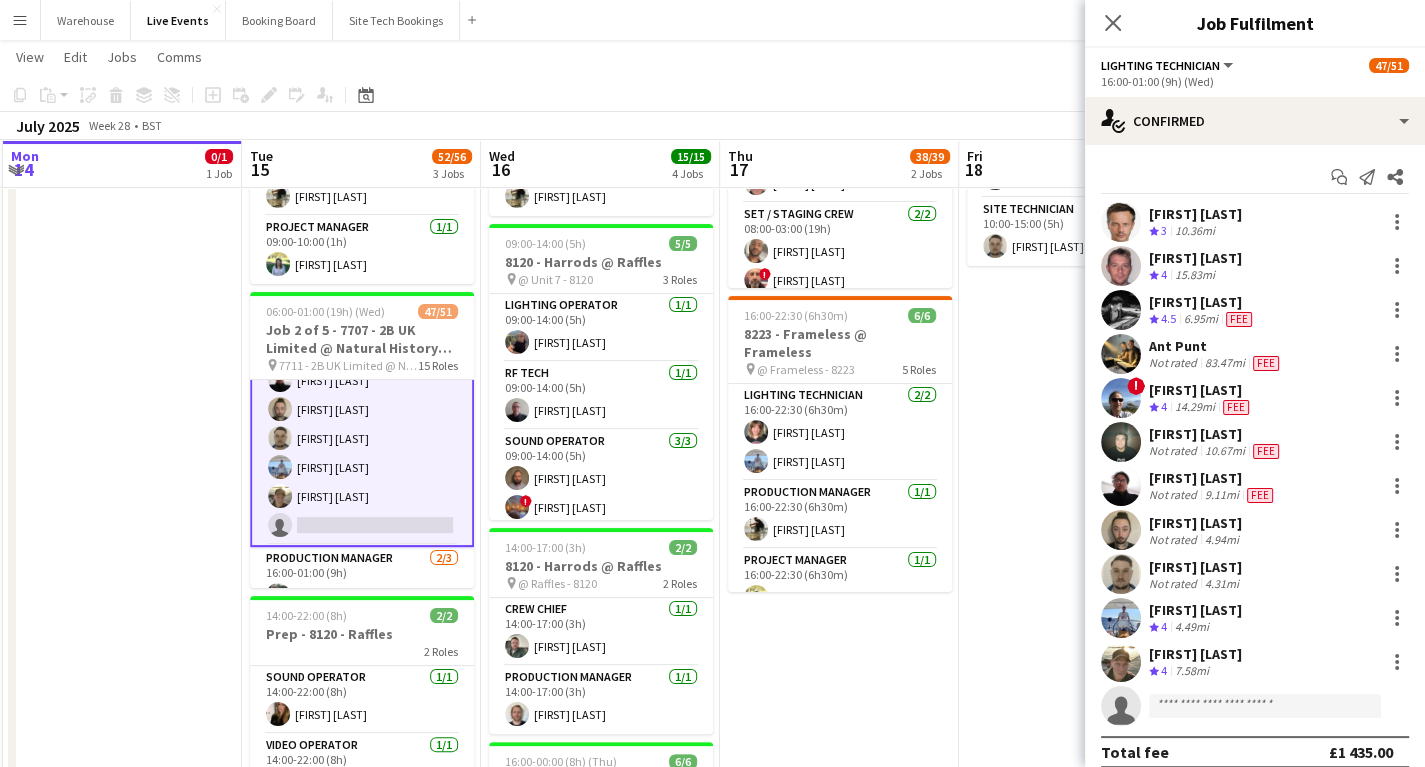 drag, startPoint x: 111, startPoint y: 544, endPoint x: 156, endPoint y: 506, distance: 58.898216 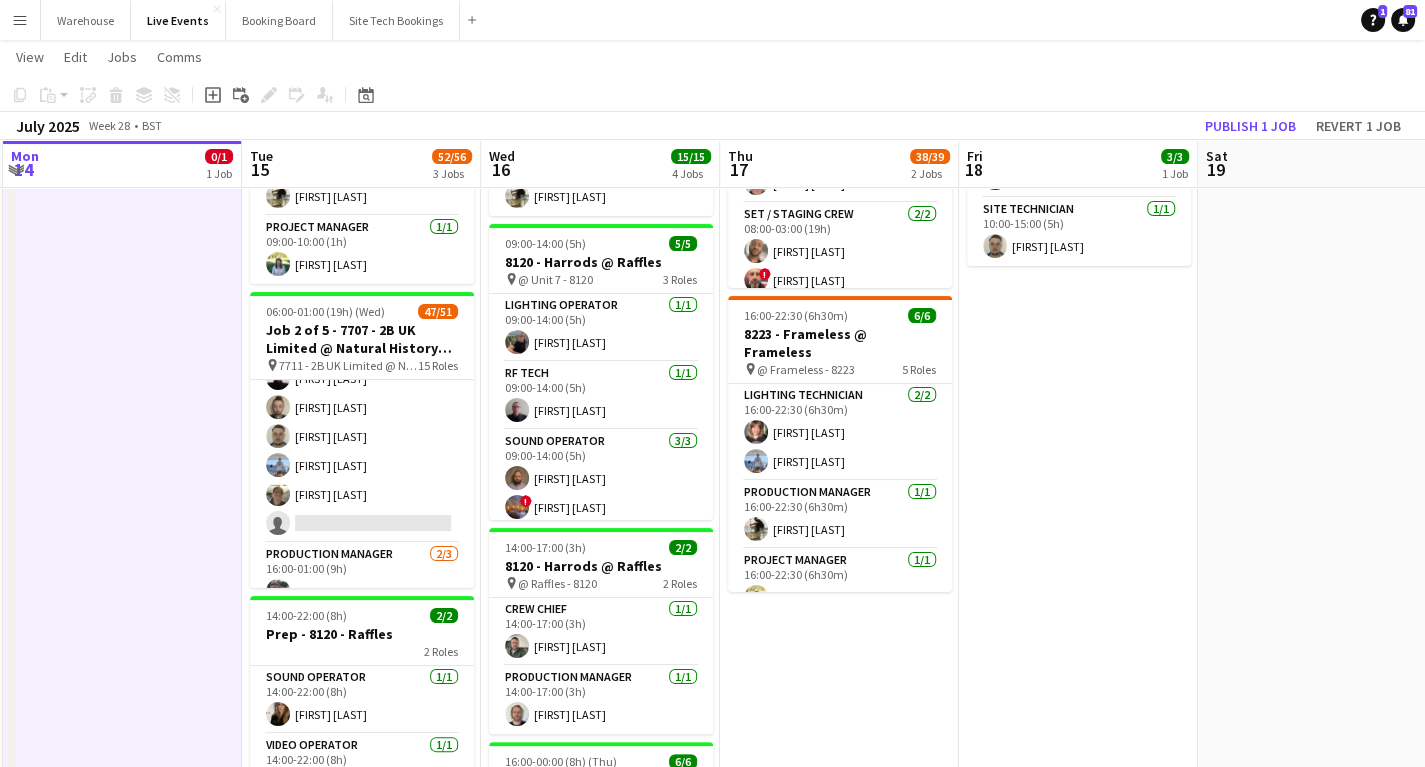 scroll, scrollTop: 0, scrollLeft: 715, axis: horizontal 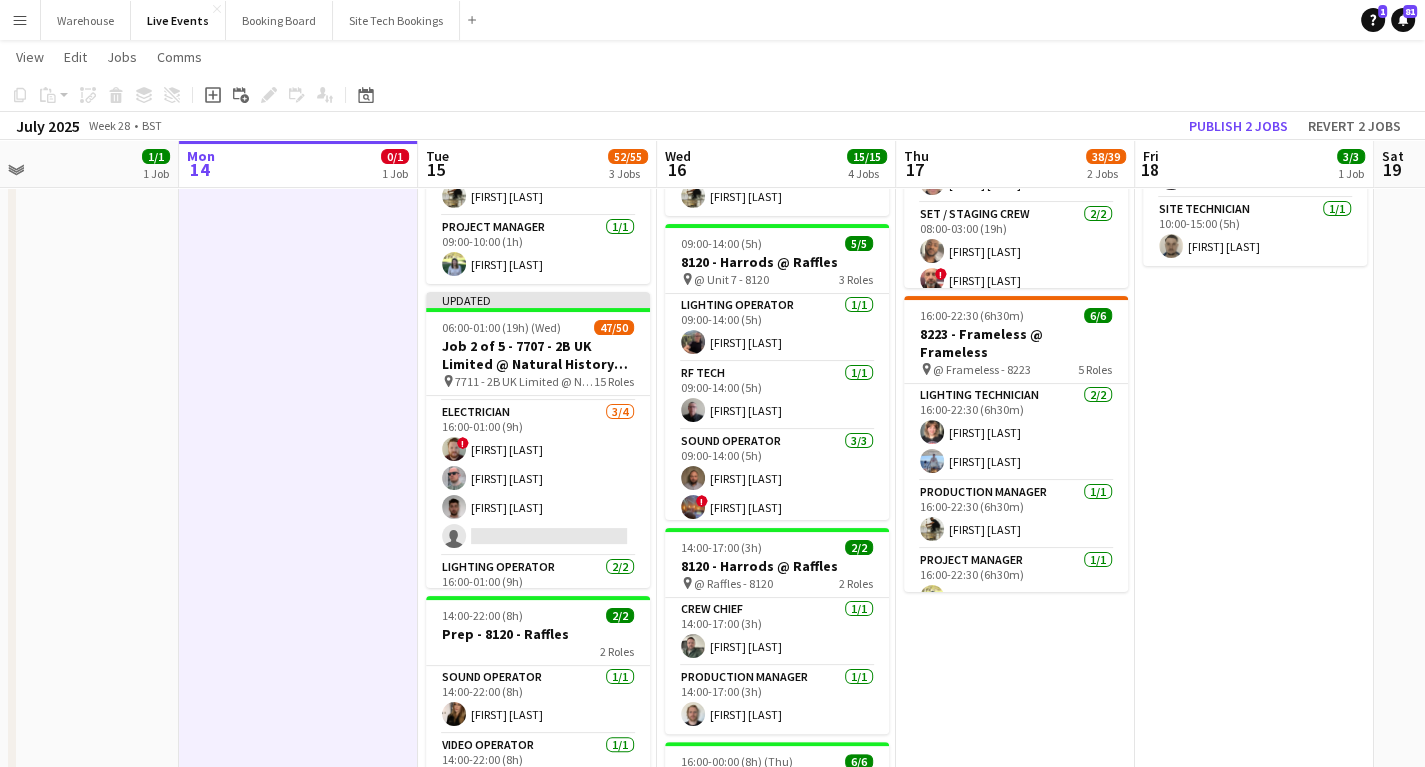 drag, startPoint x: 1172, startPoint y: 624, endPoint x: 1298, endPoint y: 580, distance: 133.46161 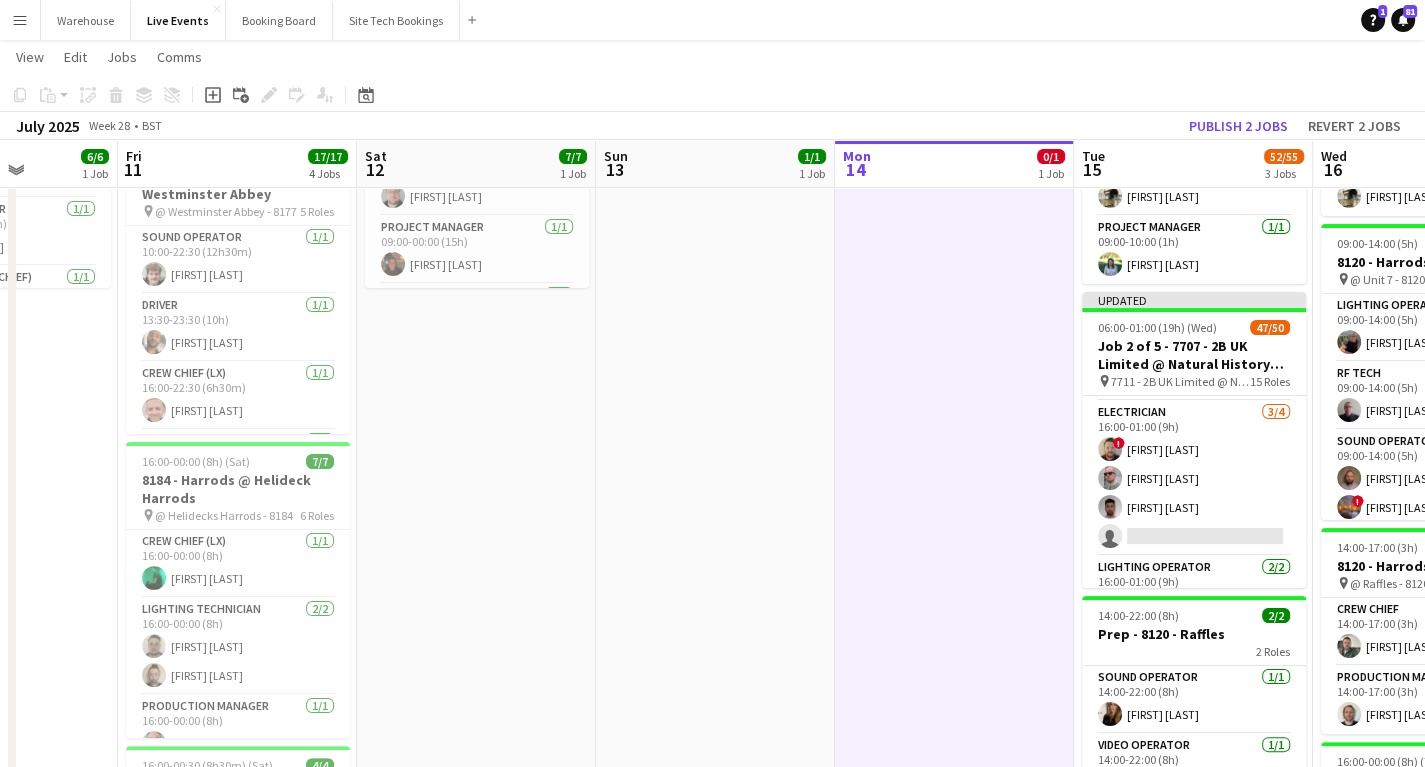 scroll, scrollTop: 0, scrollLeft: 558, axis: horizontal 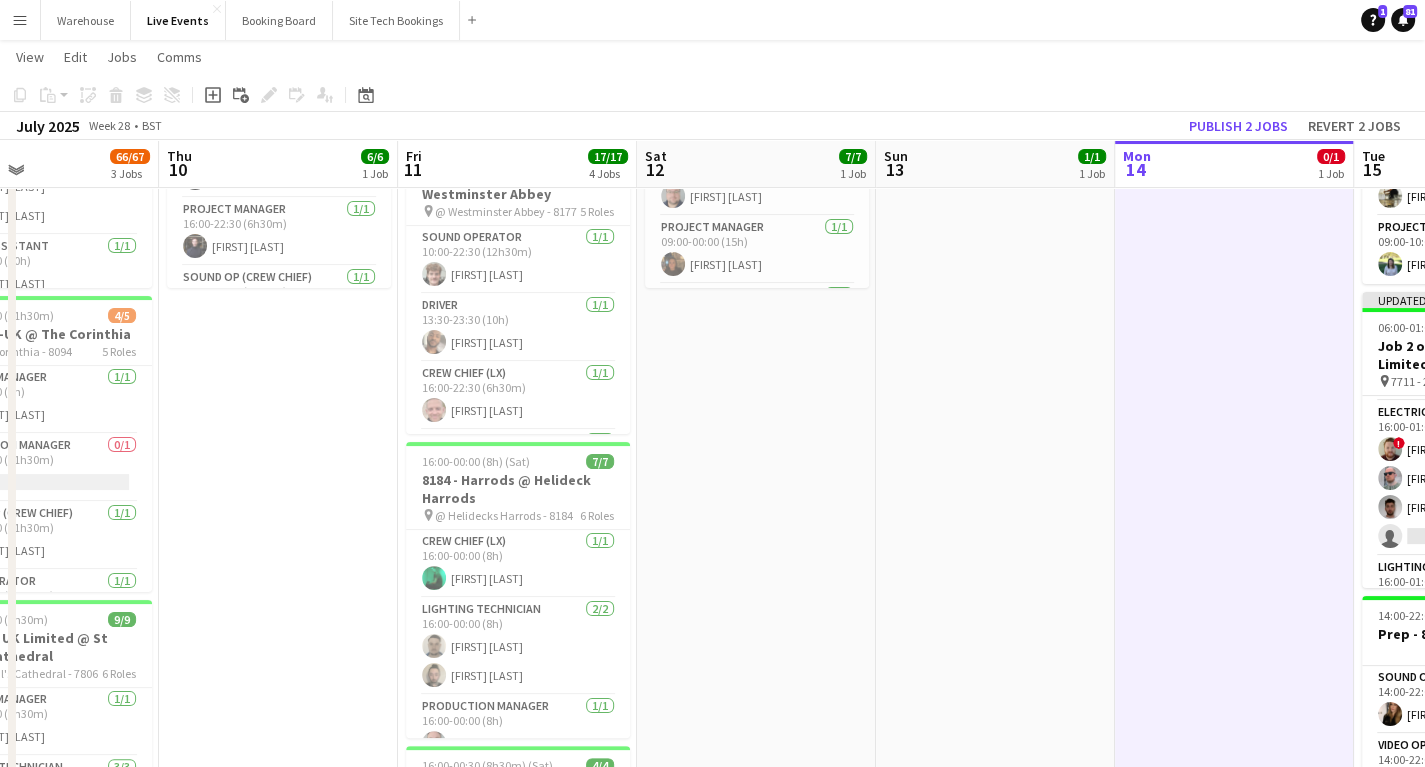 drag, startPoint x: 269, startPoint y: 521, endPoint x: 1128, endPoint y: 513, distance: 859.03723 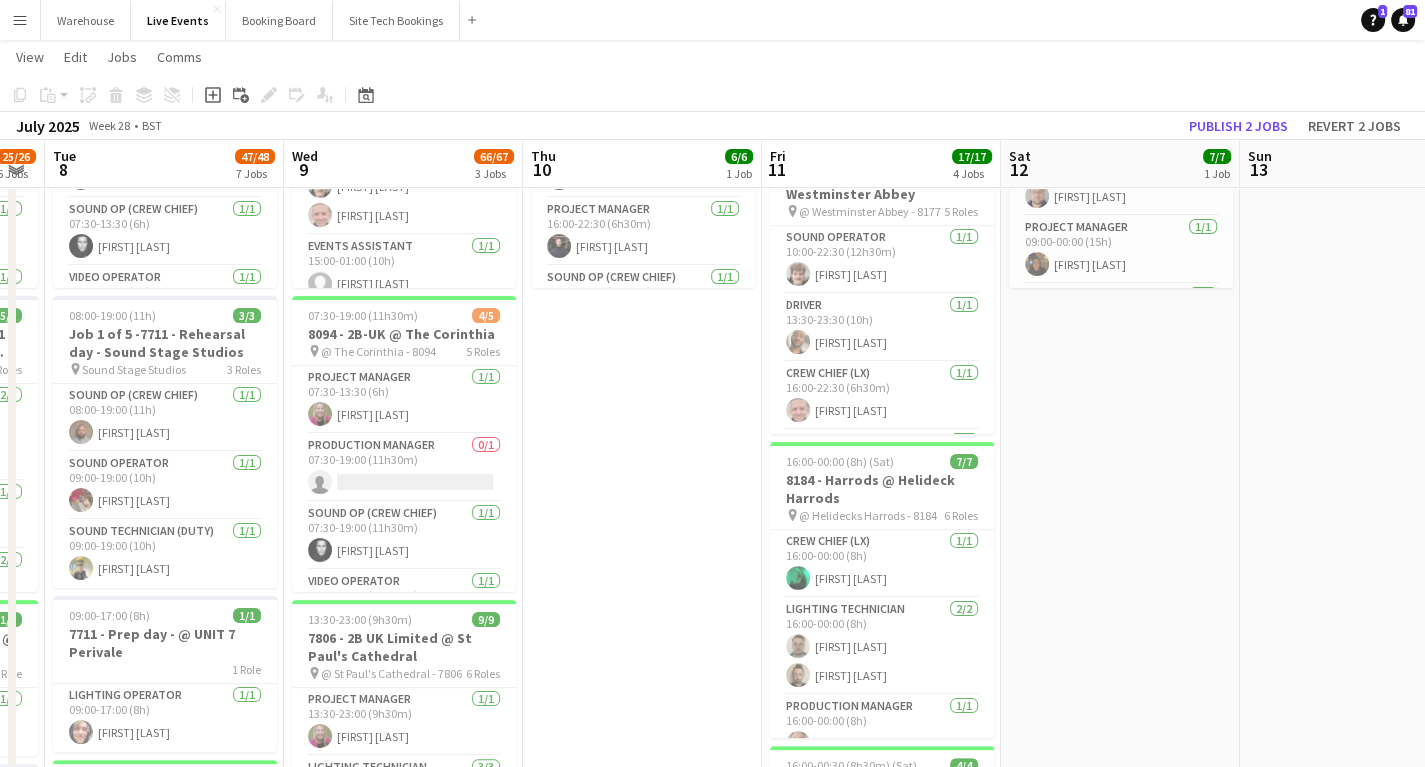 scroll, scrollTop: 0, scrollLeft: 569, axis: horizontal 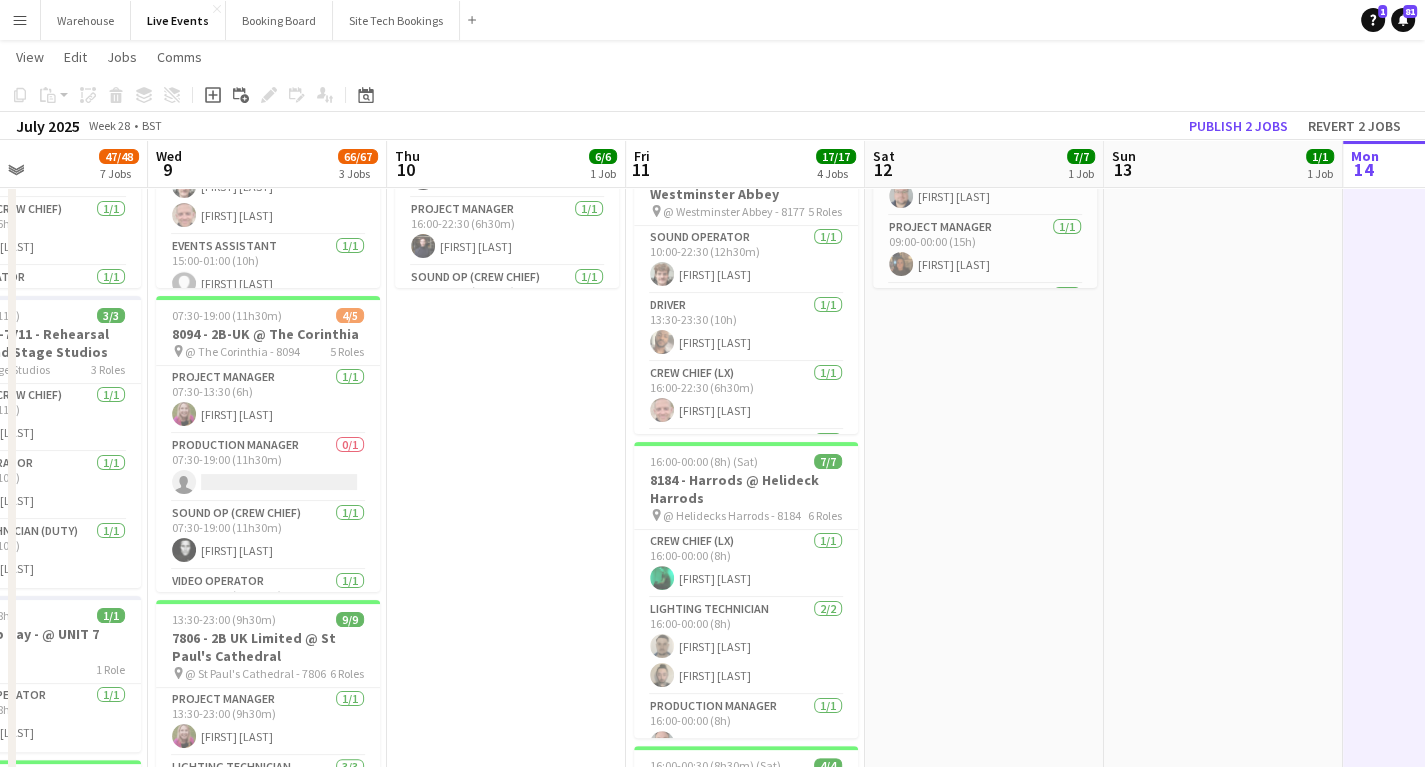 drag, startPoint x: 437, startPoint y: 479, endPoint x: 540, endPoint y: 476, distance: 103.04368 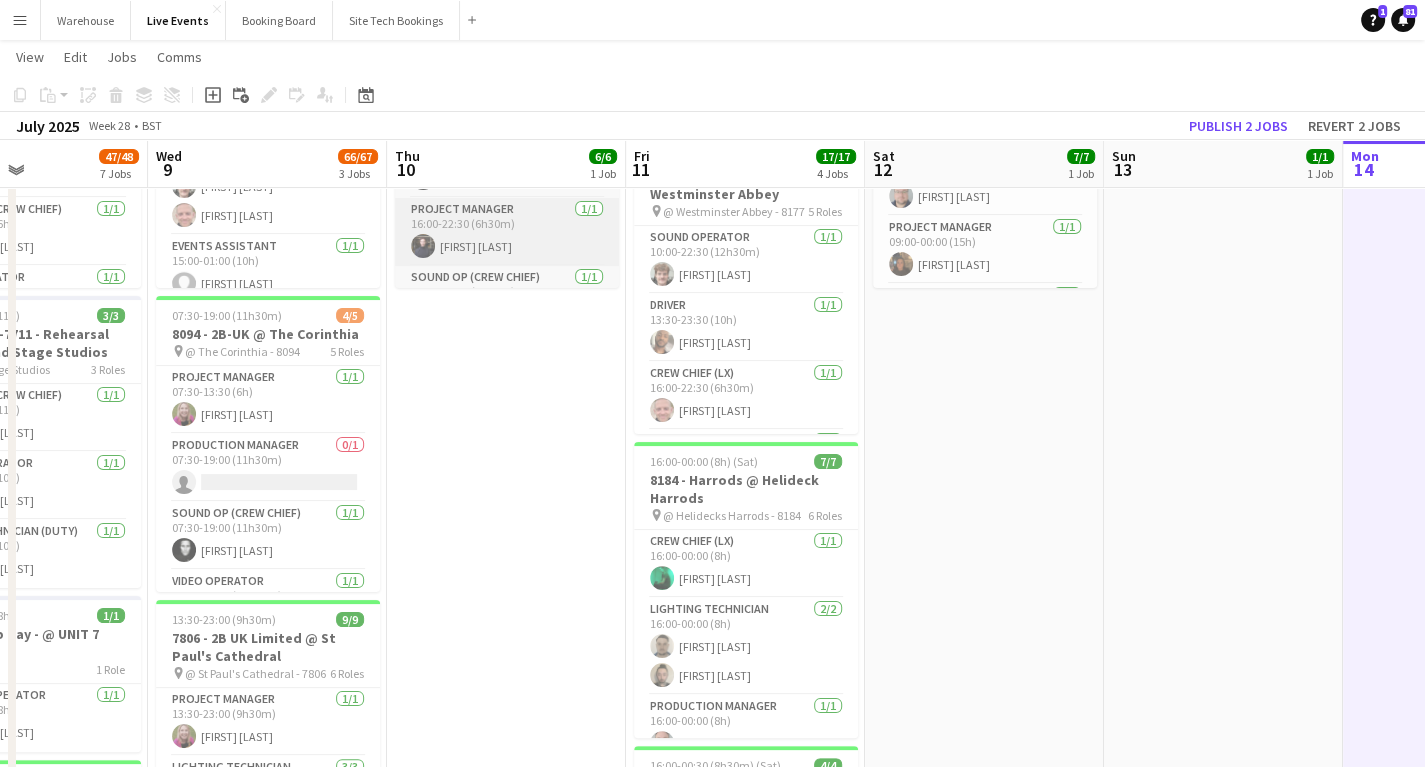 scroll, scrollTop: 0, scrollLeft: 0, axis: both 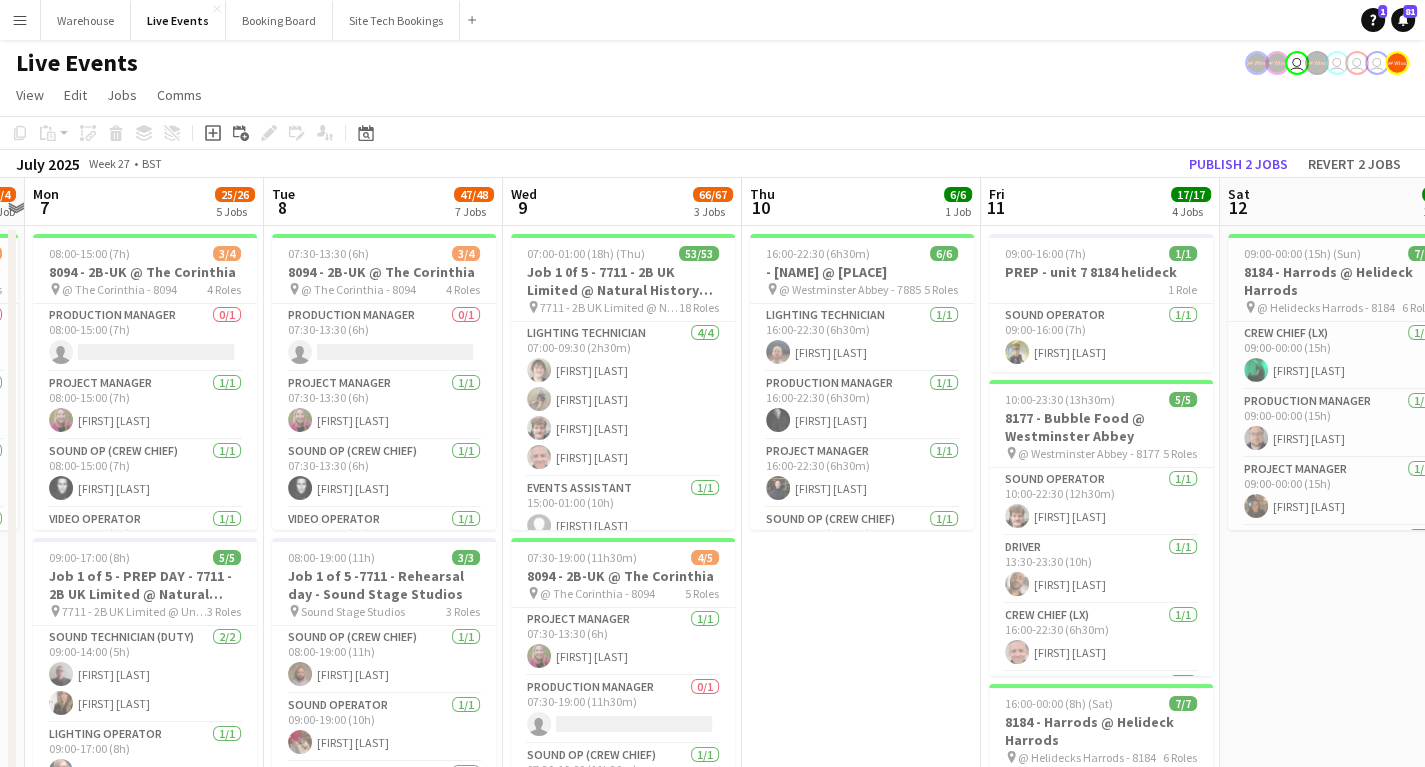 drag, startPoint x: 584, startPoint y: 607, endPoint x: 838, endPoint y: 602, distance: 254.04921 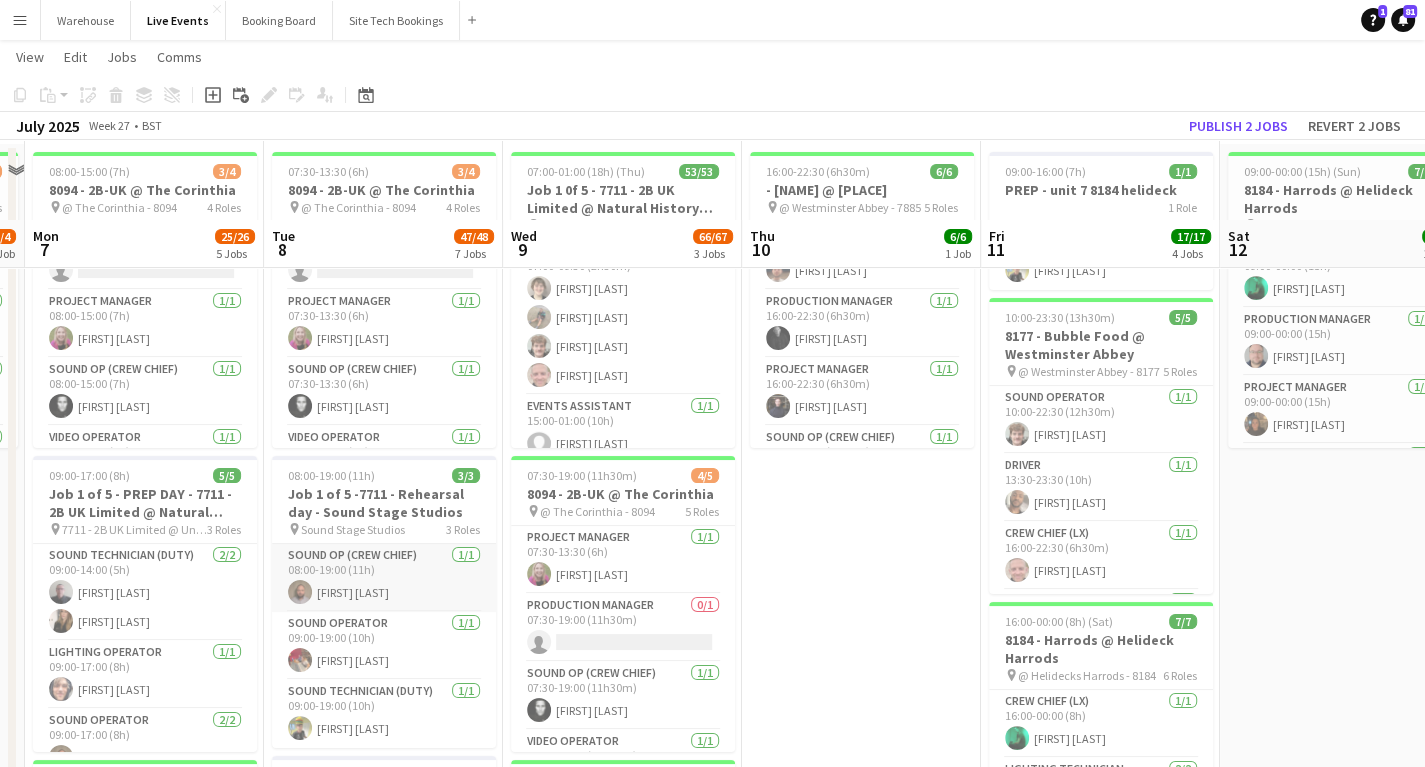 scroll, scrollTop: 160, scrollLeft: 0, axis: vertical 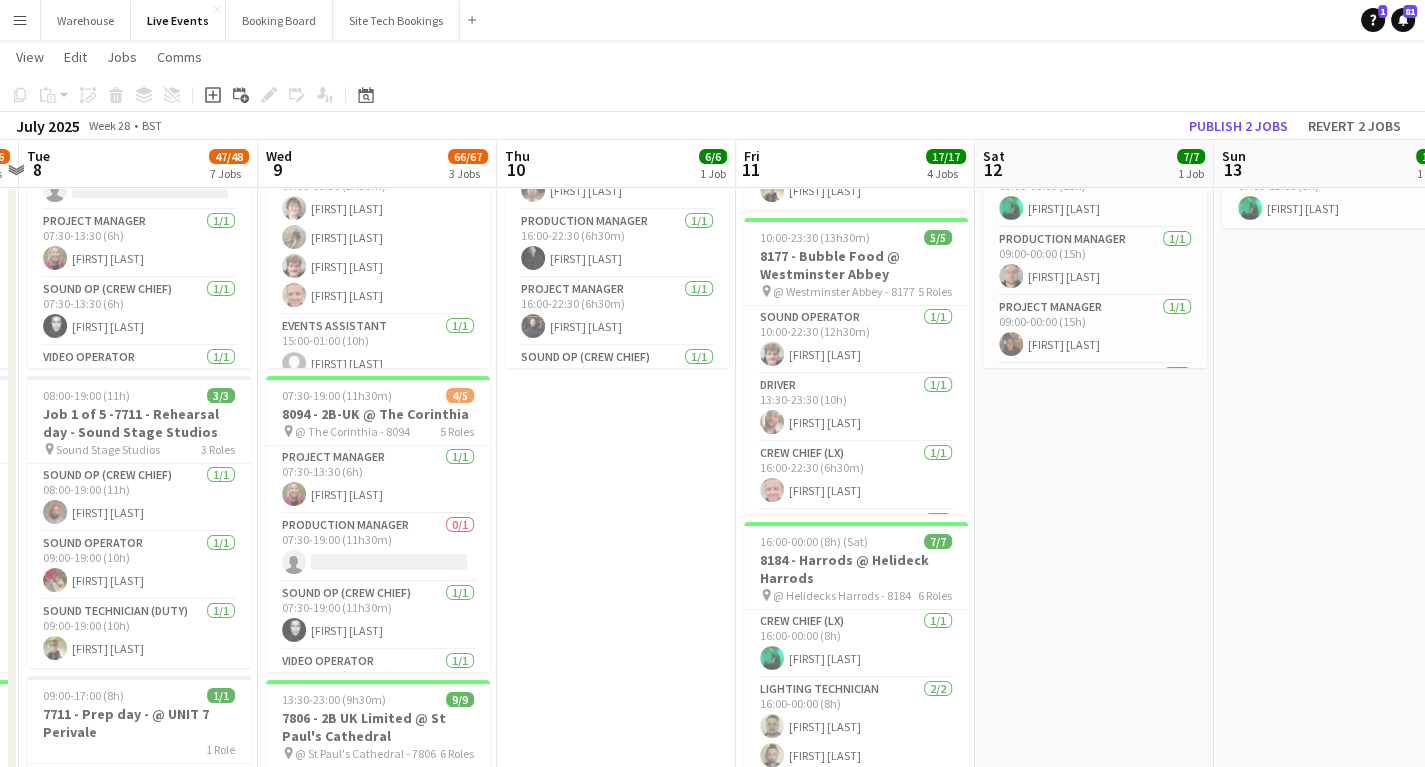 drag, startPoint x: 829, startPoint y: 634, endPoint x: 8, endPoint y: 612, distance: 821.29474 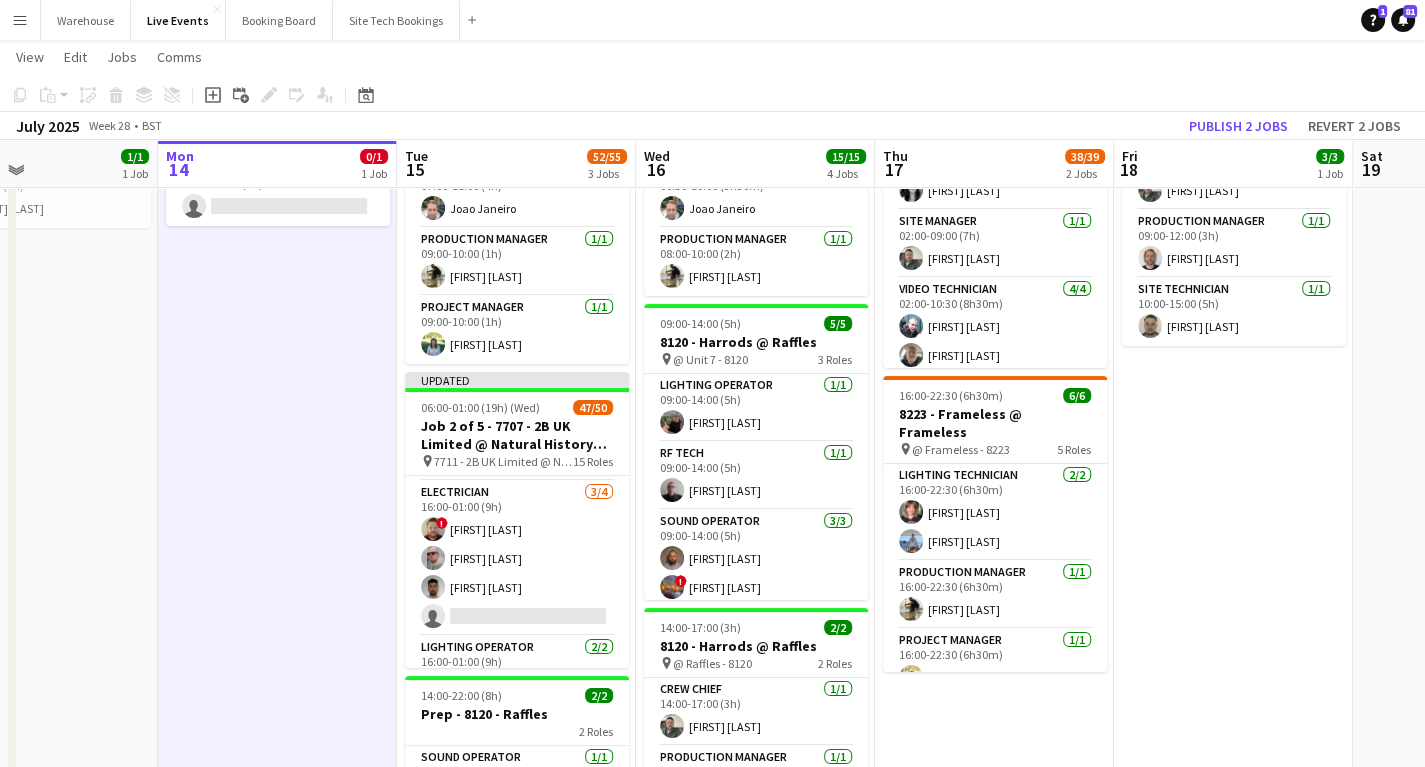 scroll, scrollTop: 0, scrollLeft: 673, axis: horizontal 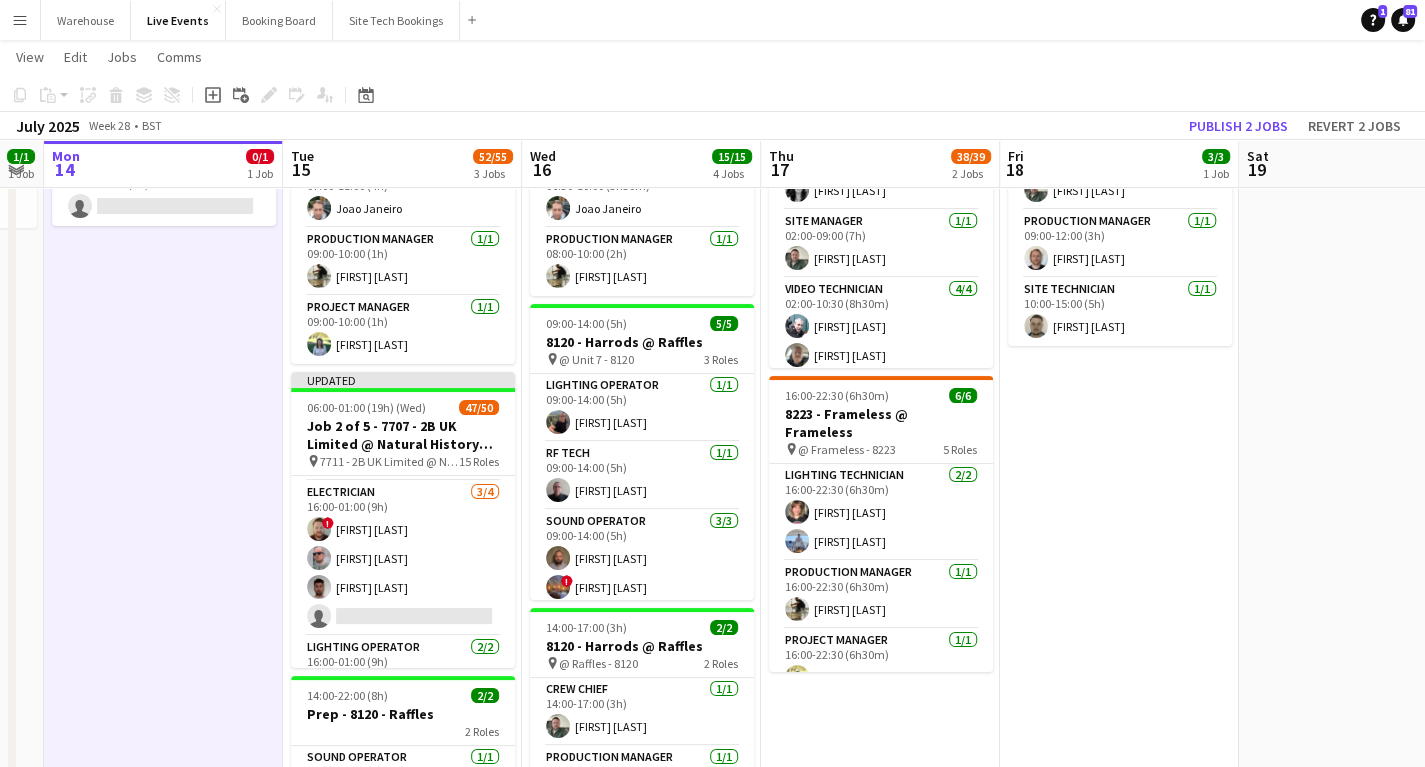 drag, startPoint x: 328, startPoint y: 572, endPoint x: 95, endPoint y: 544, distance: 234.67638 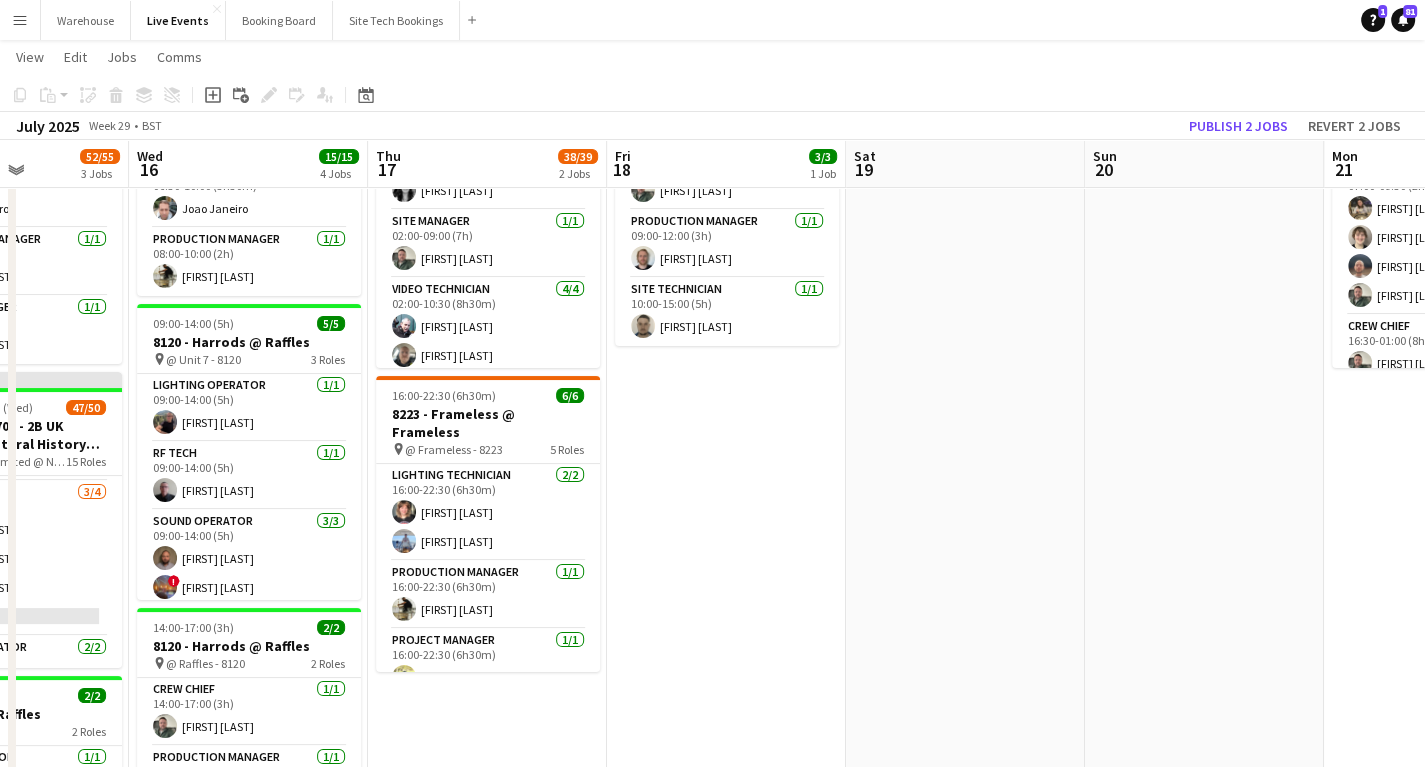 scroll, scrollTop: 0, scrollLeft: 578, axis: horizontal 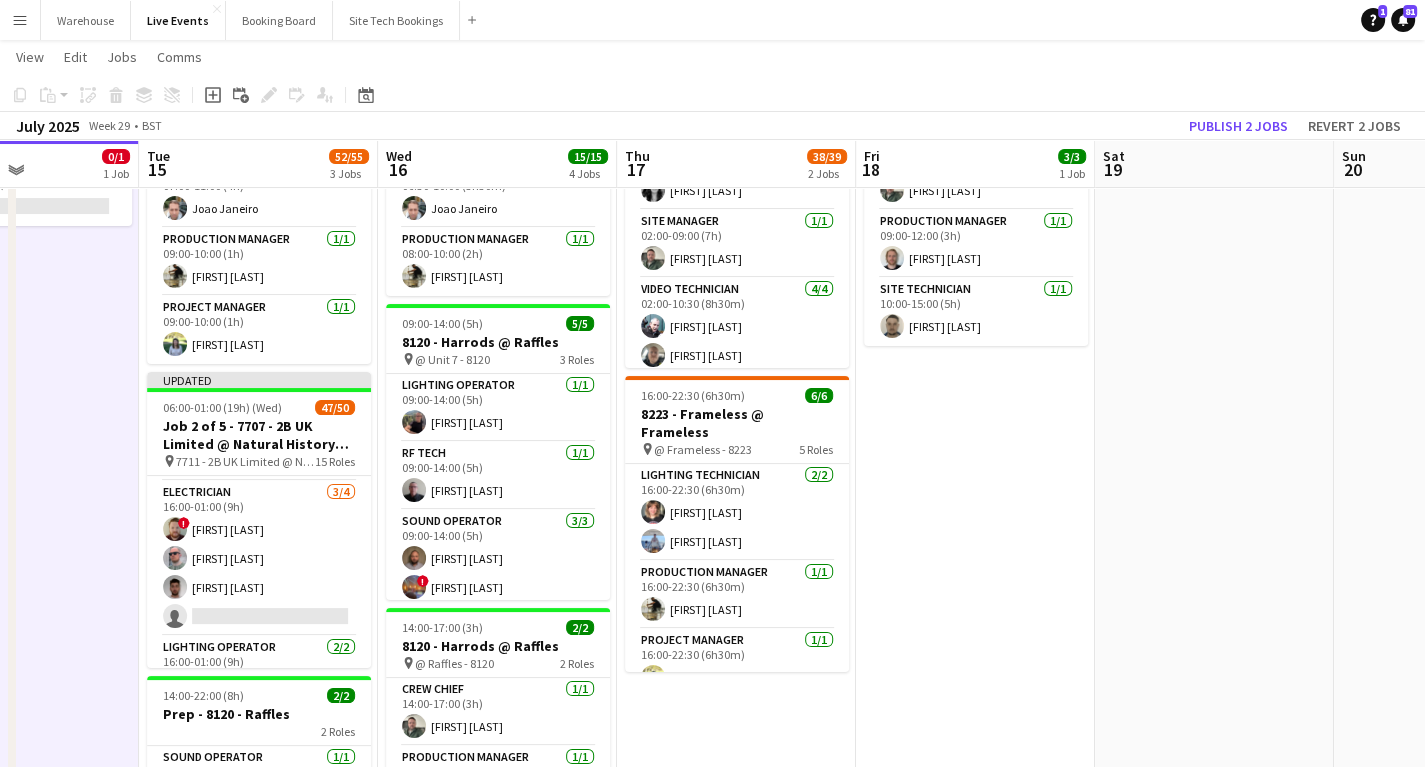 drag, startPoint x: 1138, startPoint y: 545, endPoint x: 1025, endPoint y: 576, distance: 117.17508 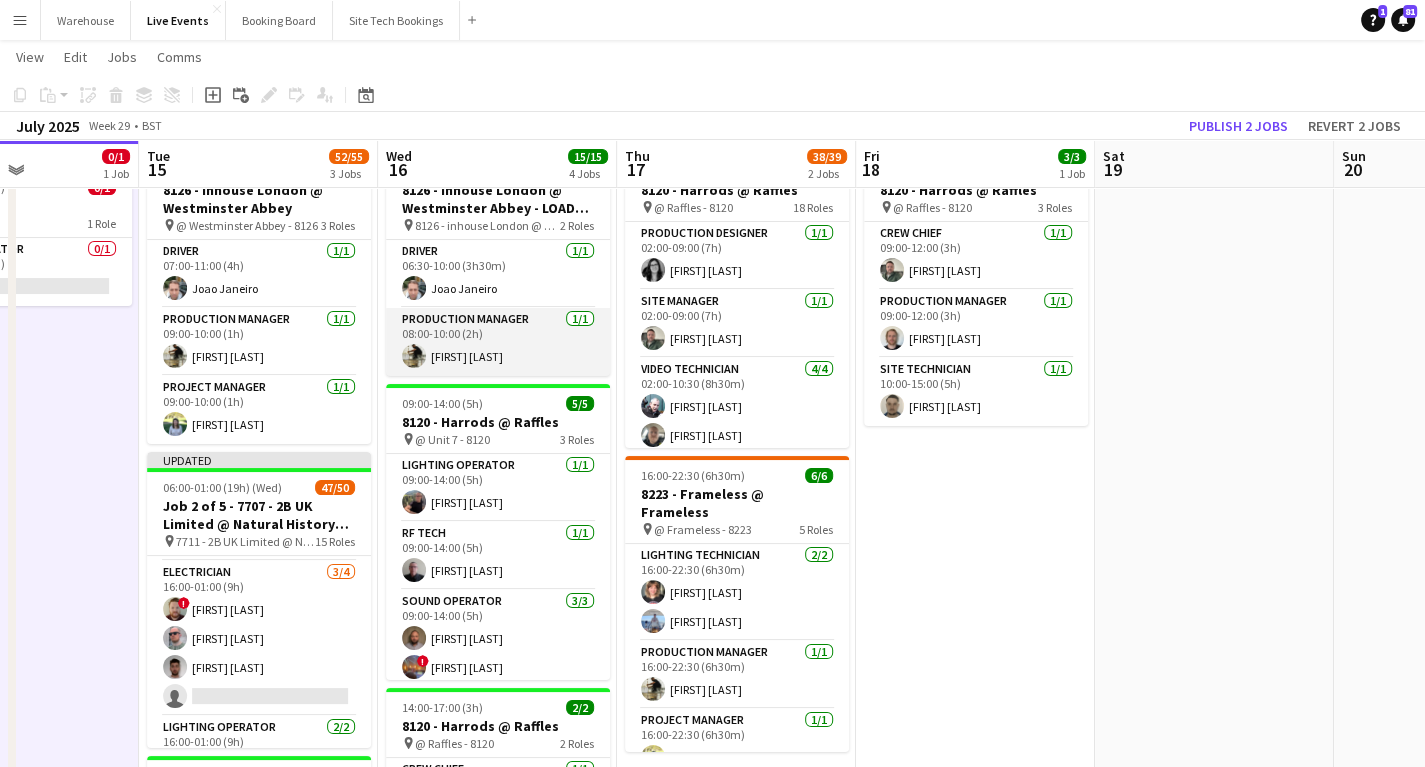 scroll, scrollTop: 0, scrollLeft: 0, axis: both 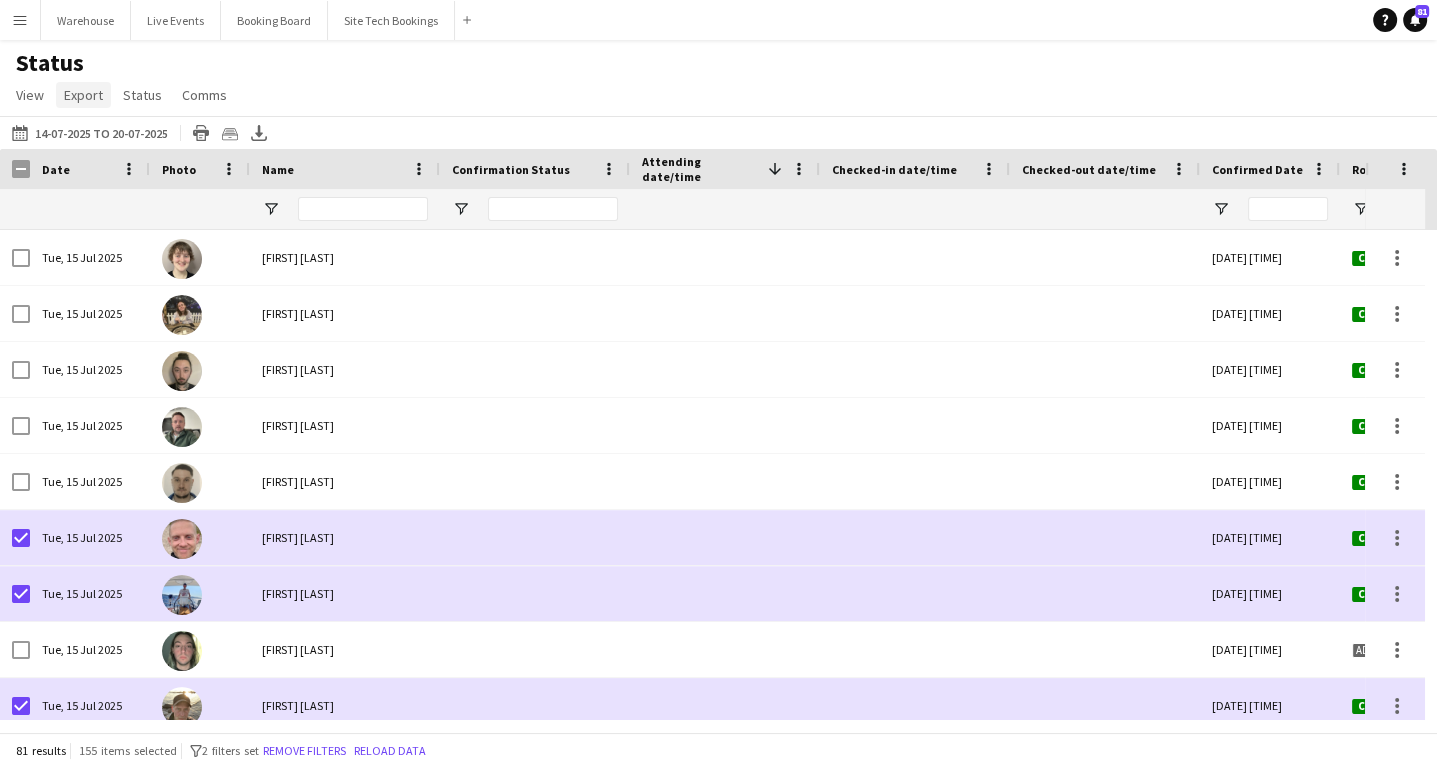 click on "Export" 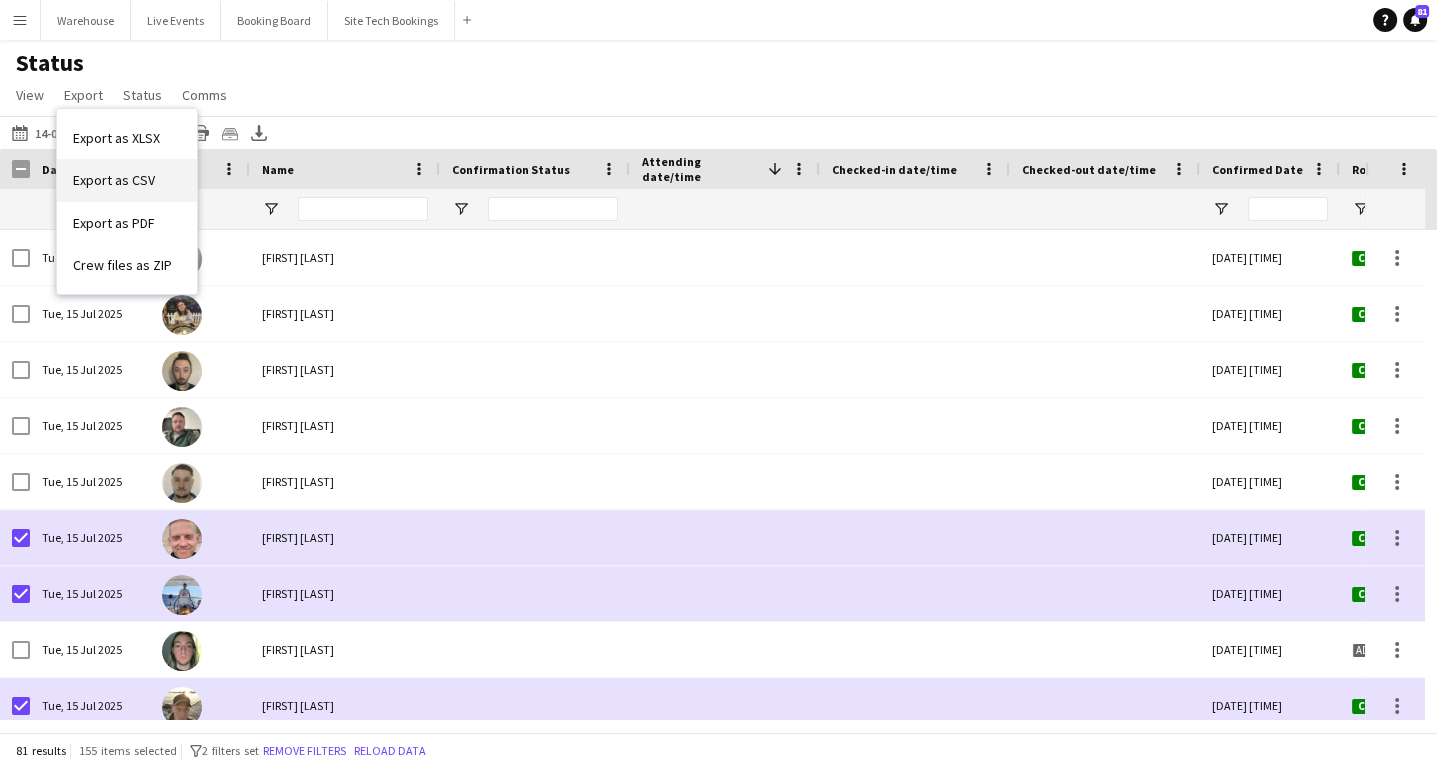 click on "Export as CSV" at bounding box center (114, 180) 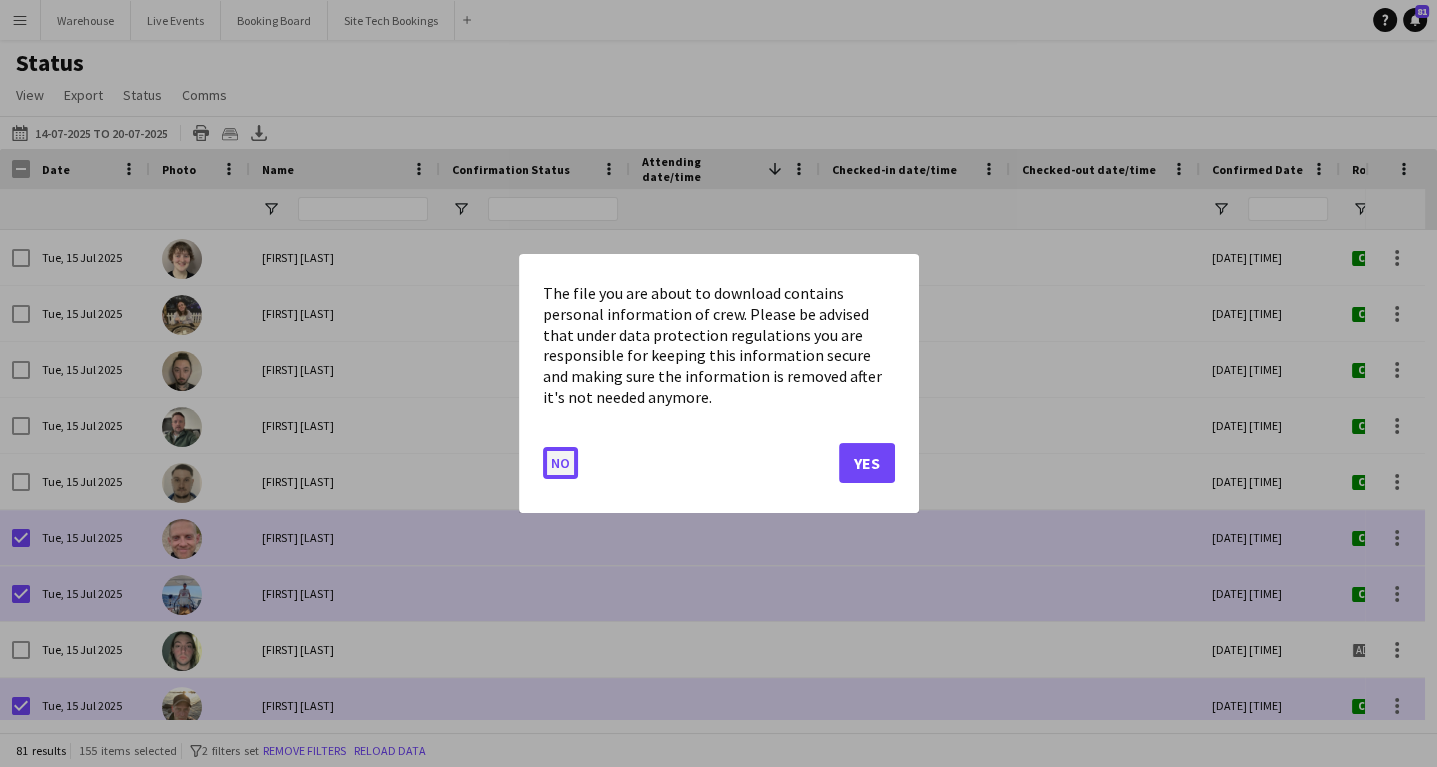 click on "No" 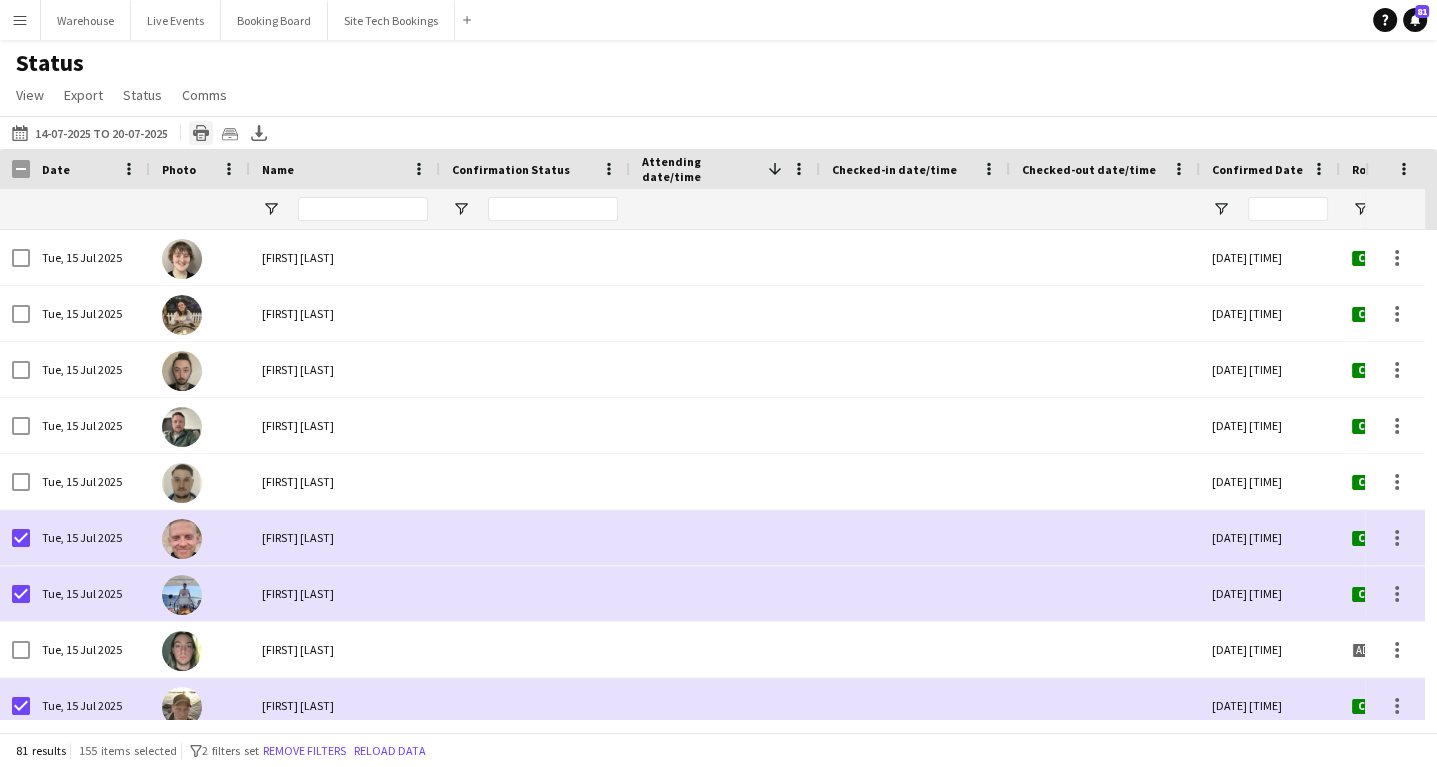 click on "Print table" 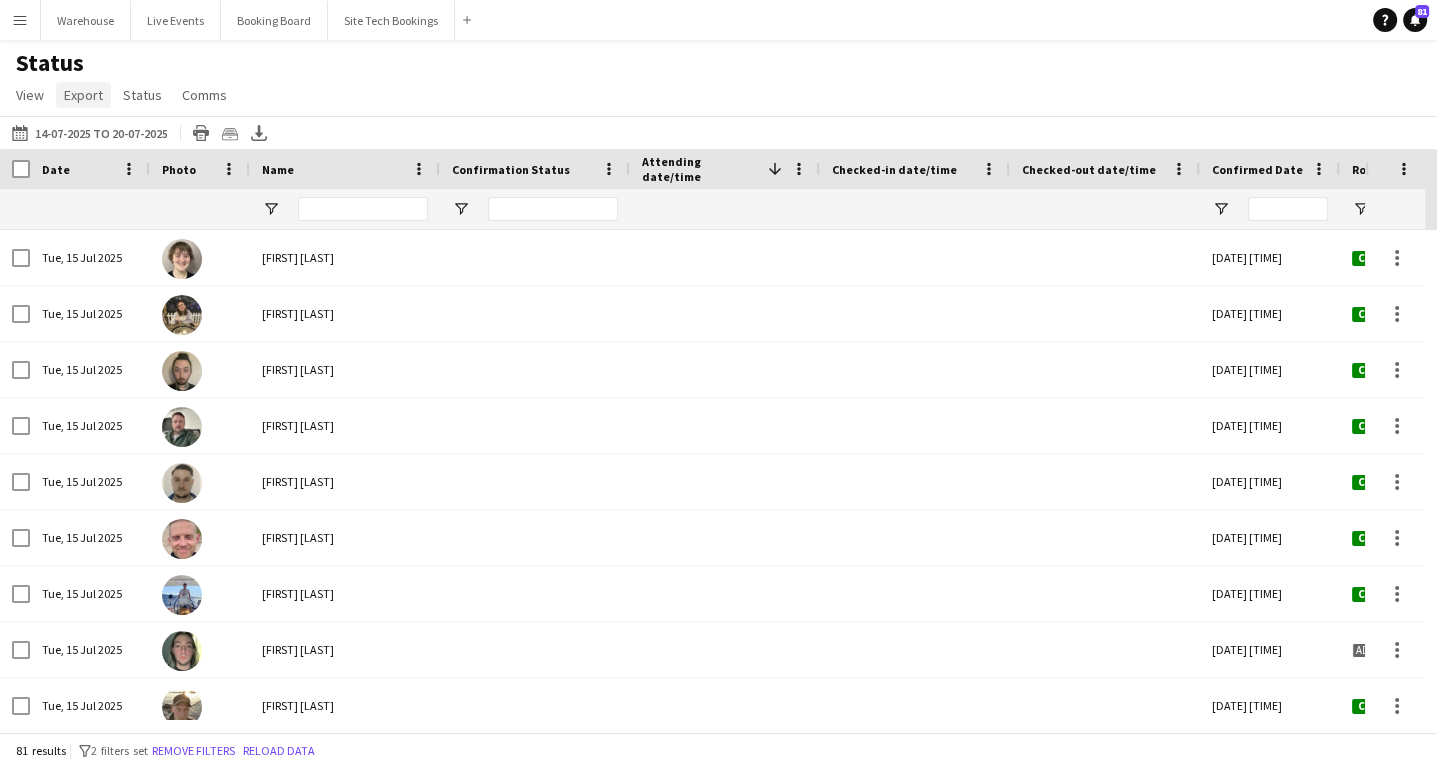 click on "Export" 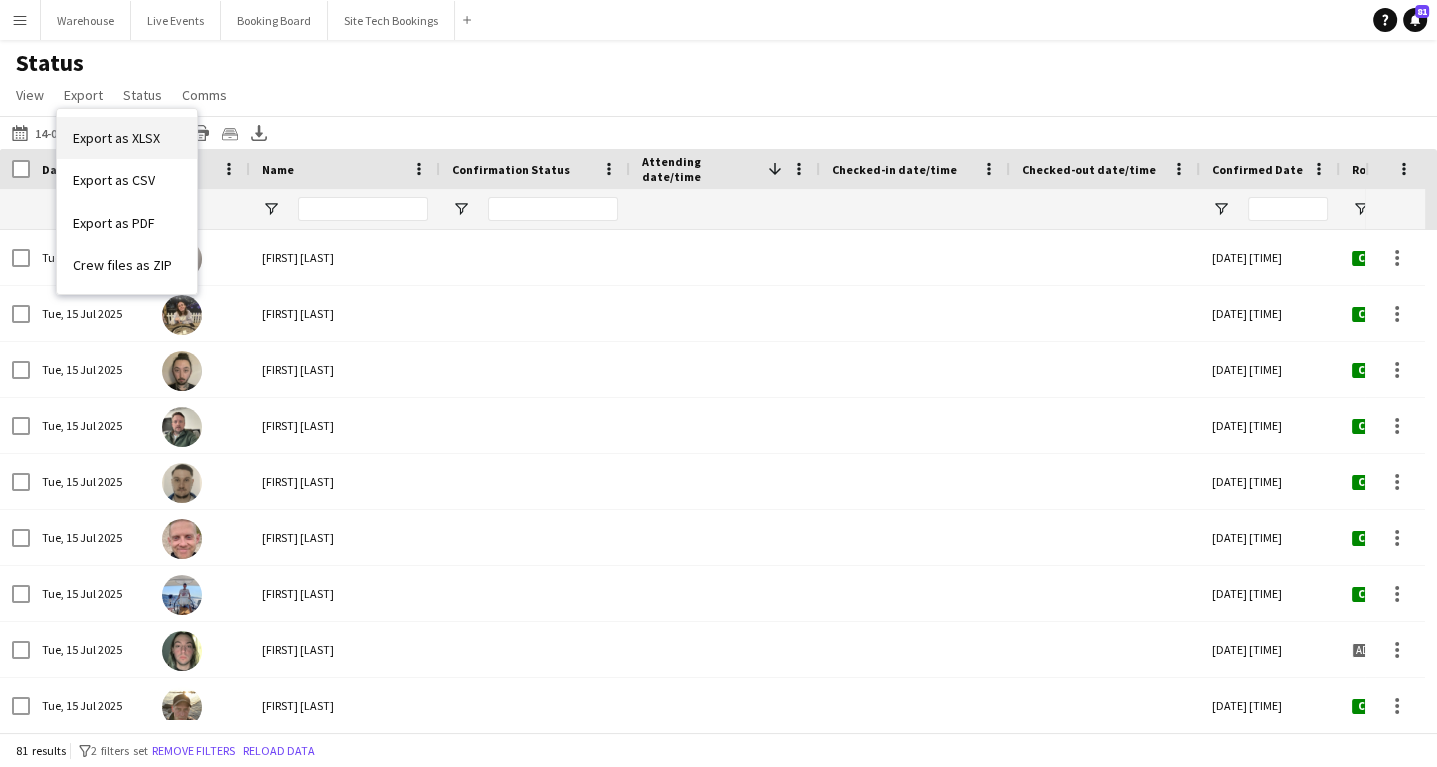 click on "Export as XLSX" at bounding box center [116, 138] 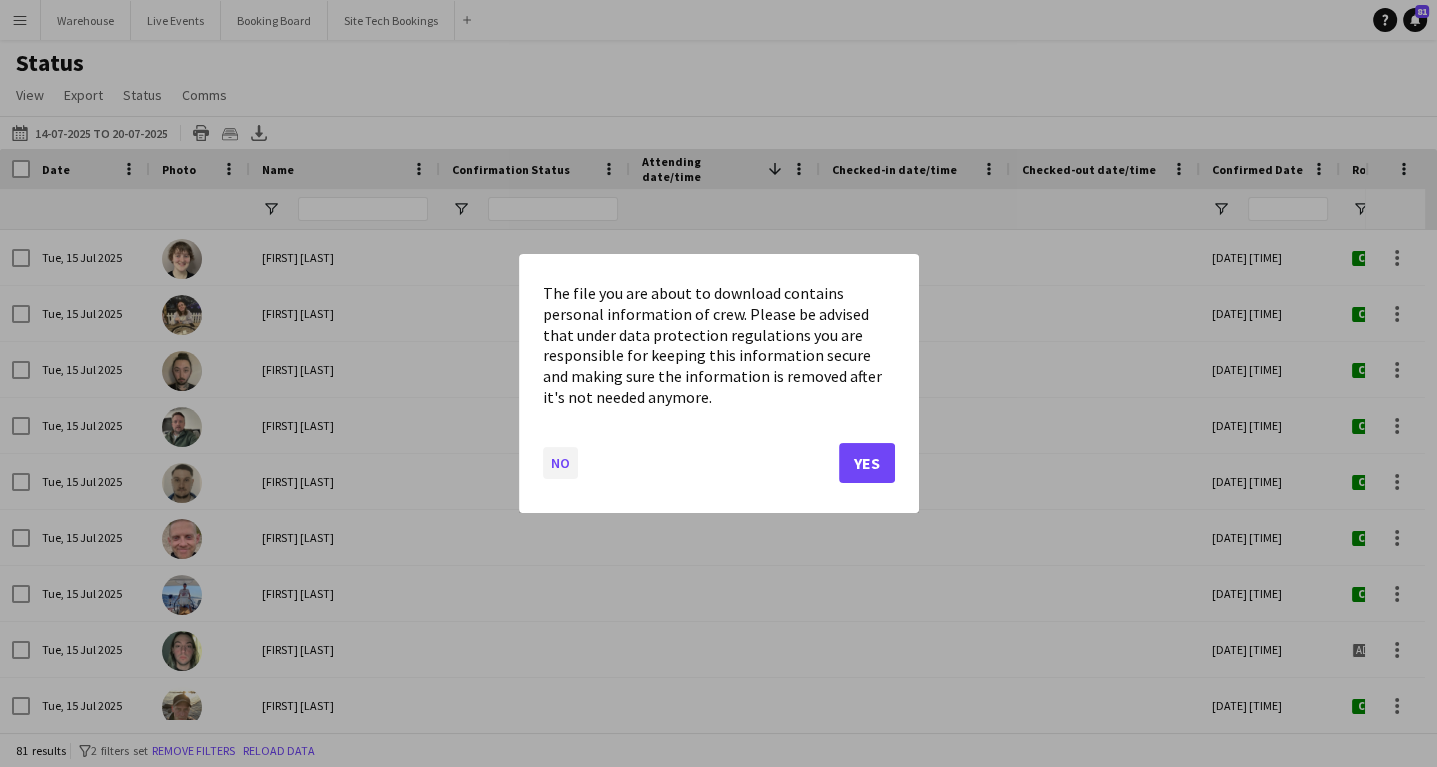 click on "No" 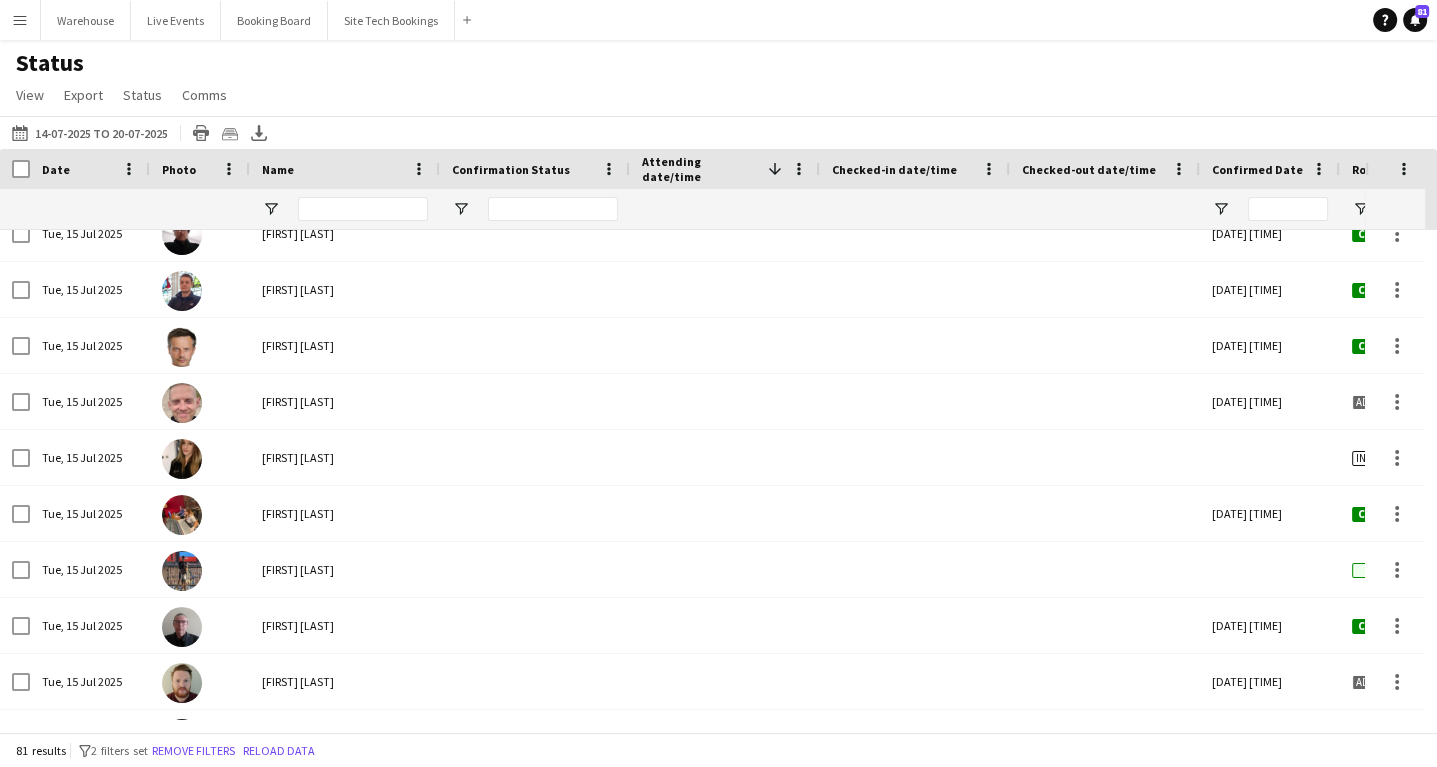 scroll, scrollTop: 0, scrollLeft: 116, axis: horizontal 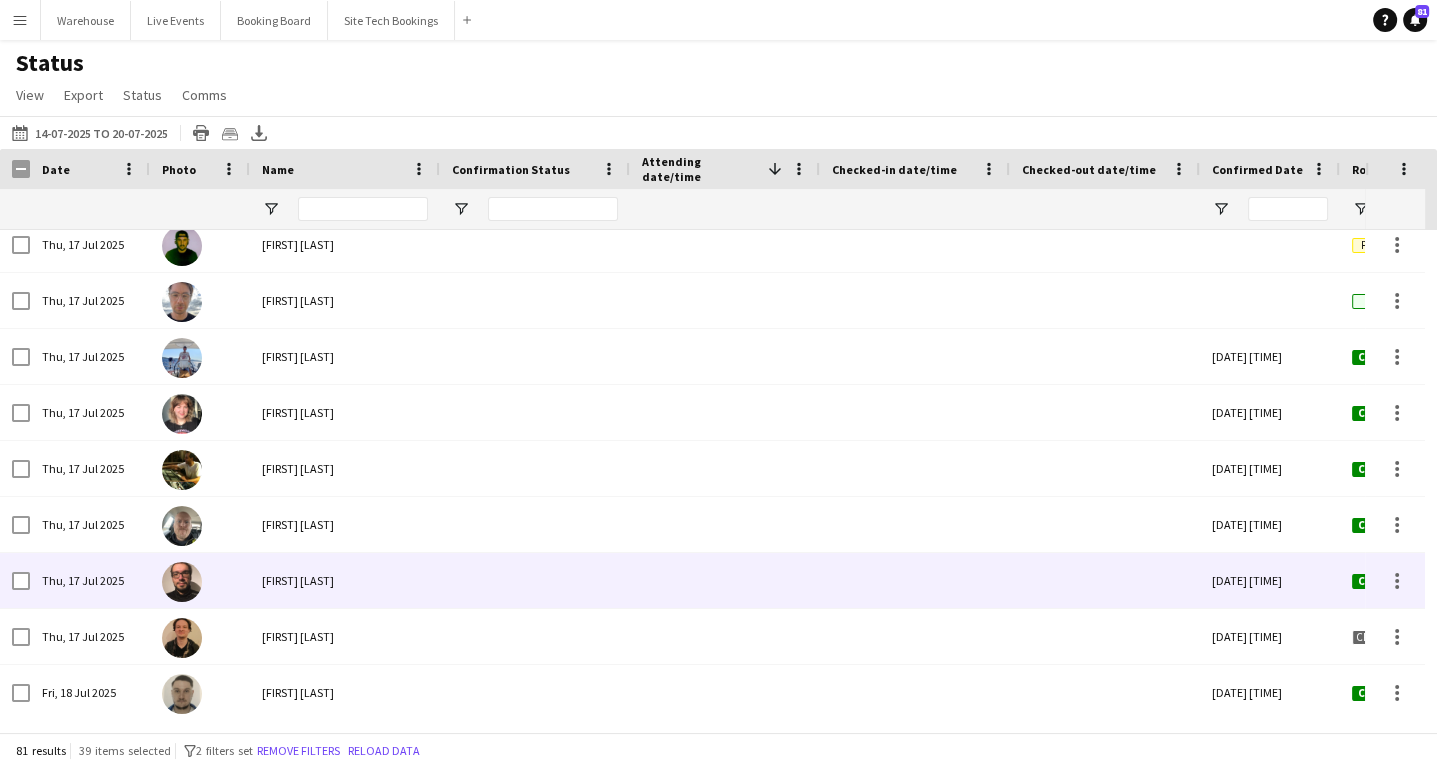 click at bounding box center [21, 581] 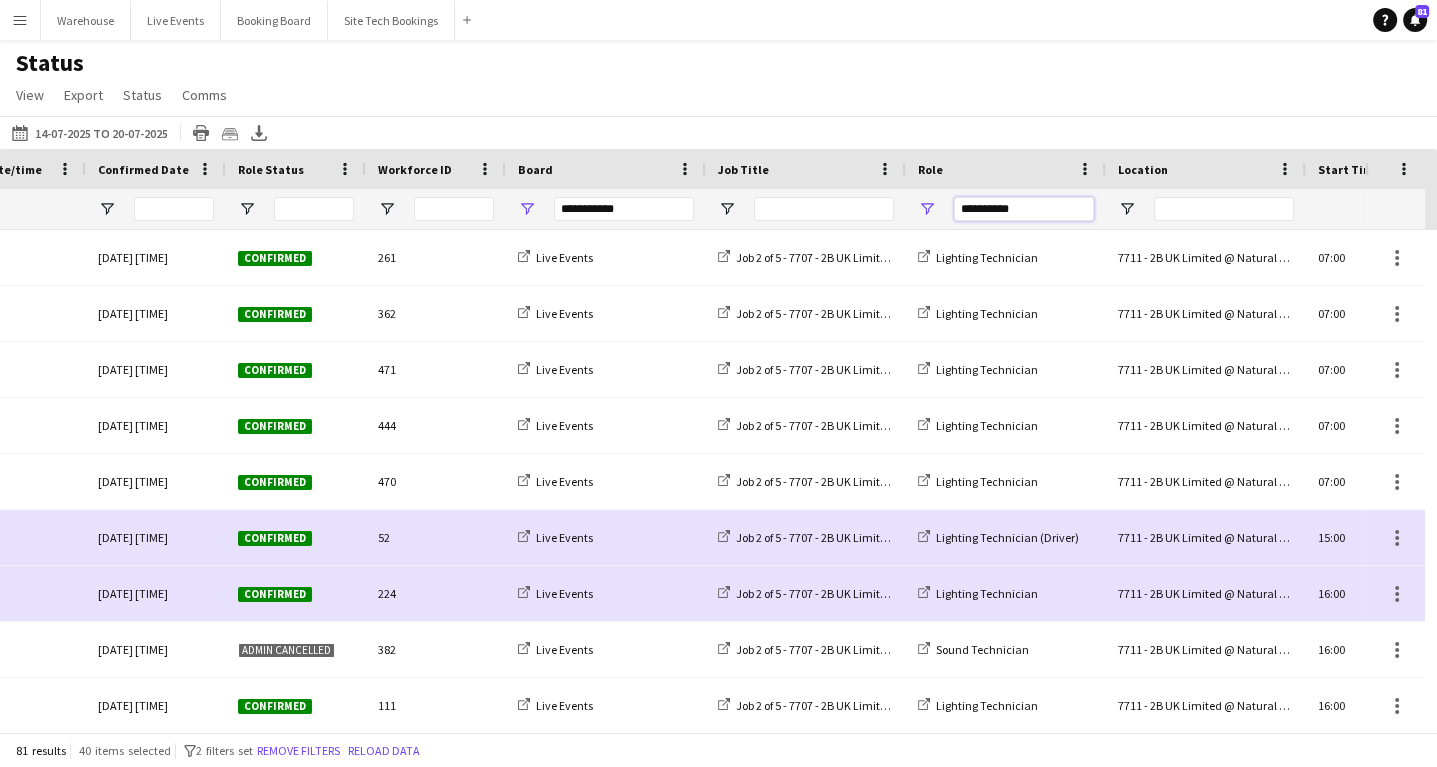 click on "**********" at bounding box center (1024, 209) 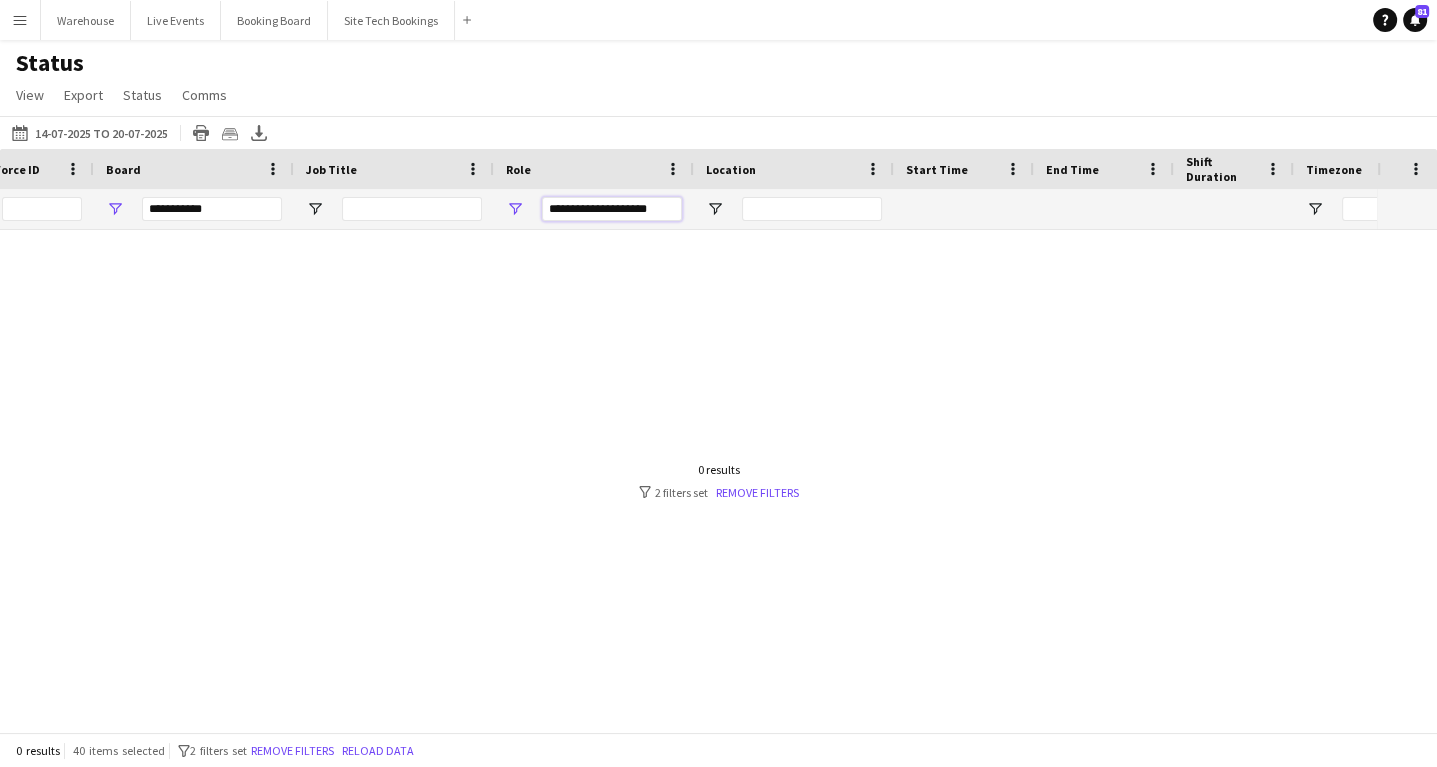 click on "**********" at bounding box center (612, 209) 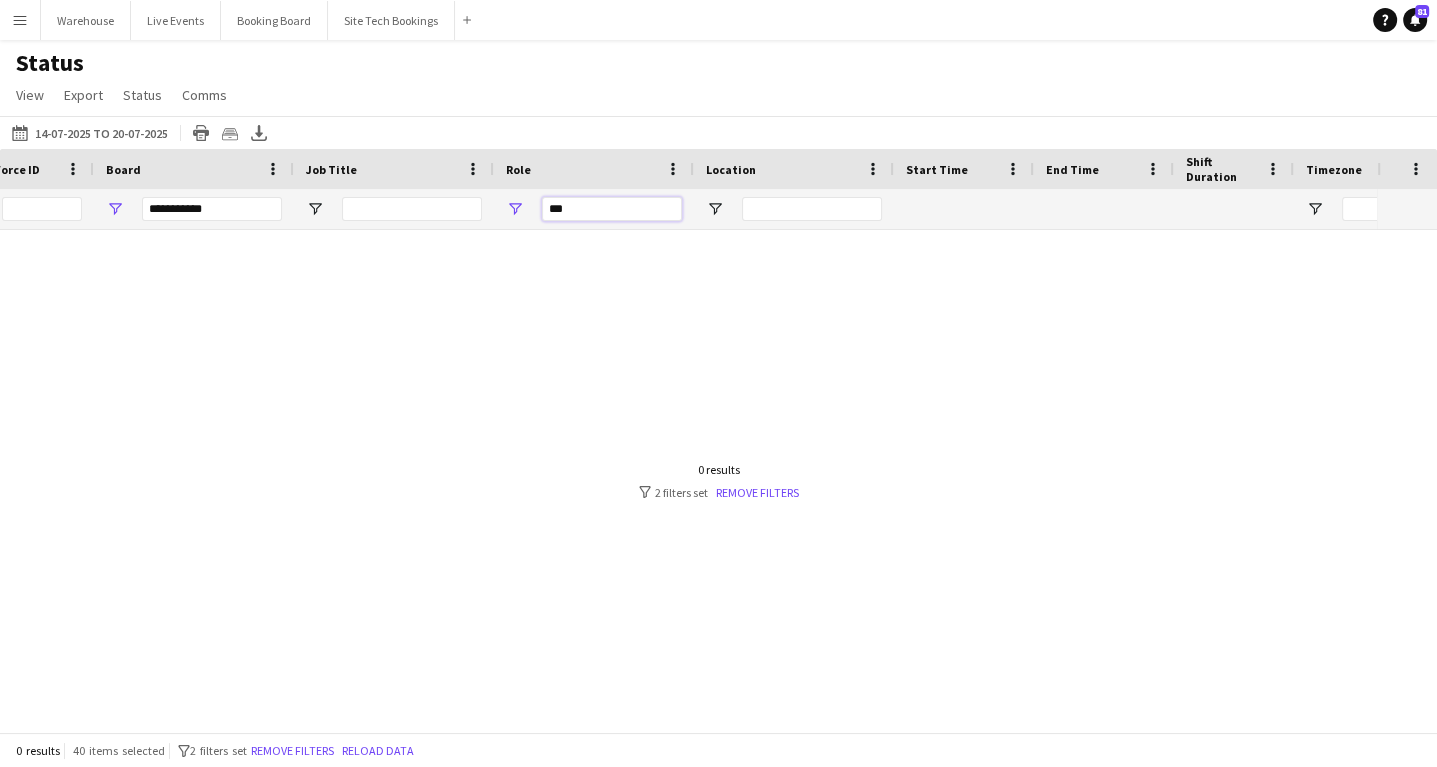 type on "*" 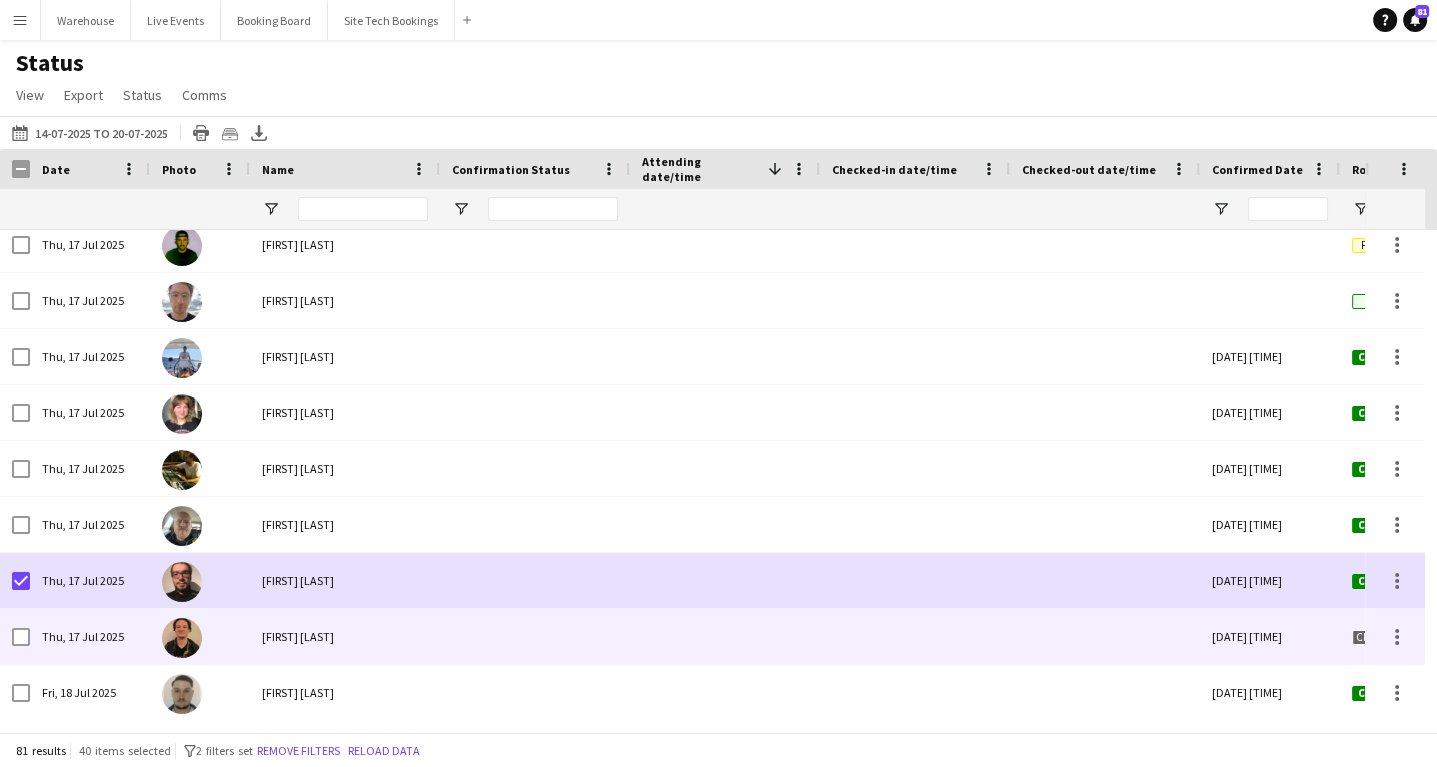 type on "**********" 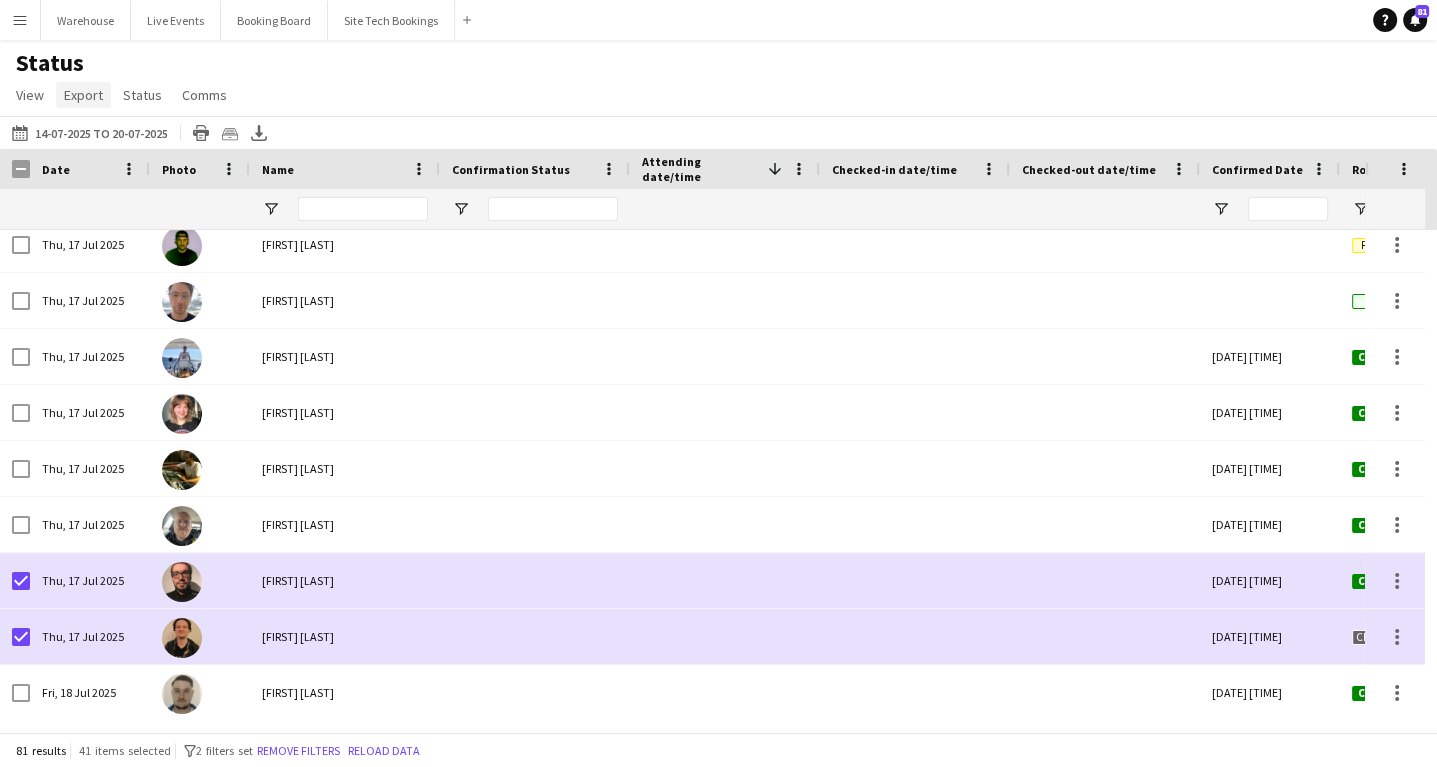click on "Export" 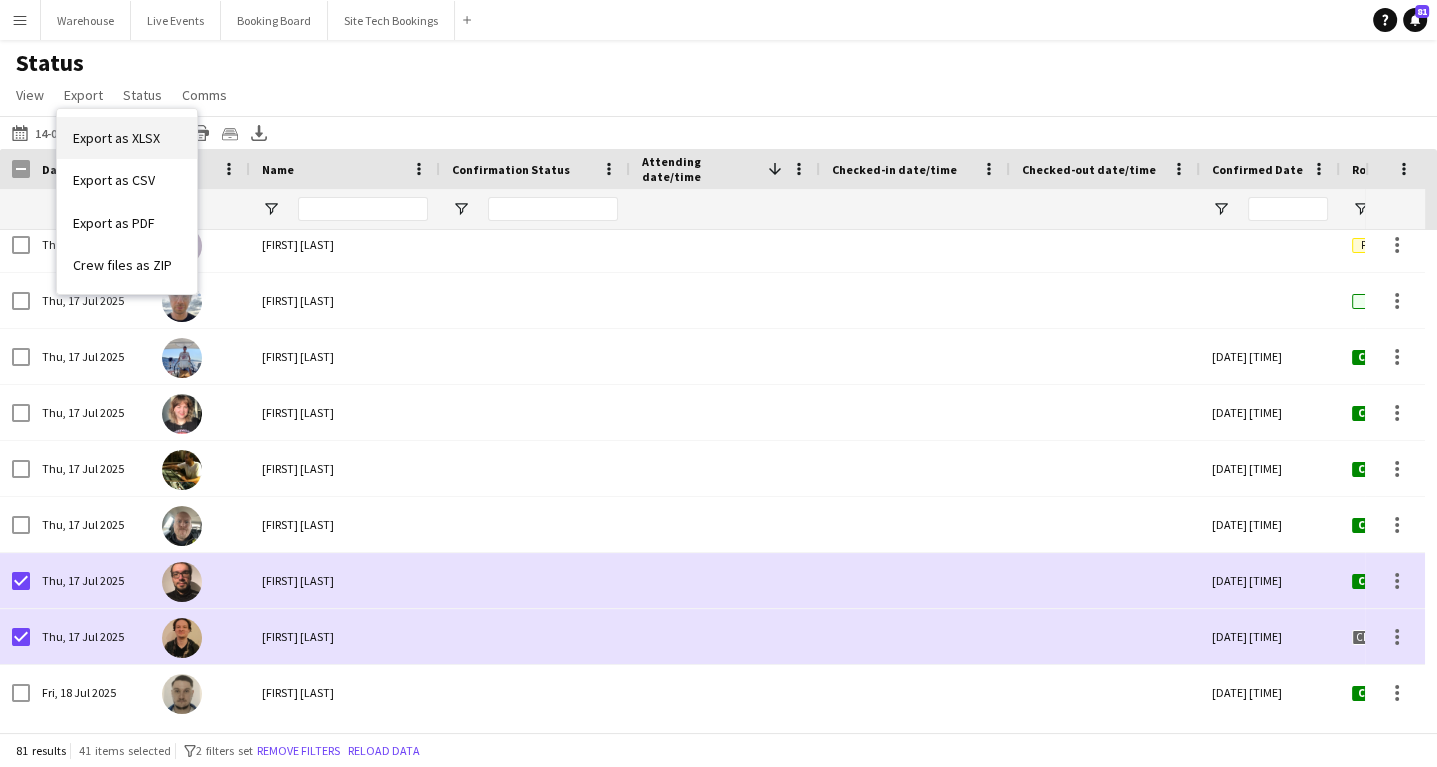 click on "Export as XLSX" at bounding box center (116, 138) 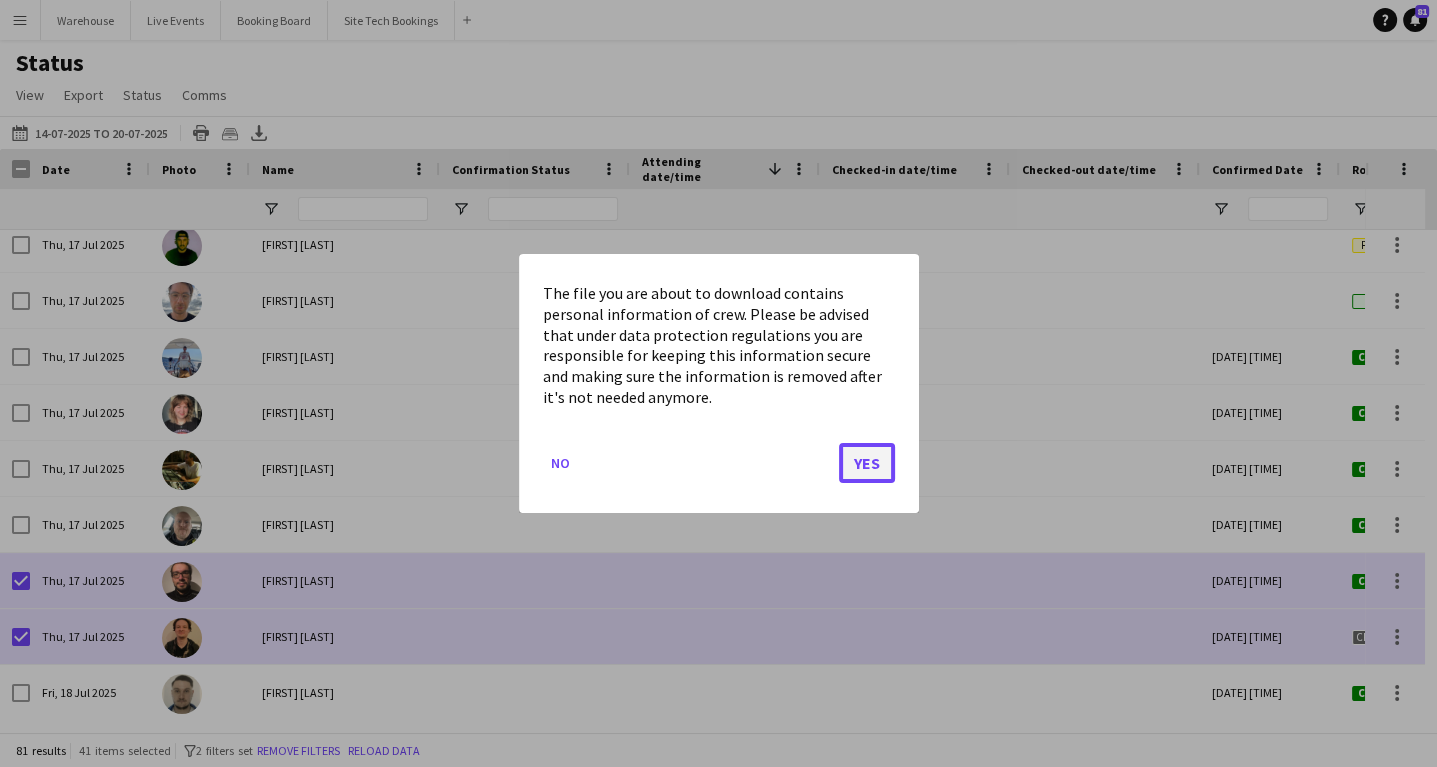 click on "Yes" 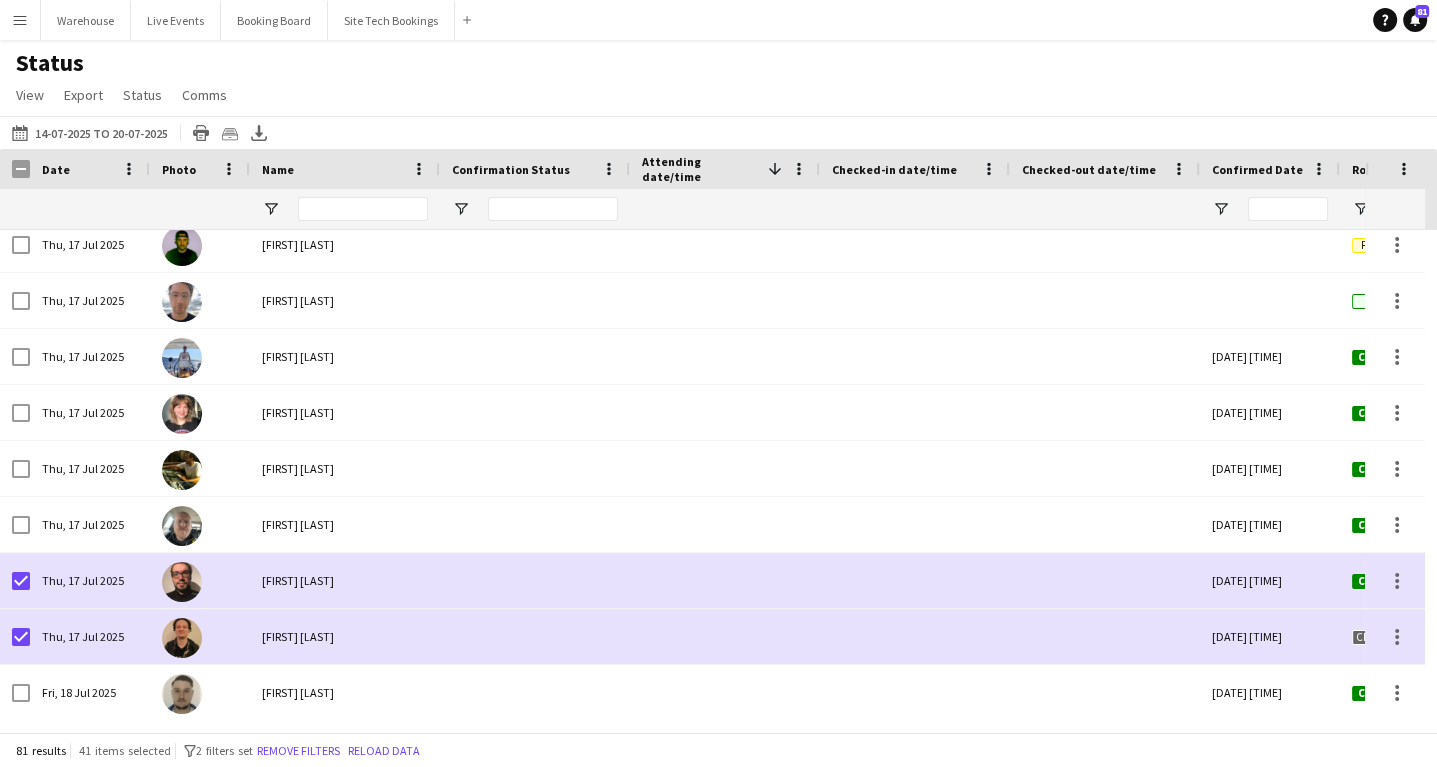 drag, startPoint x: 1249, startPoint y: 0, endPoint x: 968, endPoint y: 28, distance: 282.39157 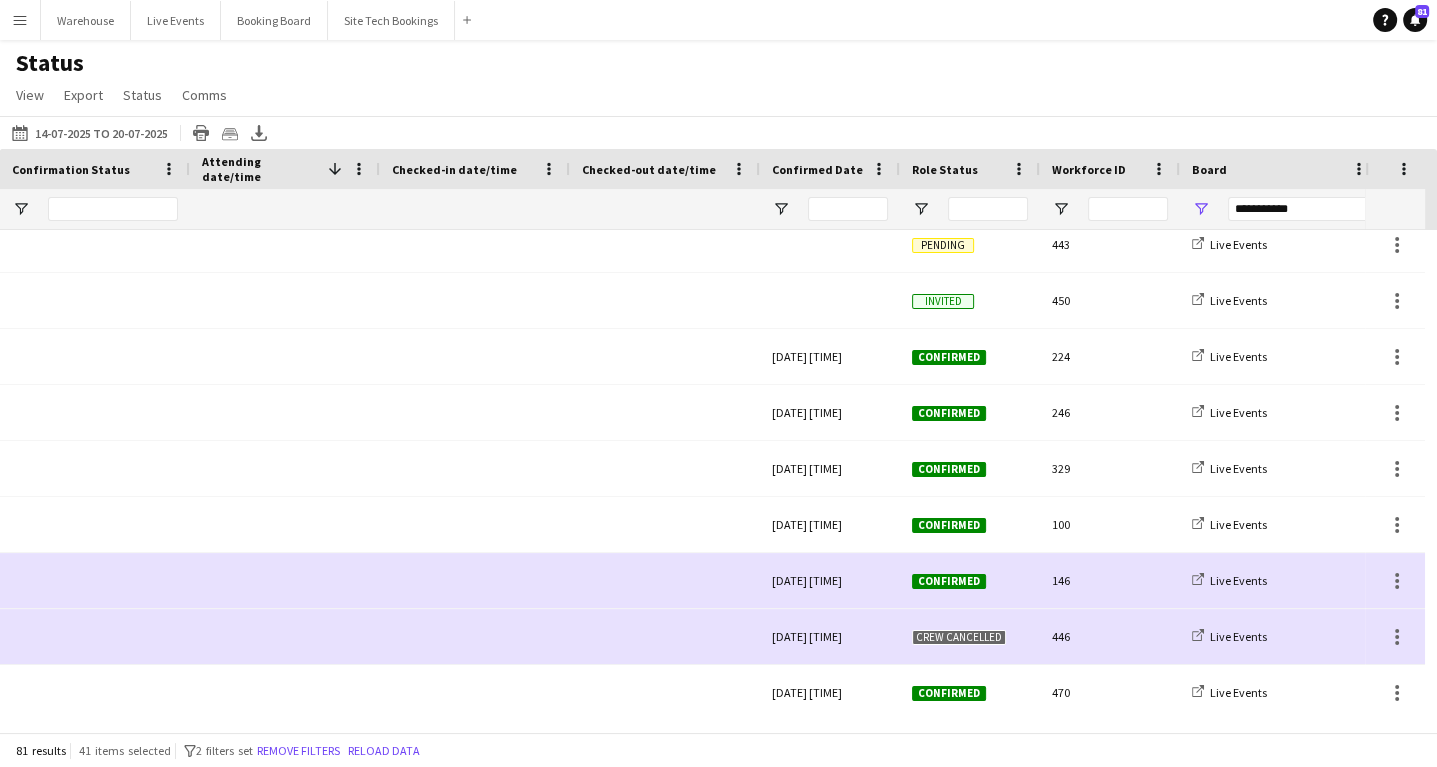 scroll, scrollTop: 0, scrollLeft: 450, axis: horizontal 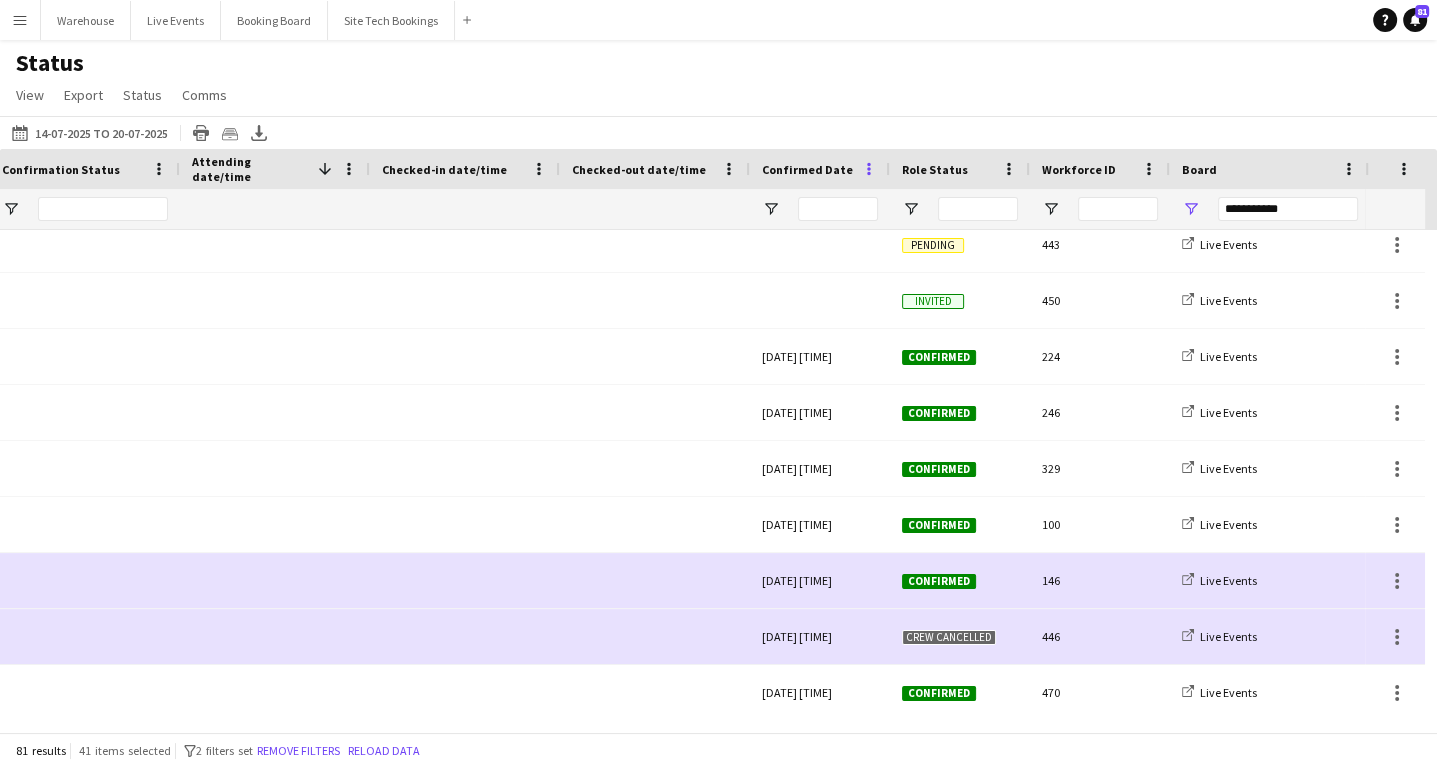 click at bounding box center (869, 169) 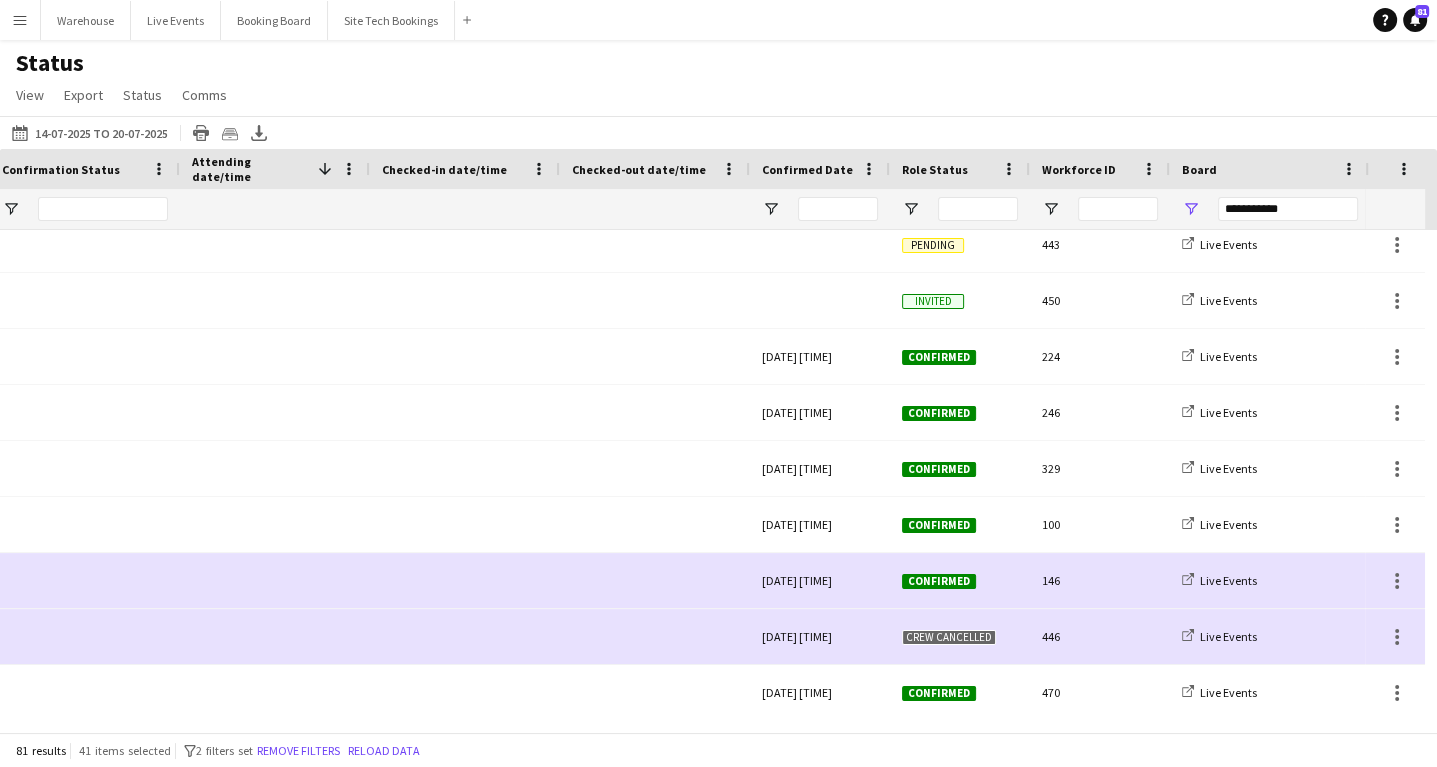 scroll, scrollTop: 0, scrollLeft: 724, axis: horizontal 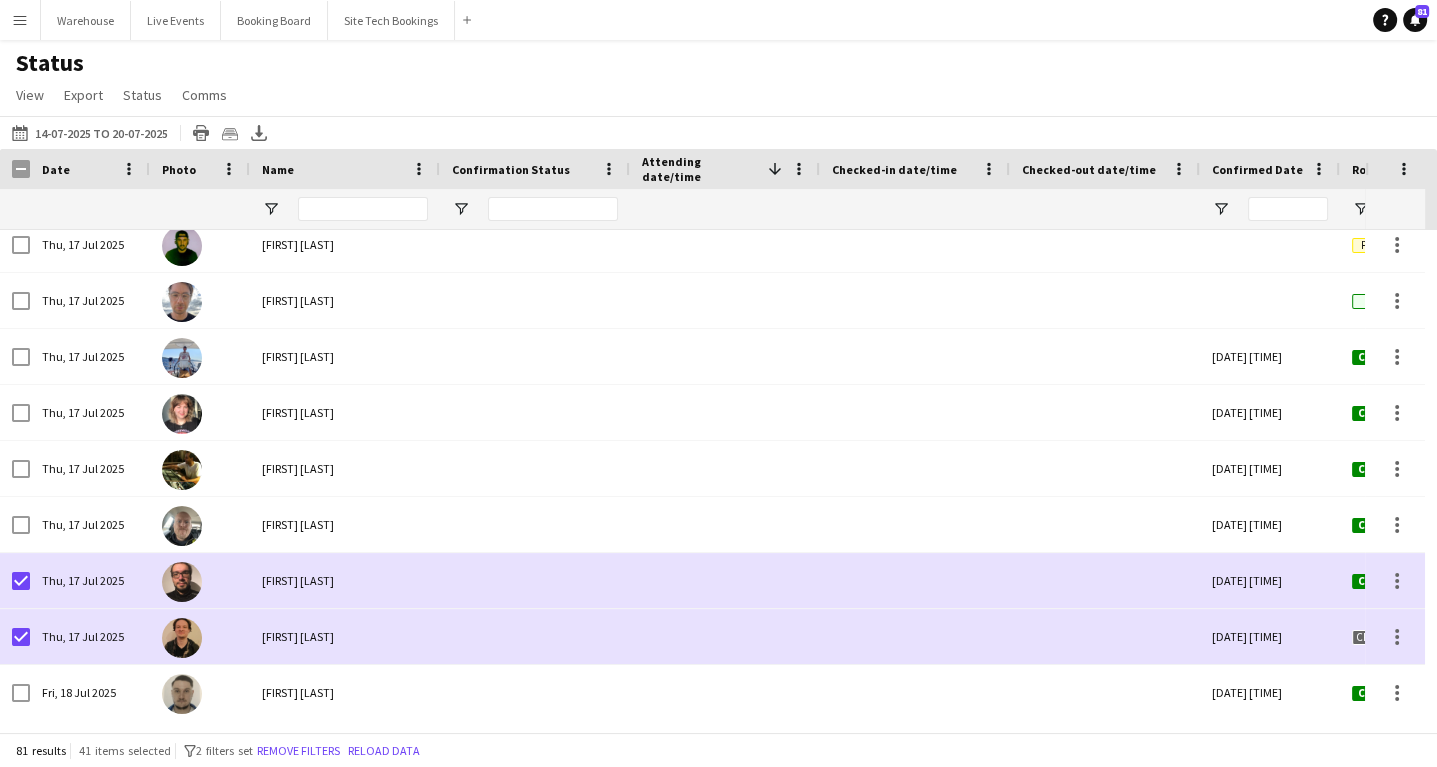 click on "Photo" at bounding box center (179, 169) 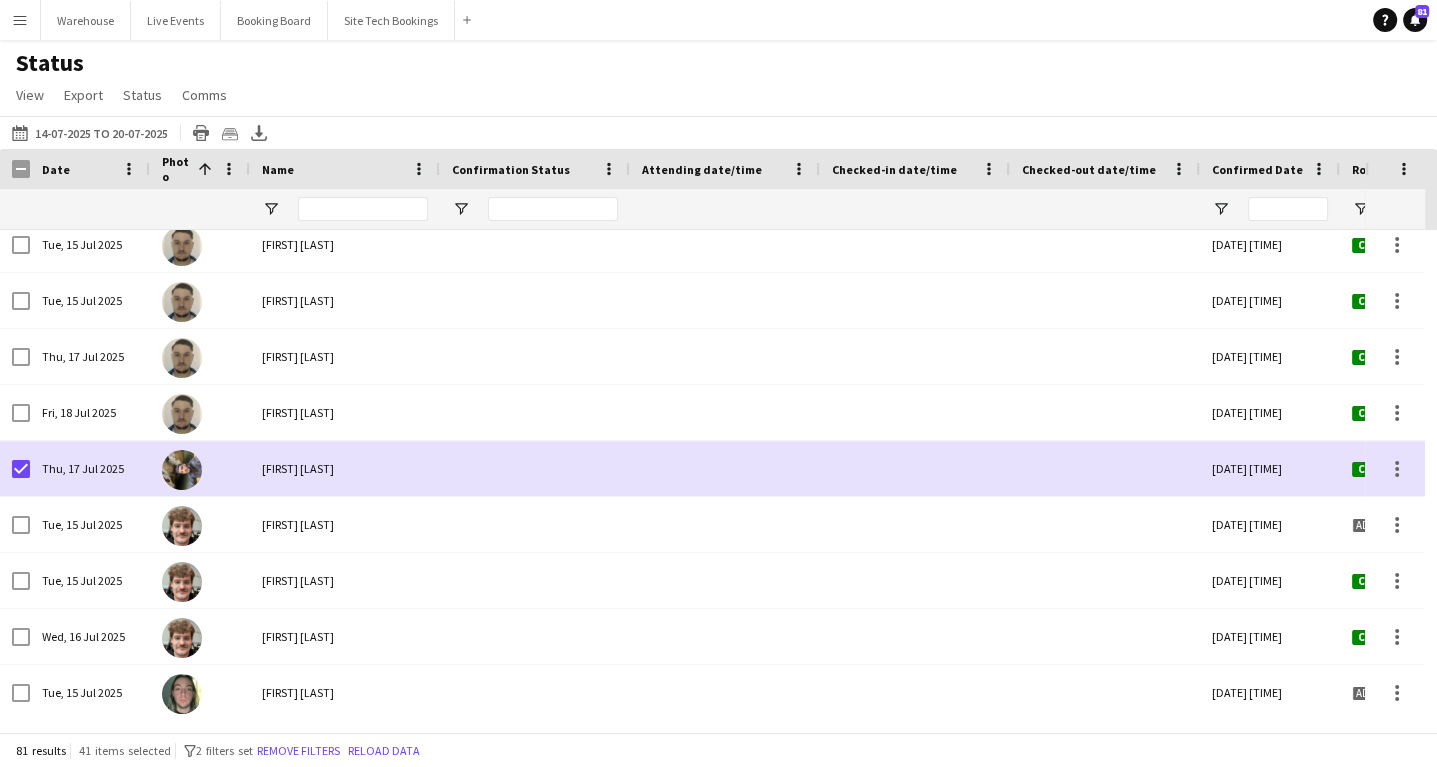 click on "Photo" at bounding box center (176, 169) 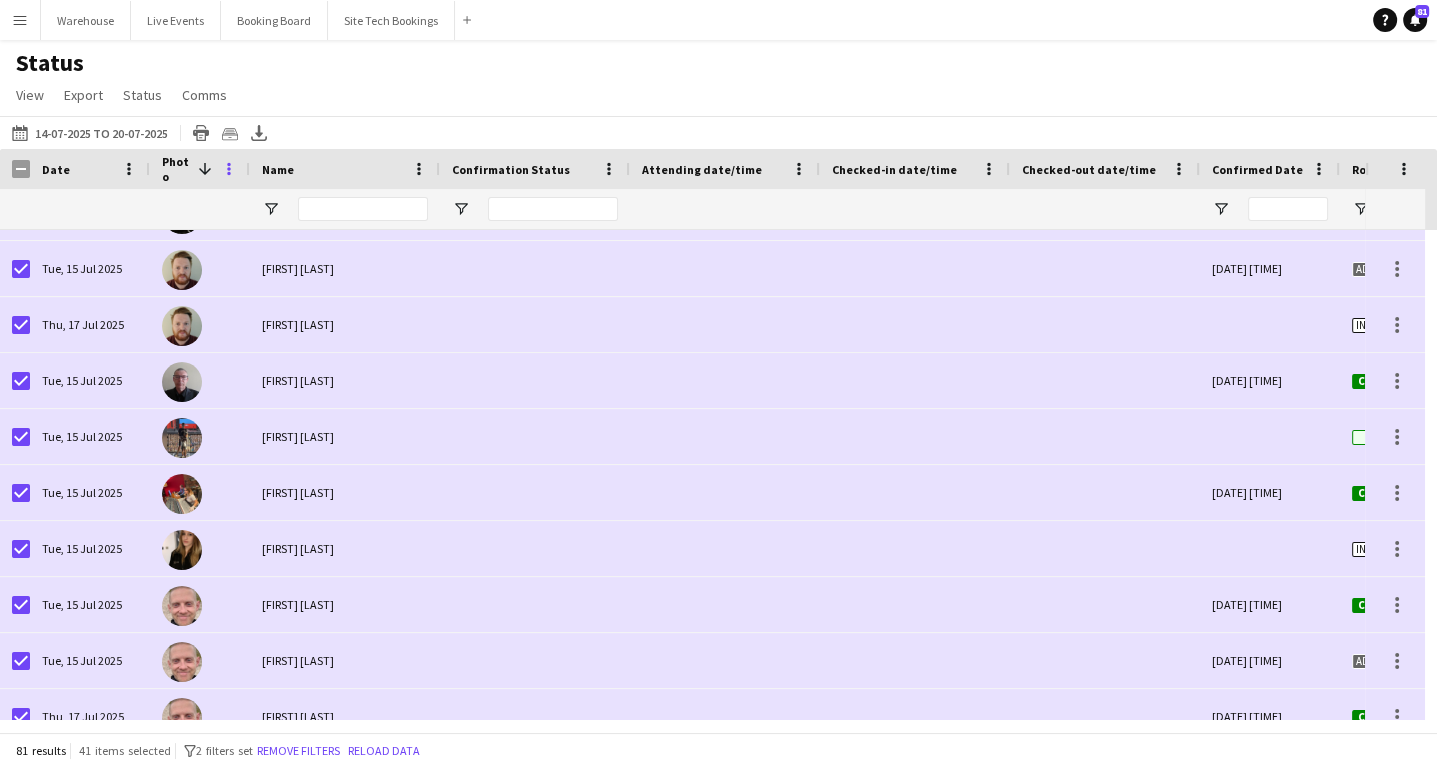 click at bounding box center [229, 169] 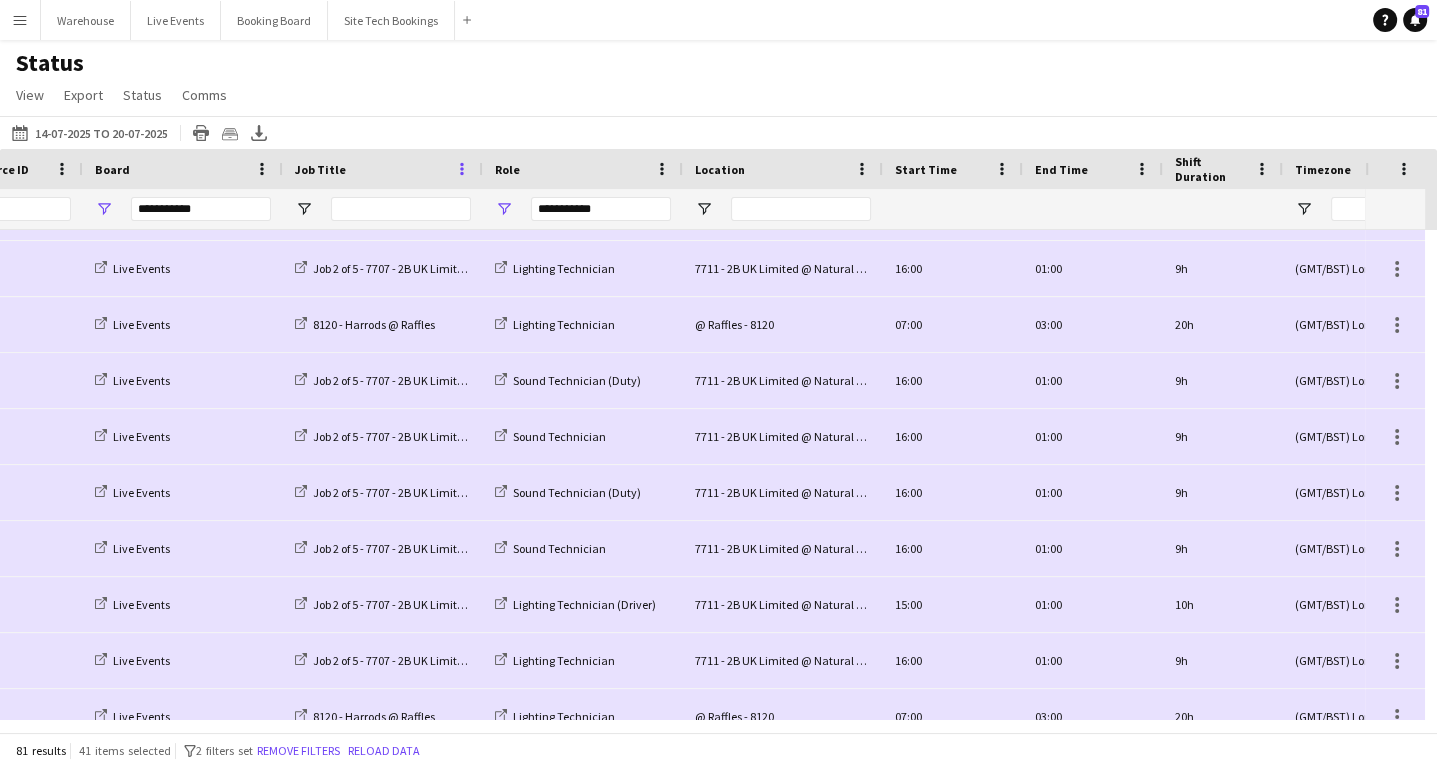 click at bounding box center [462, 169] 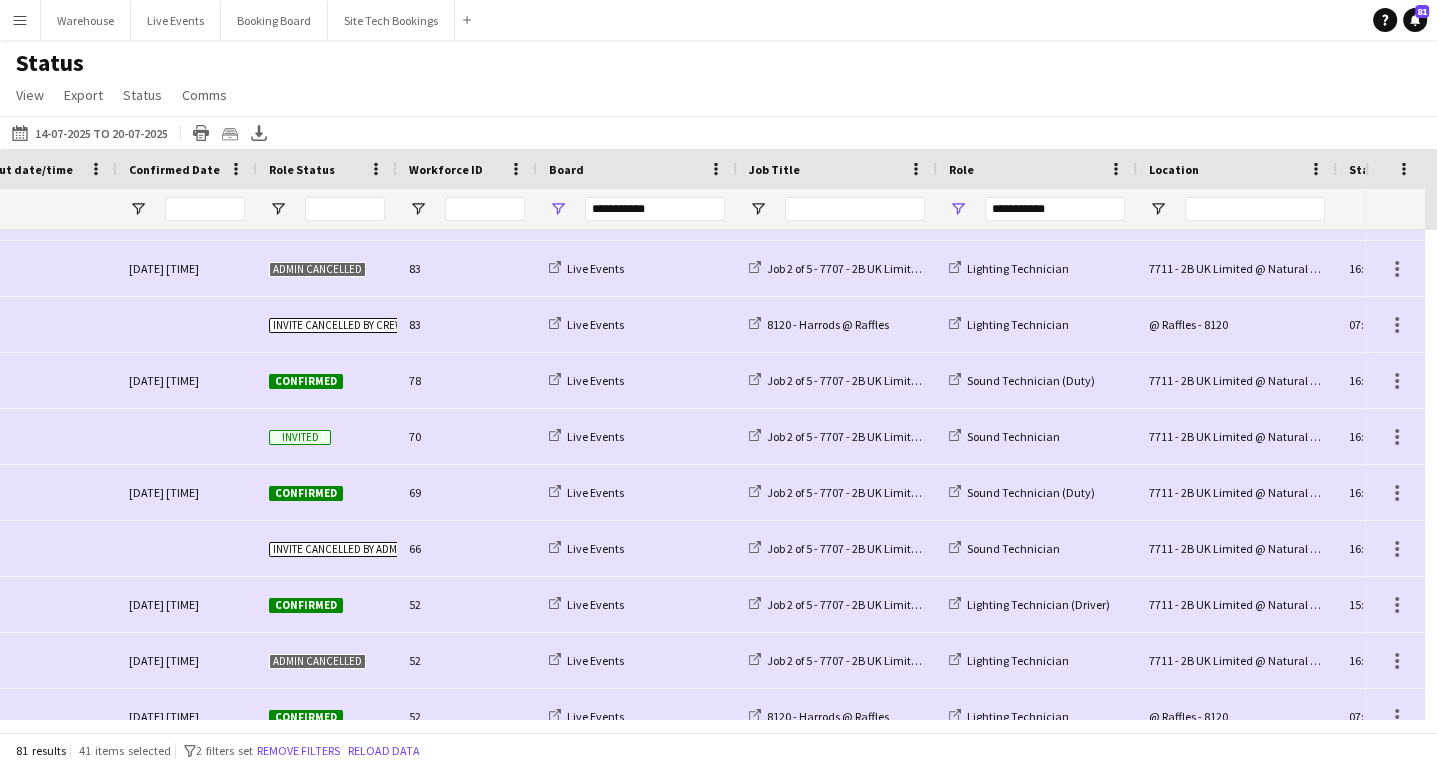 click on "Board" at bounding box center [625, 169] 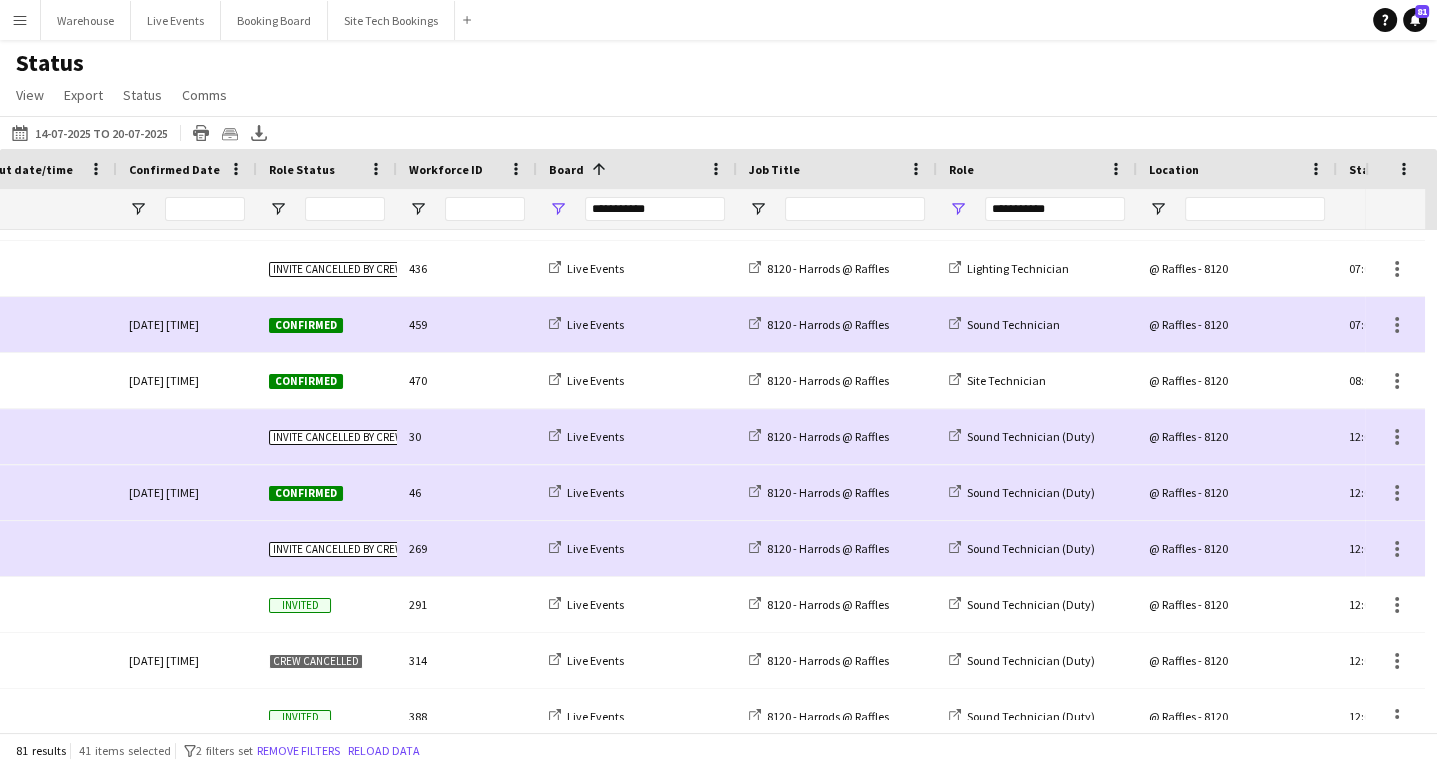 click on "Board
1" at bounding box center [625, 169] 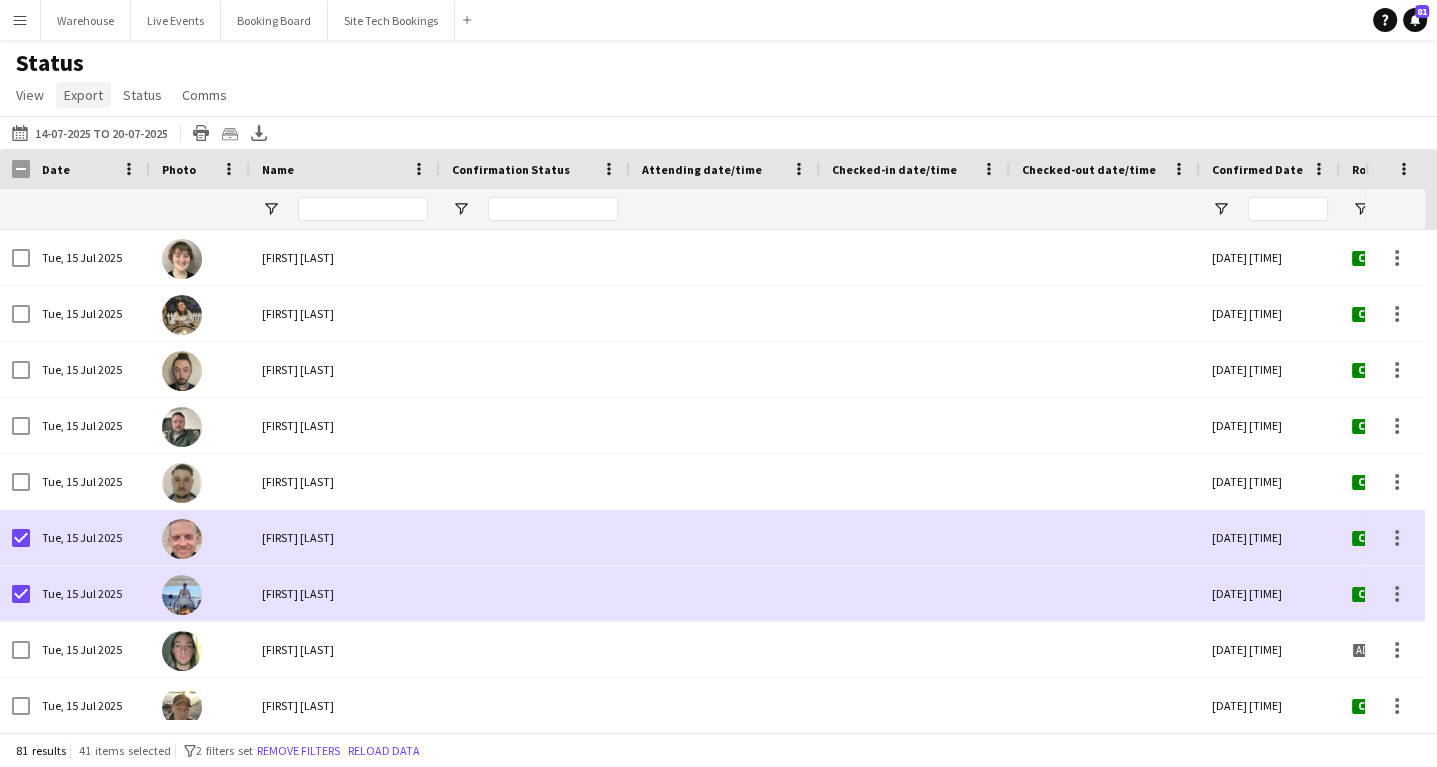click on "Export" 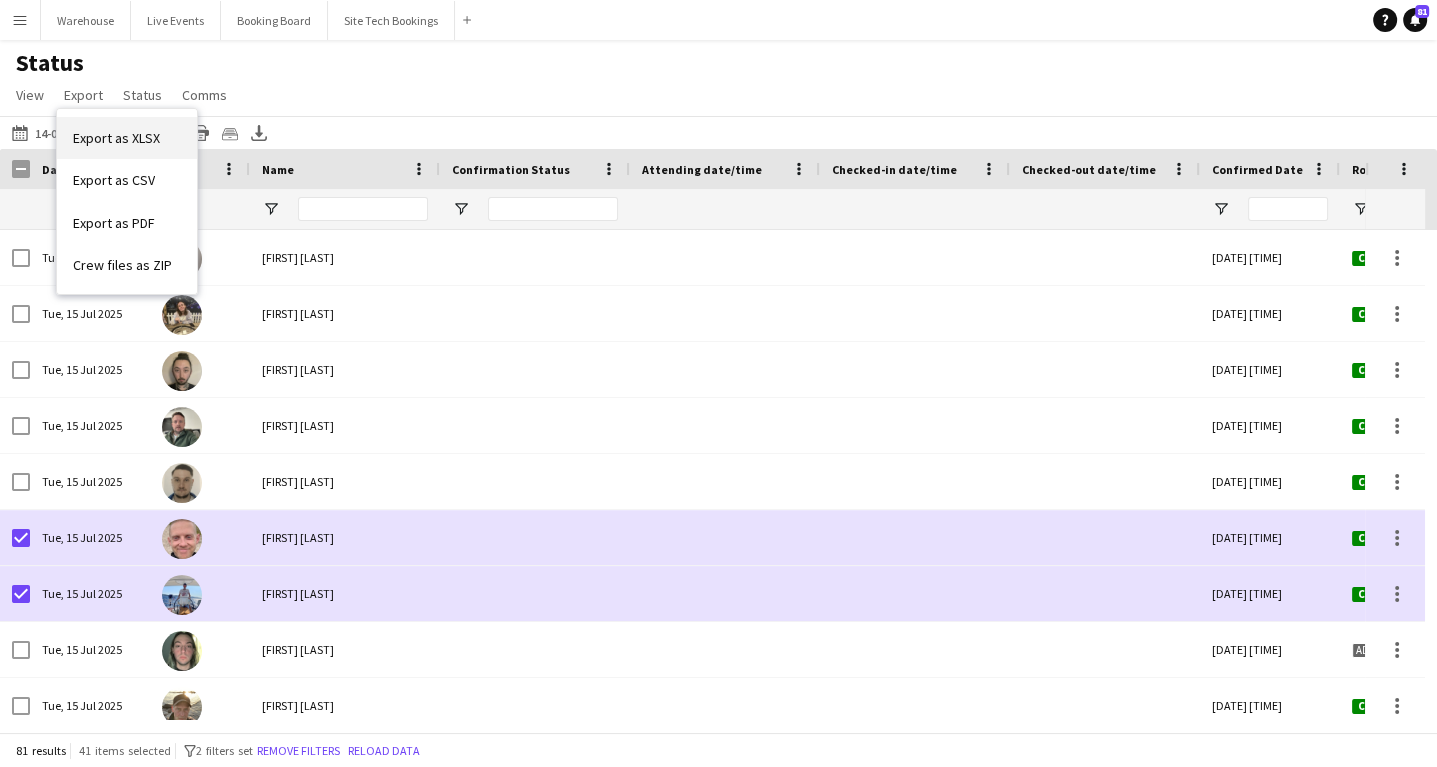 click on "Export as XLSX" at bounding box center (116, 138) 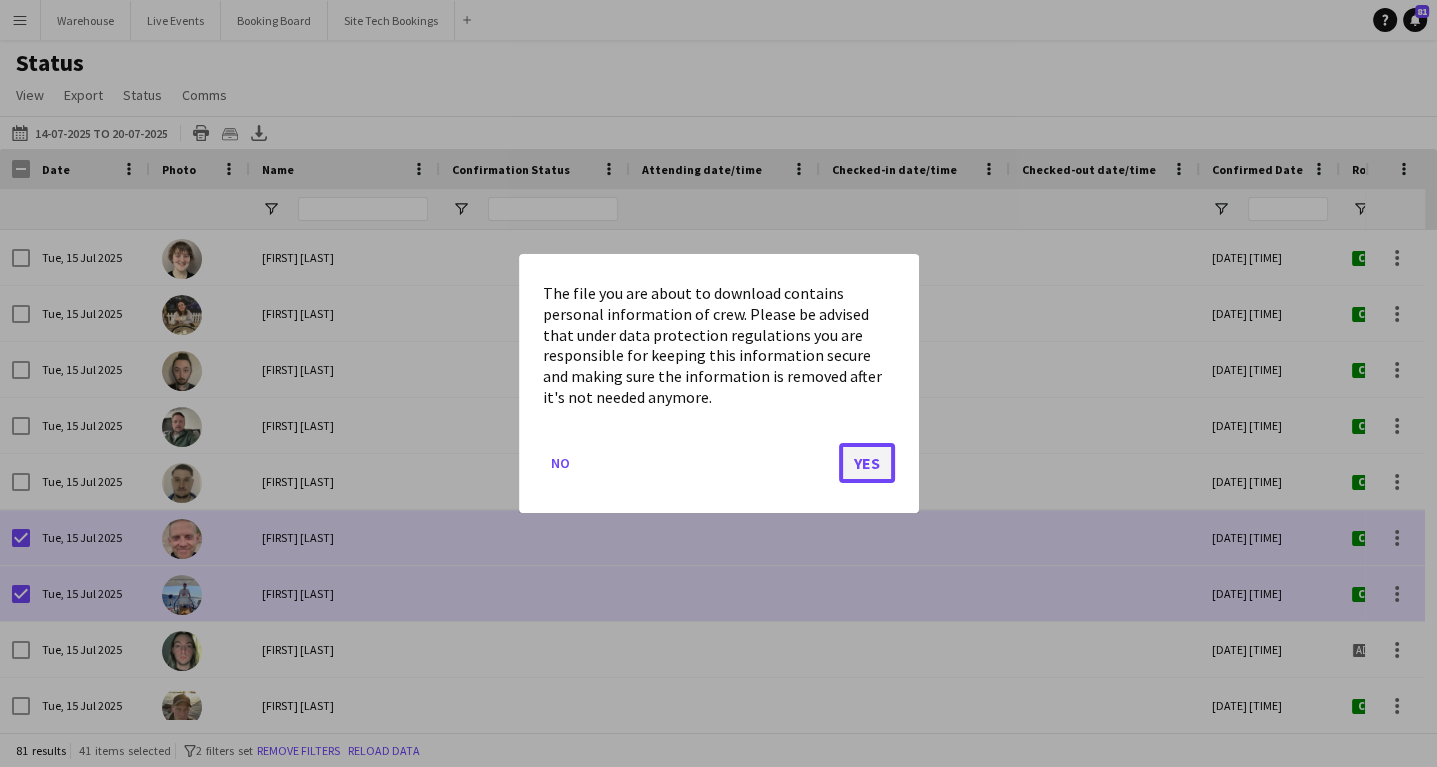 click on "Yes" 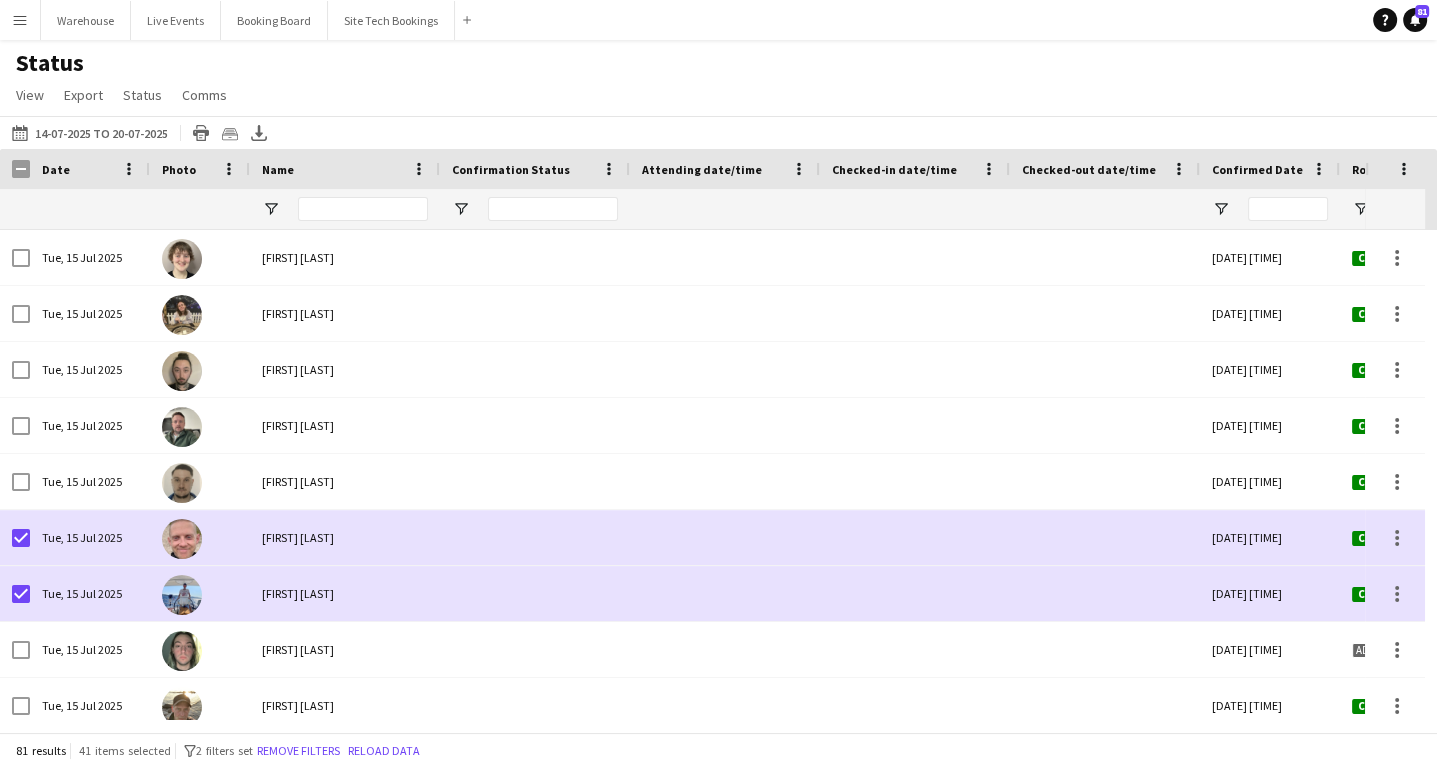 scroll, scrollTop: 0, scrollLeft: 184, axis: horizontal 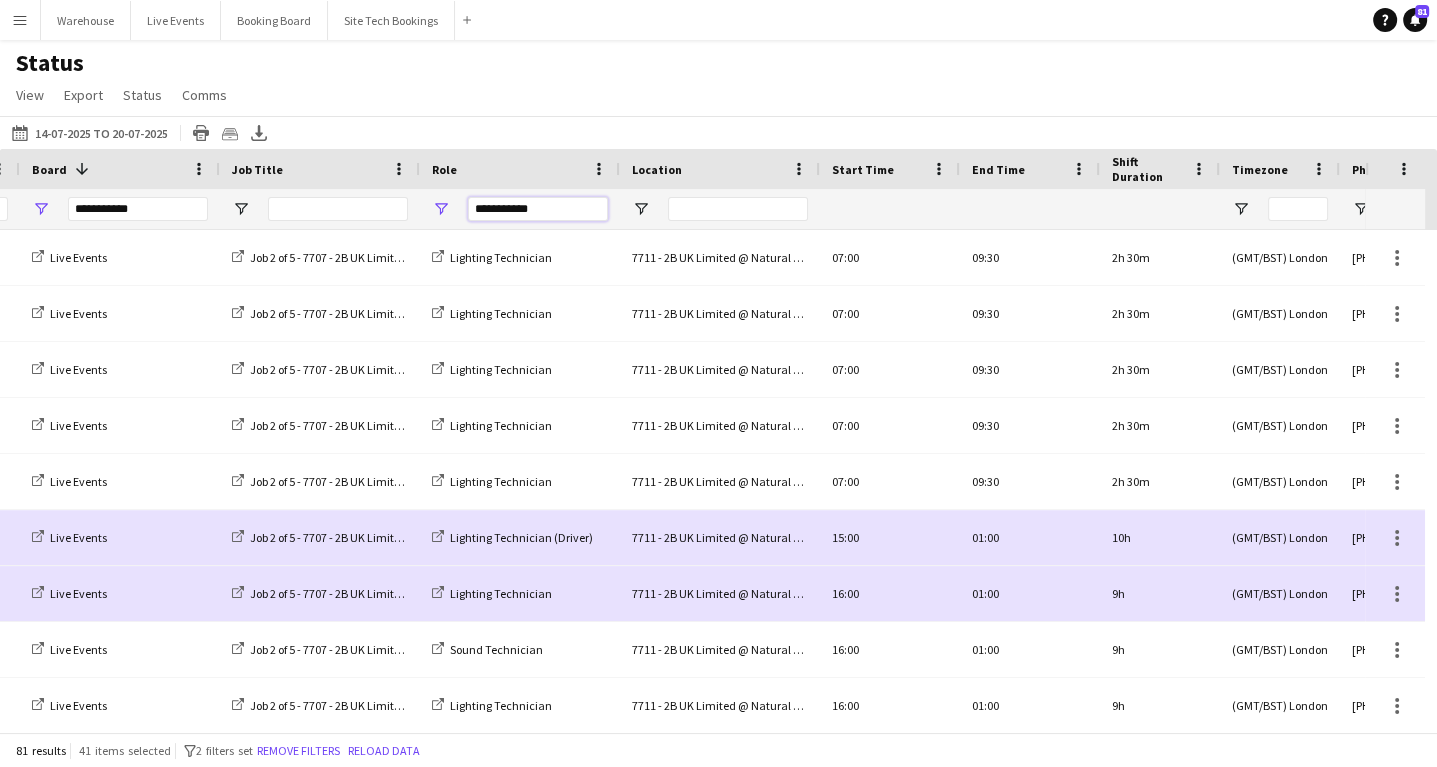 click on "**********" at bounding box center (538, 209) 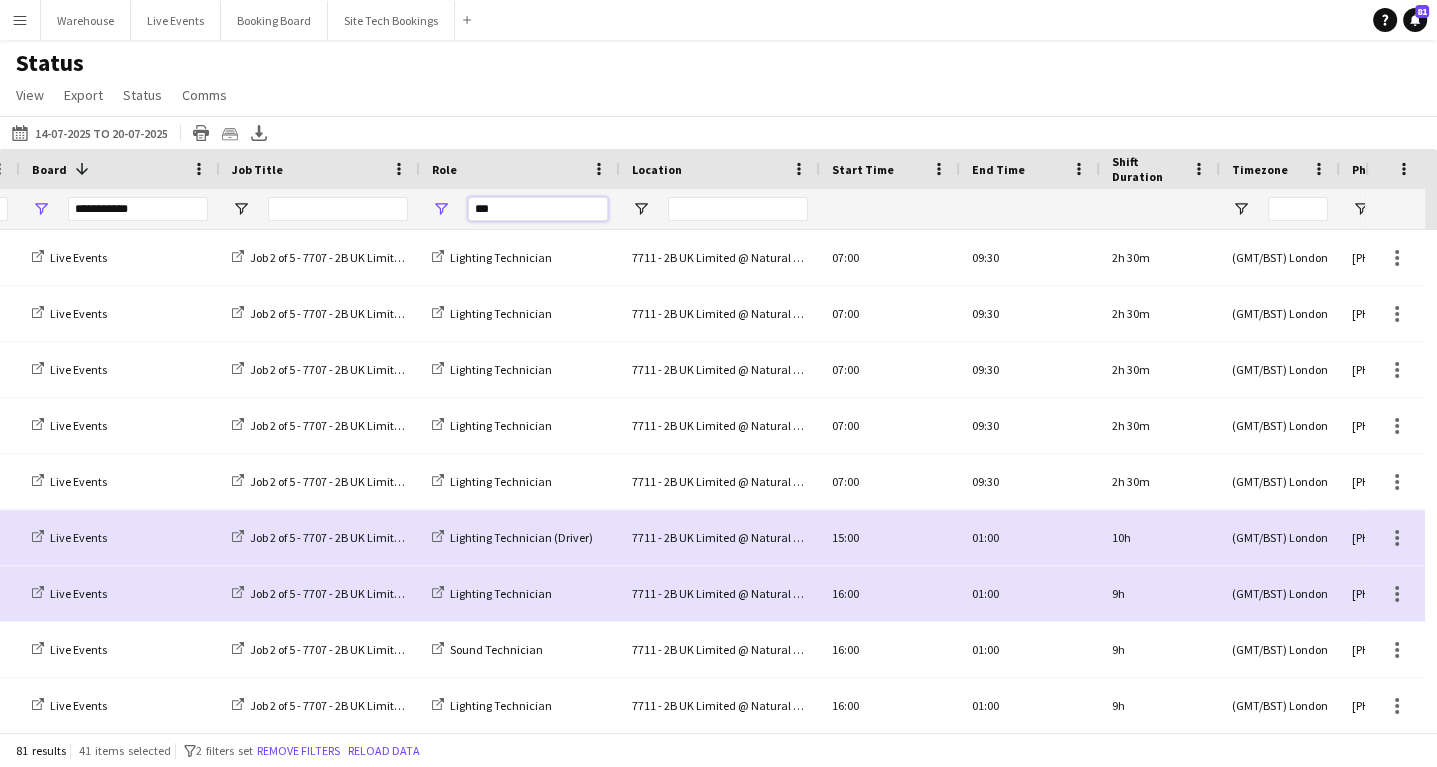 type on "*" 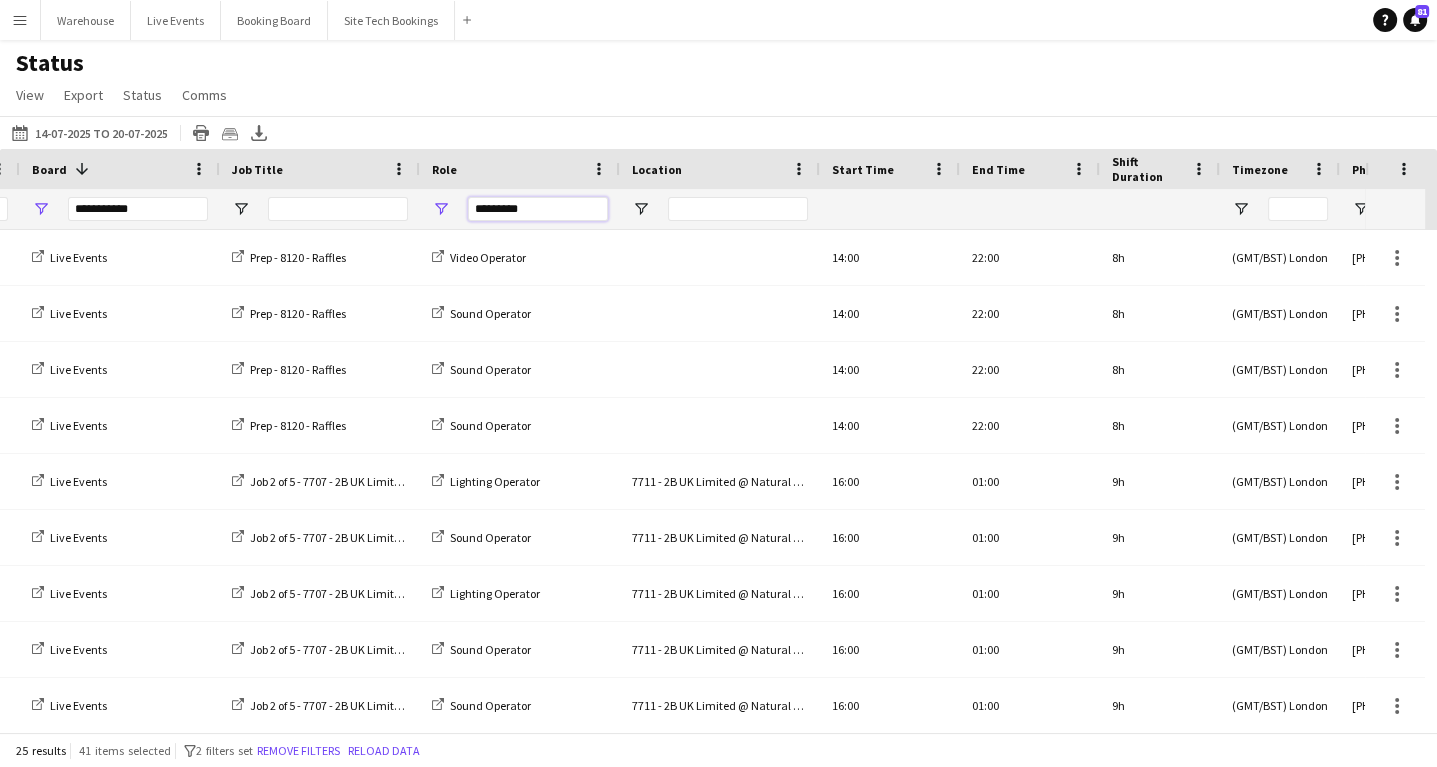 scroll, scrollTop: 0, scrollLeft: 1063, axis: horizontal 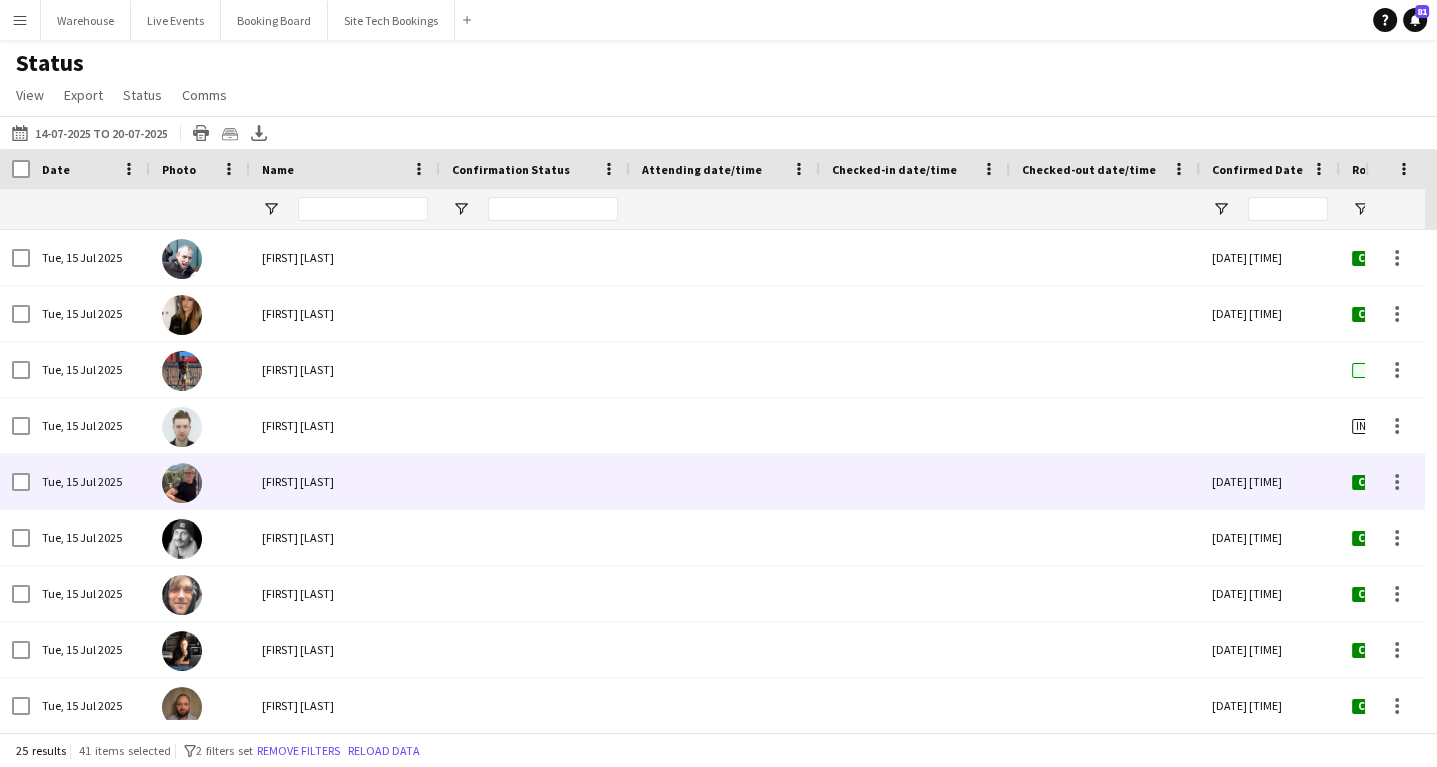 type on "********" 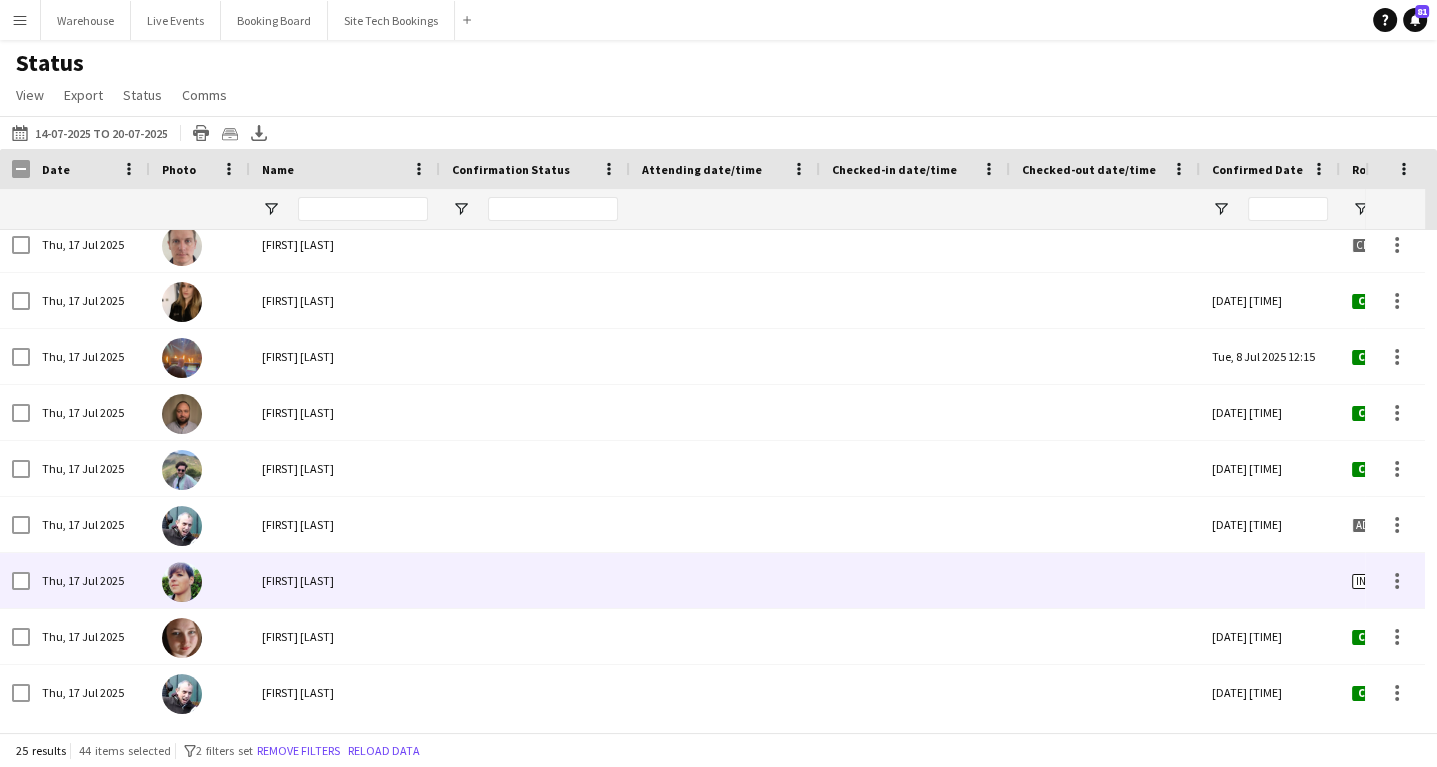 click at bounding box center [21, 581] 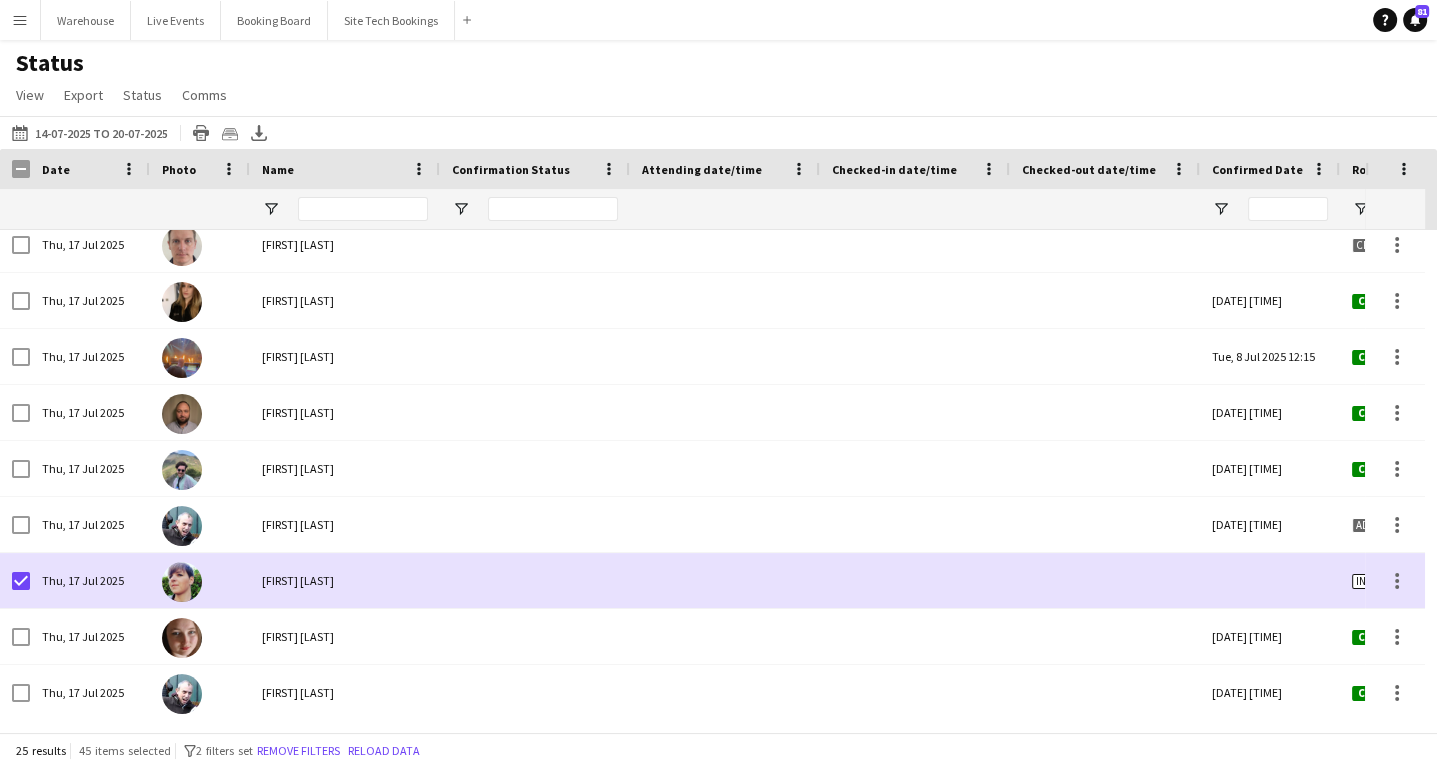 drag, startPoint x: 1245, startPoint y: 7, endPoint x: 1013, endPoint y: 359, distance: 421.578 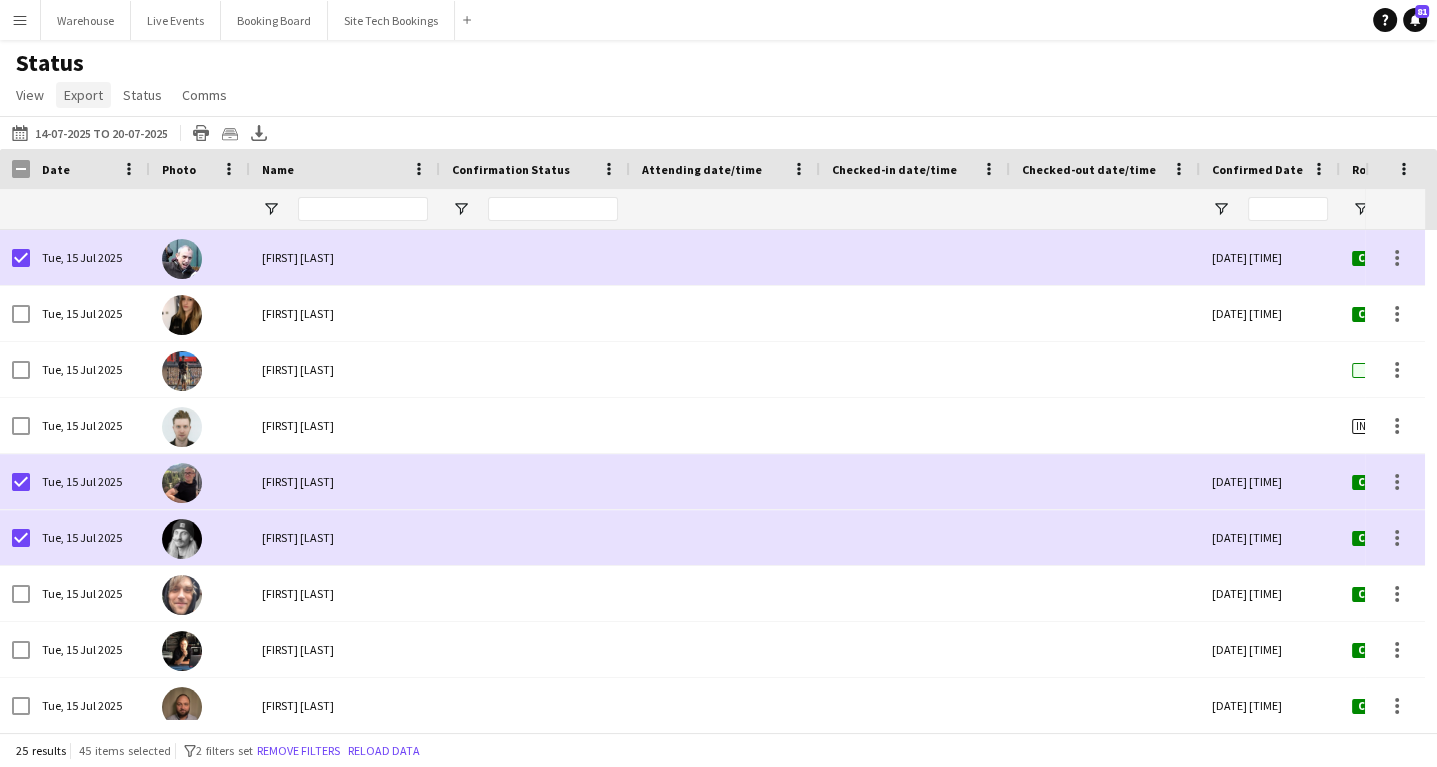 click on "Export" 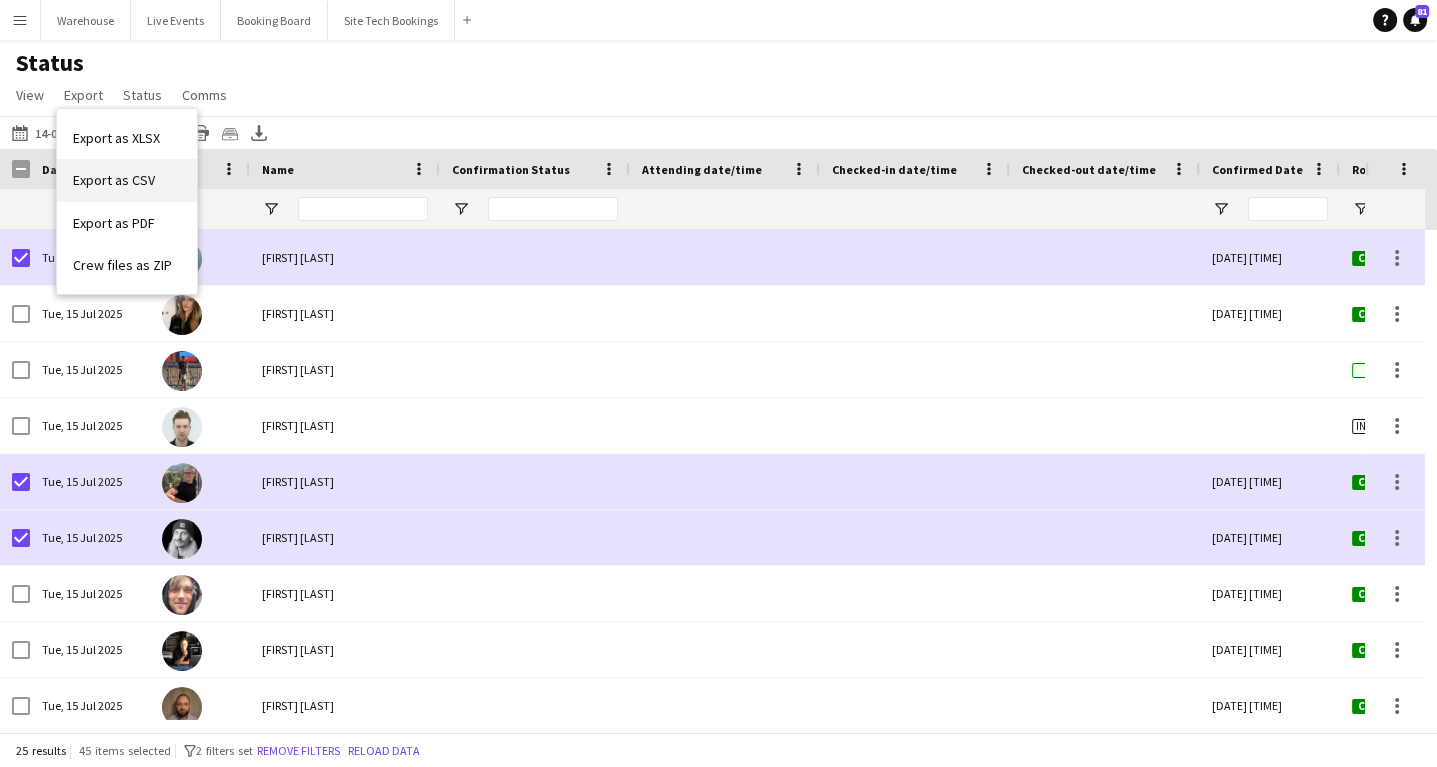 click on "Export as CSV" at bounding box center [114, 180] 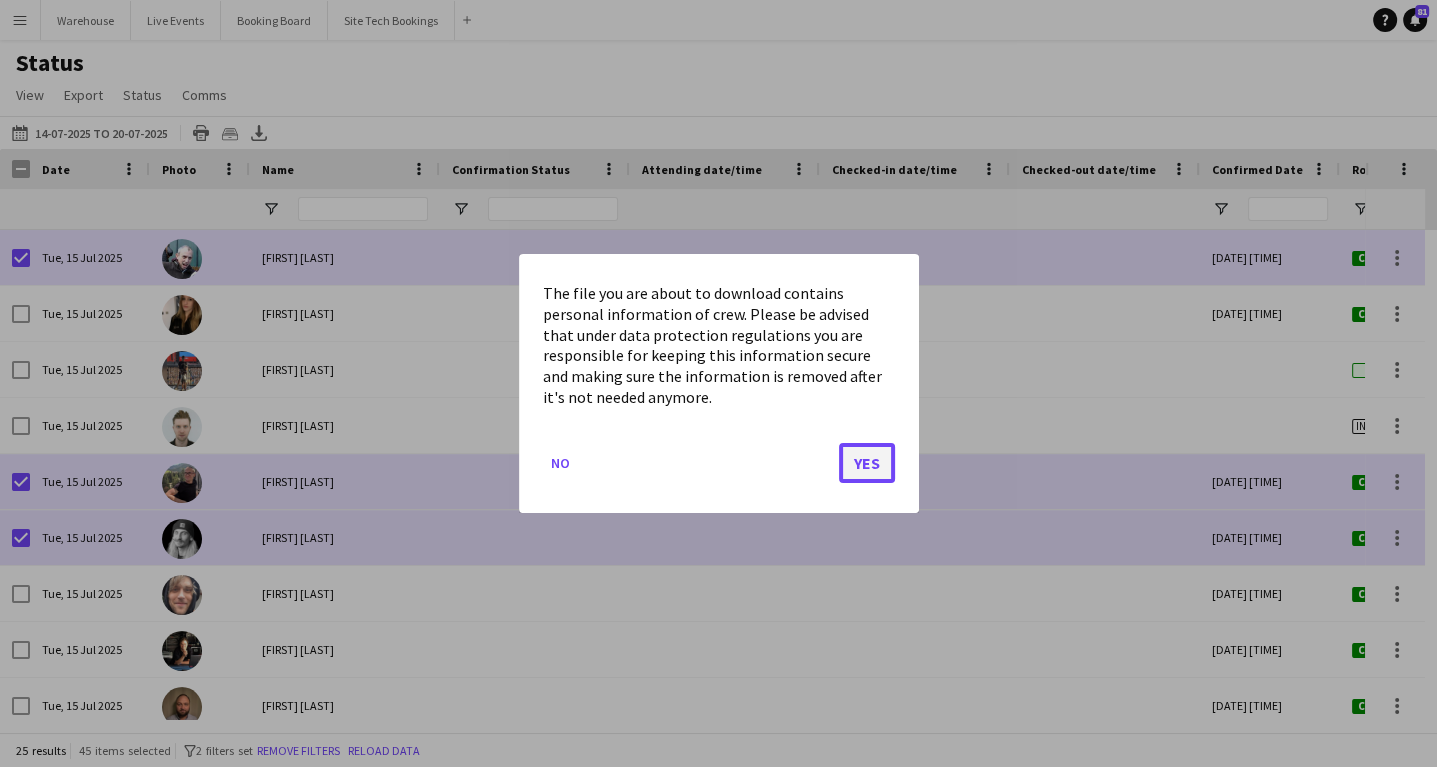 click on "Yes" 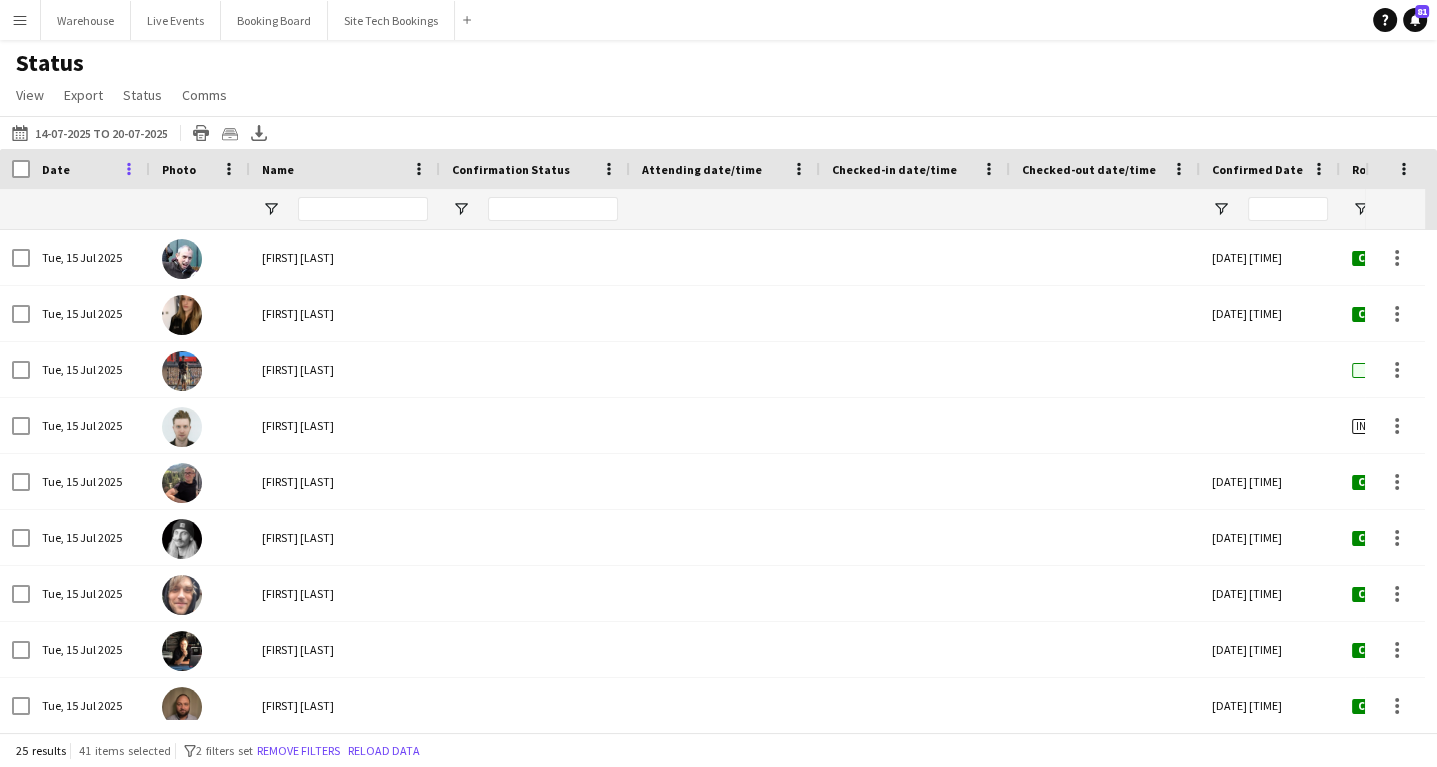 click at bounding box center [129, 169] 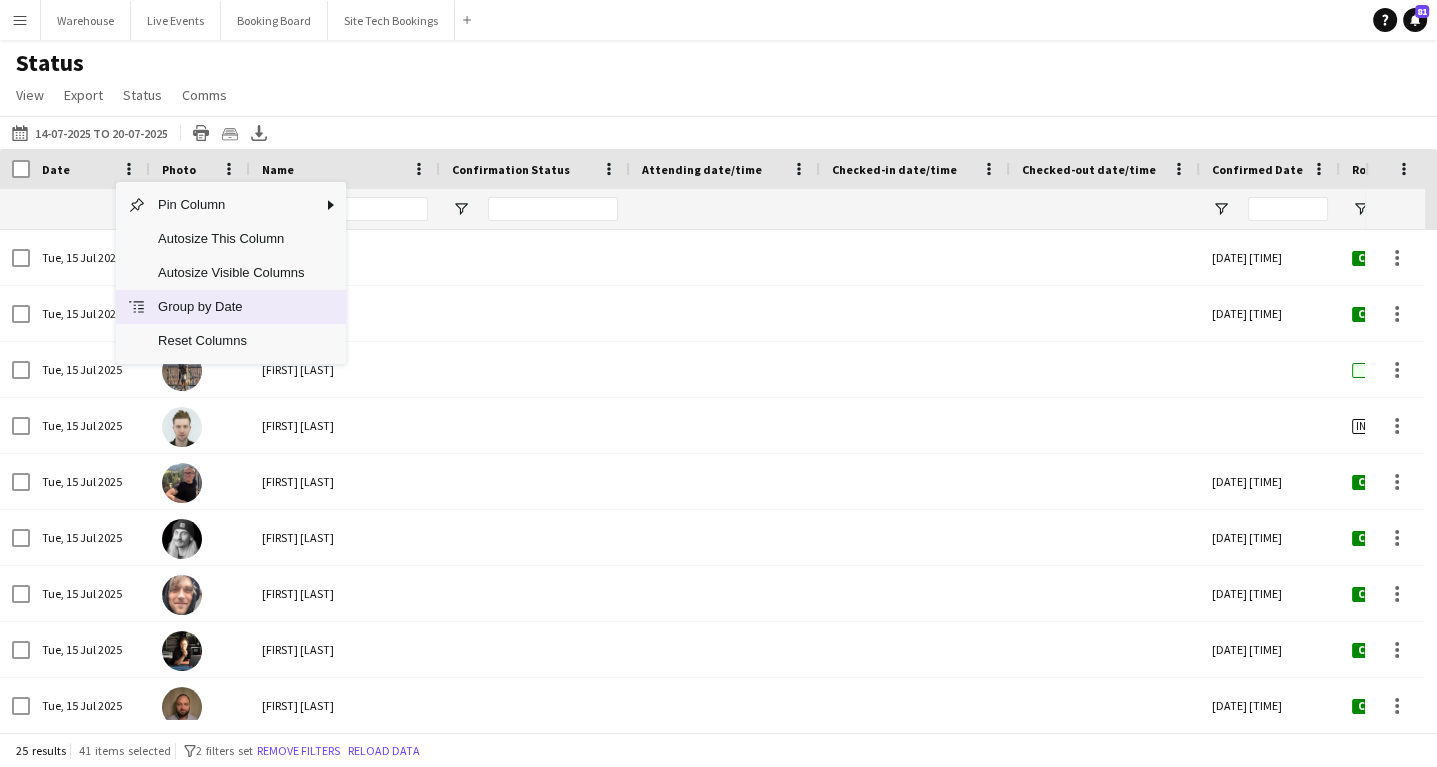 click on "Group by Date" at bounding box center (231, 307) 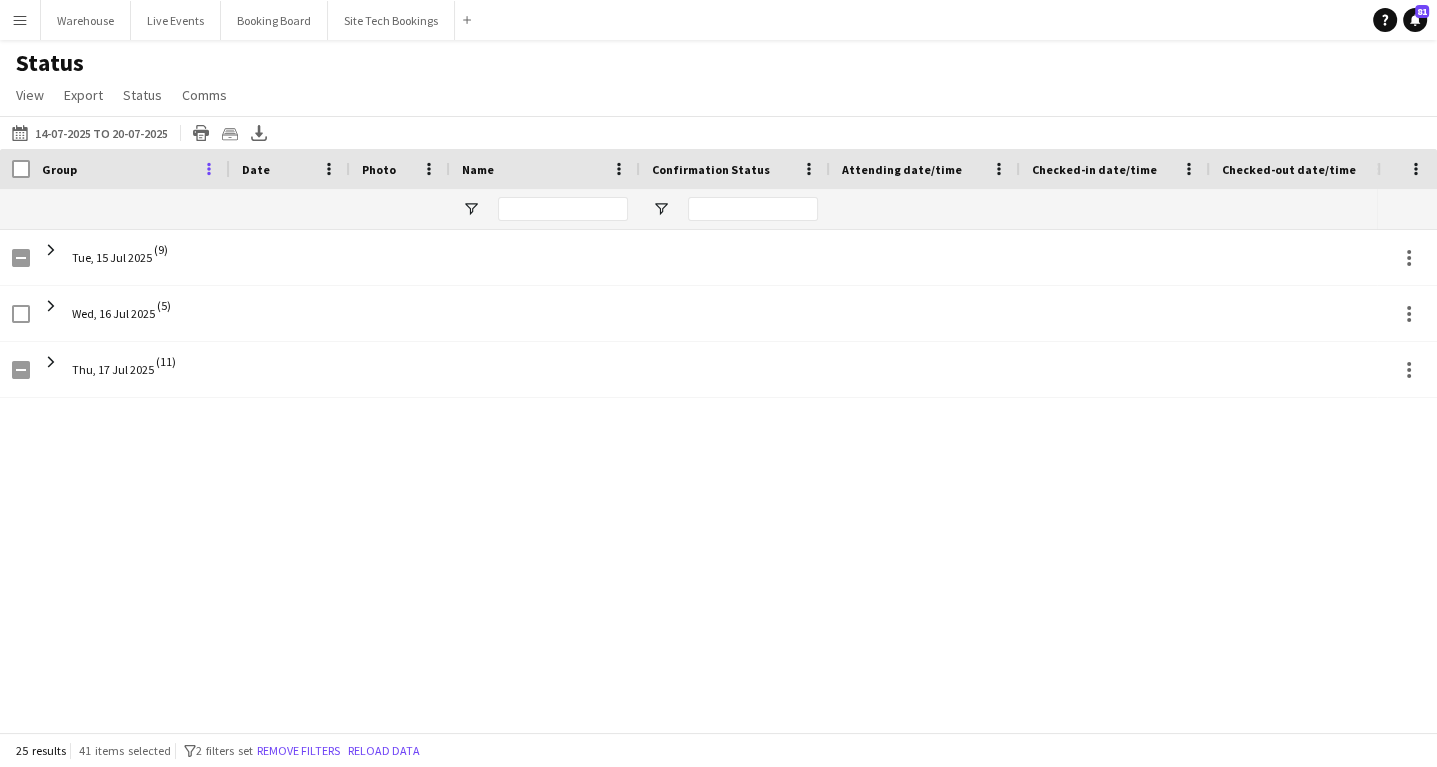 click at bounding box center [209, 169] 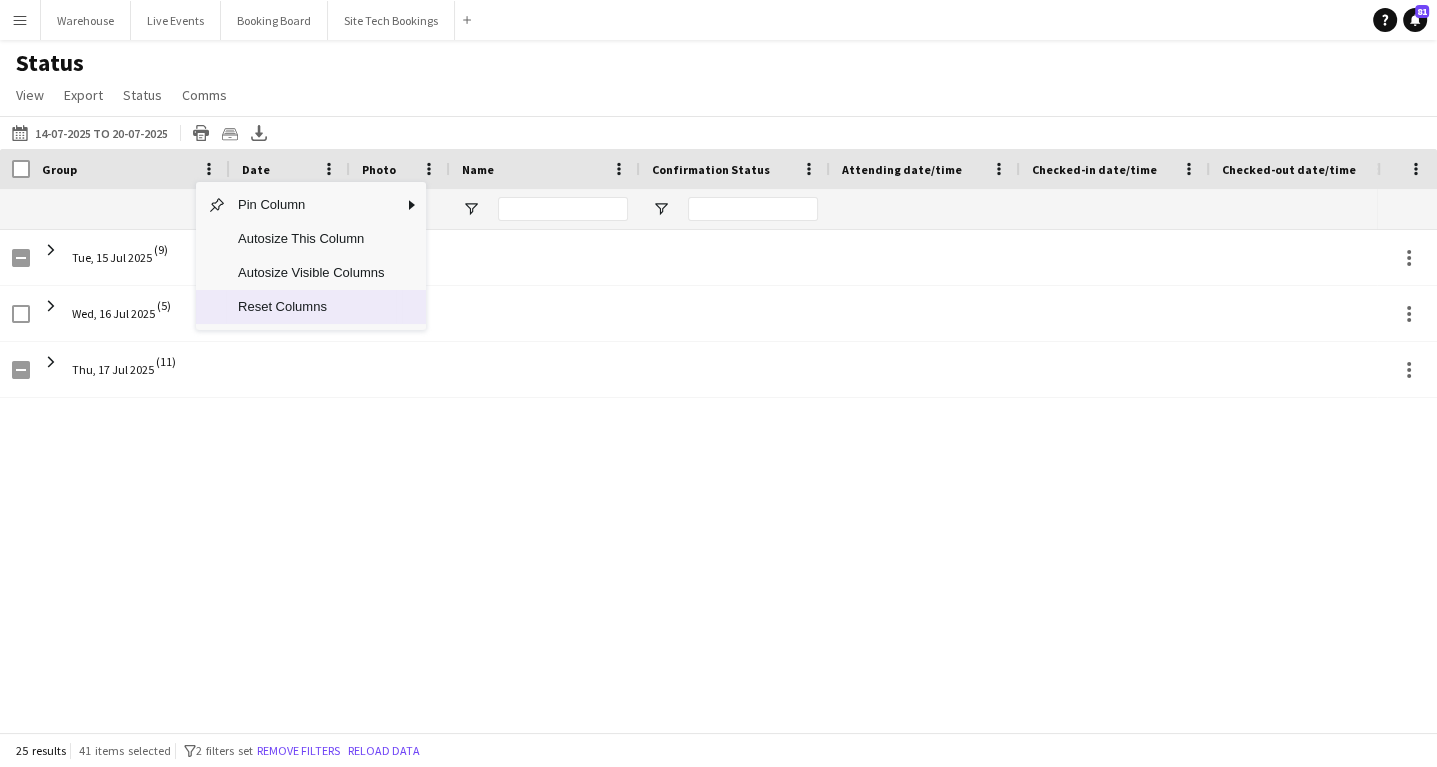 click on "Reset Columns" at bounding box center [311, 307] 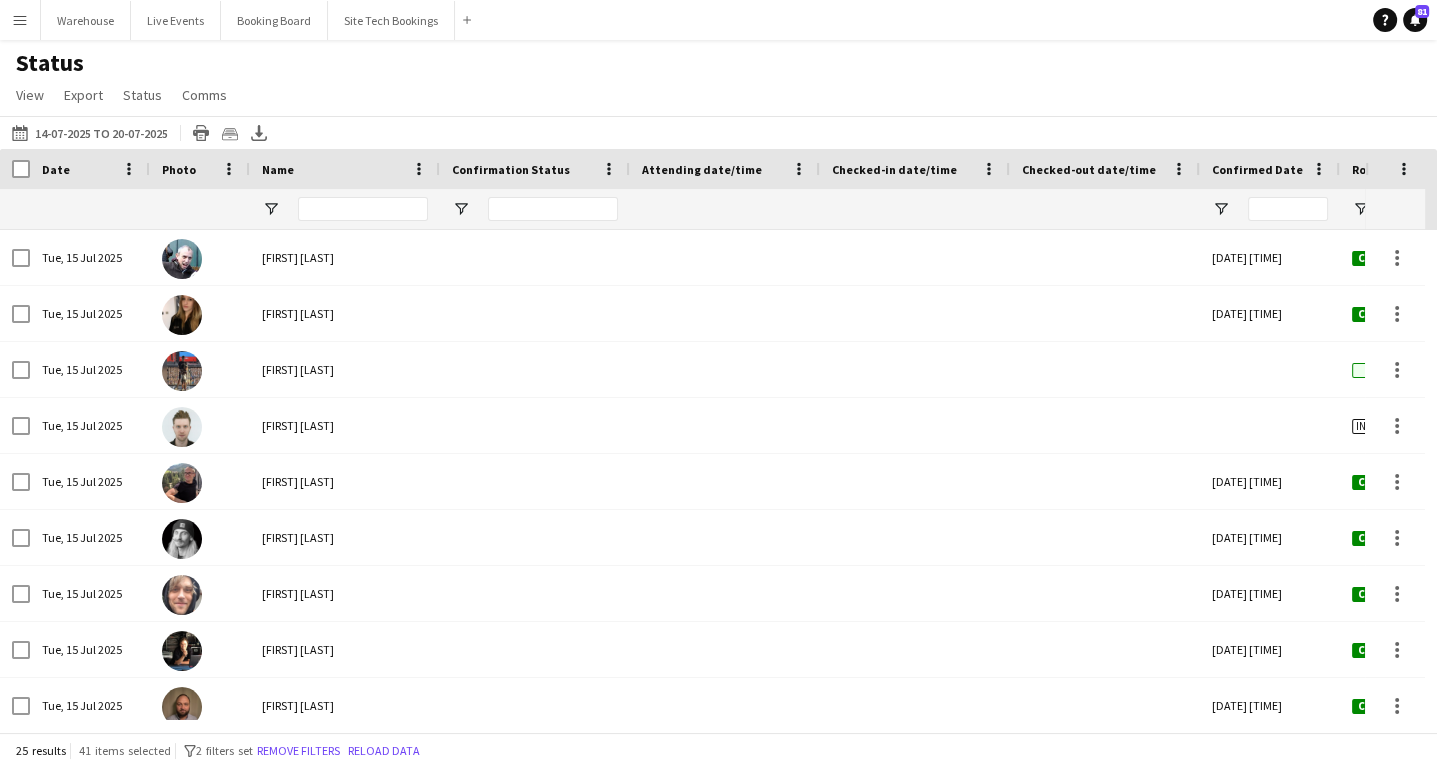 scroll, scrollTop: 0, scrollLeft: 931, axis: horizontal 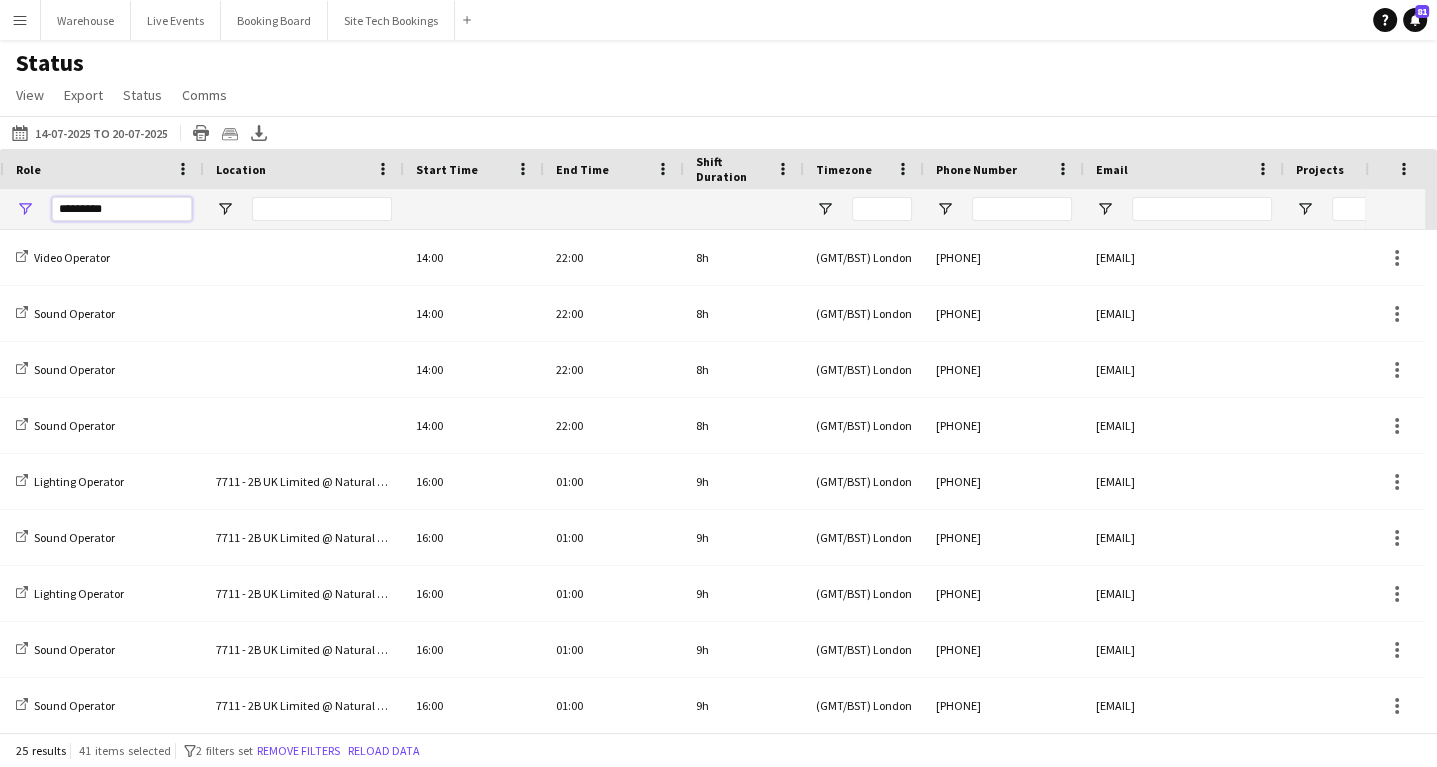 click on "********" at bounding box center (122, 209) 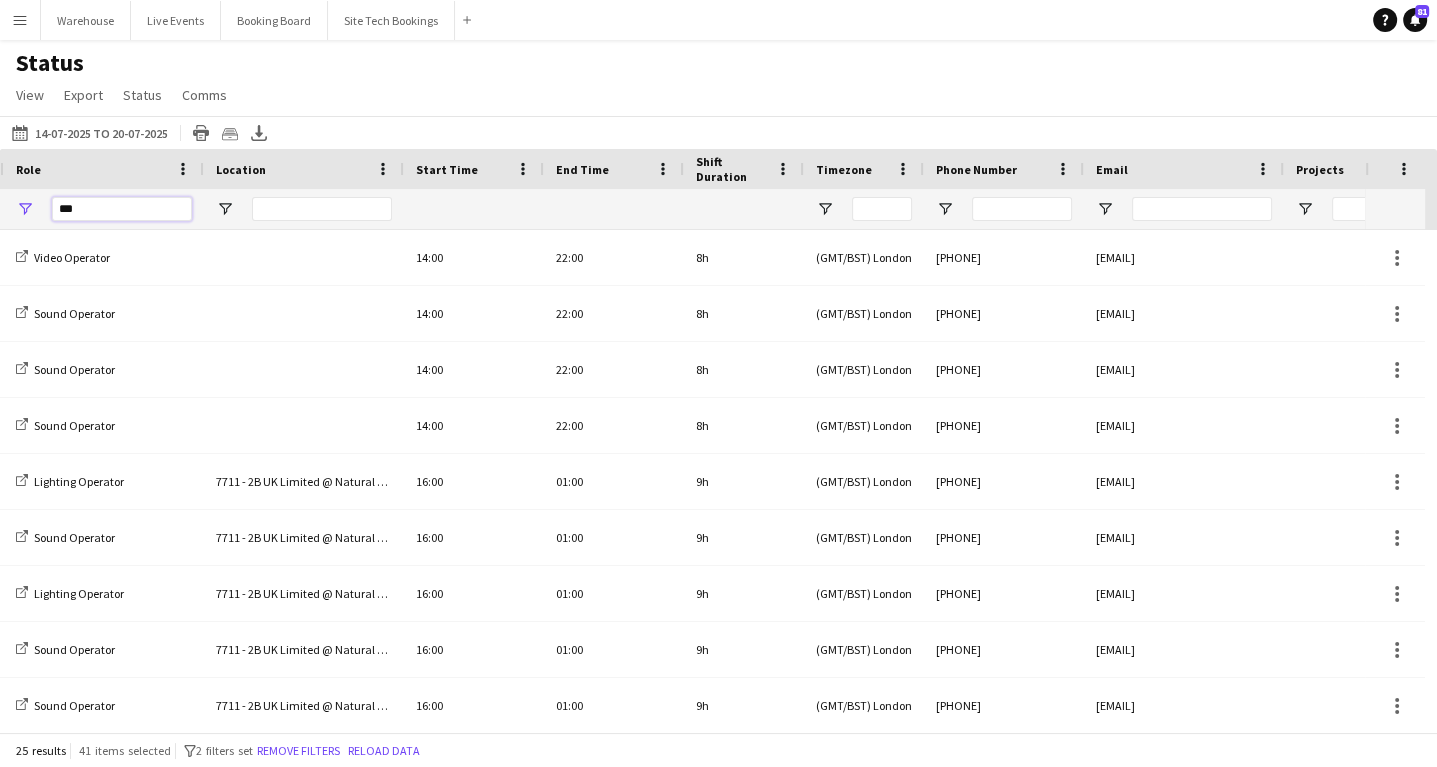 type on "*" 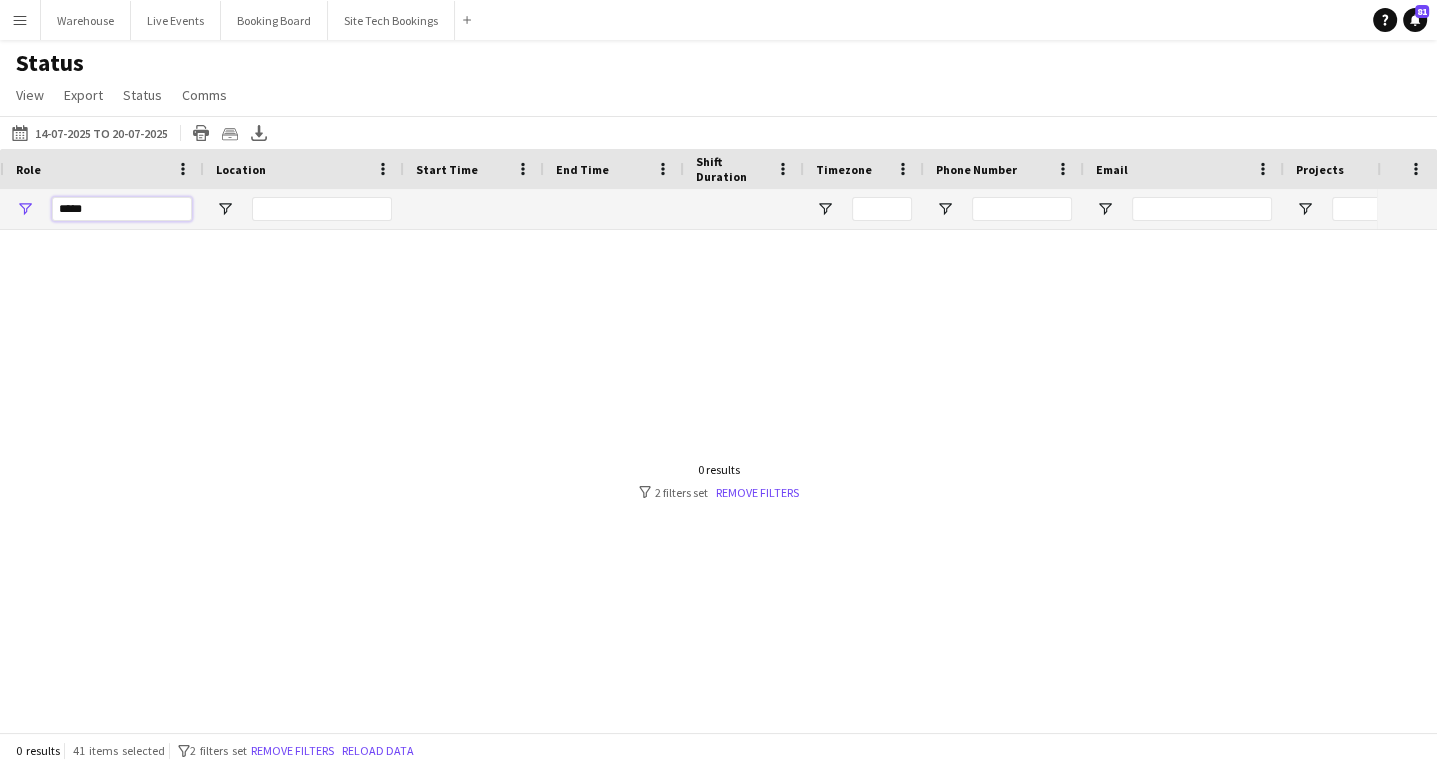 scroll, scrollTop: 0, scrollLeft: 1683, axis: horizontal 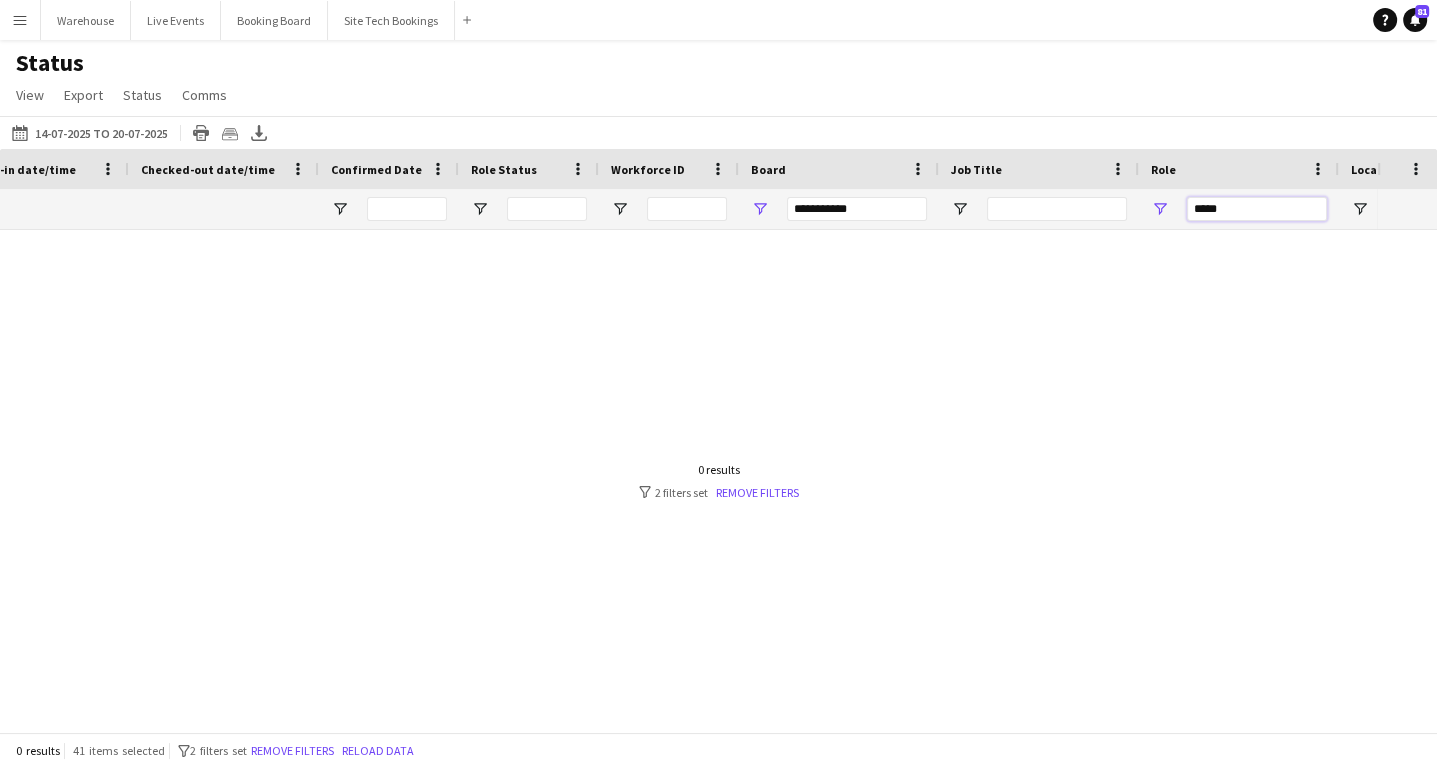 type on "****" 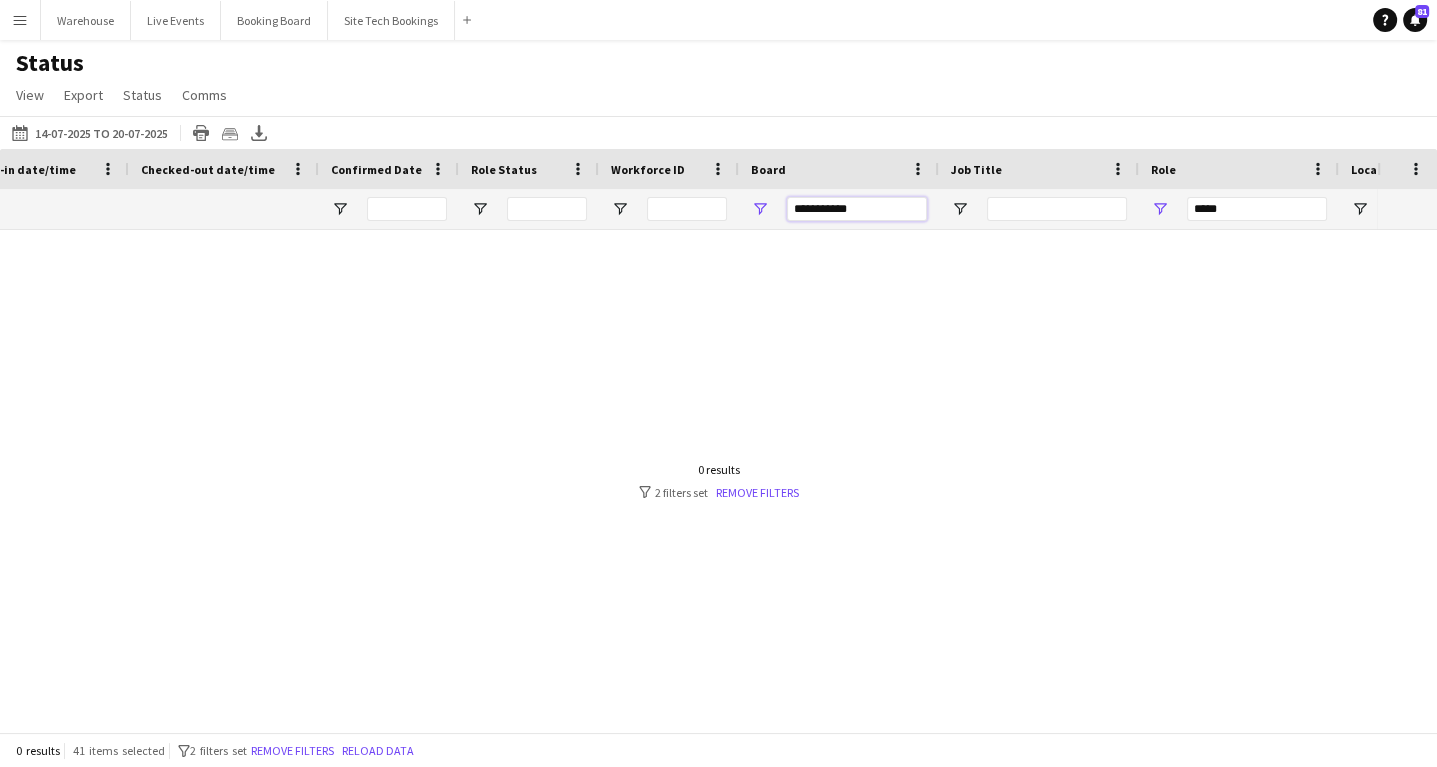 click on "**********" at bounding box center (857, 209) 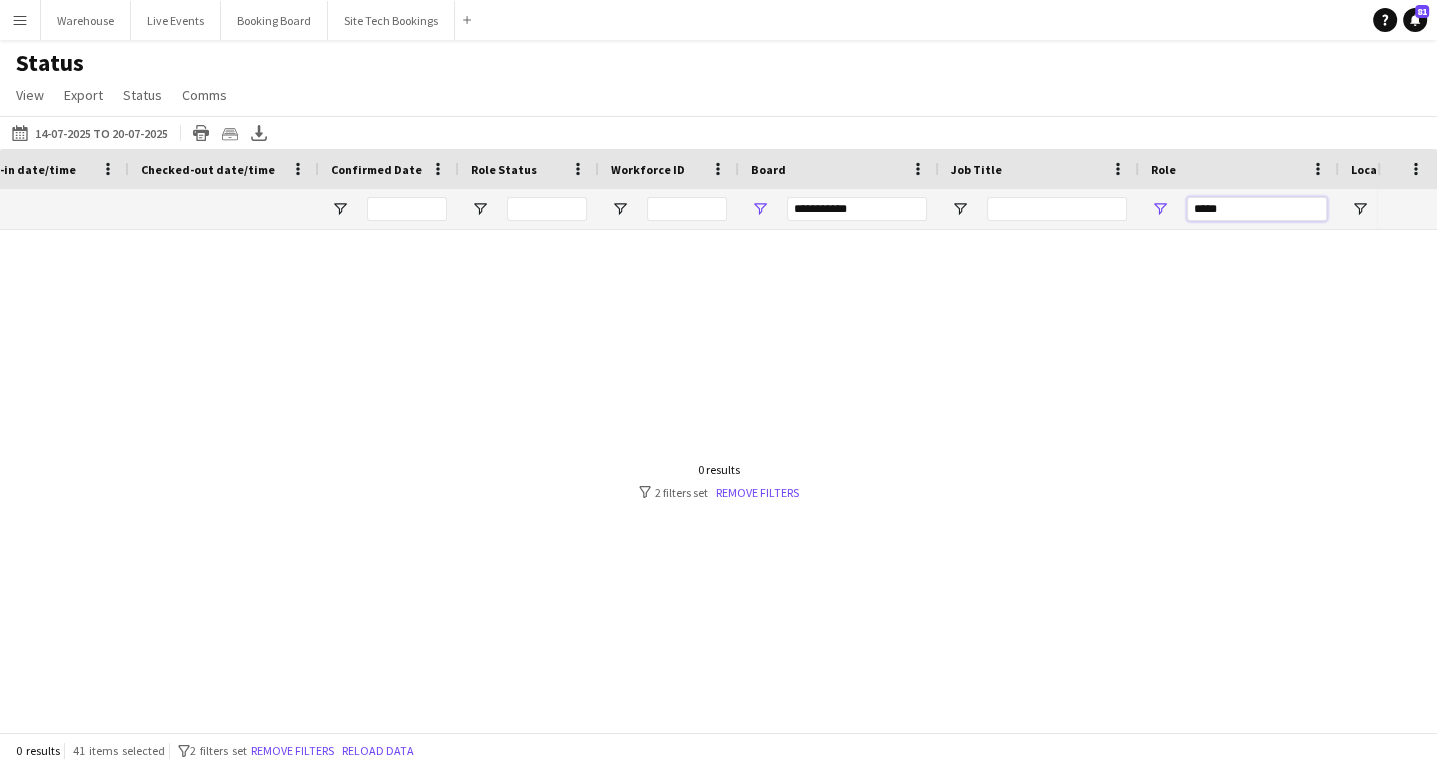 drag, startPoint x: 1232, startPoint y: 209, endPoint x: 1167, endPoint y: 207, distance: 65.03076 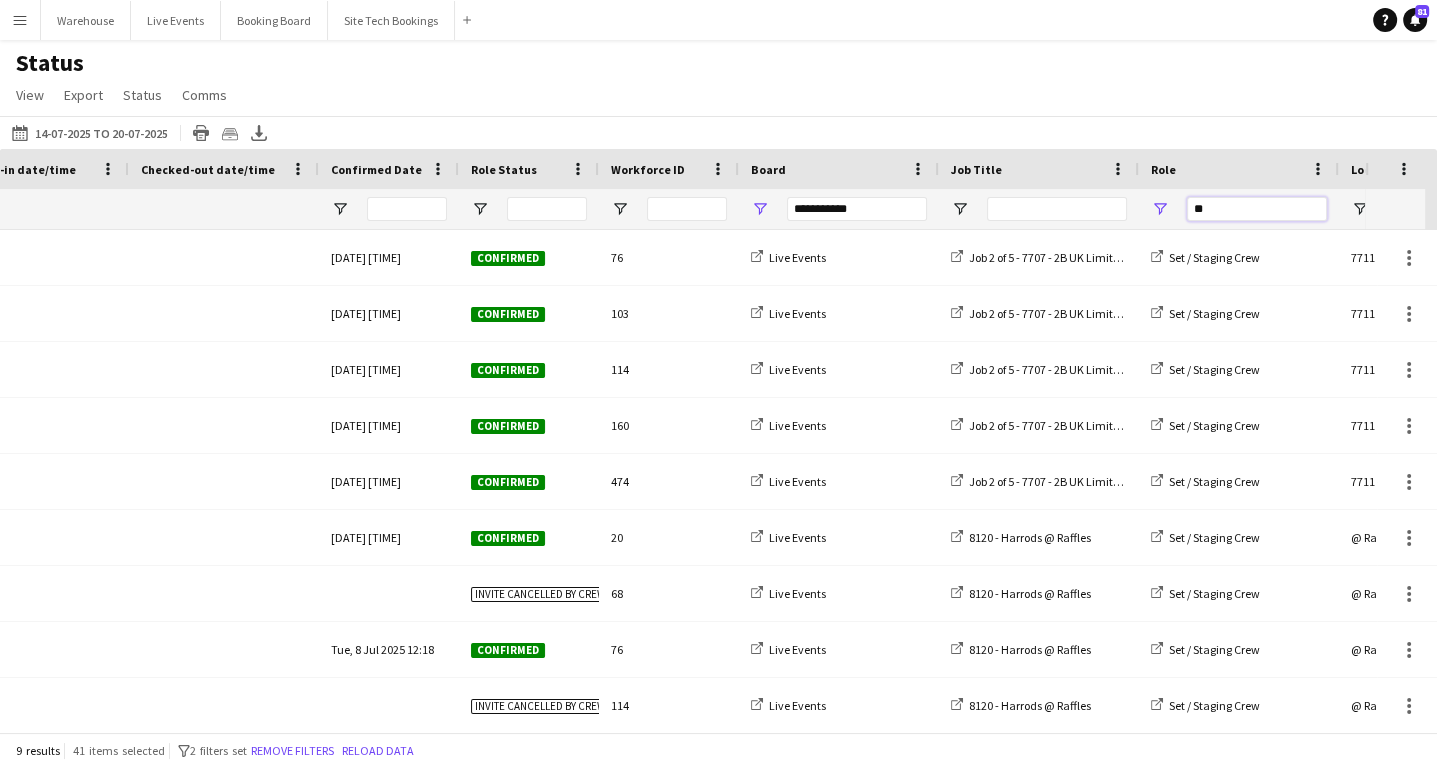 type on "*" 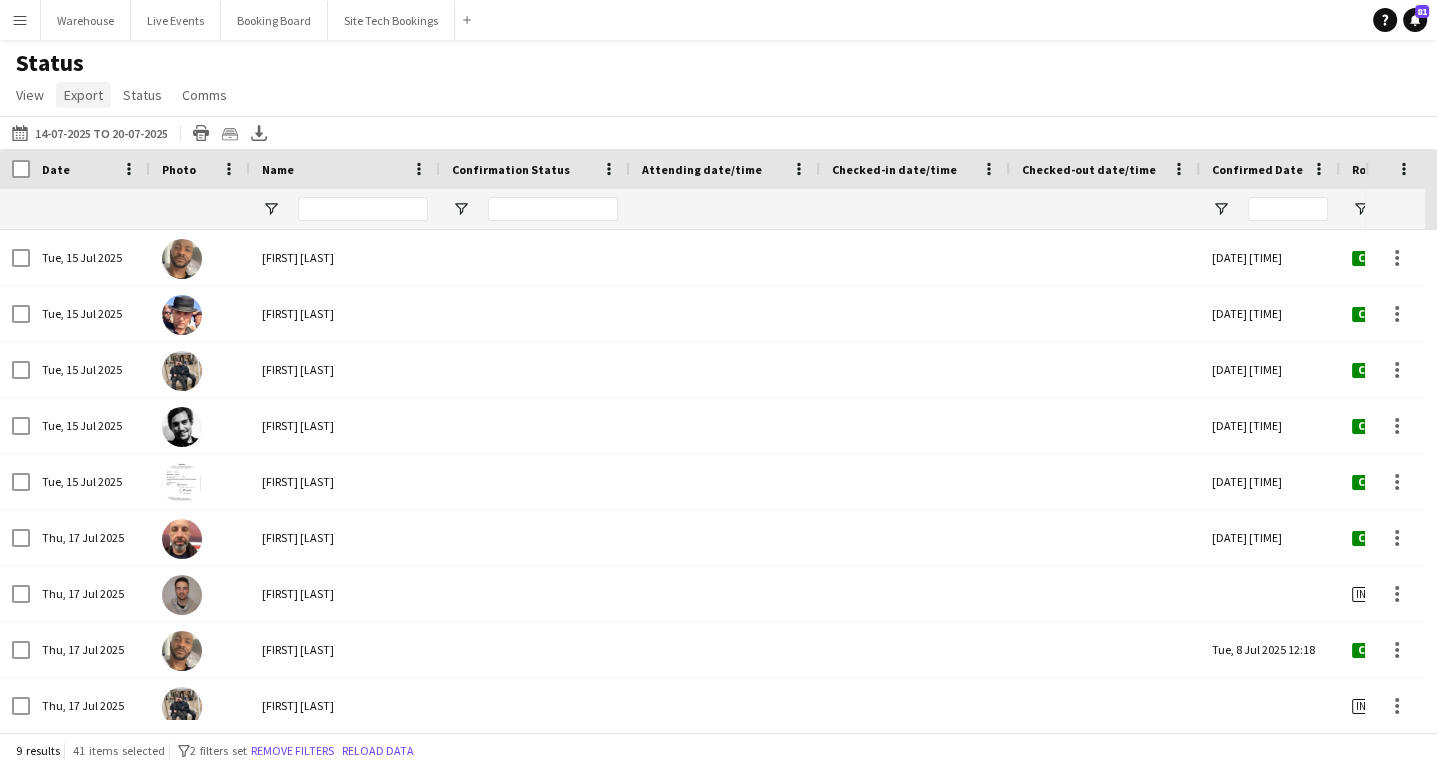 type on "***" 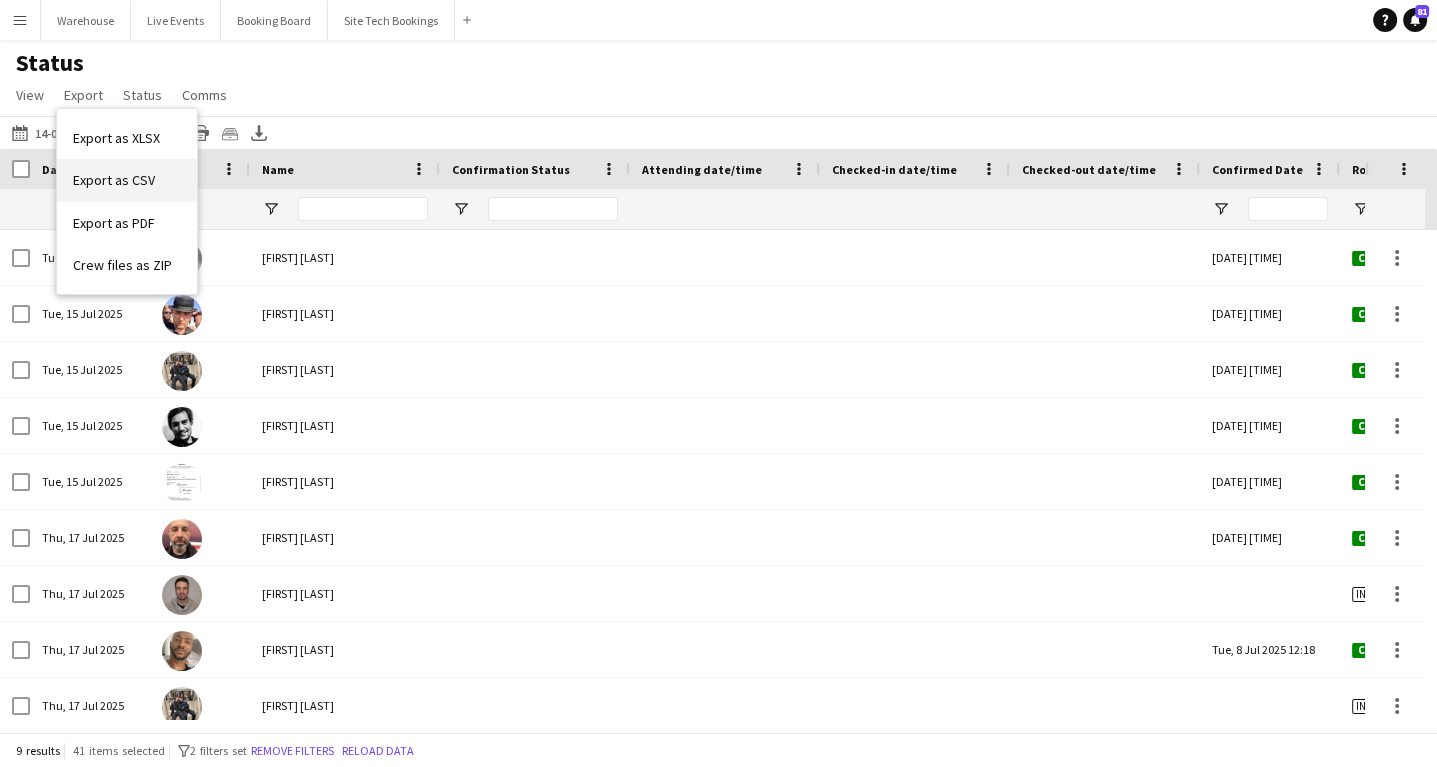 click on "Export as CSV" at bounding box center [114, 180] 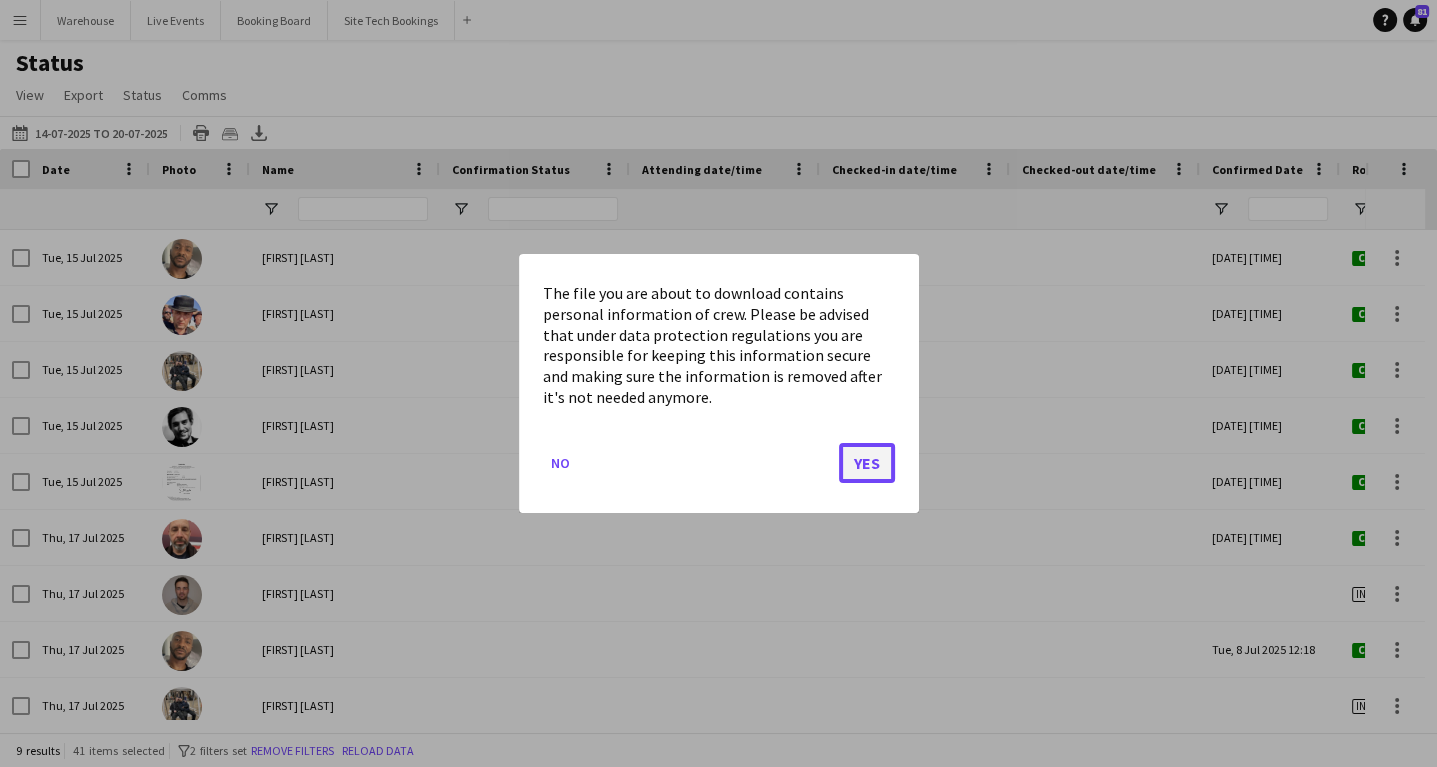 click on "Yes" 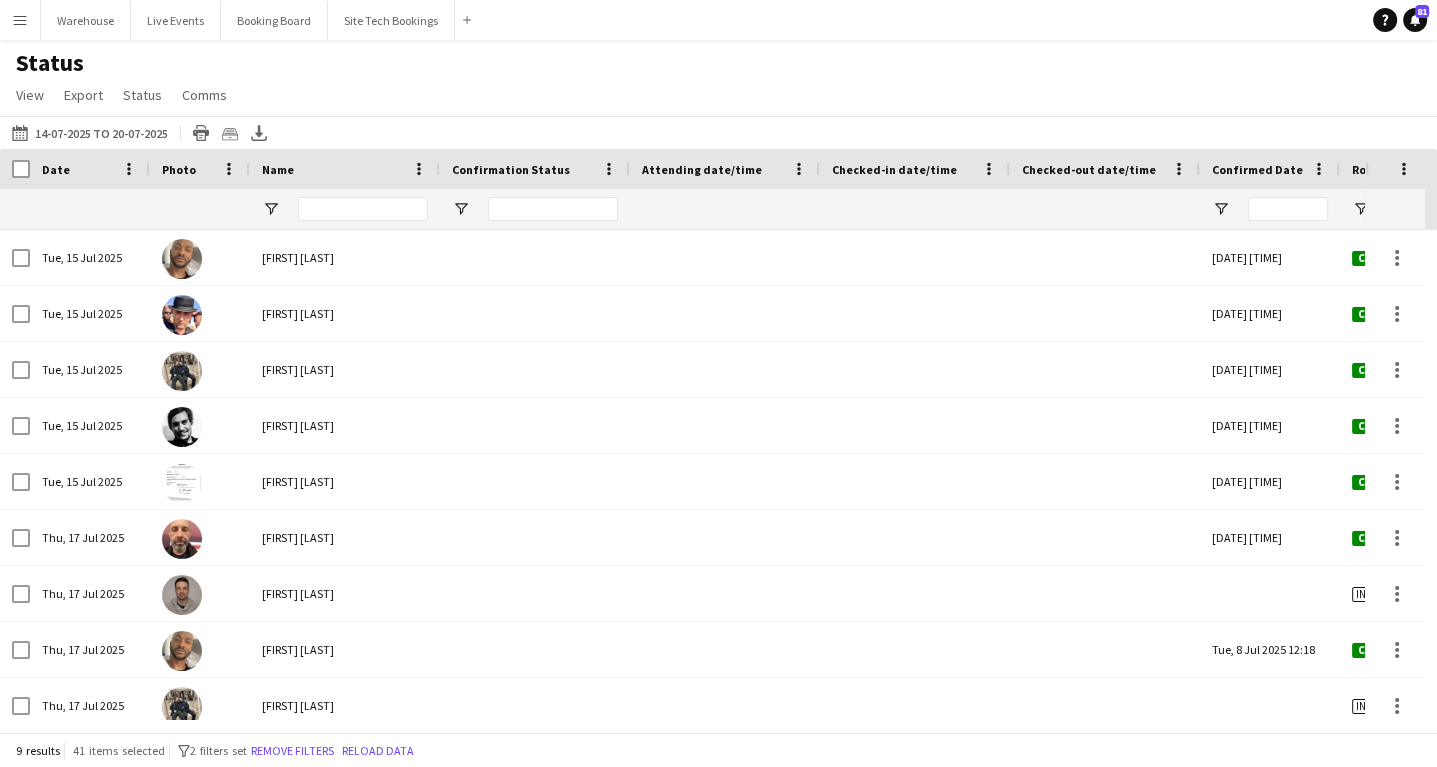 scroll, scrollTop: 0, scrollLeft: 220, axis: horizontal 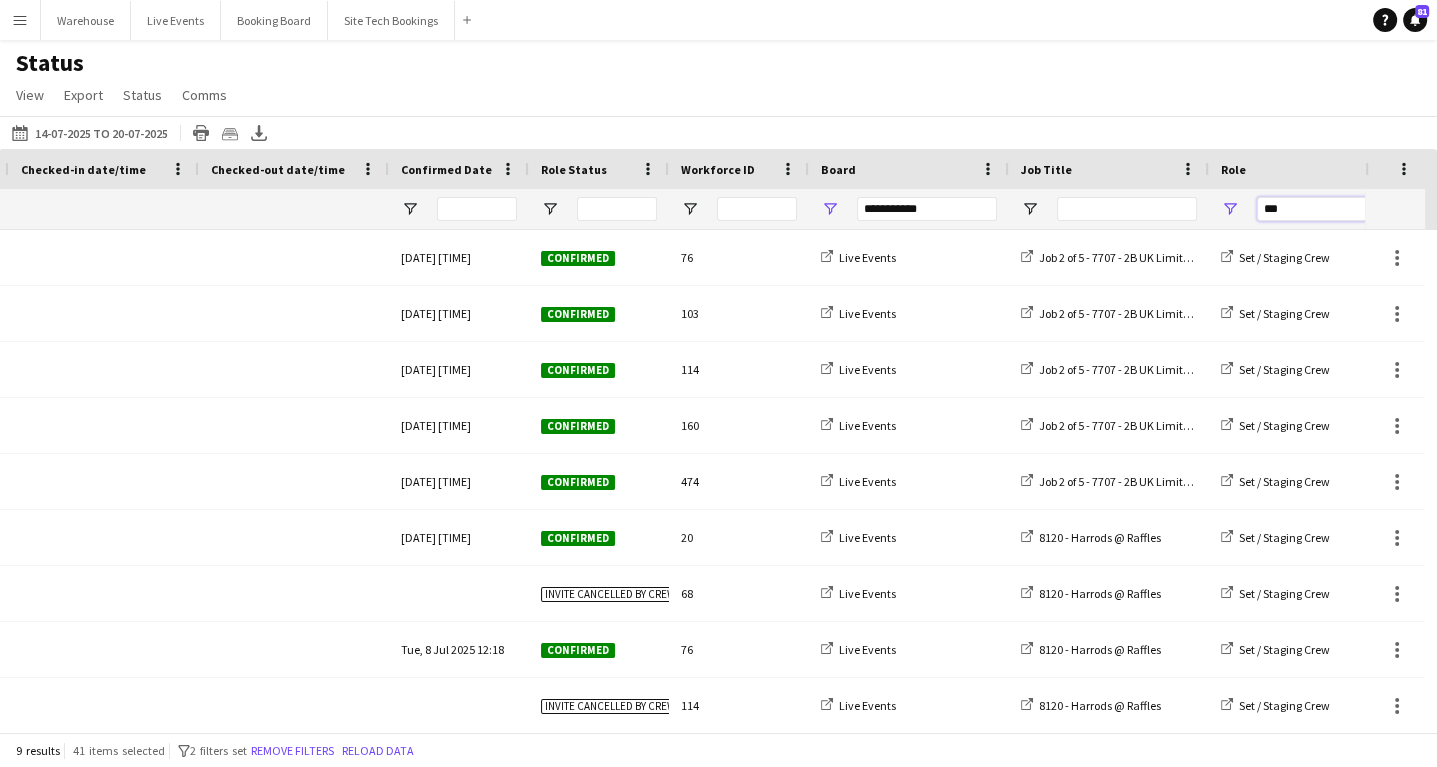 click on "***" at bounding box center (1327, 209) 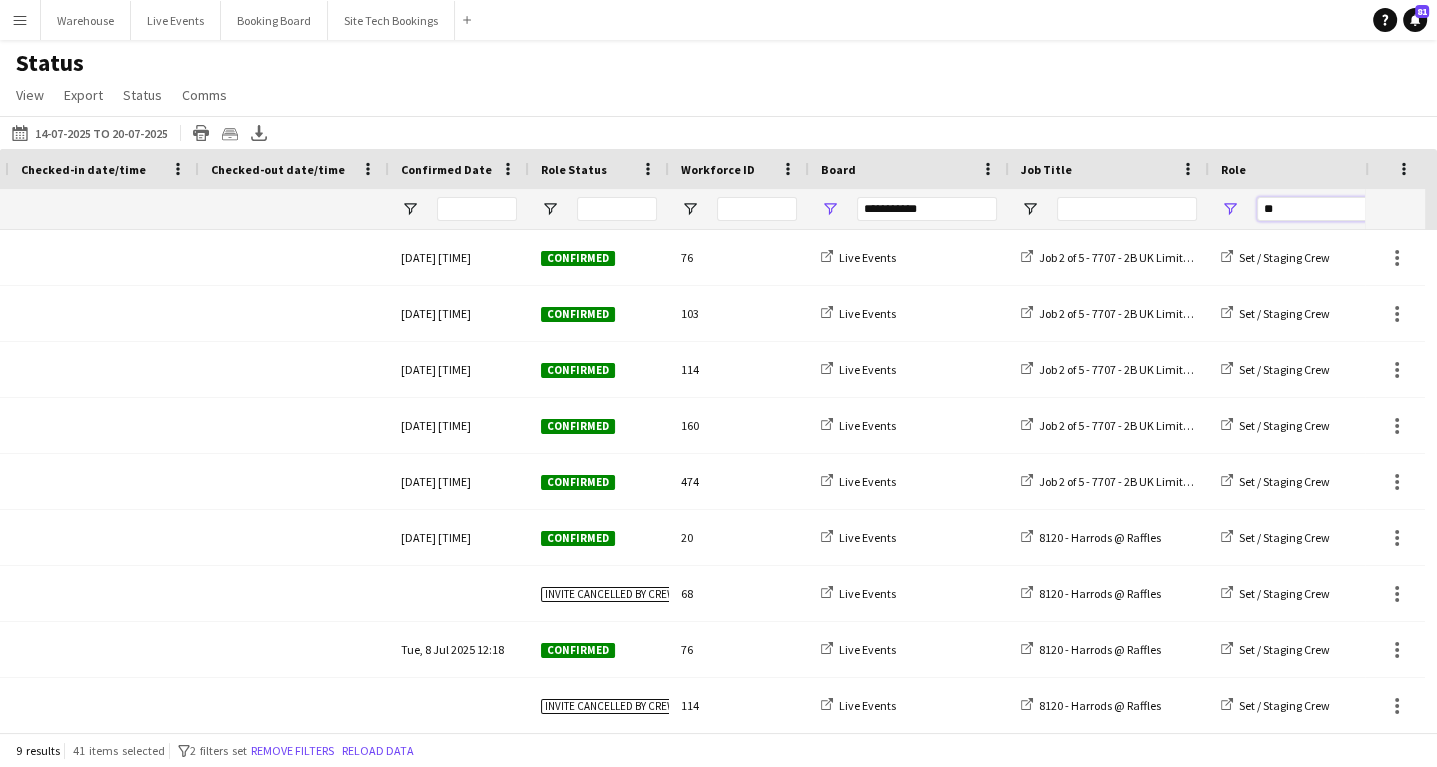type on "*" 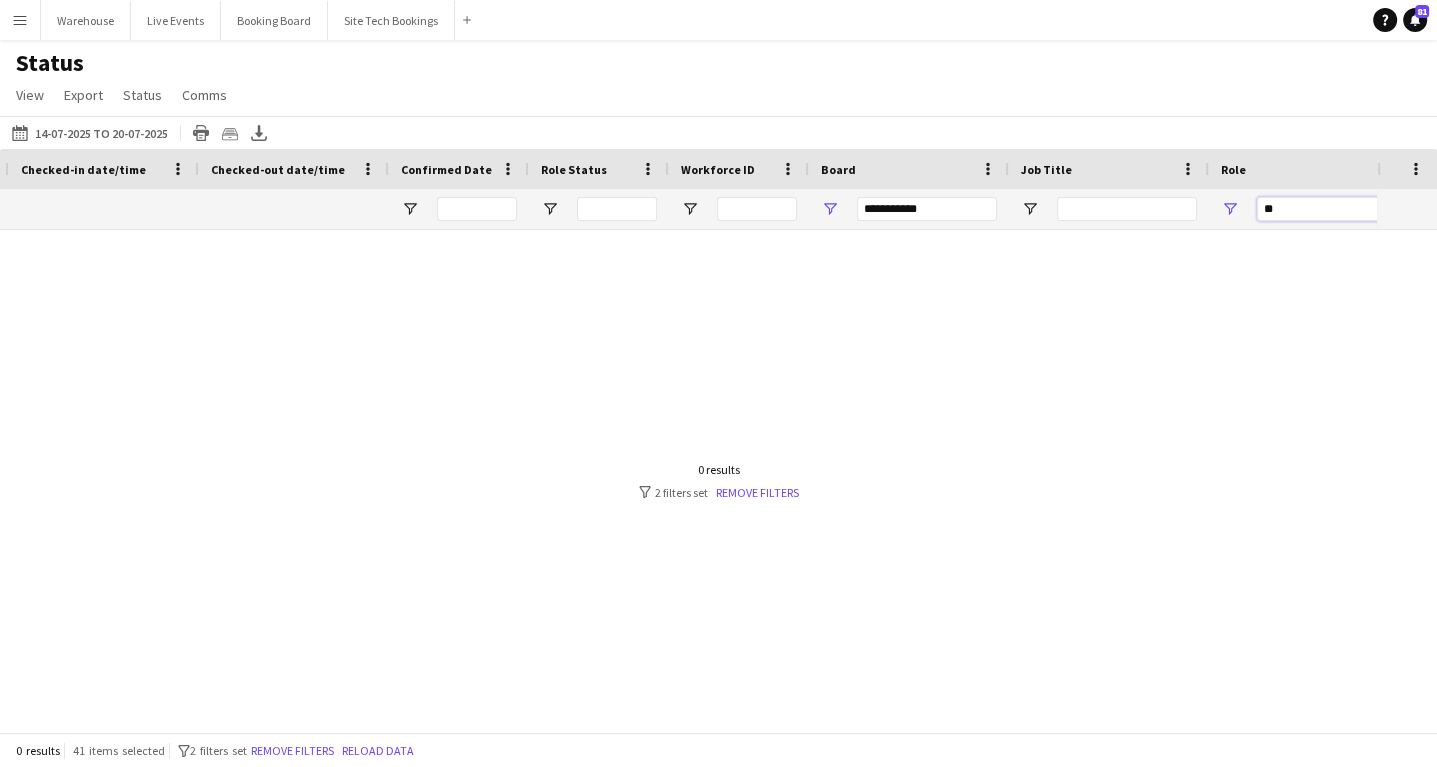 type on "*" 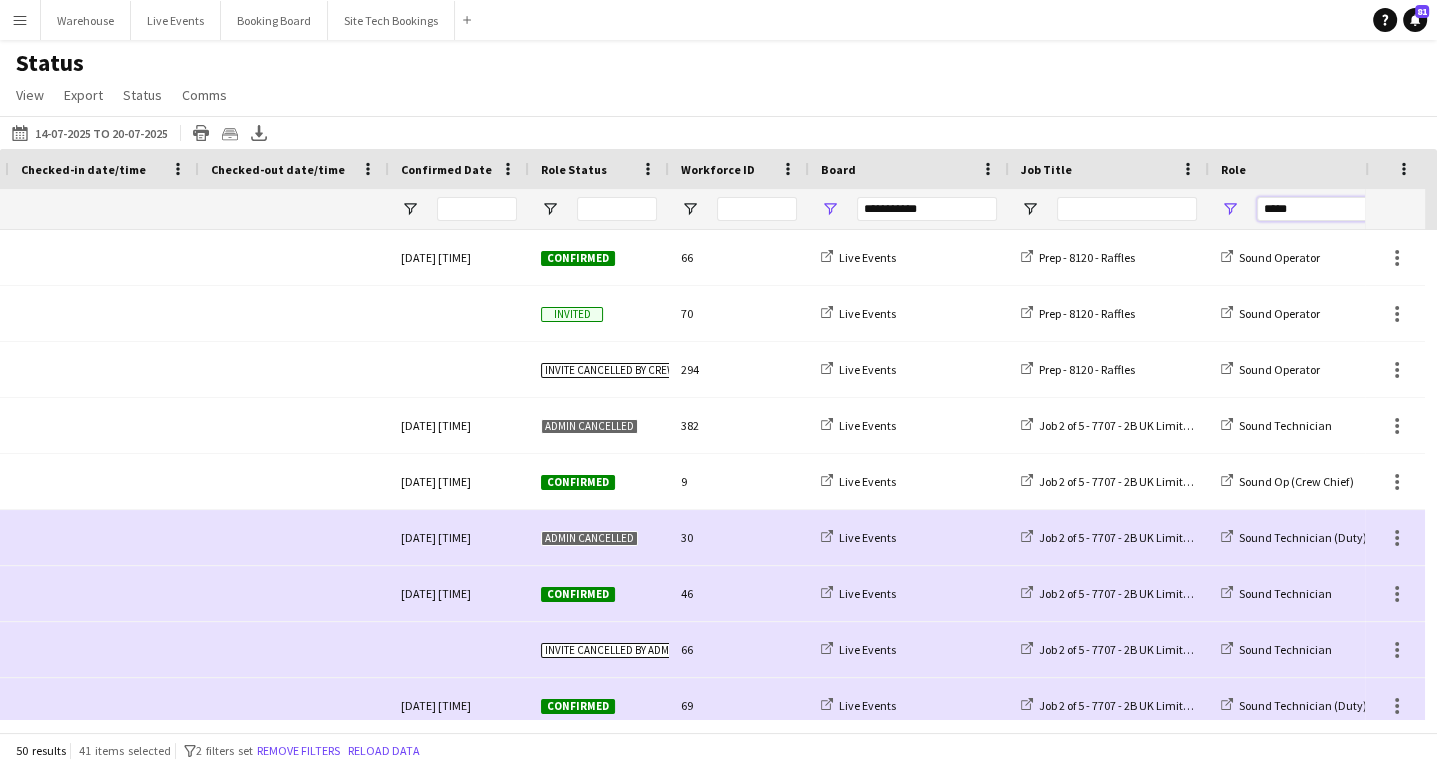 scroll, scrollTop: 0, scrollLeft: 340, axis: horizontal 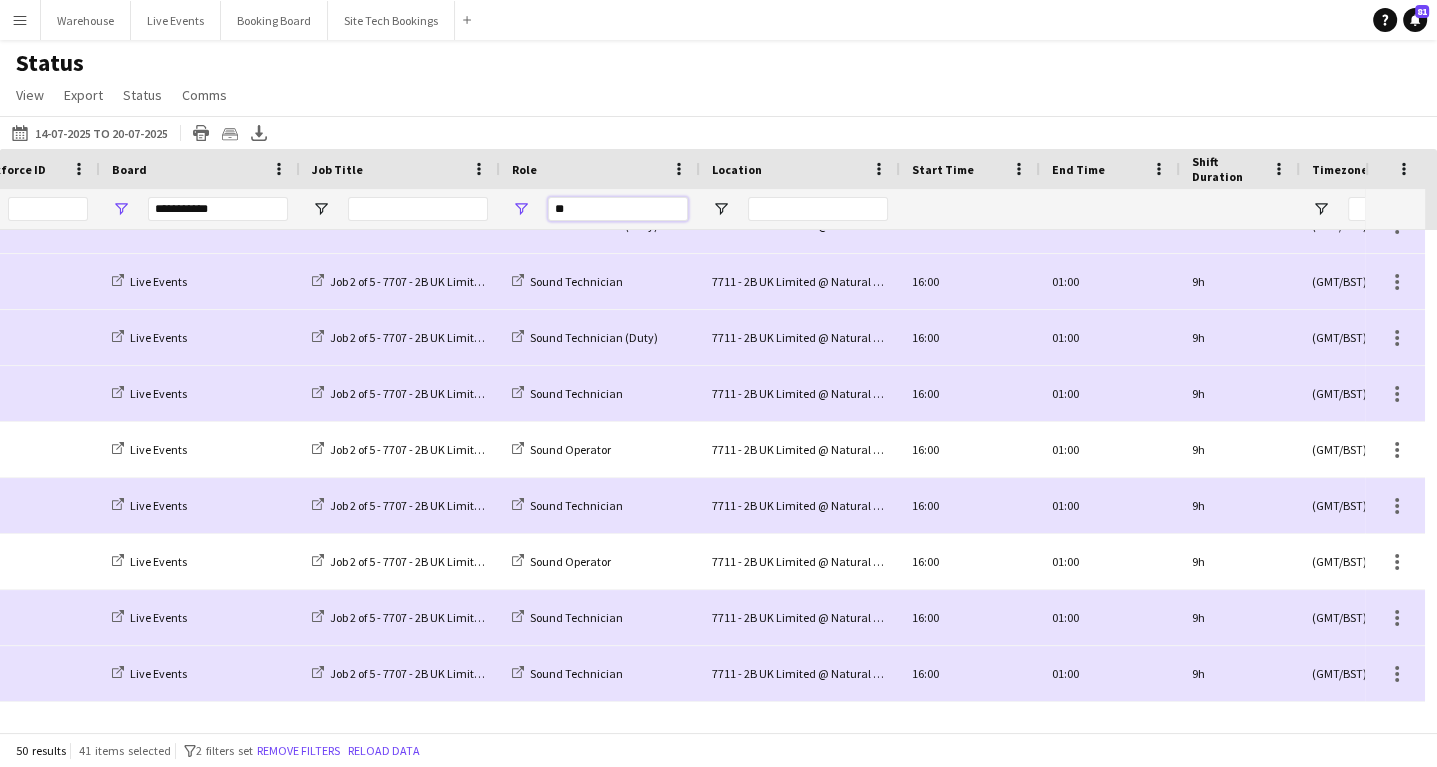 type on "*" 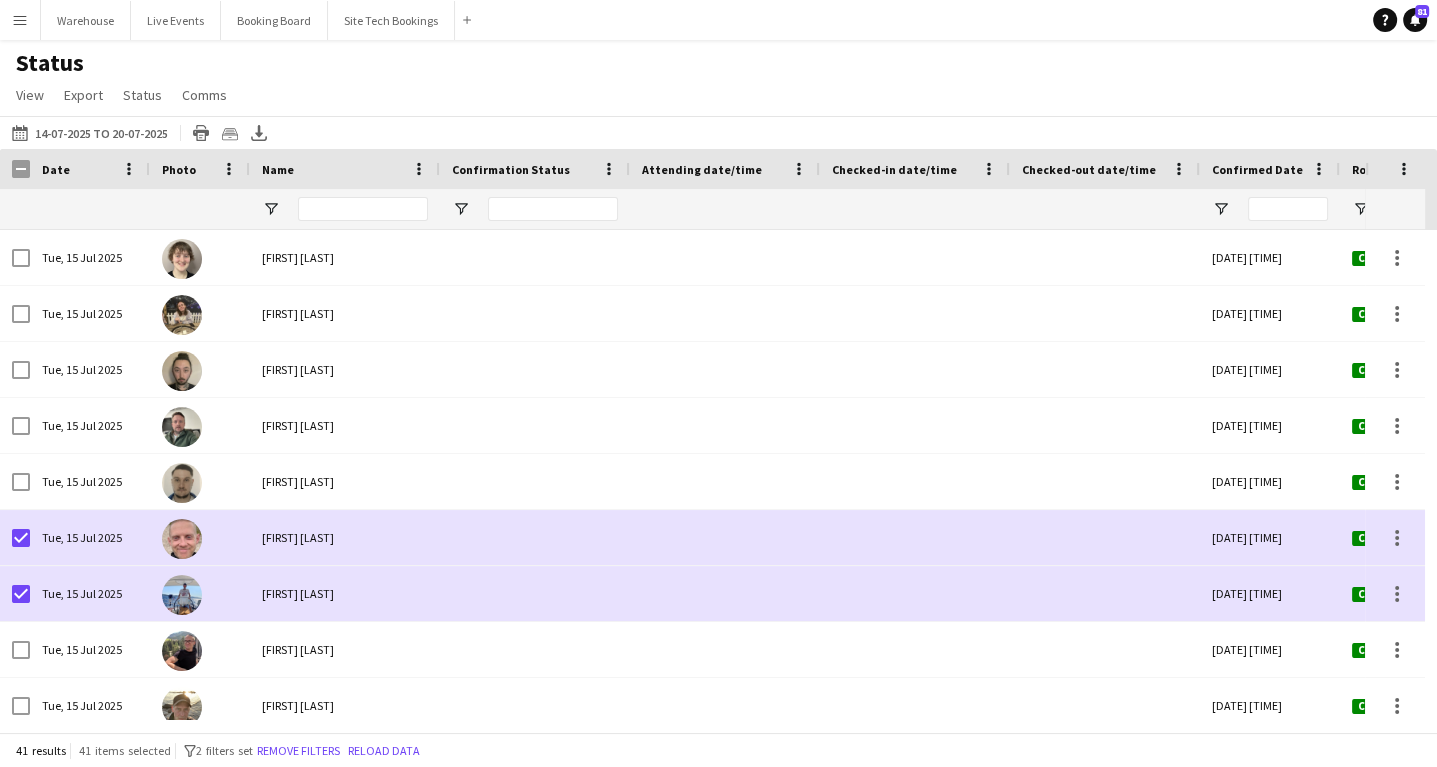 type on "********" 